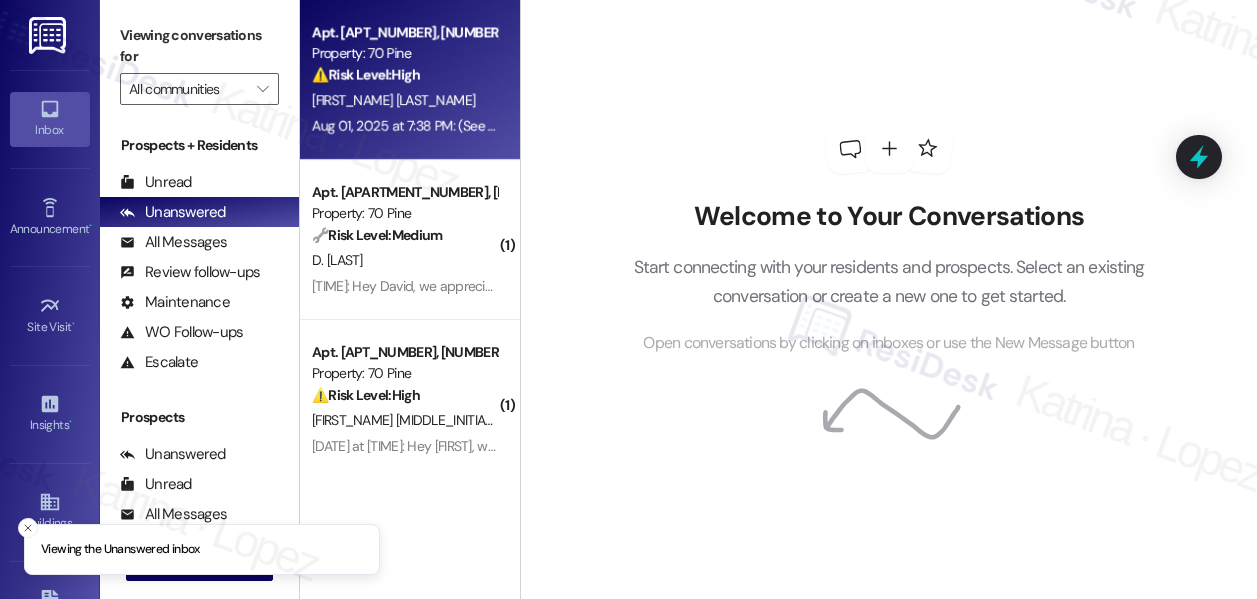 scroll, scrollTop: 0, scrollLeft: 0, axis: both 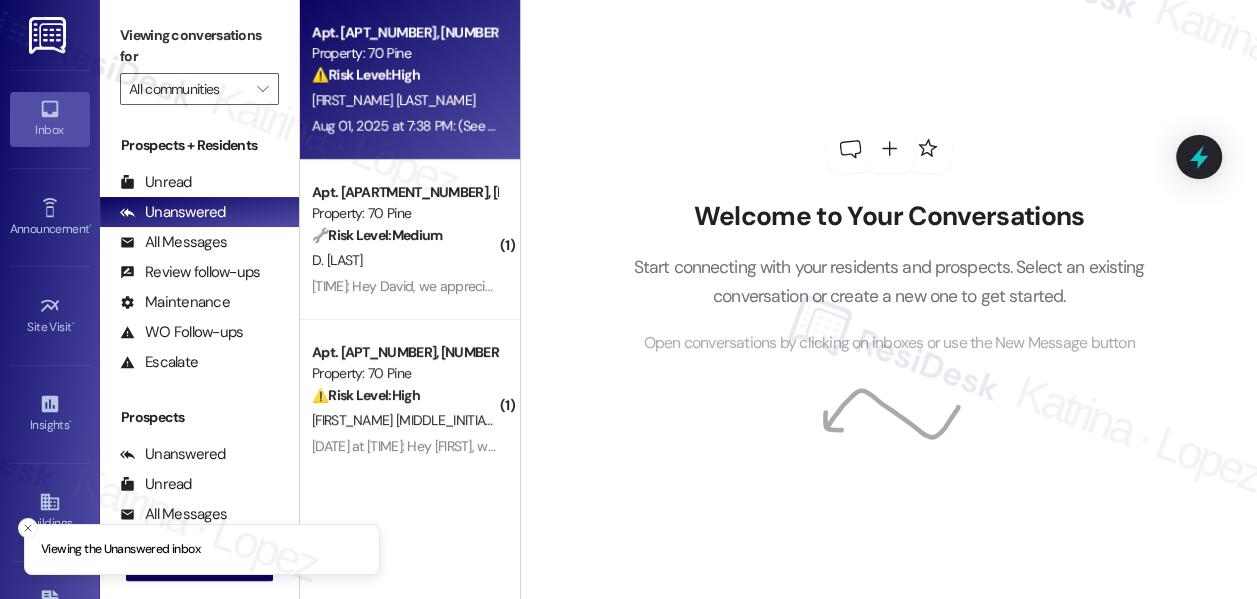click on "⚠️  Risk Level:  High" at bounding box center [366, 75] 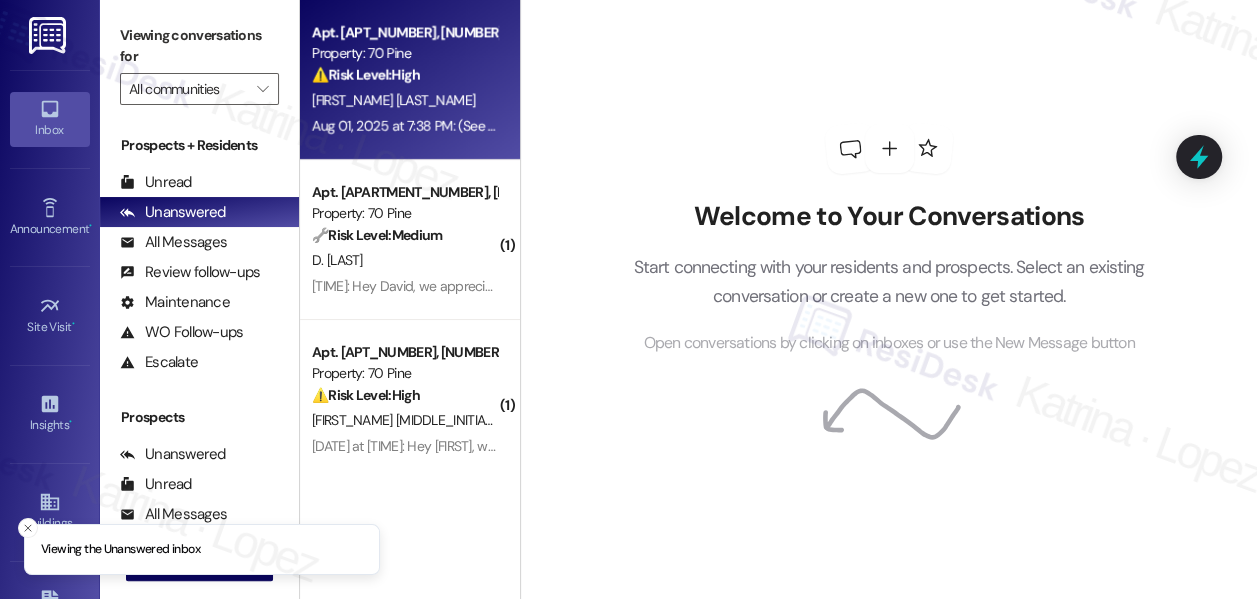 click on "[FIRST_NAME] [LAST_NAME]" at bounding box center (404, 100) 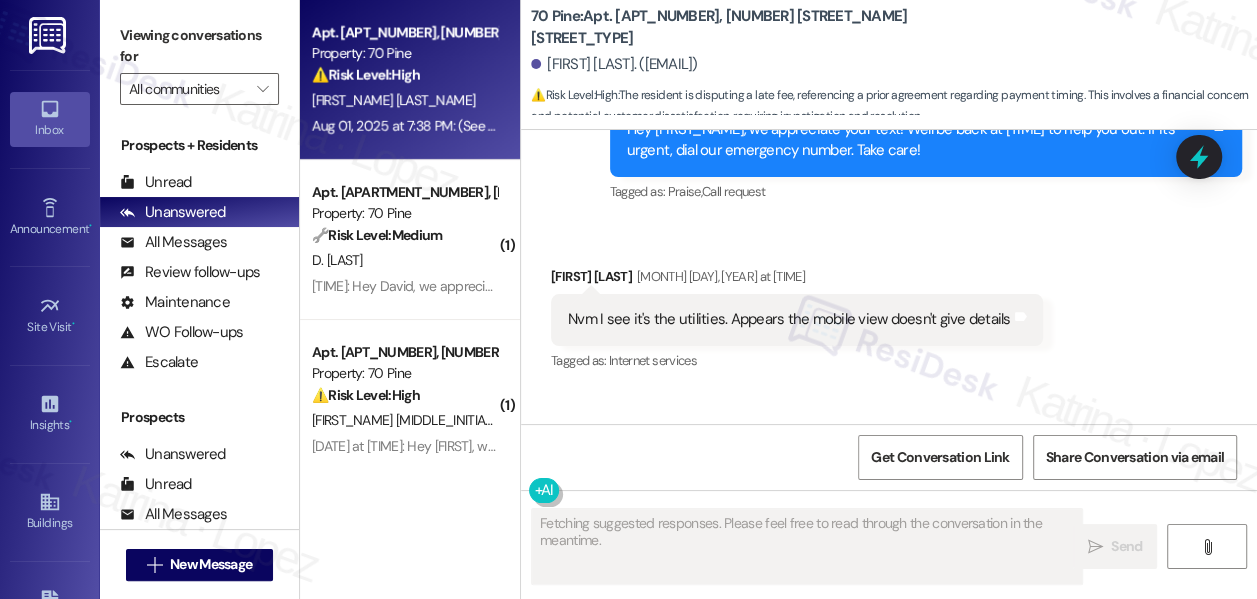 scroll, scrollTop: 2754, scrollLeft: 0, axis: vertical 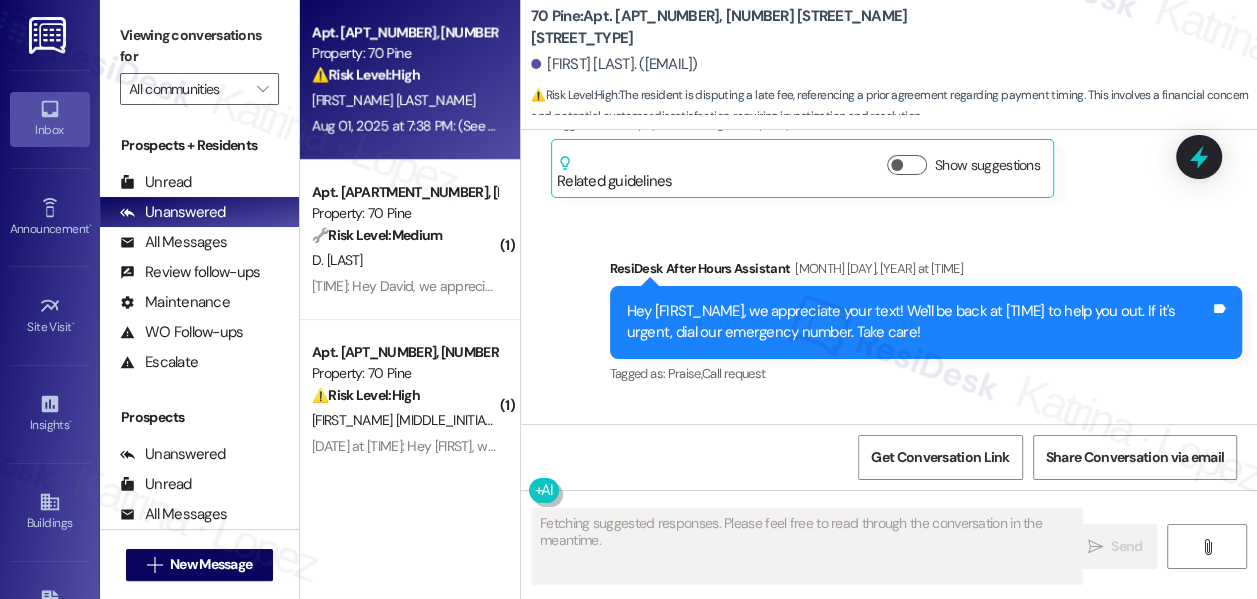 click on "Hey [FIRST], we appreciate your text! We'll be back at 11AM to help you out. If it's urgent, dial our emergency number. Take care! Tags and notes" at bounding box center [926, 322] 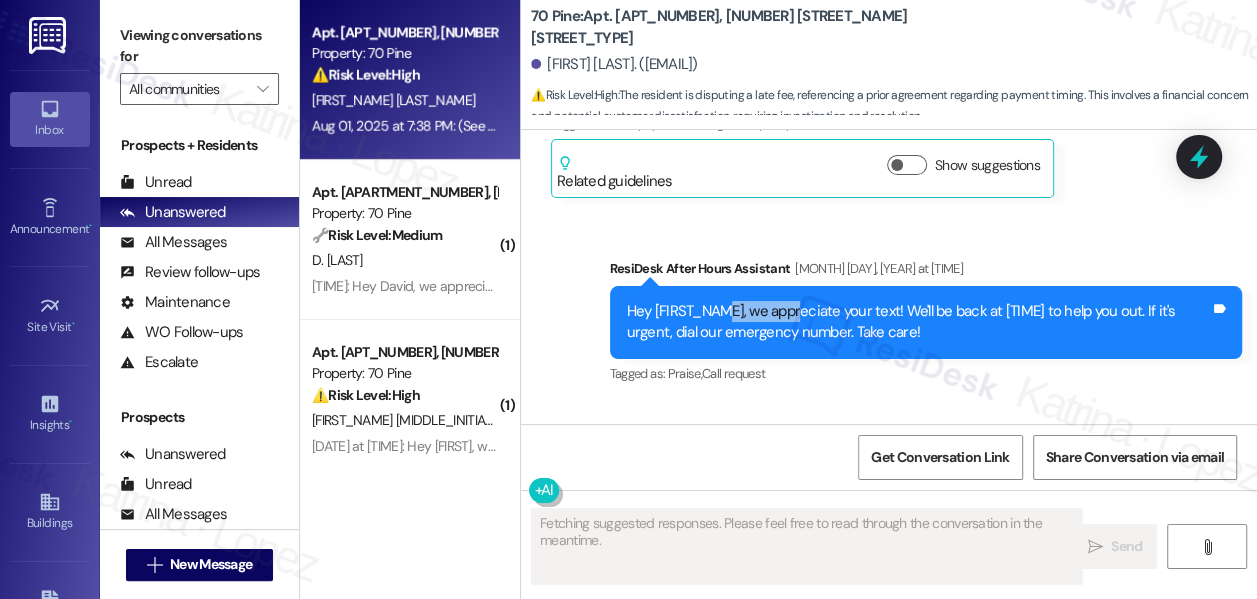 click on "Hey [FIRST], we appreciate your text! We'll be back at 11AM to help you out. If it's urgent, dial our emergency number. Take care! Tags and notes" at bounding box center [926, 322] 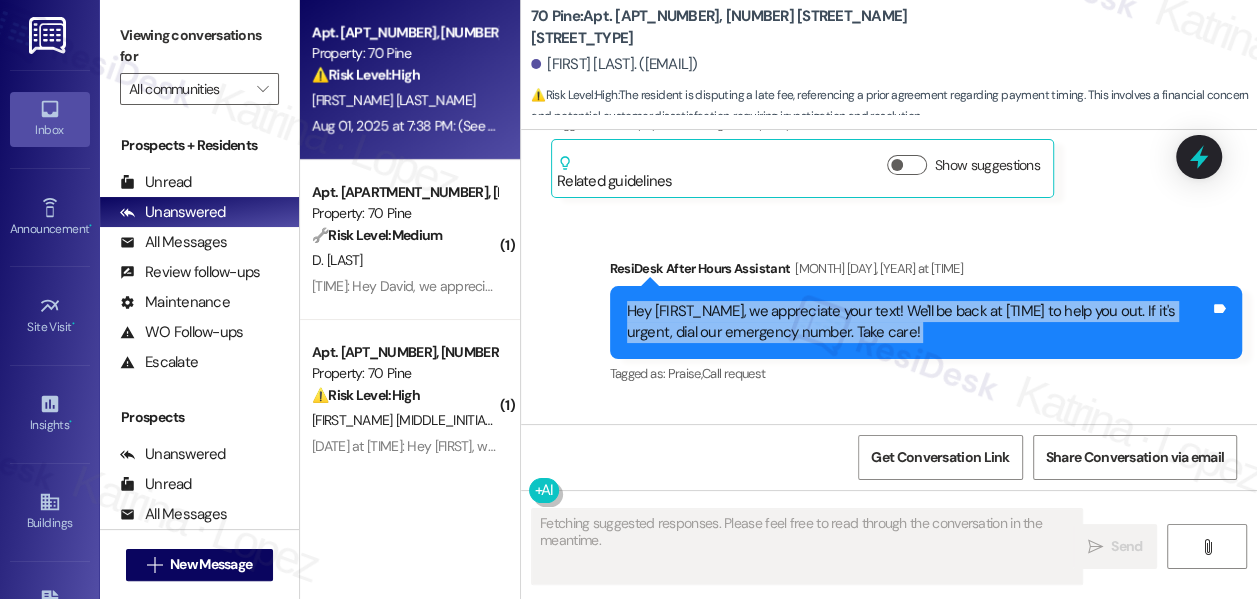 click on "Hey [FIRST], we appreciate your text! We'll be back at 11AM to help you out. If it's urgent, dial our emergency number. Take care! Tags and notes" at bounding box center (926, 322) 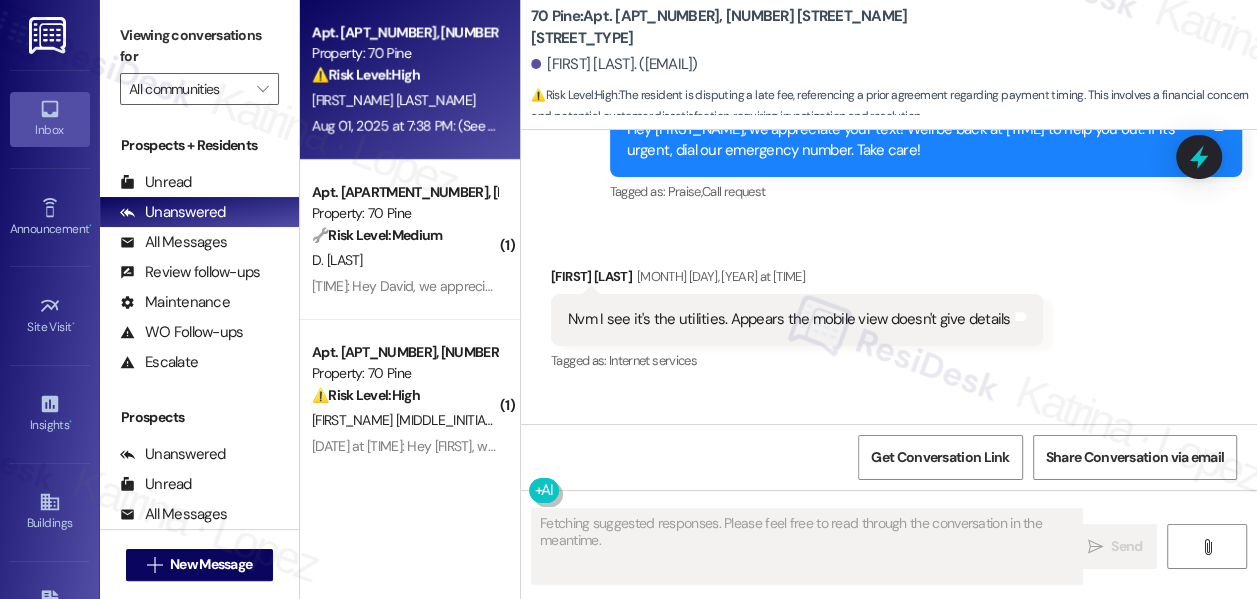 click on "Nvm I see it's the utilities. Appears the mobile view doesn't give details" at bounding box center (789, 319) 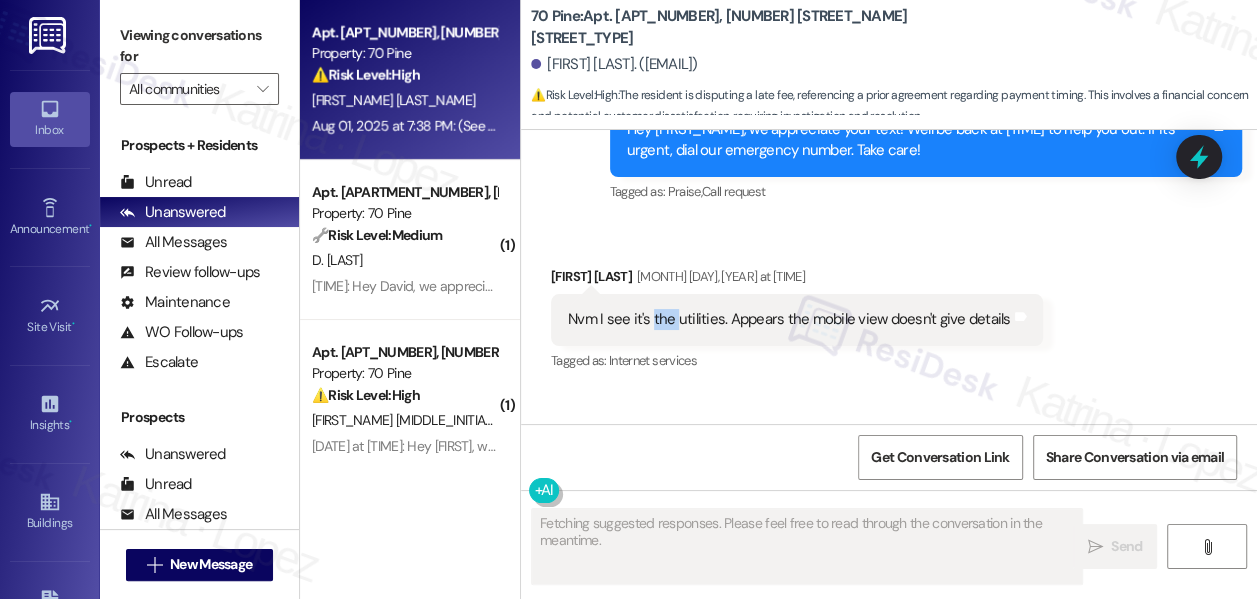 click on "Nvm I see it's the utilities. Appears the mobile view doesn't give details" at bounding box center [789, 319] 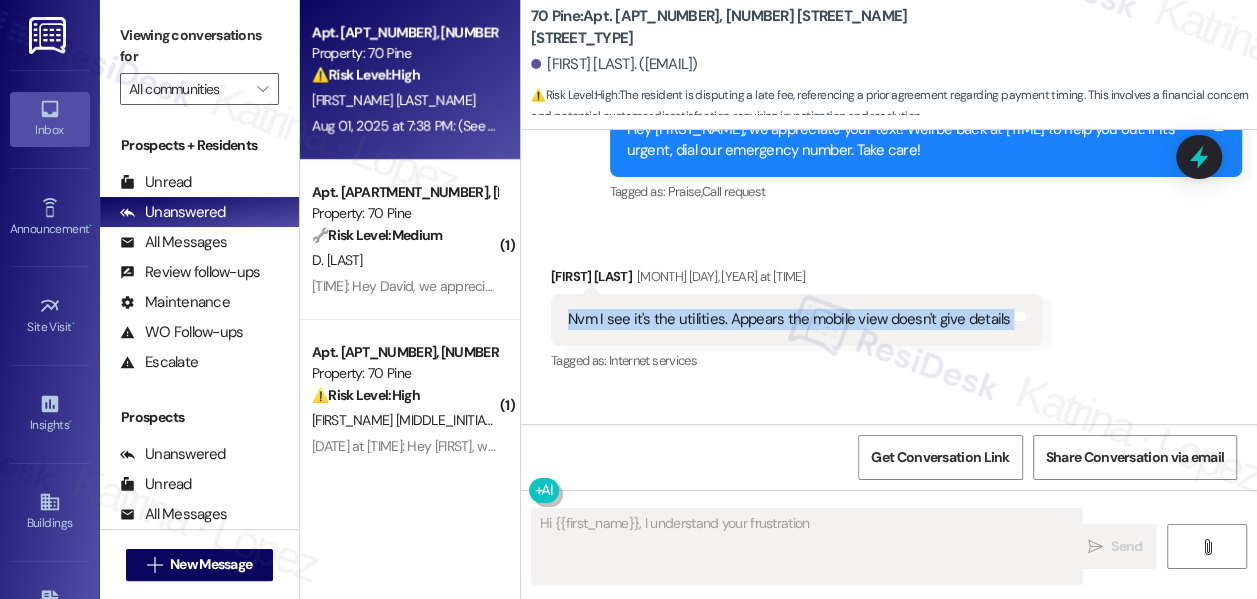 click on "Nvm I see it's the utilities. Appears the mobile view doesn't give details" at bounding box center (789, 319) 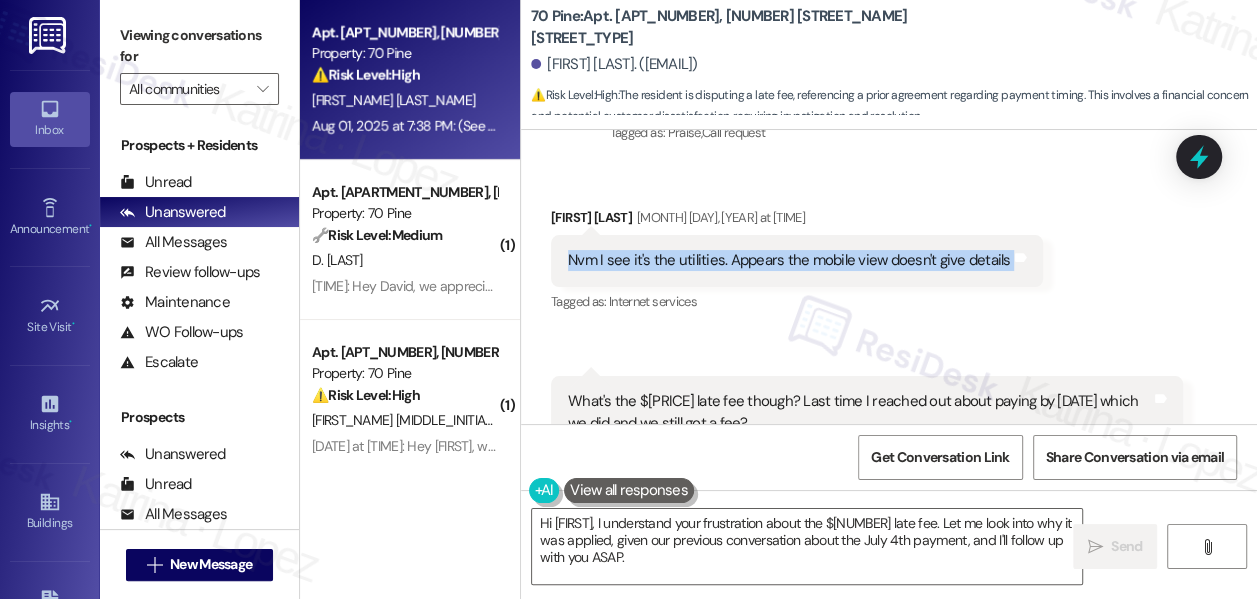 scroll, scrollTop: 3026, scrollLeft: 0, axis: vertical 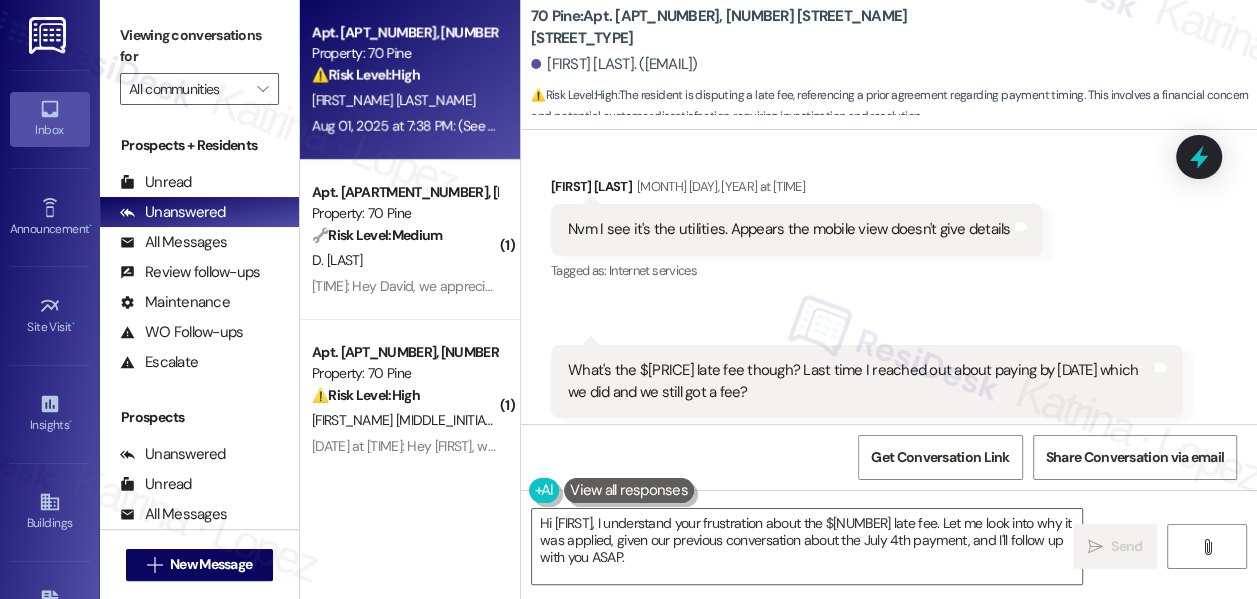 click on "What's the $[PRICE] late fee though? Last time I reached out about paying by [DATE] which we did and we still got a fee?" at bounding box center (859, 381) 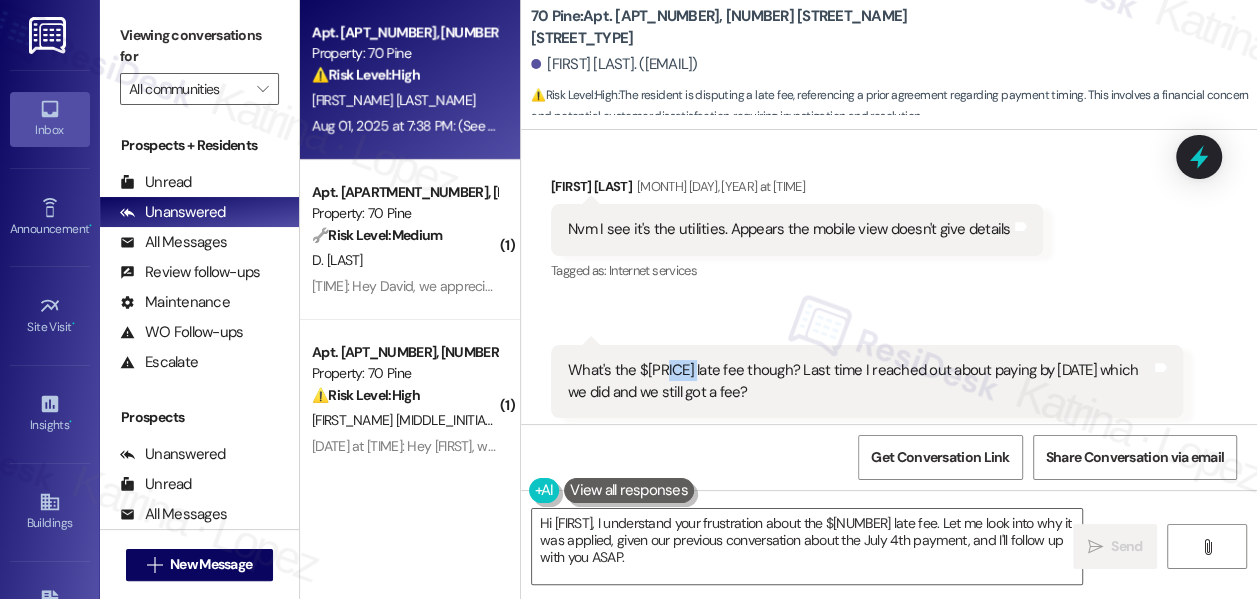 click on "What's the $[PRICE] late fee though? Last time I reached out about paying by [DATE] which we did and we still got a fee?" at bounding box center (859, 381) 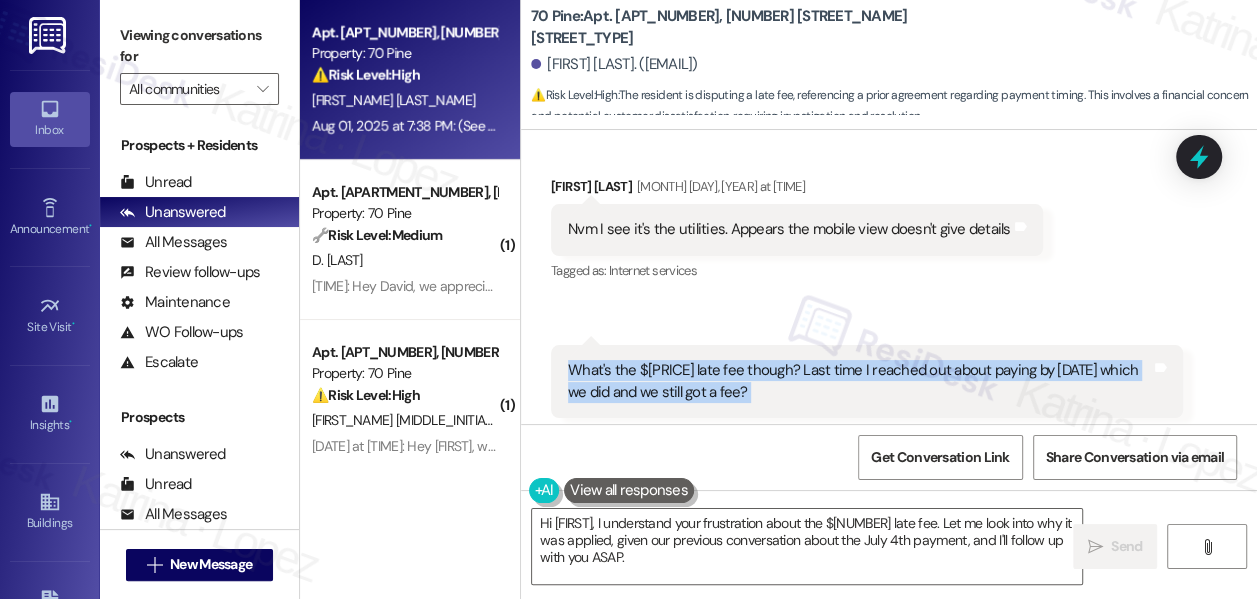 click on "What's the $[PRICE] late fee though? Last time I reached out about paying by [DATE] which we did and we still got a fee?" at bounding box center (859, 381) 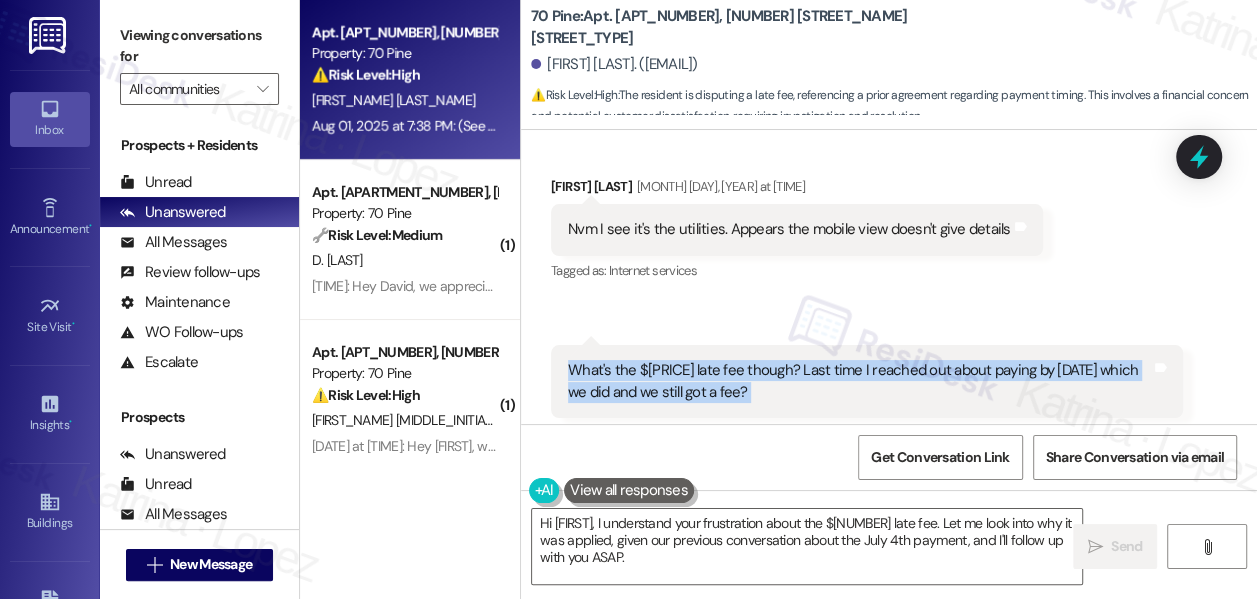 click on "What's the $[PRICE] late fee though? Last time I reached out about paying by [DATE] which we did and we still got a fee?" at bounding box center (859, 381) 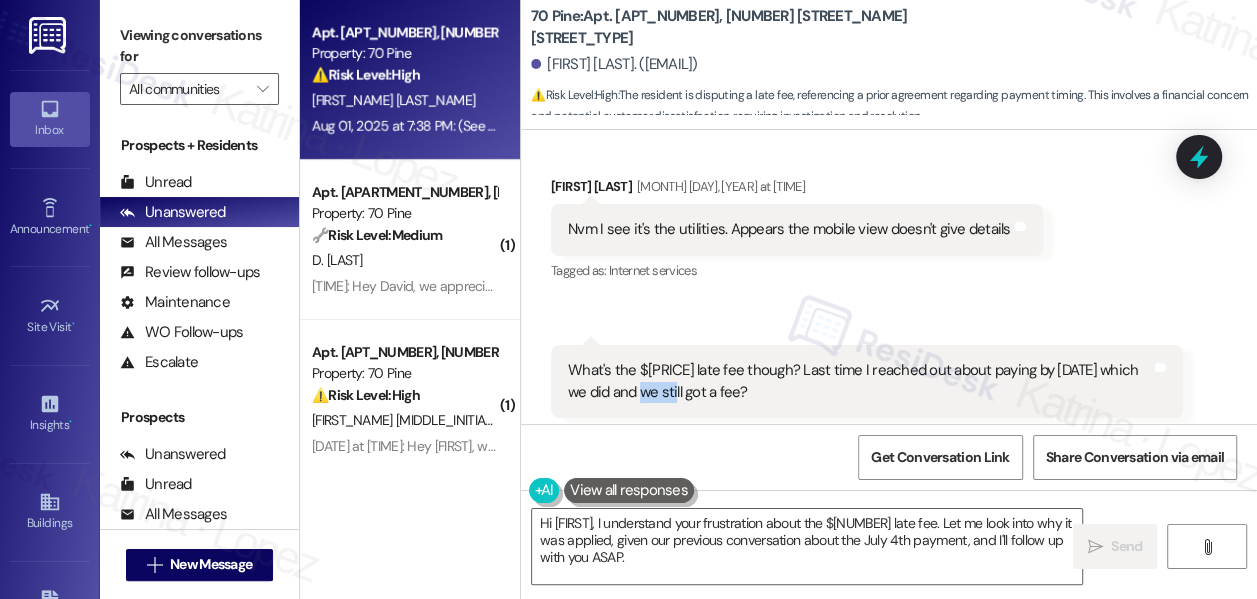 click on "What's the $[PRICE] late fee though? Last time I reached out about paying by [DATE] which we did and we still got a fee?" at bounding box center [859, 381] 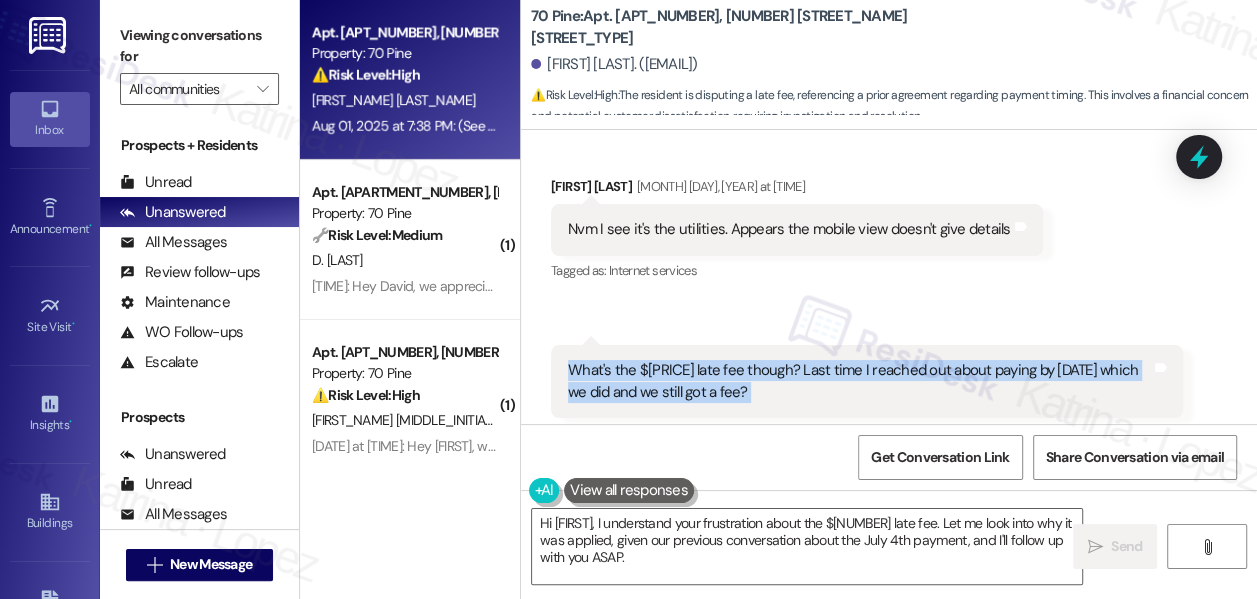 click on "What's the $[PRICE] late fee though? Last time I reached out about paying by [DATE] which we did and we still got a fee?" at bounding box center (859, 381) 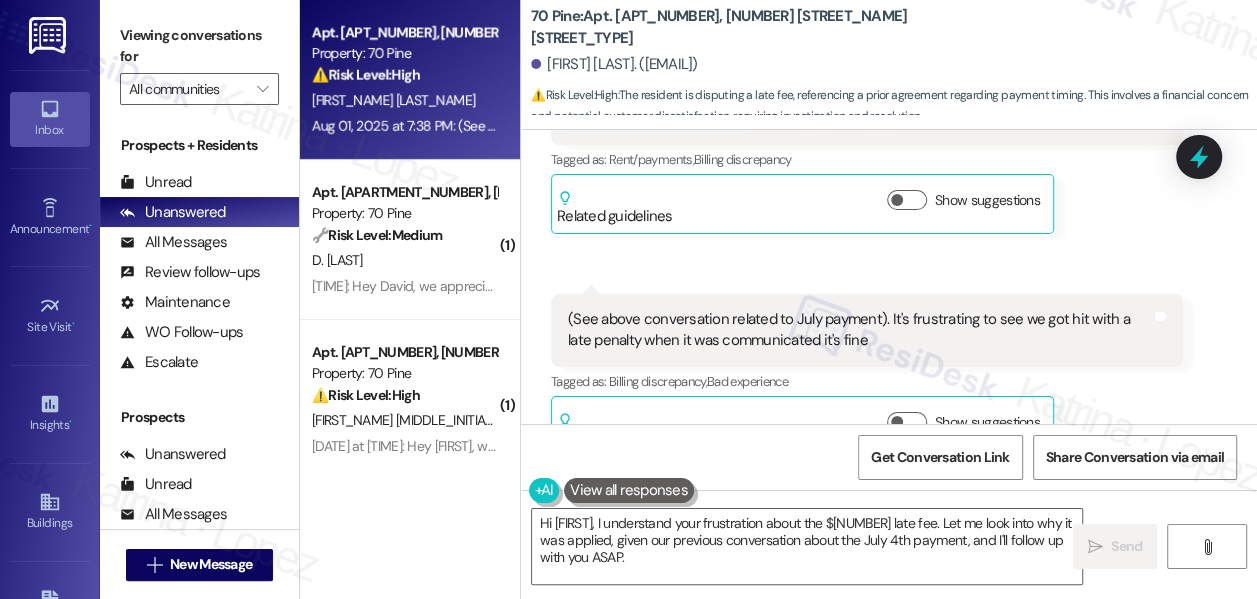scroll, scrollTop: 3300, scrollLeft: 0, axis: vertical 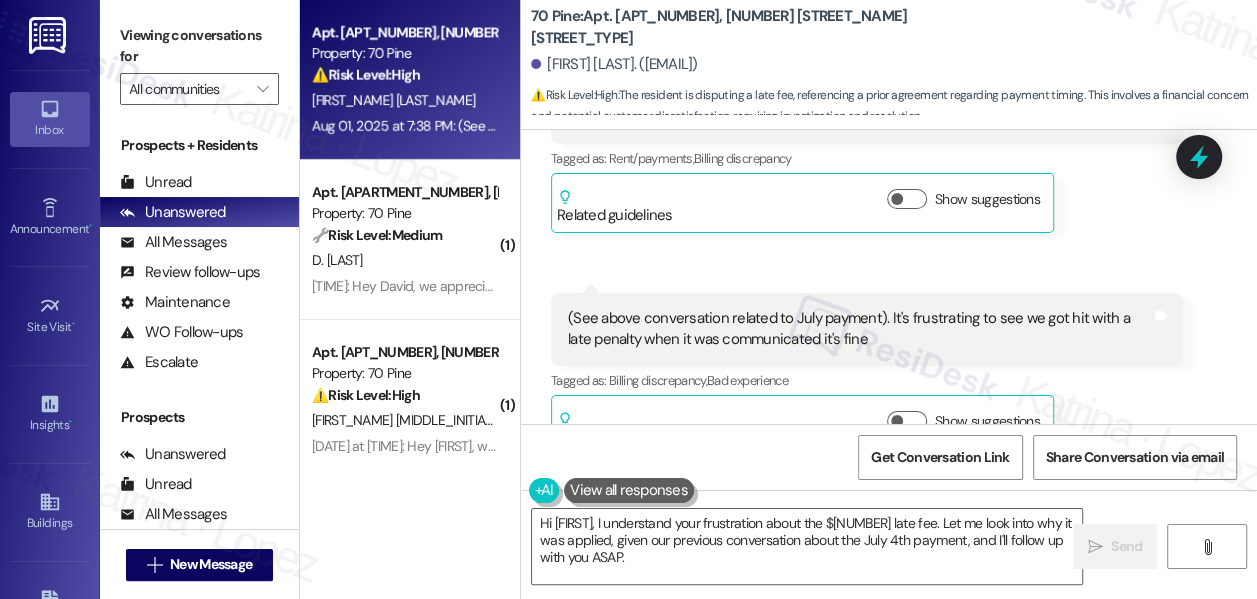 click on "(See above conversation related to July payment). It's frustrating to see we got hit with a late penalty when it was communicated it's fine" at bounding box center [859, 329] 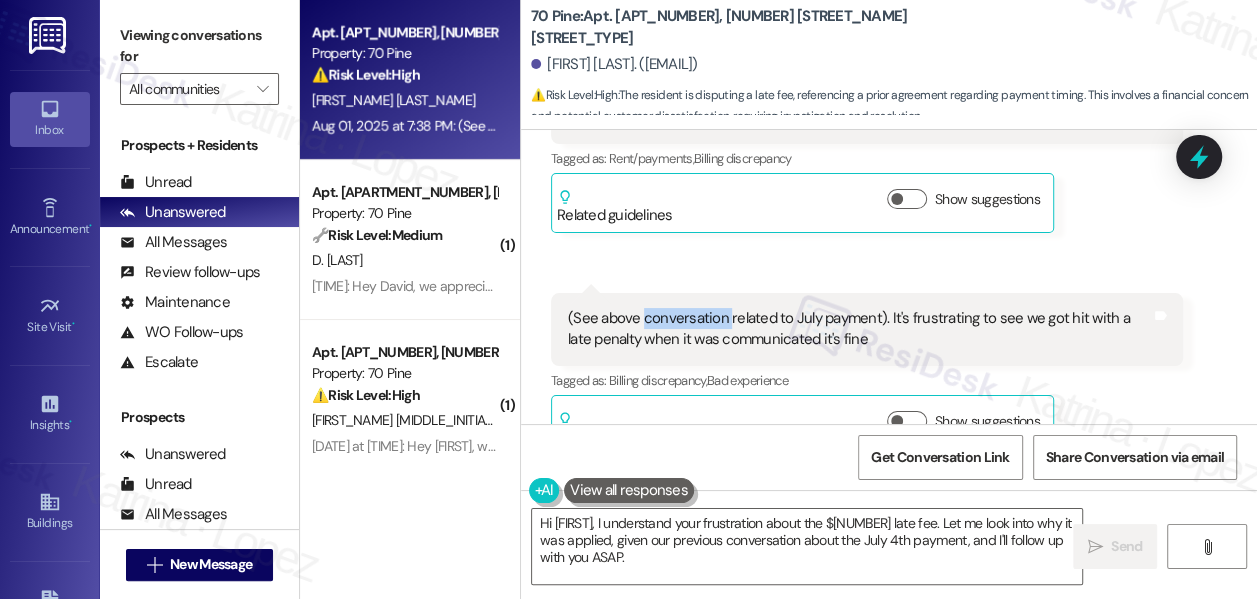 click on "(See above conversation related to July payment). It's frustrating to see we got hit with a late penalty when it was communicated it's fine" at bounding box center (859, 329) 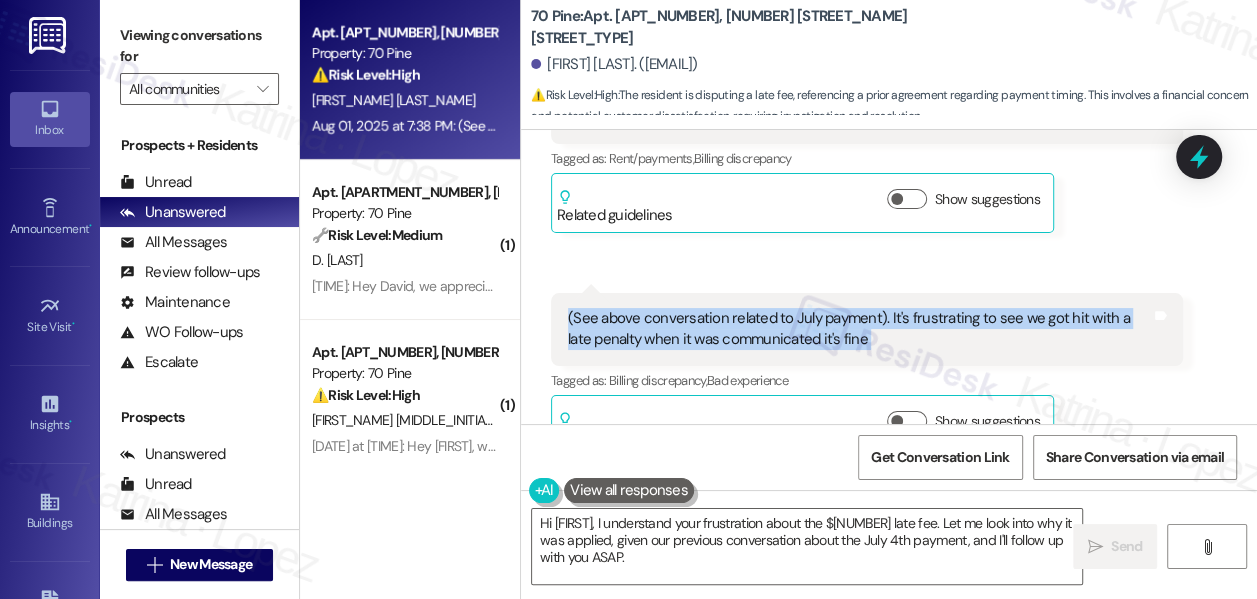 click on "(See above conversation related to July payment). It's frustrating to see we got hit with a late penalty when it was communicated it's fine" at bounding box center (859, 329) 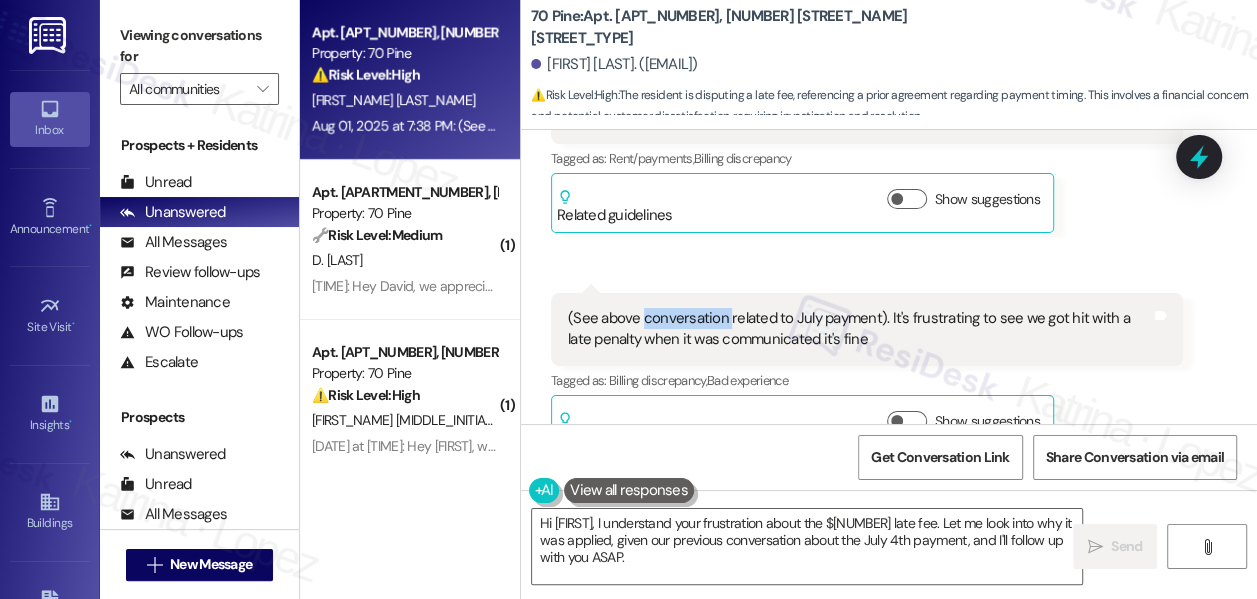 click on "(See above conversation related to July payment). It's frustrating to see we got hit with a late penalty when it was communicated it's fine" at bounding box center (859, 329) 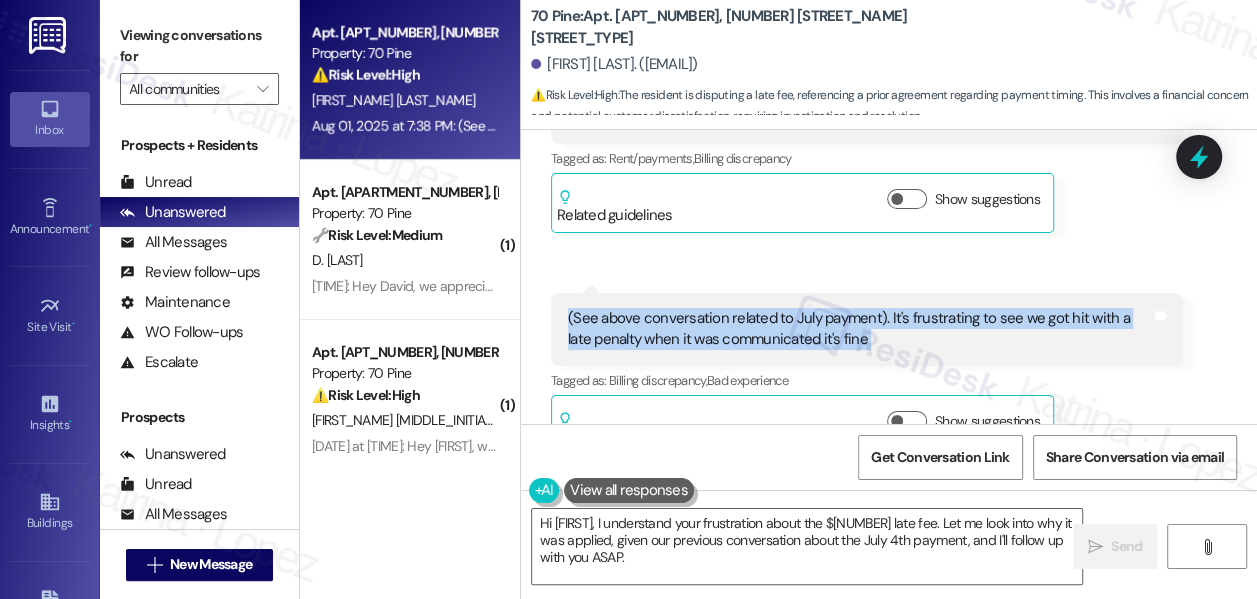 click on "(See above conversation related to July payment). It's frustrating to see we got hit with a late penalty when it was communicated it's fine" at bounding box center (859, 329) 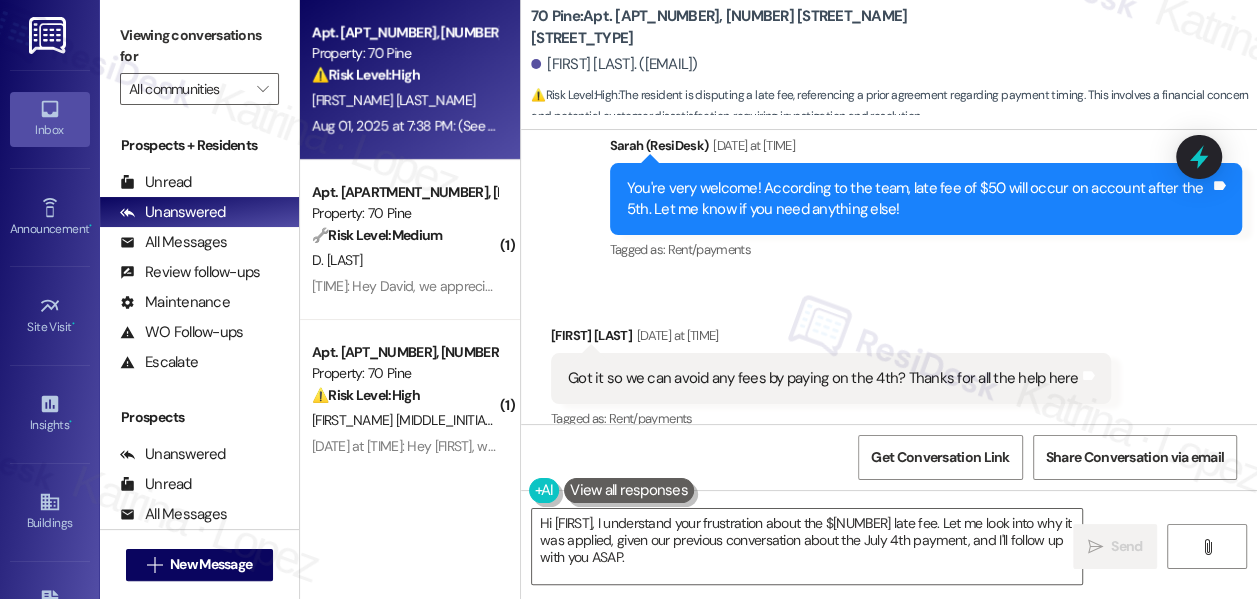 scroll, scrollTop: 1845, scrollLeft: 0, axis: vertical 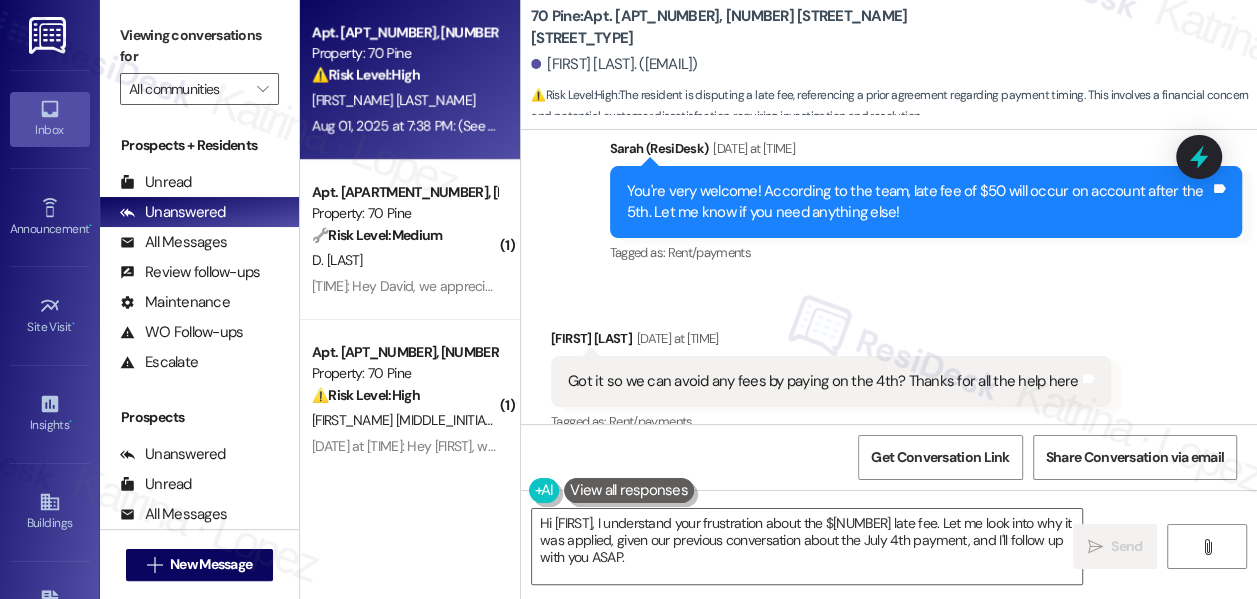 click on "Got it so we can avoid any fees by paying on the 4th? Thanks for all the help here" at bounding box center (823, 381) 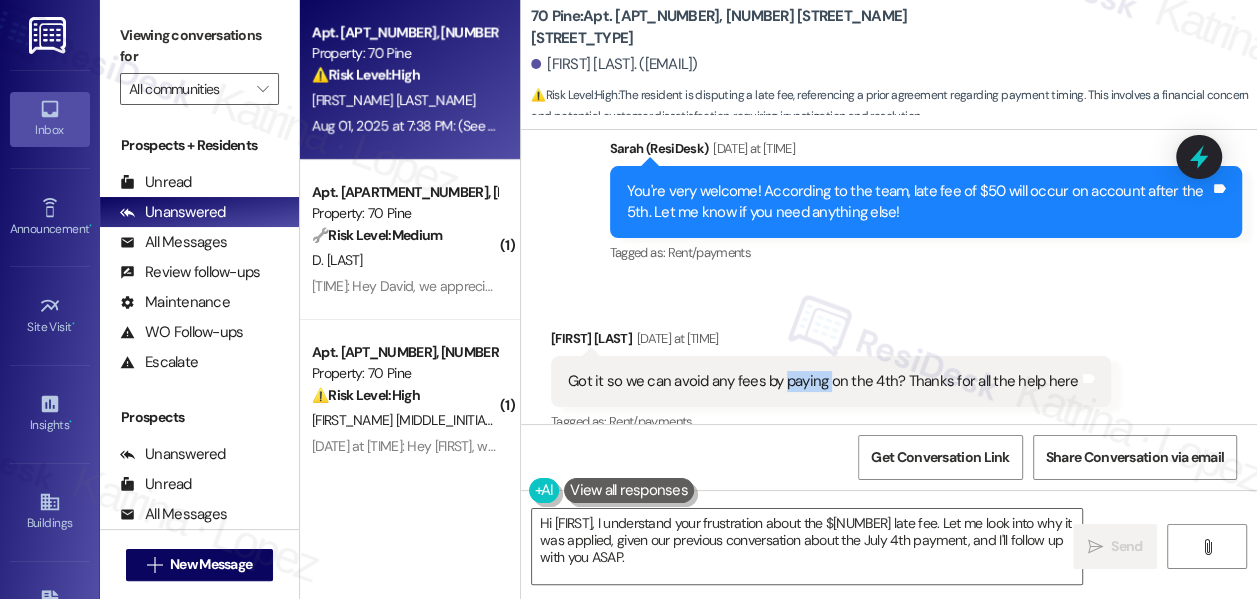 click on "Got it so we can avoid any fees by paying on the 4th? Thanks for all the help here" at bounding box center [823, 381] 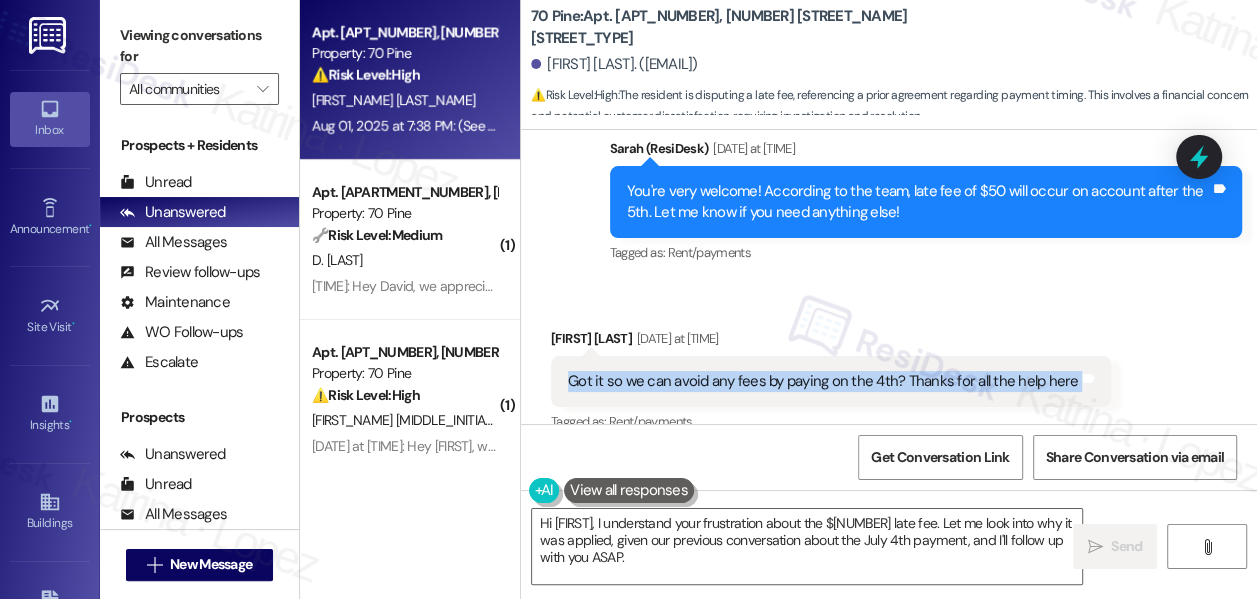 click on "Got it so we can avoid any fees by paying on the 4th? Thanks for all the help here" at bounding box center (823, 381) 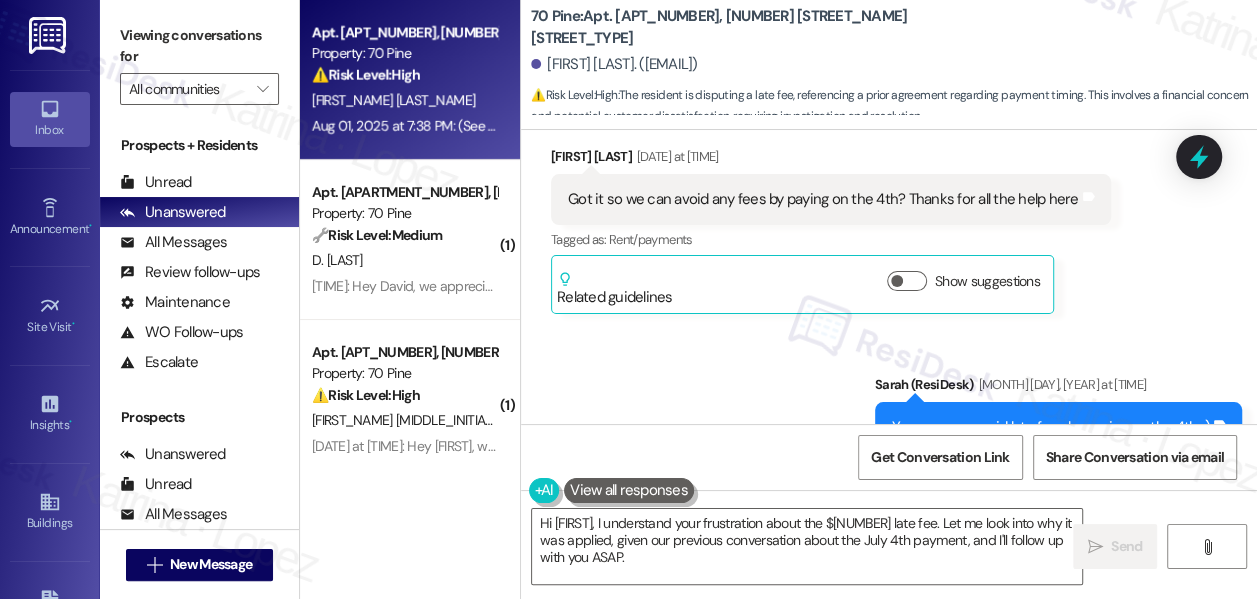 click on "Yes, you can avoid late fees by paying on the 4th. :)" at bounding box center (1051, 427) 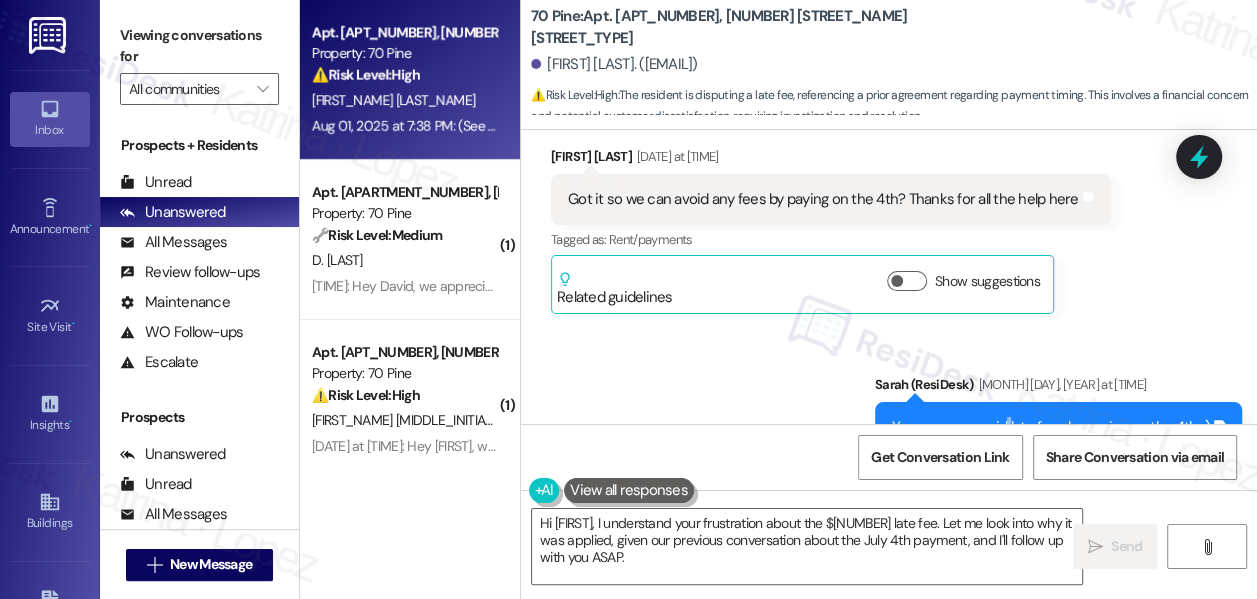 click on "Yes, you can avoid late fees by paying on the 4th. :)" at bounding box center [1051, 427] 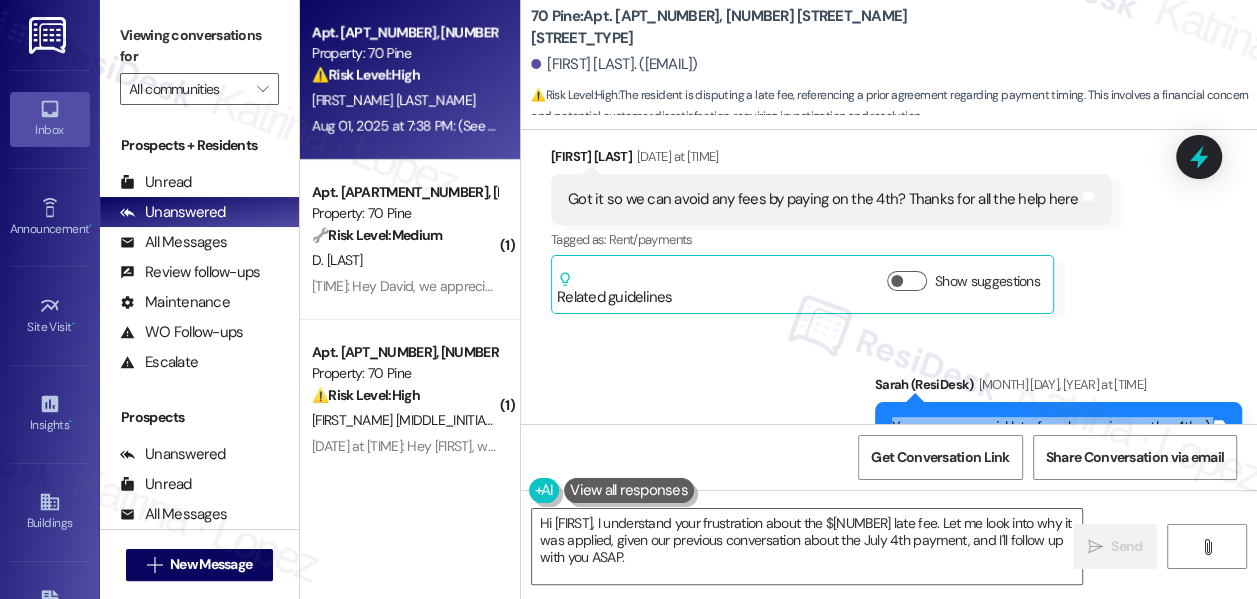 click on "Yes, you can avoid late fees by paying on the 4th. :)" at bounding box center [1051, 427] 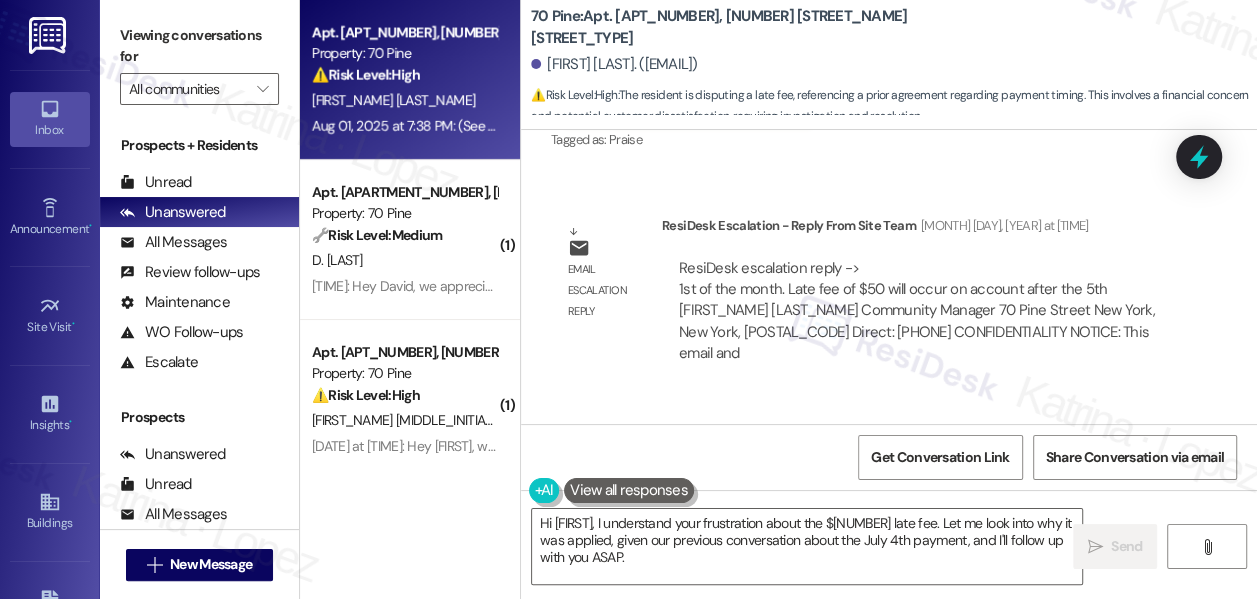 scroll, scrollTop: 1482, scrollLeft: 0, axis: vertical 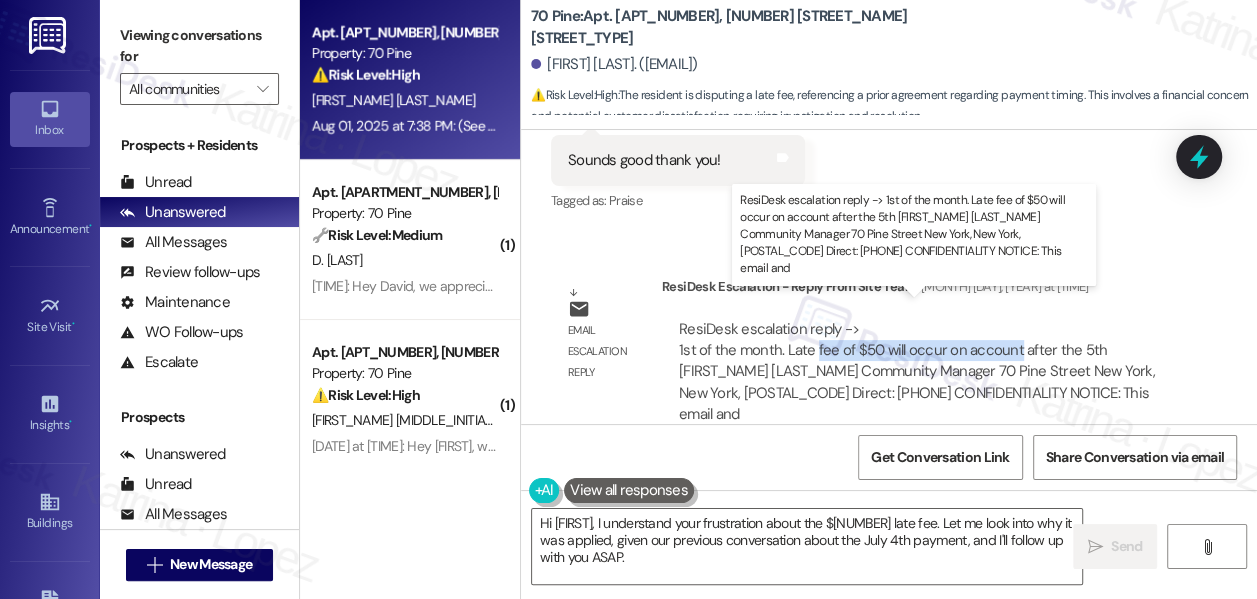 drag, startPoint x: 815, startPoint y: 330, endPoint x: 1016, endPoint y: 329, distance: 201.00249 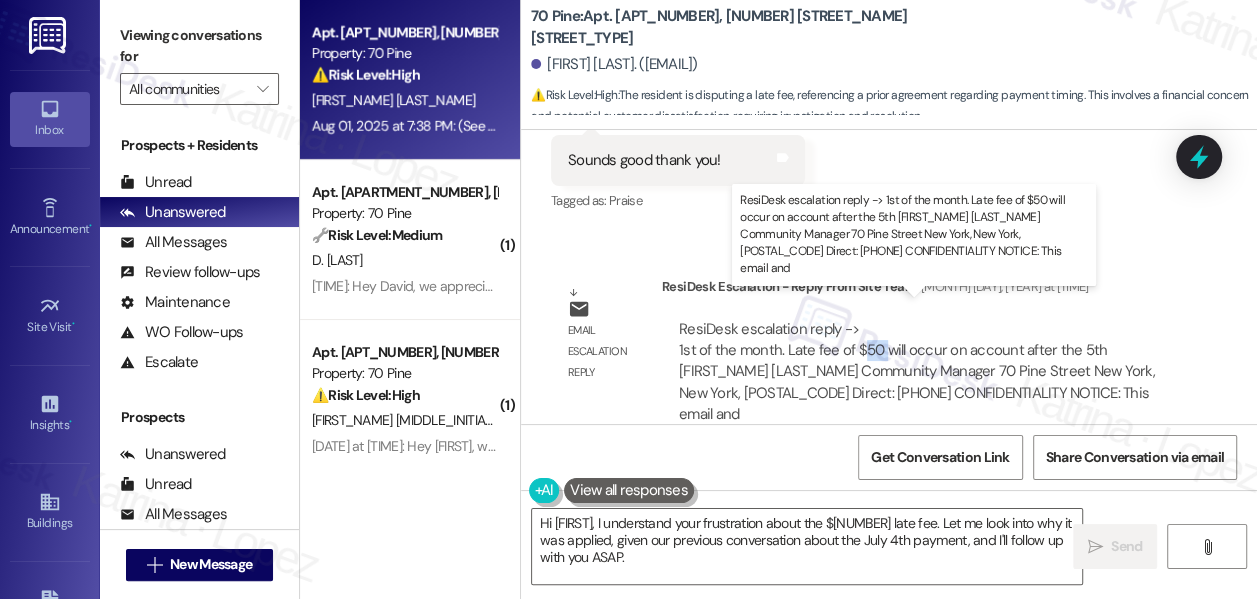 click on "ResiDesk escalation reply ->
1st of the month. Late fee of $50 will occur on account after the 5th Lily Blum Community Manager 70 Pine Street New York, New York, 10005 Direct: (212) 785-7070 CONFIDENTIALITY NOTICE: This email and ResiDesk escalation reply ->
1st of the month. Late fee of $50 will occur on account after the 5th Lily Blum Community Manager 70 Pine Street New York, New York, 10005 Direct: (212) 785-7070 CONFIDENTIALITY NOTICE: This email and" at bounding box center (917, 372) 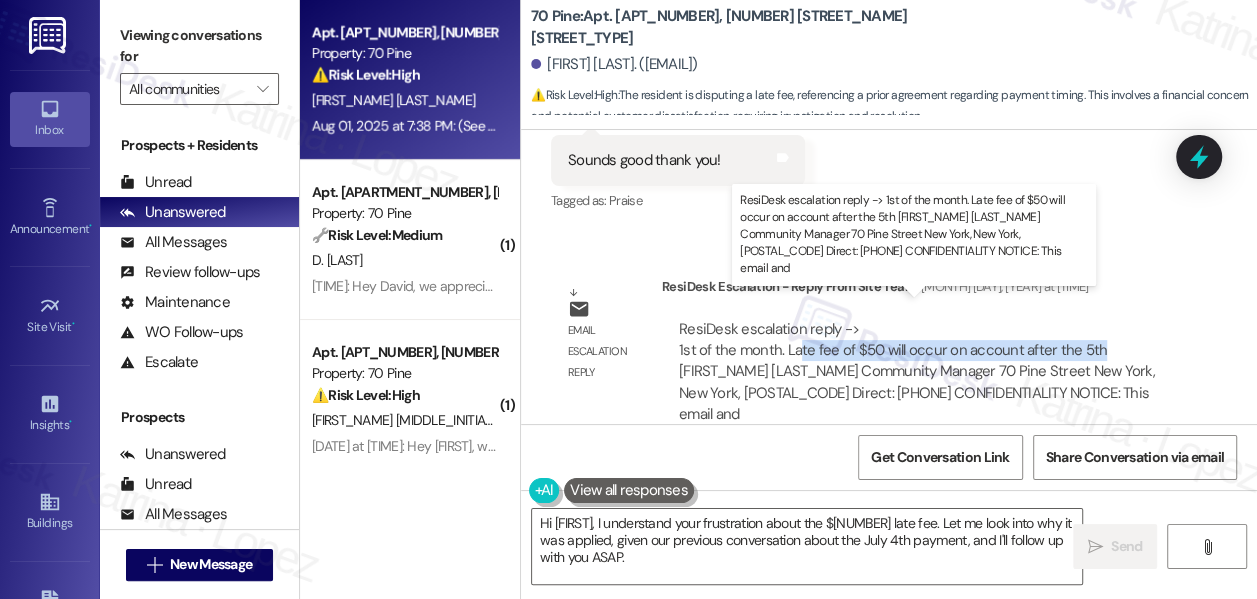 drag, startPoint x: 800, startPoint y: 319, endPoint x: 1096, endPoint y: 334, distance: 296.37982 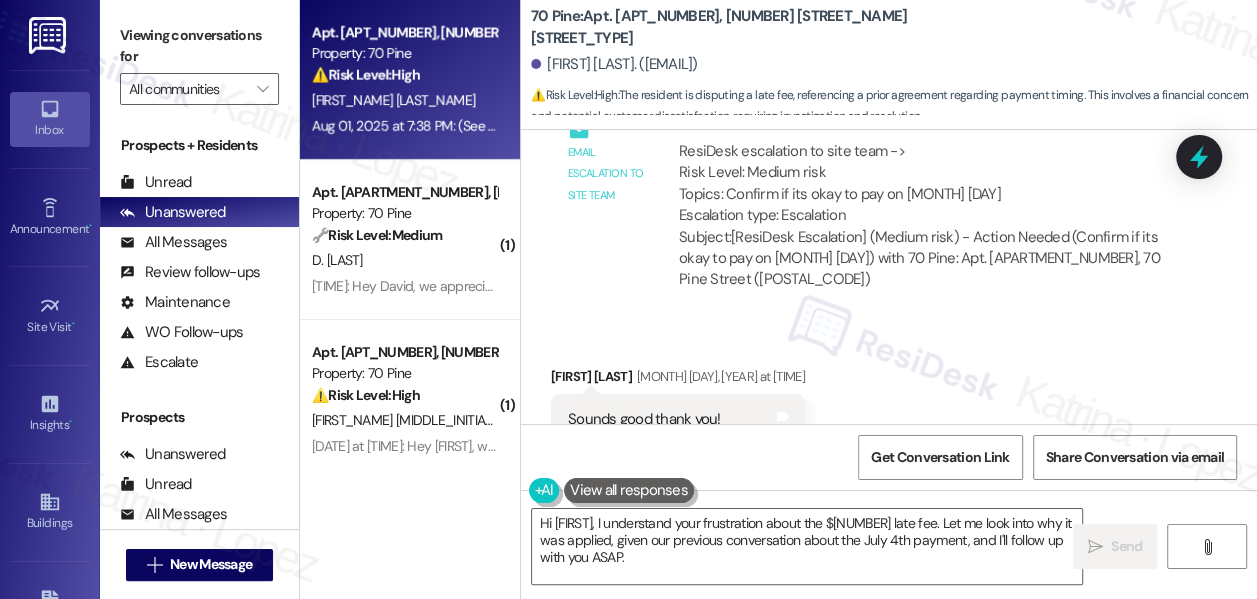 scroll, scrollTop: 1209, scrollLeft: 0, axis: vertical 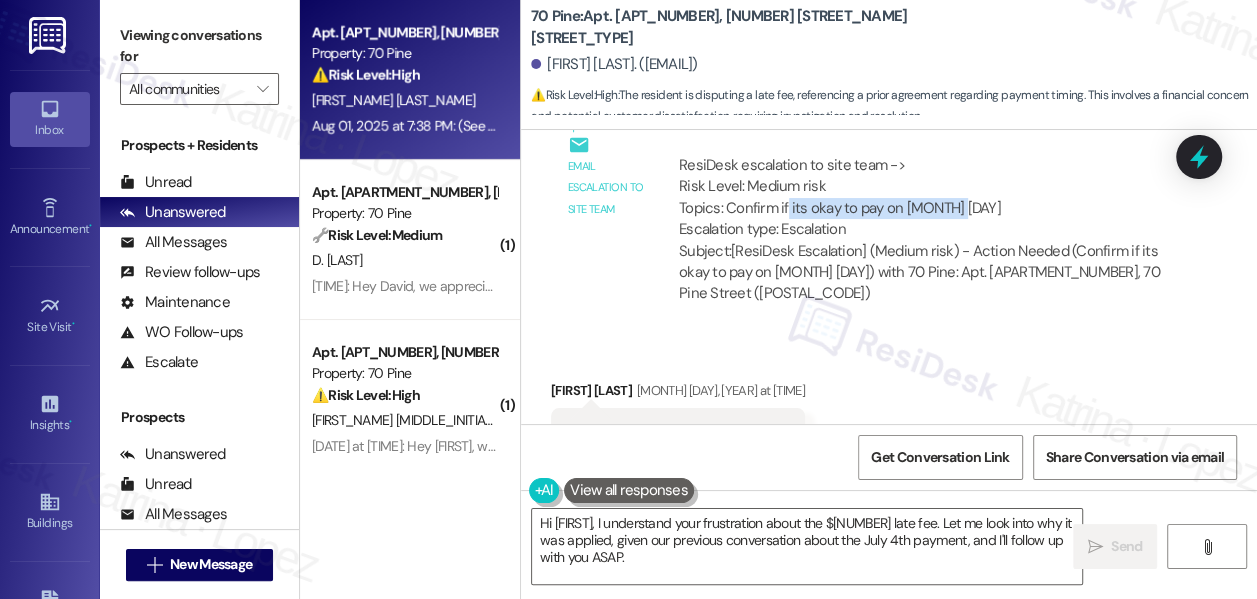 drag, startPoint x: 785, startPoint y: 203, endPoint x: 1001, endPoint y: 205, distance: 216.00926 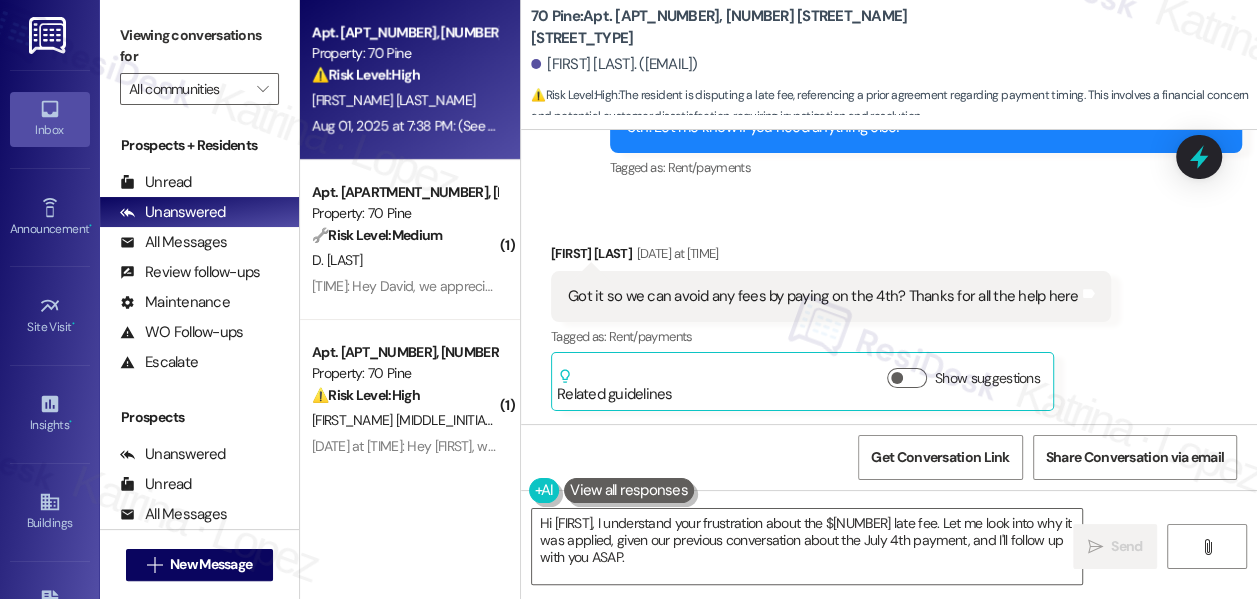 scroll, scrollTop: 1936, scrollLeft: 0, axis: vertical 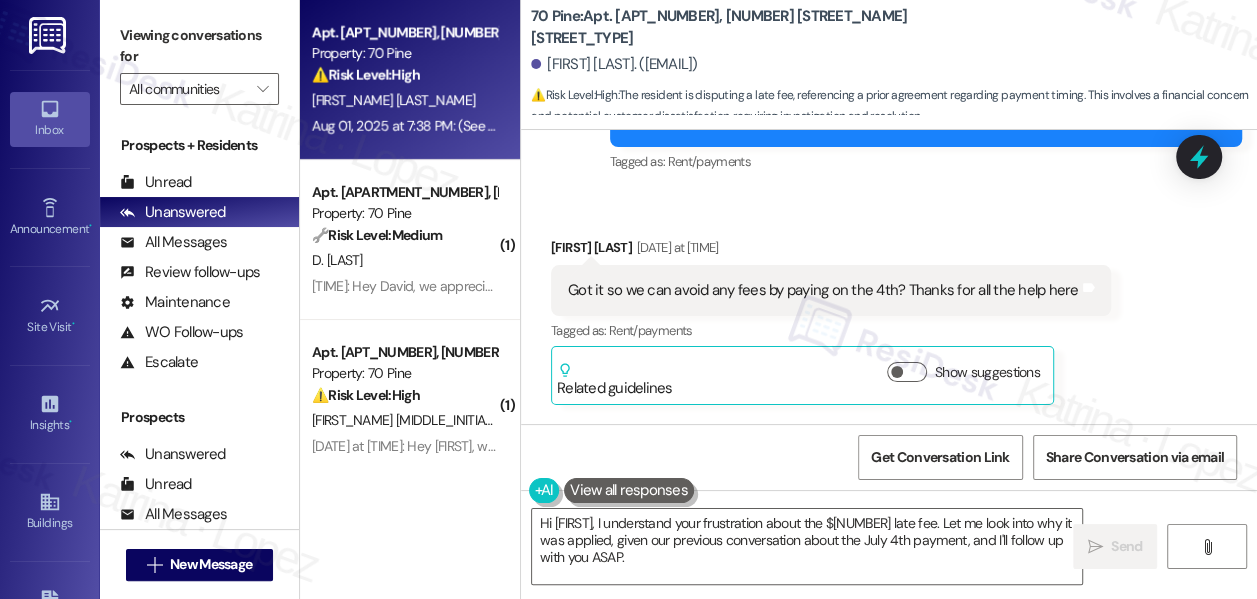 click on "Got it so we can avoid any fees by paying on the 4th? Thanks for all the help here" at bounding box center (823, 290) 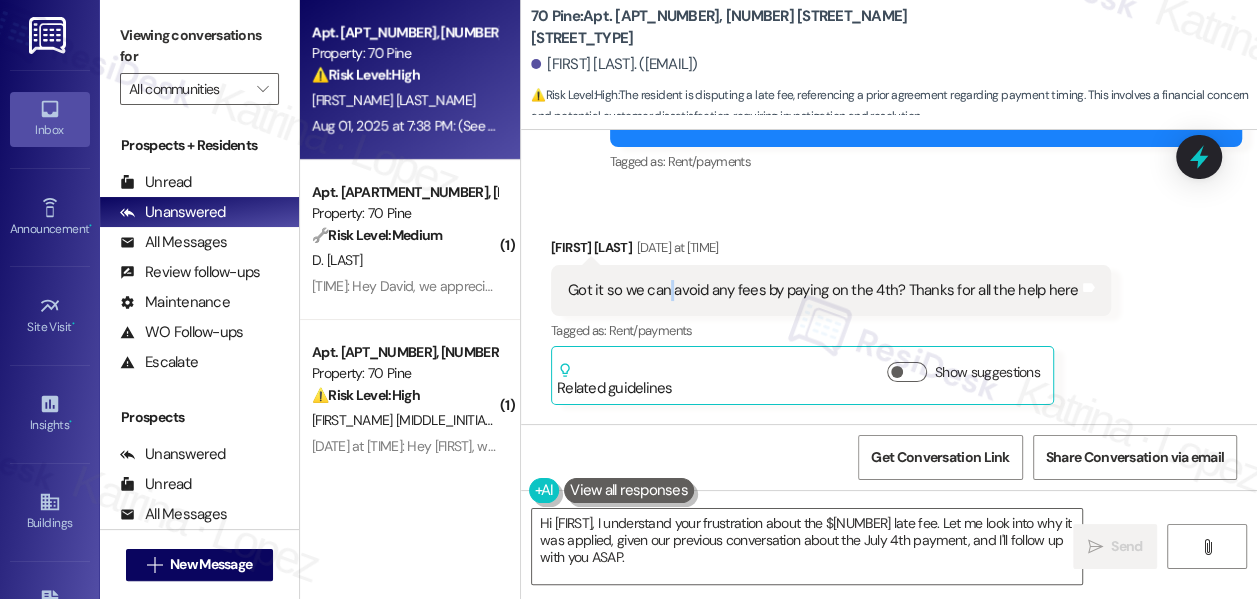 click on "Got it so we can avoid any fees by paying on the 4th? Thanks for all the help here" at bounding box center [823, 290] 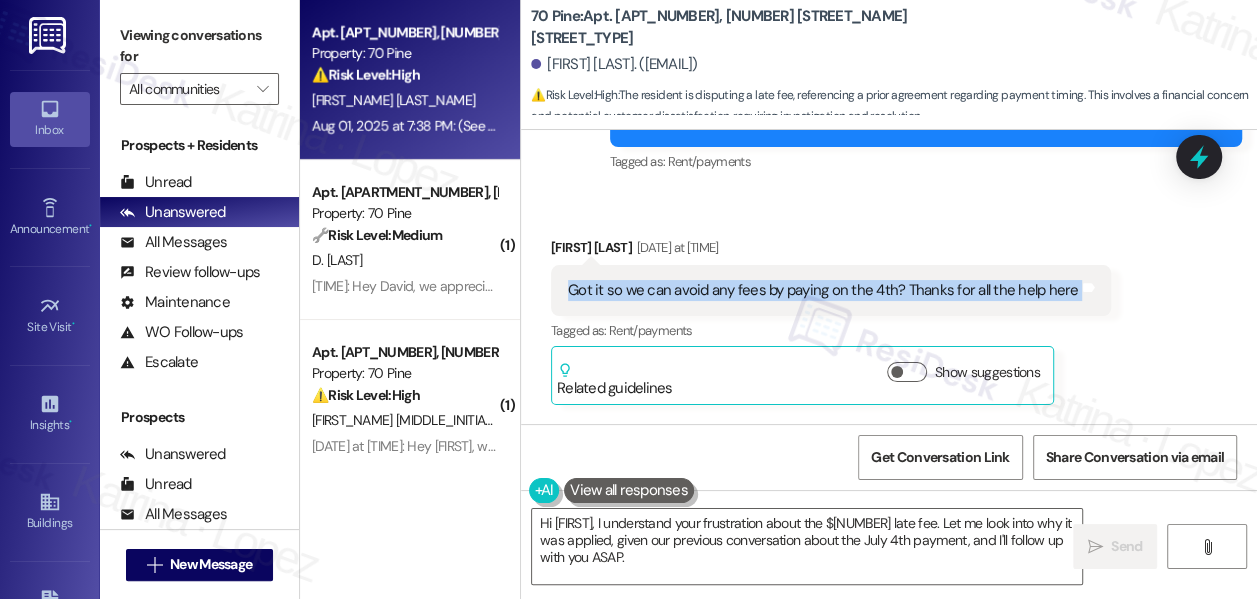 click on "Got it so we can avoid any fees by paying on the 4th? Thanks for all the help here" at bounding box center (823, 290) 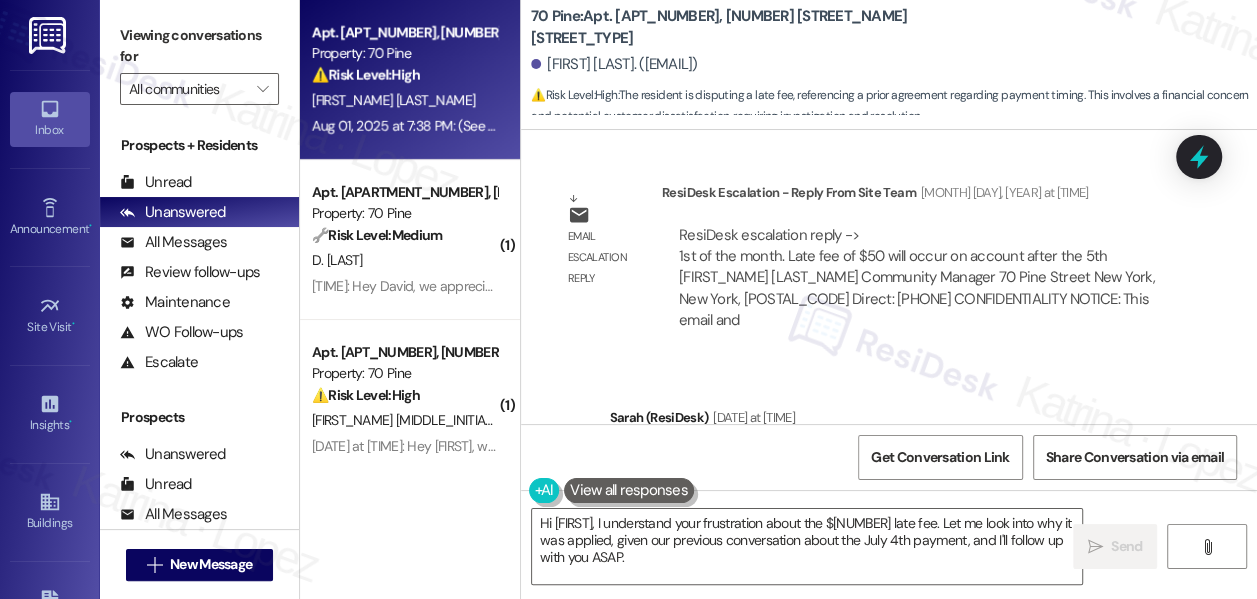 scroll, scrollTop: 1573, scrollLeft: 0, axis: vertical 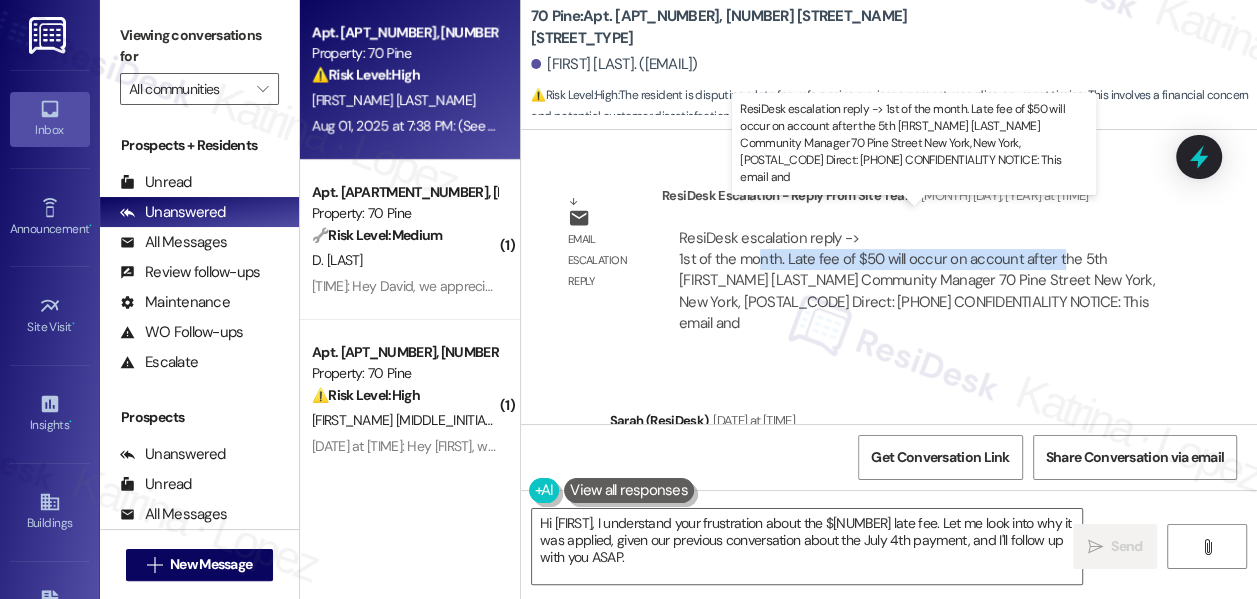 drag, startPoint x: 759, startPoint y: 234, endPoint x: 1058, endPoint y: 245, distance: 299.20227 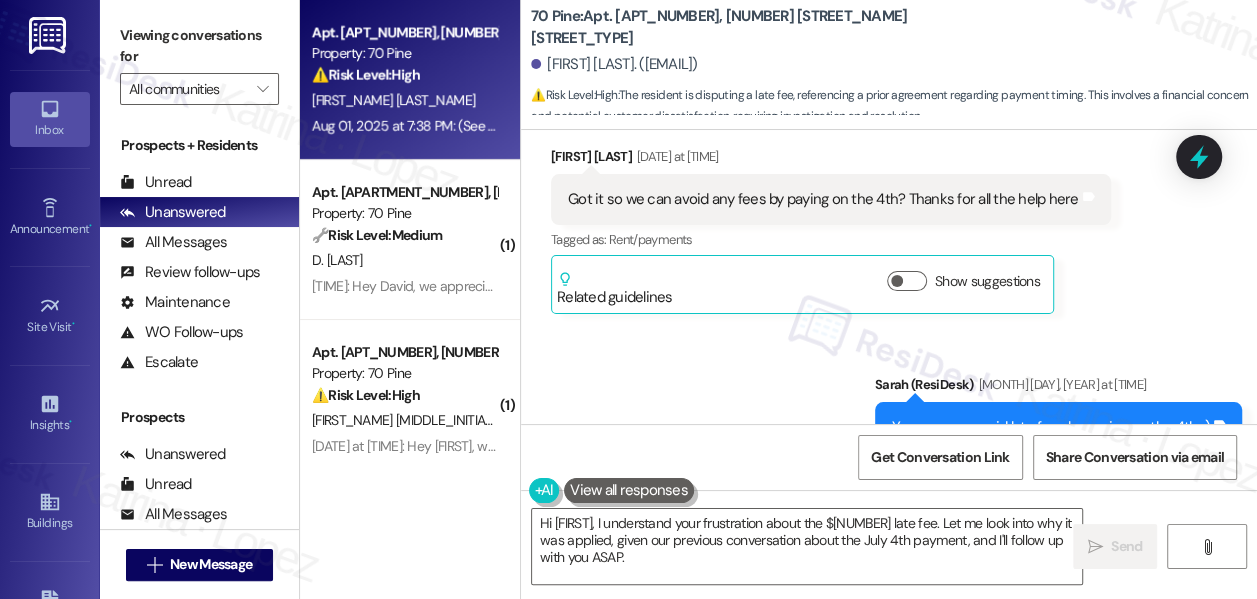 scroll, scrollTop: 2118, scrollLeft: 0, axis: vertical 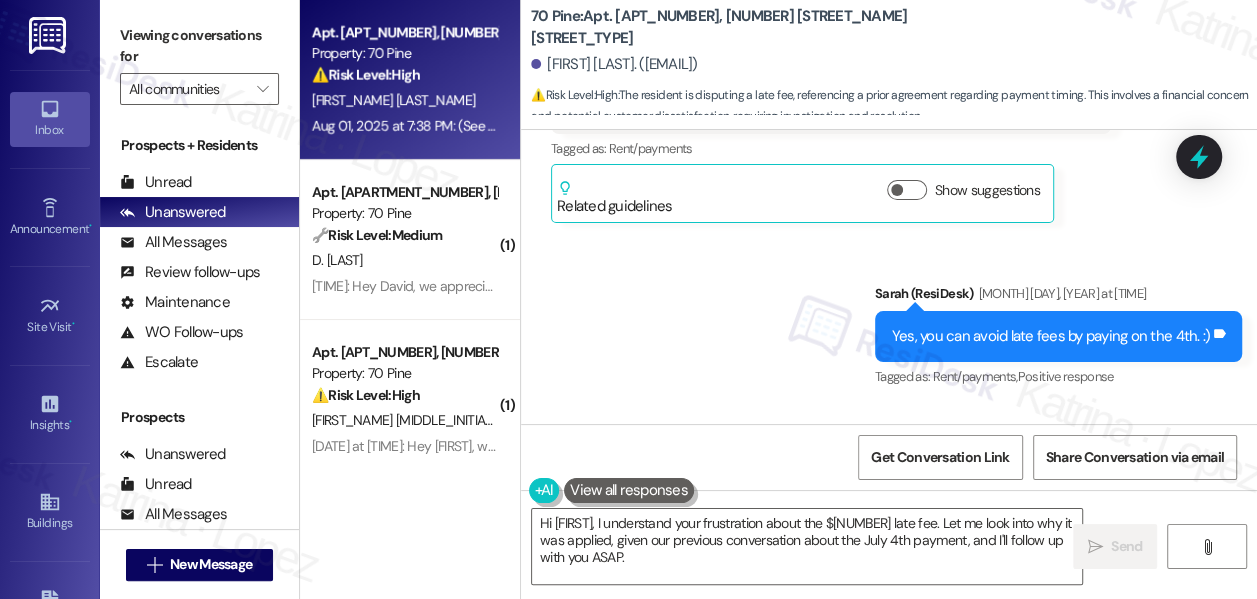 click on "Yes, you can avoid late fees by paying on the 4th. :)" at bounding box center (1051, 336) 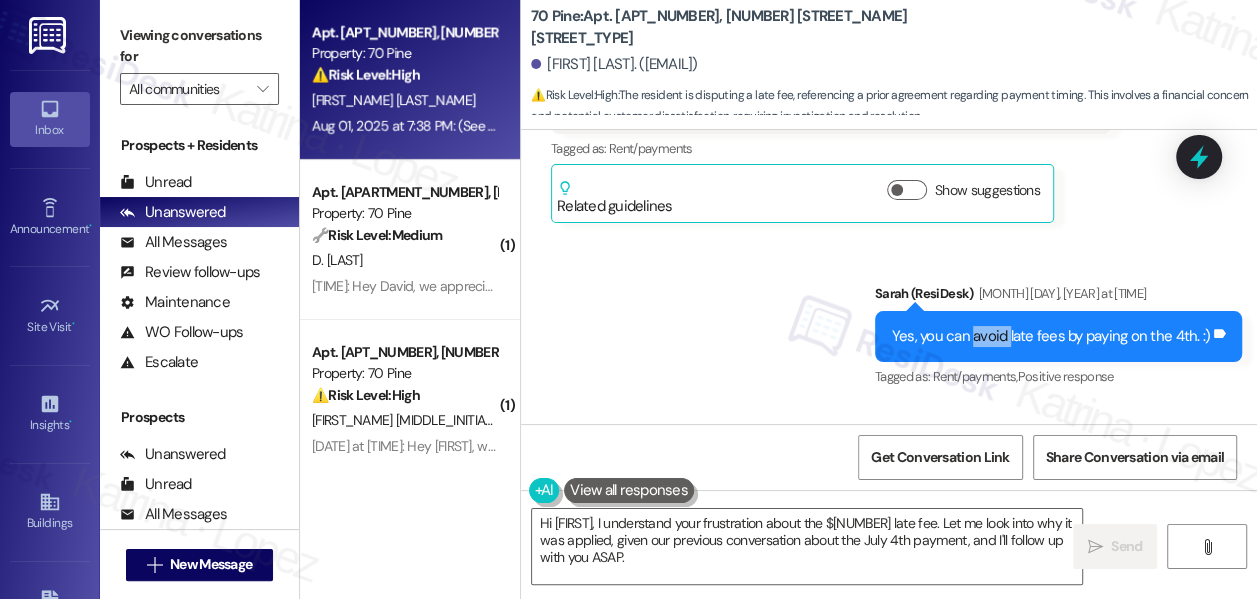 click on "Yes, you can avoid late fees by paying on the 4th. :)" at bounding box center (1051, 336) 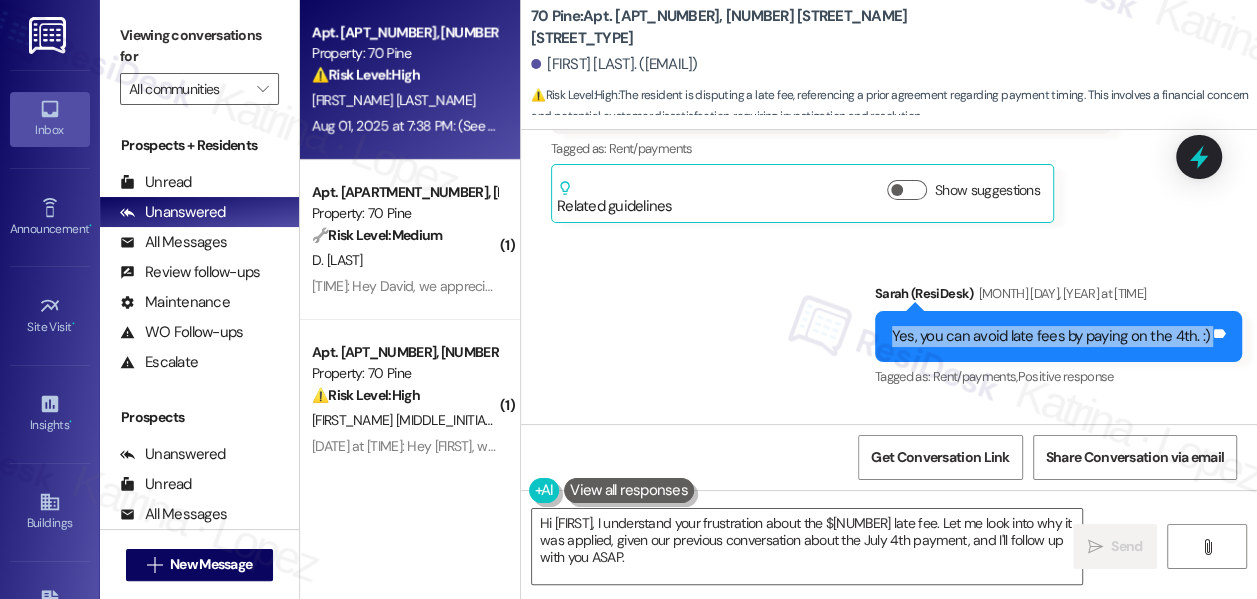 click on "Yes, you can avoid late fees by paying on the 4th. :)" at bounding box center [1051, 336] 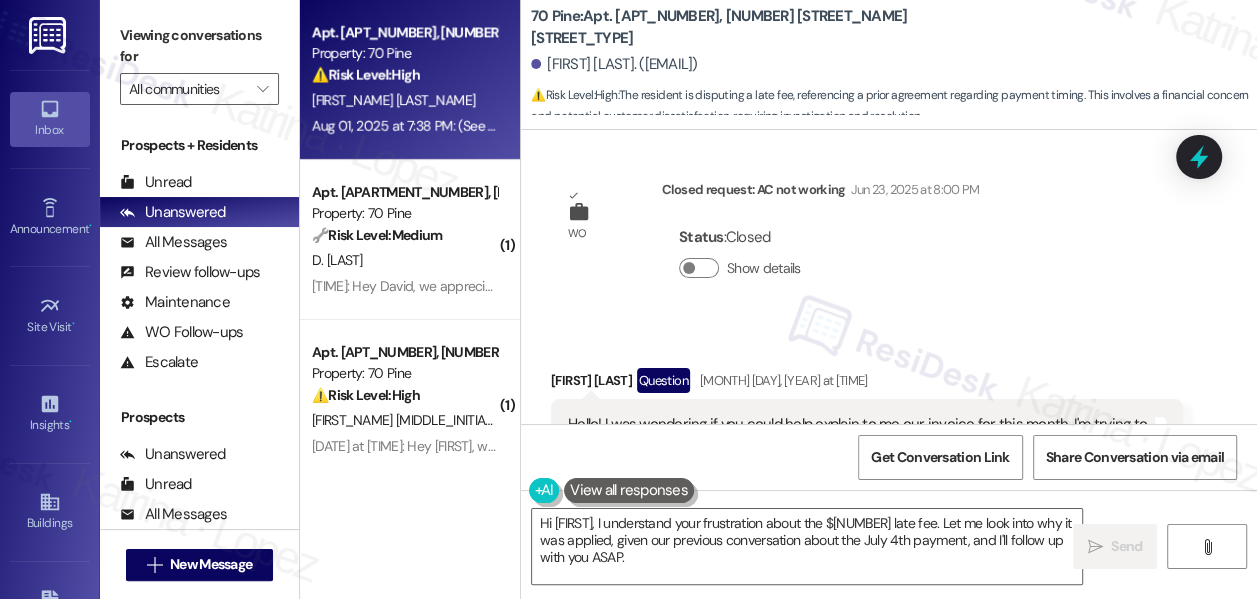 scroll, scrollTop: 2573, scrollLeft: 0, axis: vertical 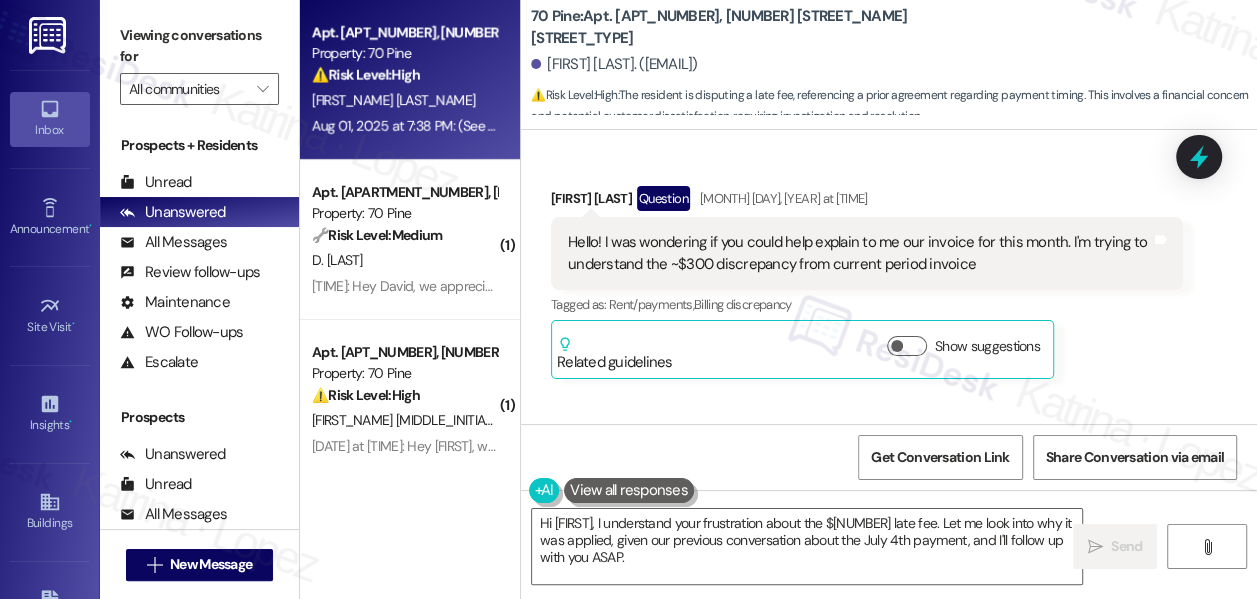 click on "Hello! I was wondering if you could help explain to me our invoice for this month. I'm trying to understand the ~$300 discrepancy from current period invoice" at bounding box center (859, 253) 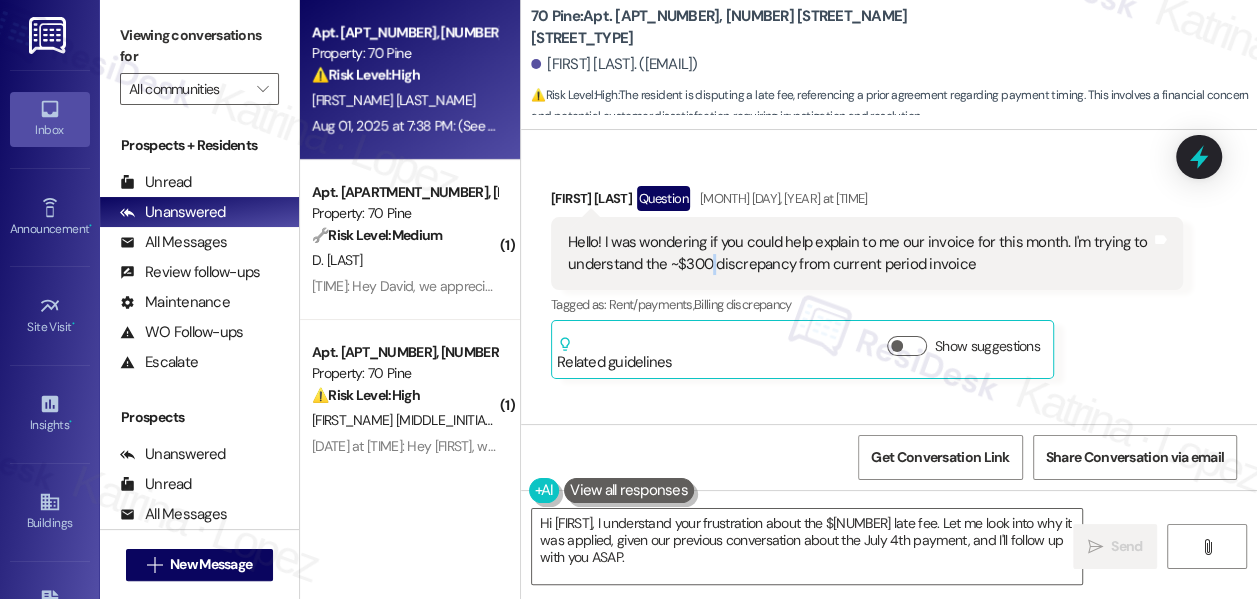 click on "Hello! I was wondering if you could help explain to me our invoice for this month. I'm trying to understand the ~$300 discrepancy from current period invoice" at bounding box center [859, 253] 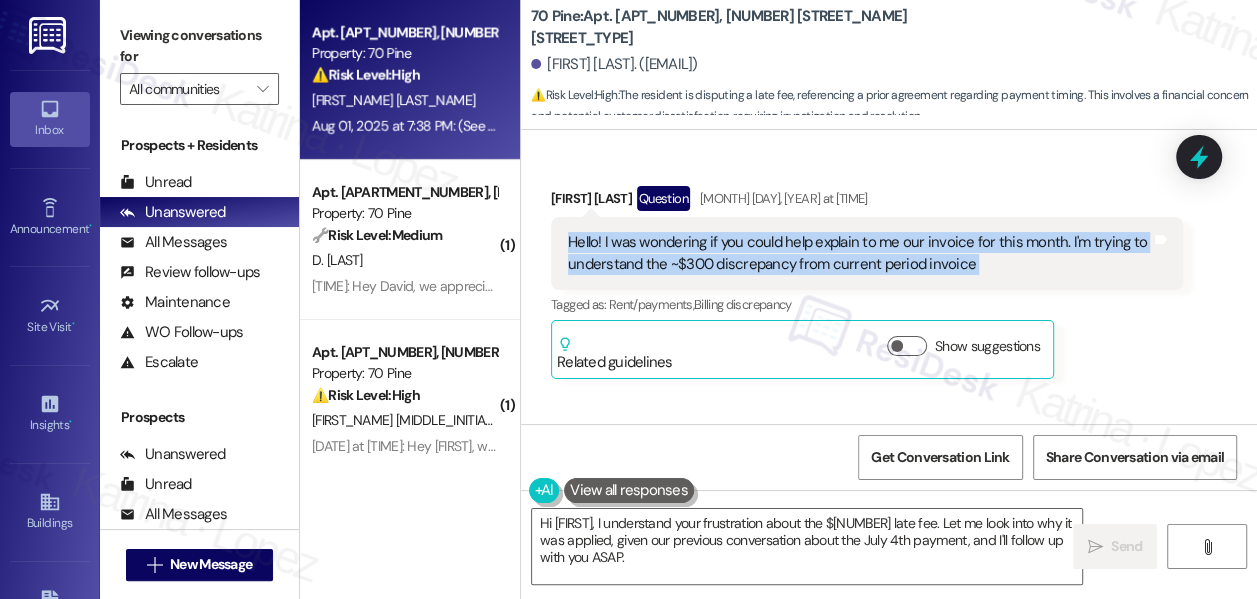 click on "Hello! I was wondering if you could help explain to me our invoice for this month. I'm trying to understand the ~$300 discrepancy from current period invoice" at bounding box center [859, 253] 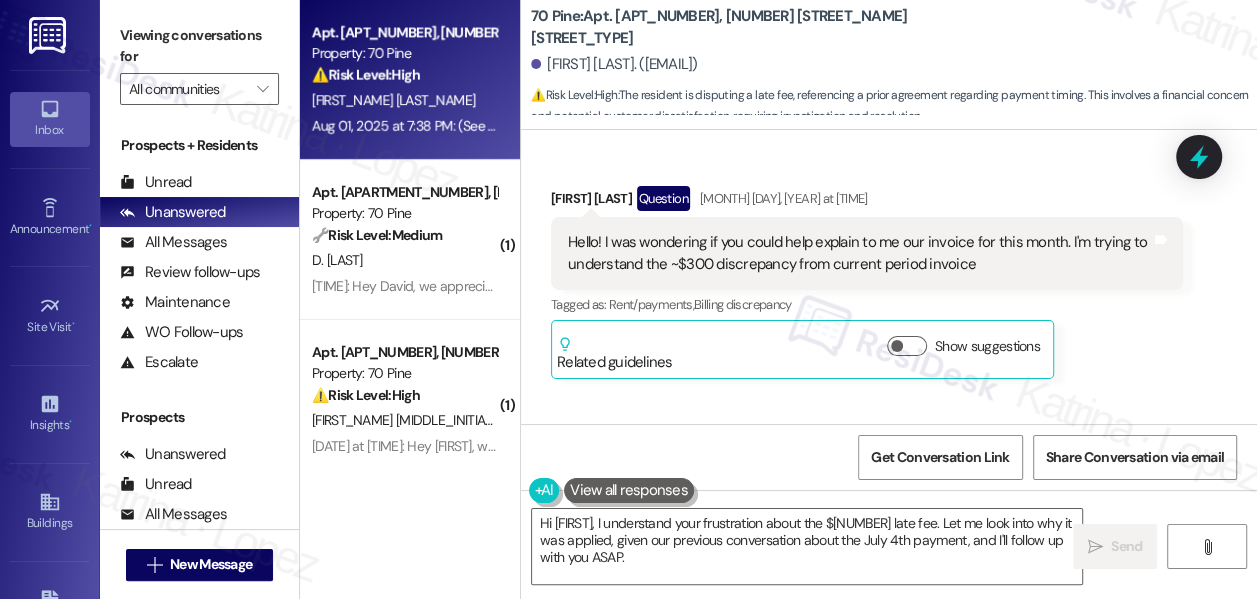 click on "Viewing conversations for" at bounding box center [199, 46] 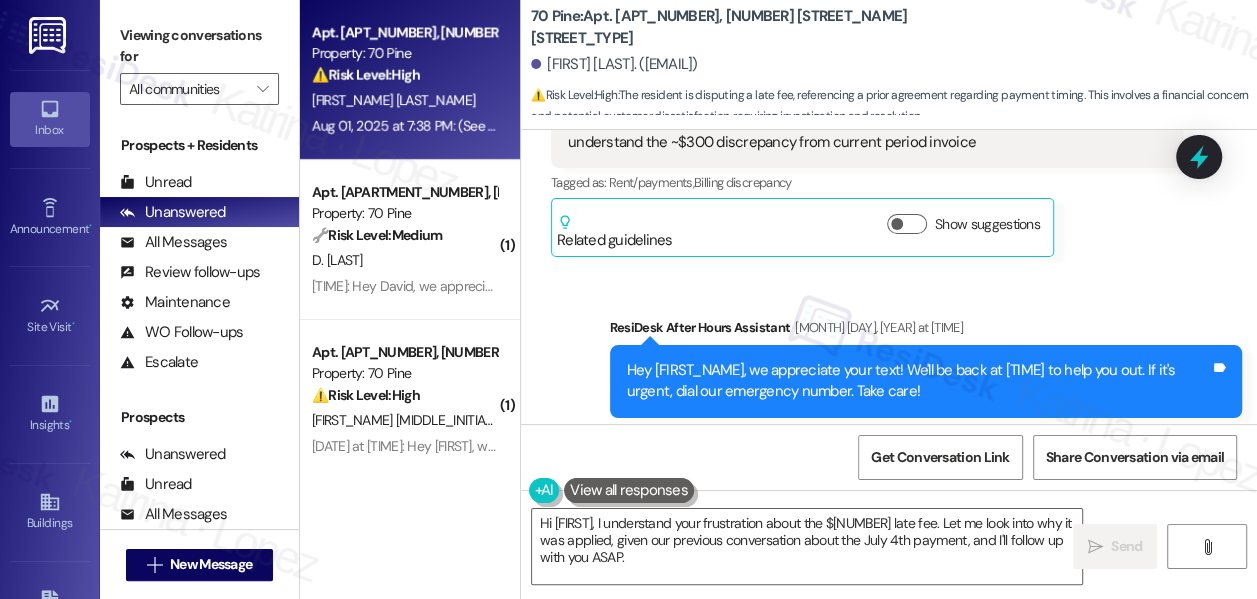 scroll, scrollTop: 2664, scrollLeft: 0, axis: vertical 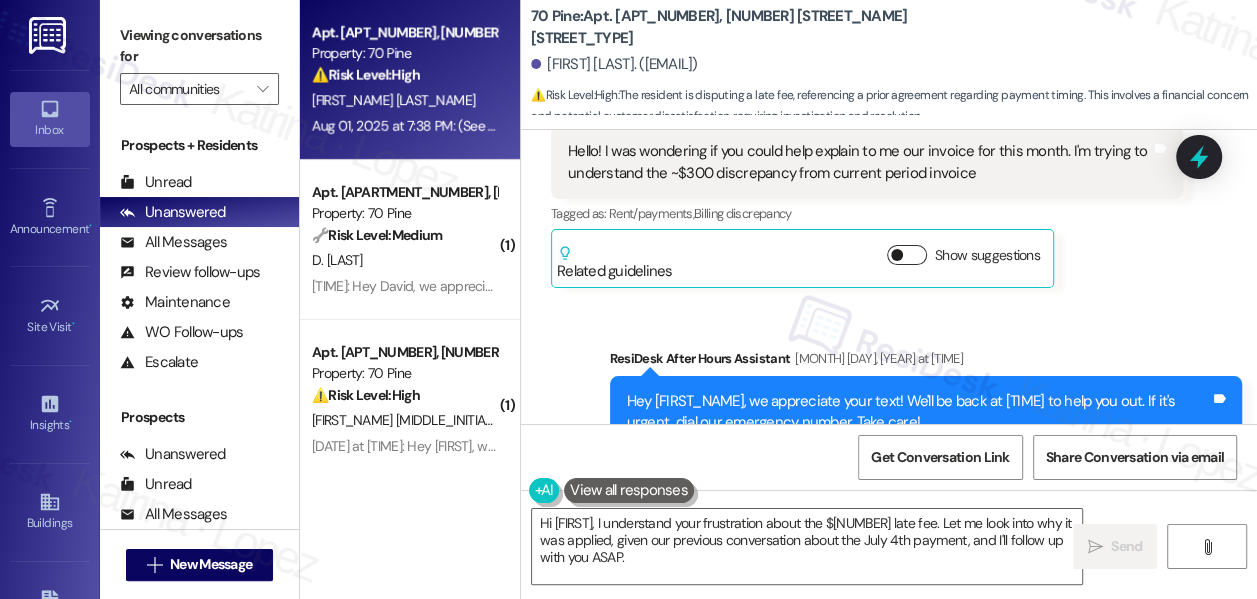 click on "Show suggestions" at bounding box center [907, 255] 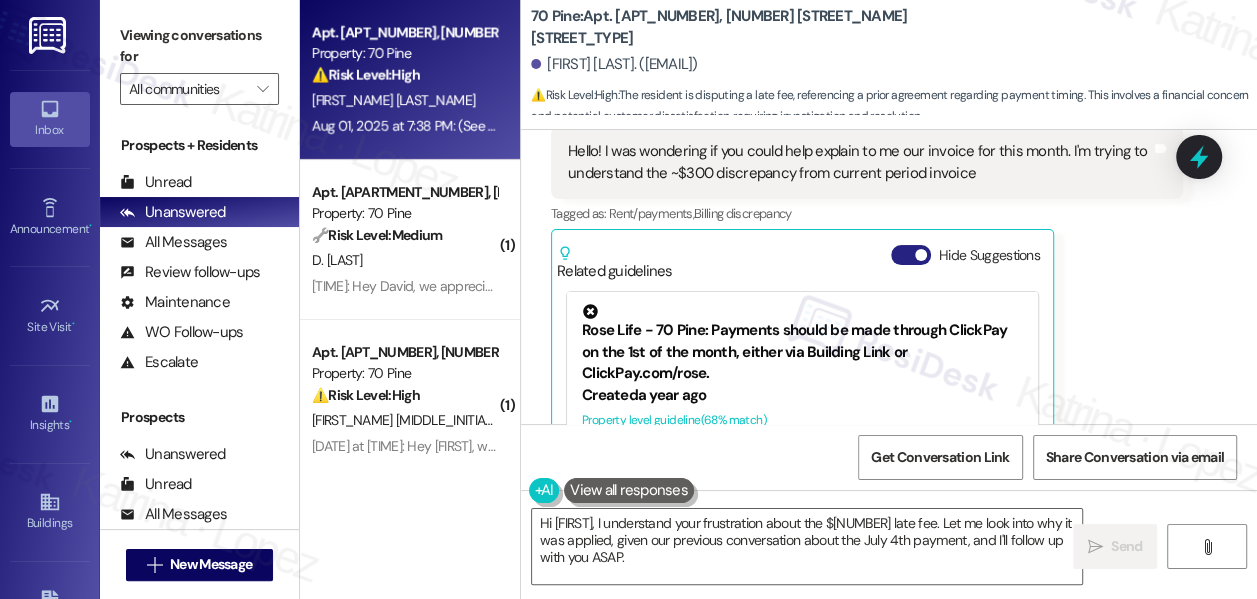 click on "Hide Suggestions" at bounding box center [911, 255] 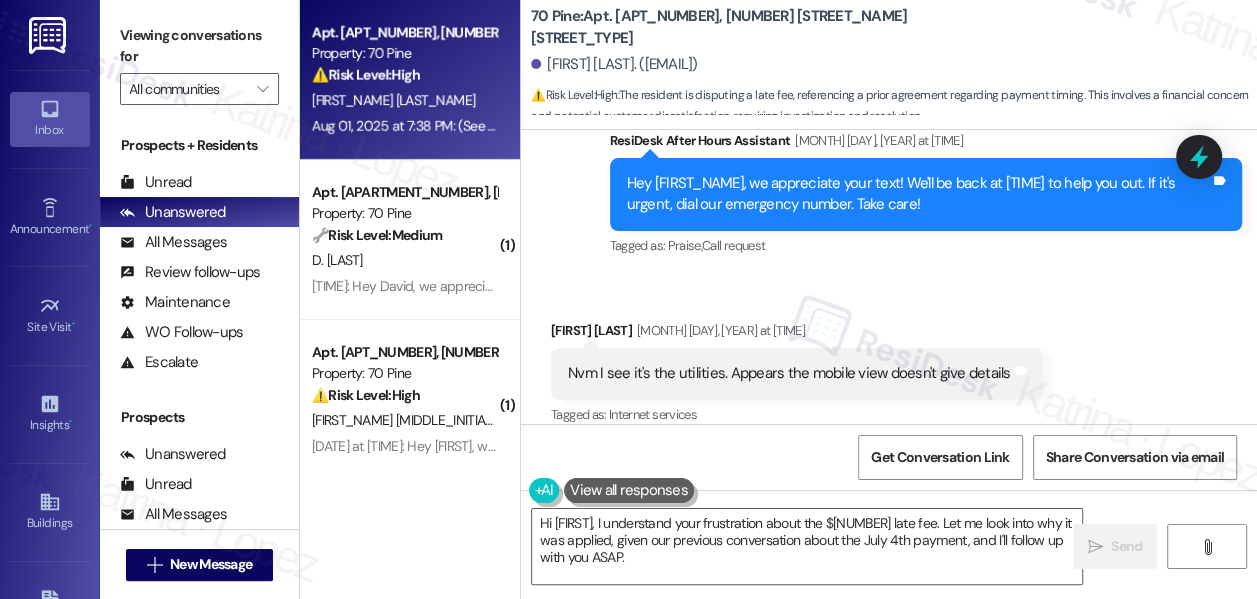 scroll, scrollTop: 2936, scrollLeft: 0, axis: vertical 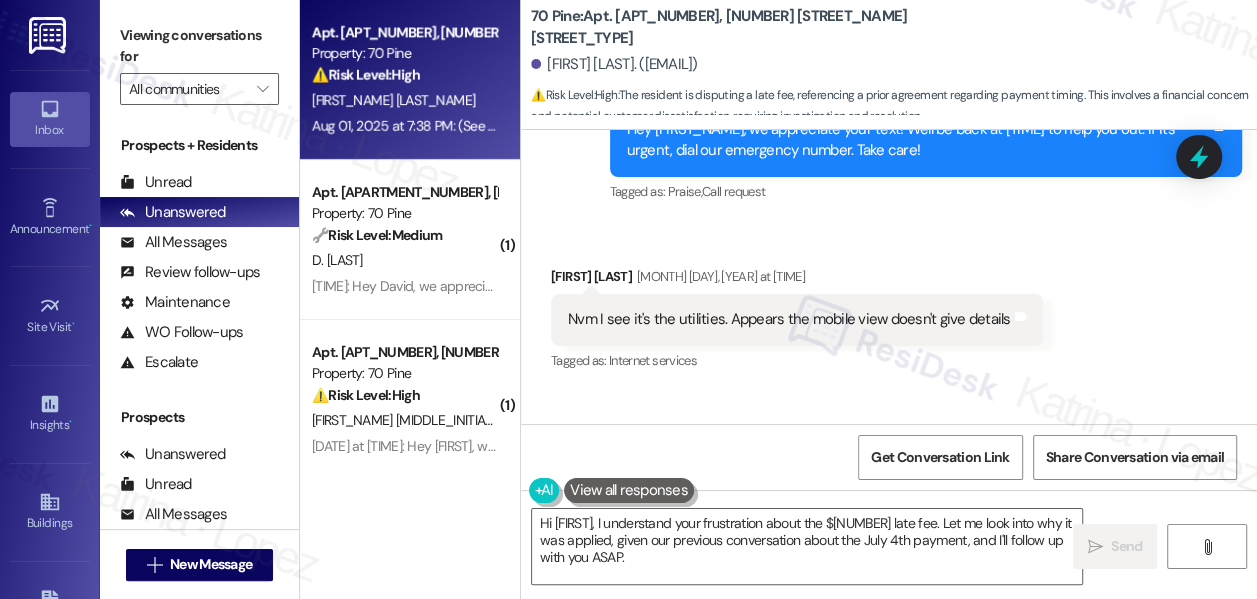 click on "Nvm I see it's the utilities. Appears the mobile view doesn't give details" at bounding box center (789, 319) 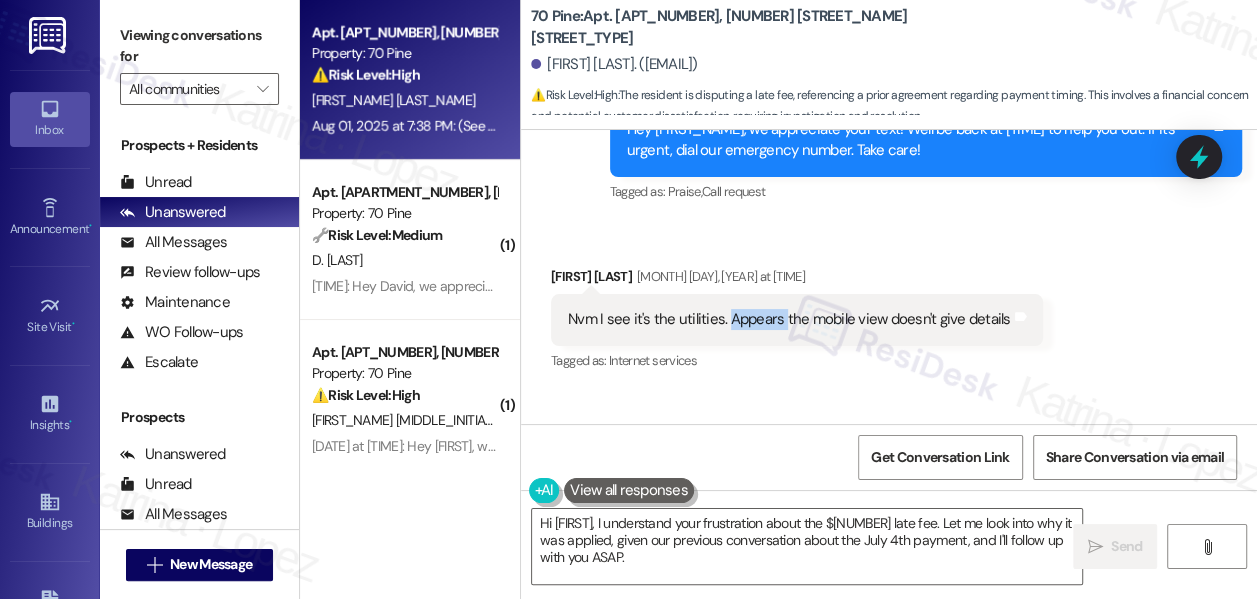 click on "Nvm I see it's the utilities. Appears the mobile view doesn't give details" at bounding box center (789, 319) 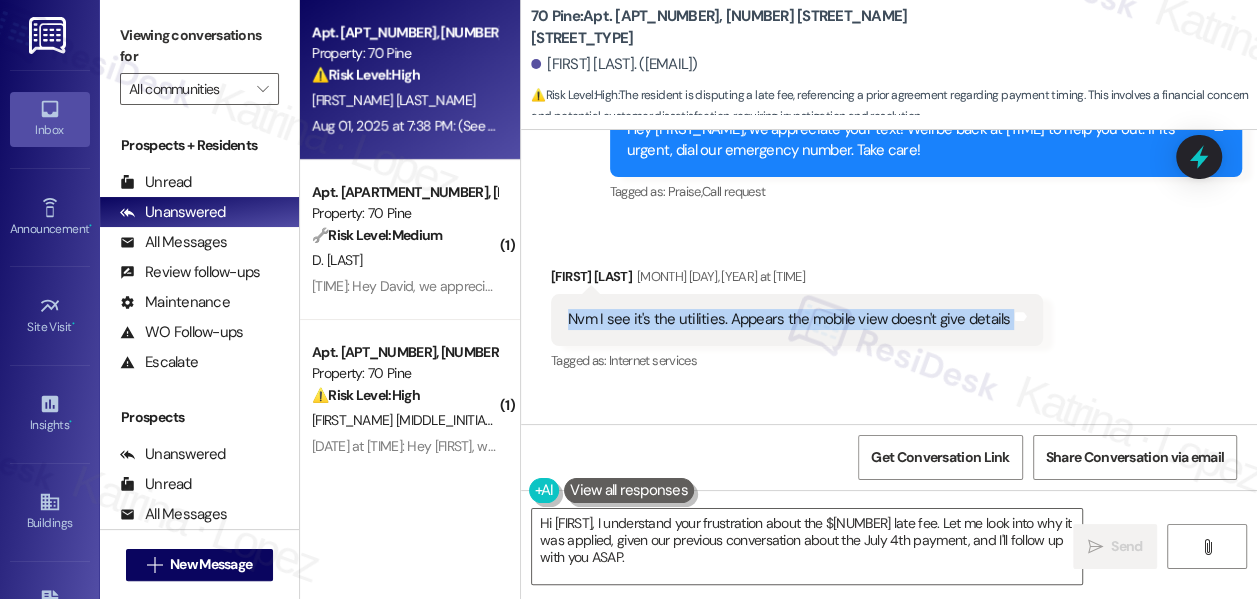 click on "Nvm I see it's the utilities. Appears the mobile view doesn't give details" at bounding box center [789, 319] 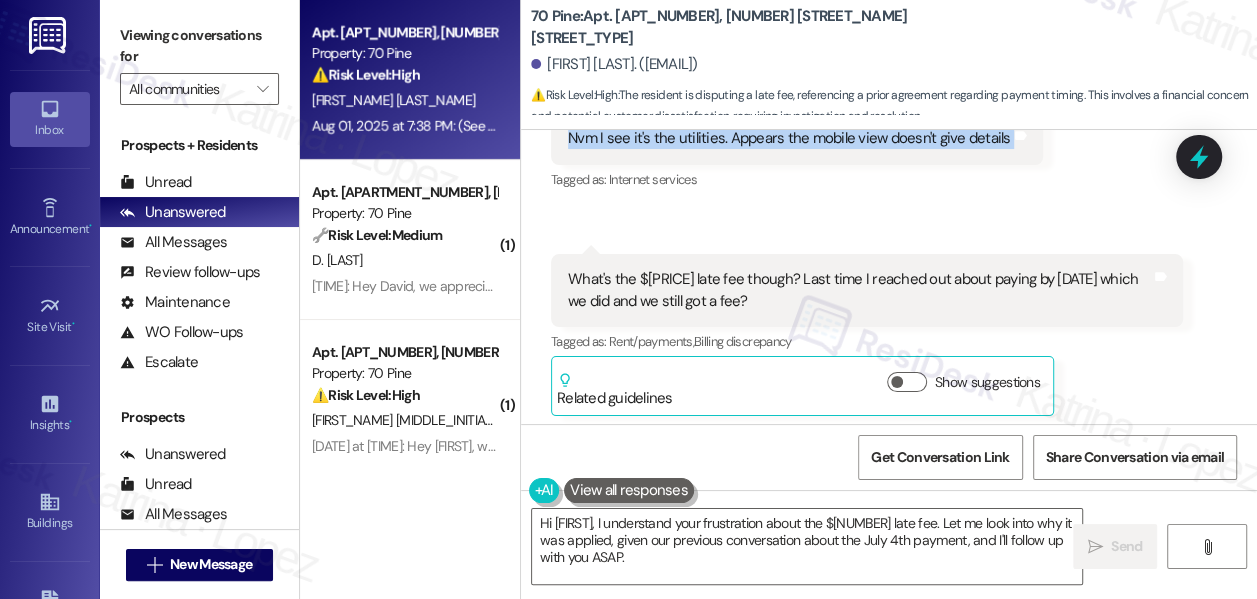 scroll, scrollTop: 3118, scrollLeft: 0, axis: vertical 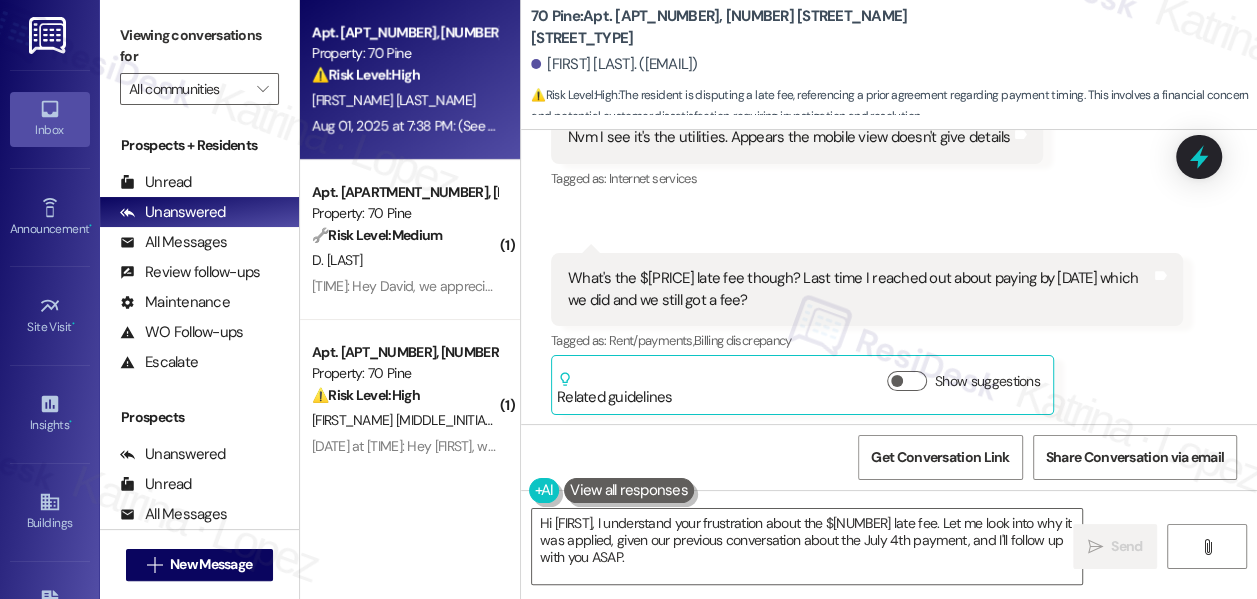 click on "What's the $[PRICE] late fee though? Last time I reached out about paying by [DATE] which we did and we still got a fee?" at bounding box center (859, 289) 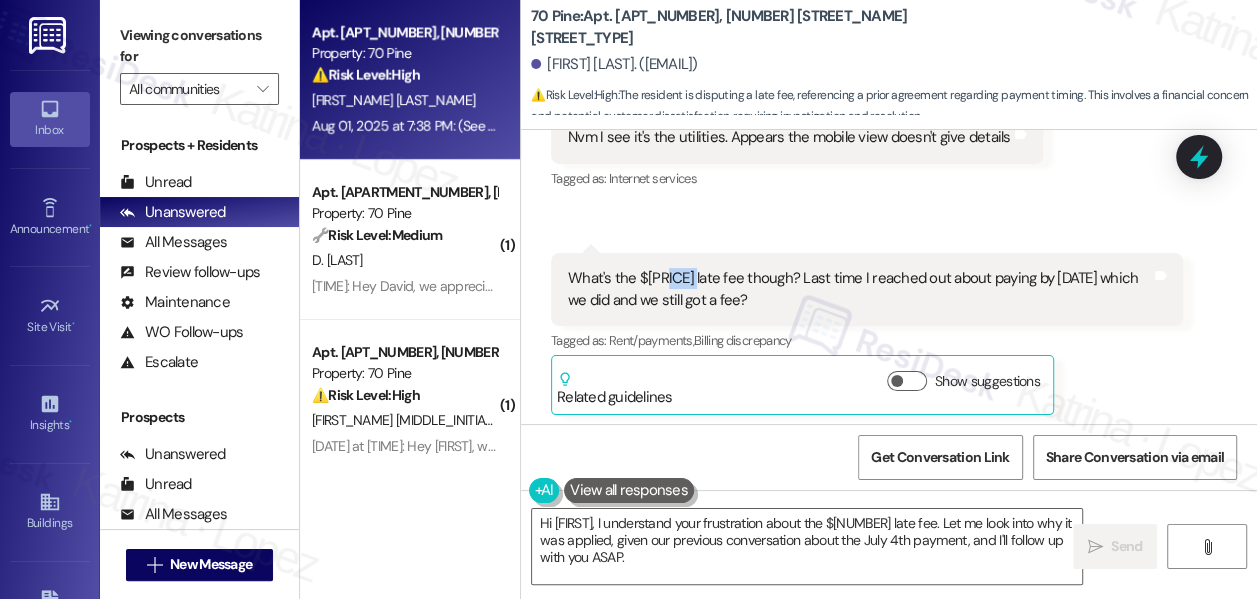 click on "What's the $[PRICE] late fee though? Last time I reached out about paying by [DATE] which we did and we still got a fee?" at bounding box center [859, 289] 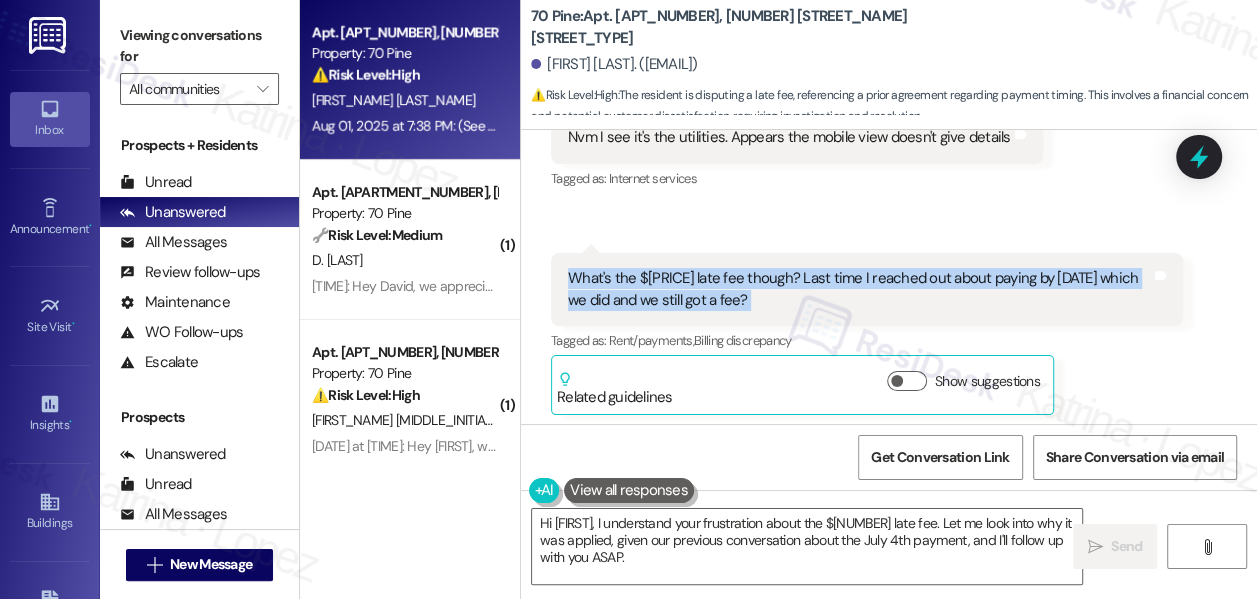 click on "What's the $[PRICE] late fee though? Last time I reached out about paying by [DATE] which we did and we still got a fee?" at bounding box center [859, 289] 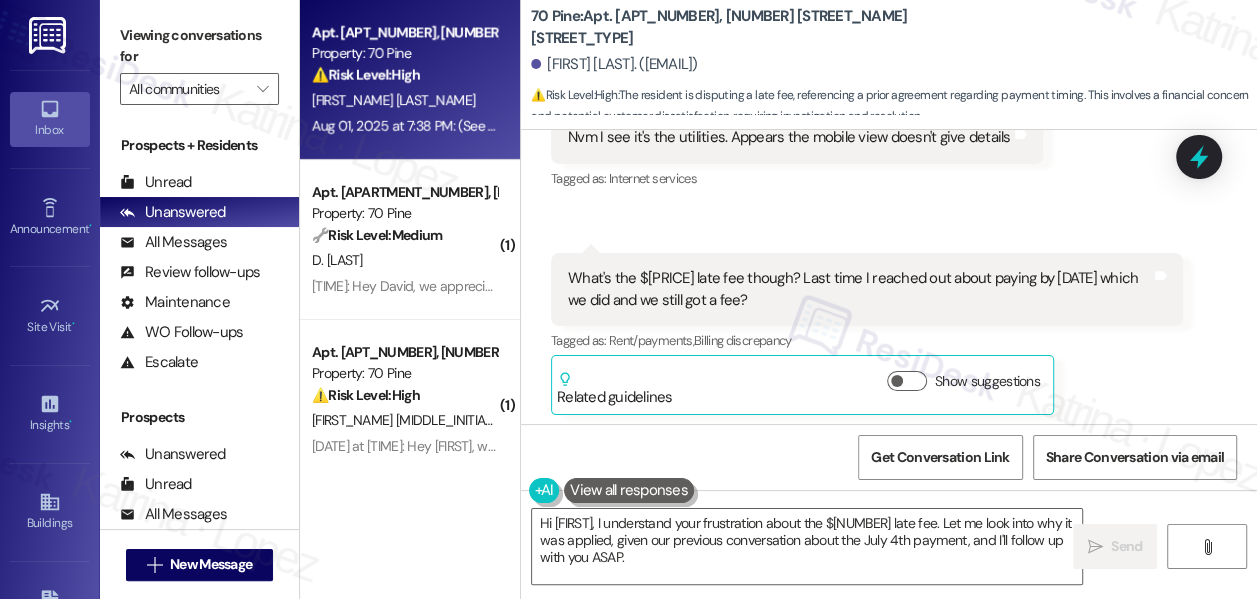 click on "Inbox   Go to Inbox Announcement   • Send A Text Announcement Site Visit   • Go to Site Visit Insights   • Go to Insights Buildings   Go to Buildings Leads   Go to Leads Templates   • Go to Templates Account   Go to Account Support   Go to Support" at bounding box center [50, 299] 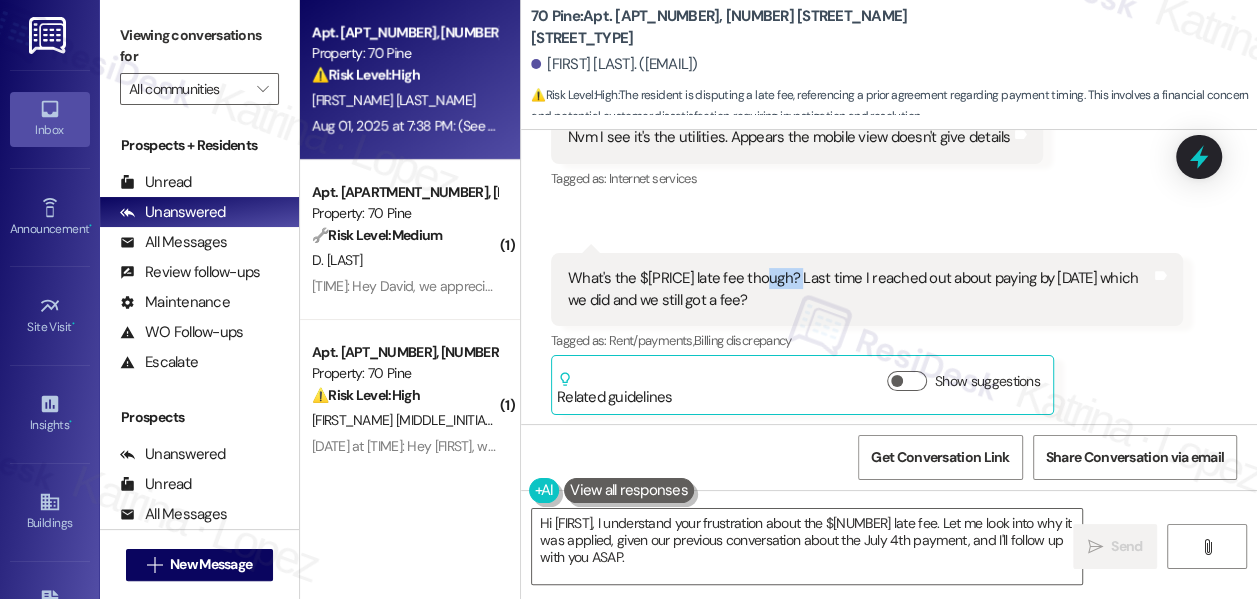 click on "What's the $[PRICE] late fee though? Last time I reached out about paying by [DATE] which we did and we still got a fee?" at bounding box center [859, 289] 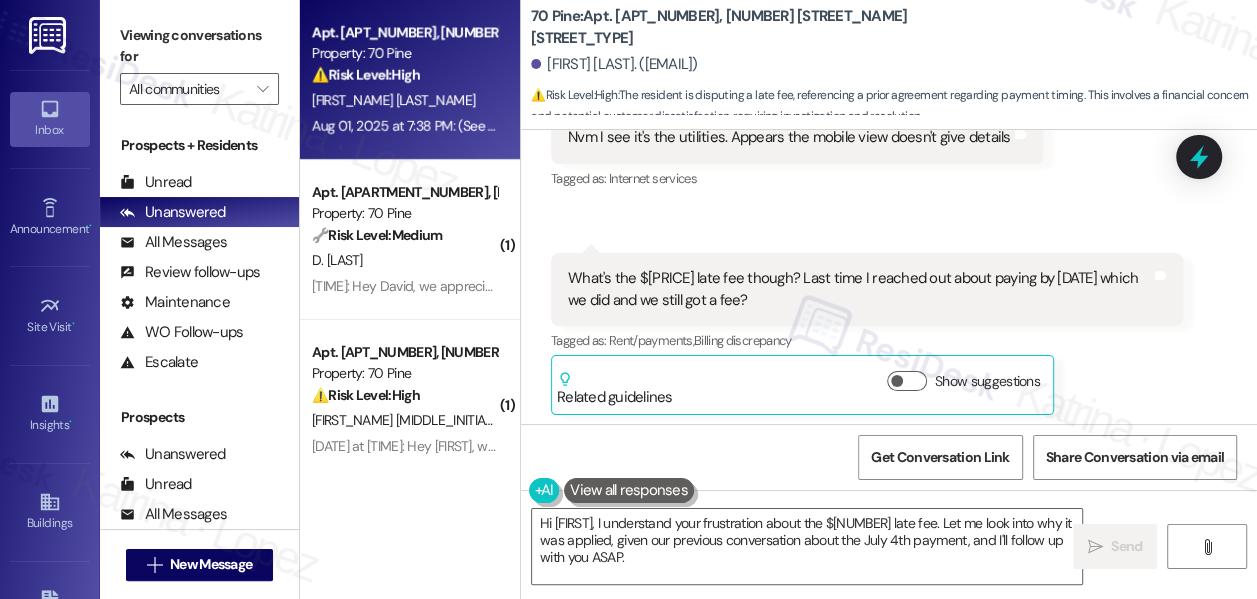 click on "What's the $[PRICE] late fee though? Last time I reached out about paying by [DATE] which we did and we still got a fee?" at bounding box center [859, 289] 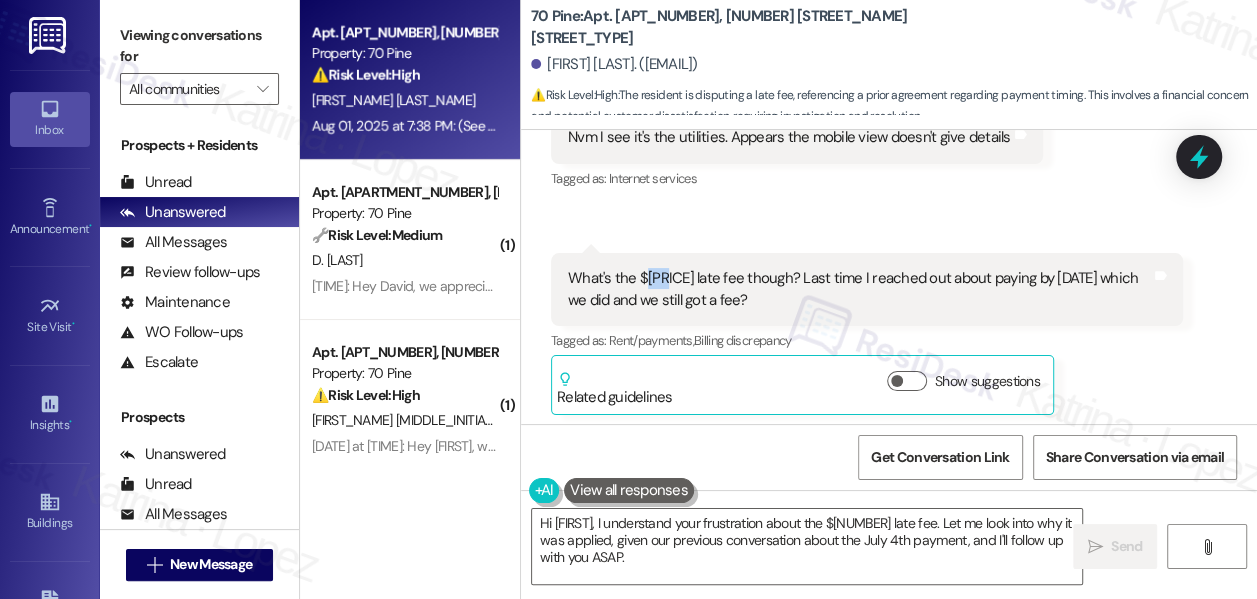 click on "What's the $[PRICE] late fee though? Last time I reached out about paying by [DATE] which we did and we still got a fee?" at bounding box center [859, 289] 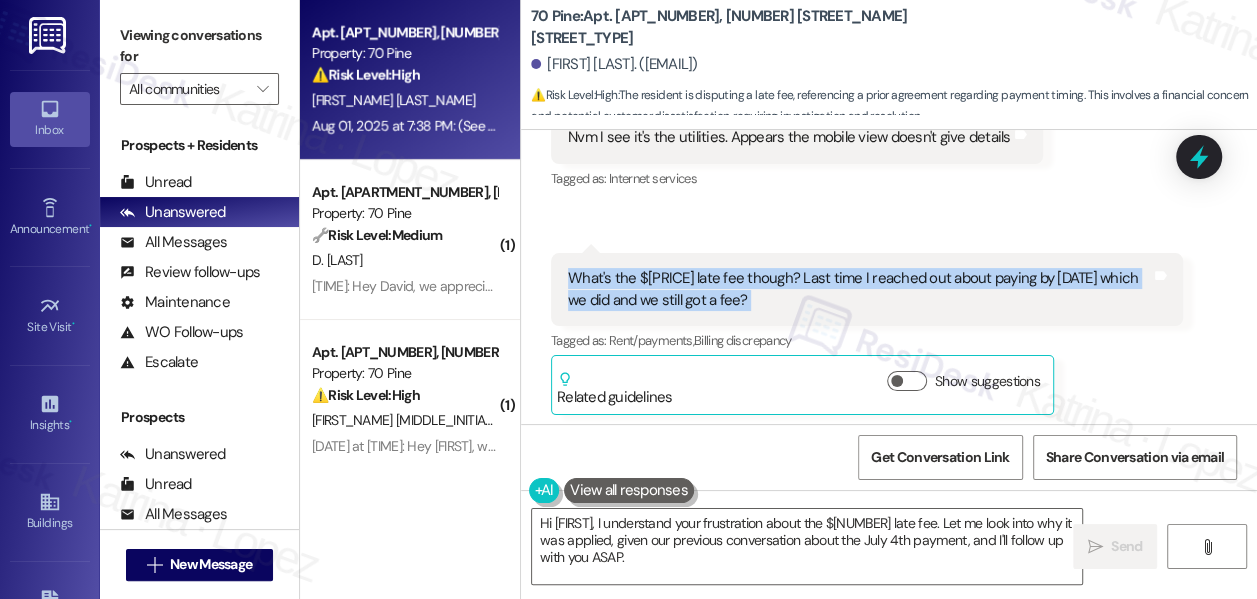click on "What's the $[PRICE] late fee though? Last time I reached out about paying by [DATE] which we did and we still got a fee?" at bounding box center [859, 289] 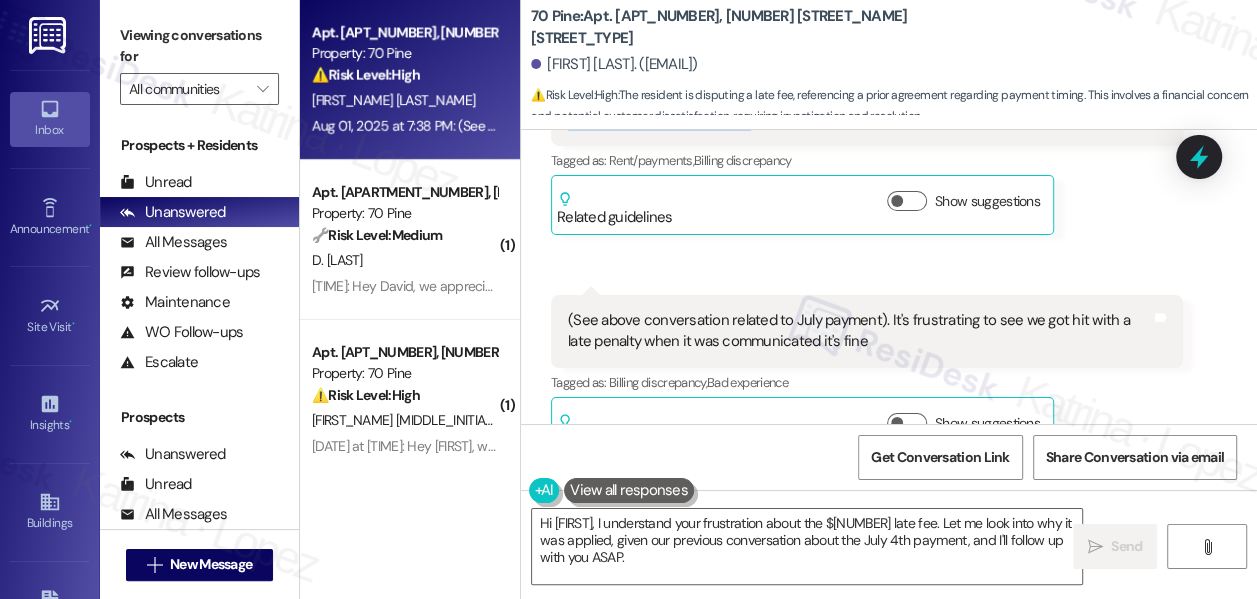 scroll, scrollTop: 3300, scrollLeft: 0, axis: vertical 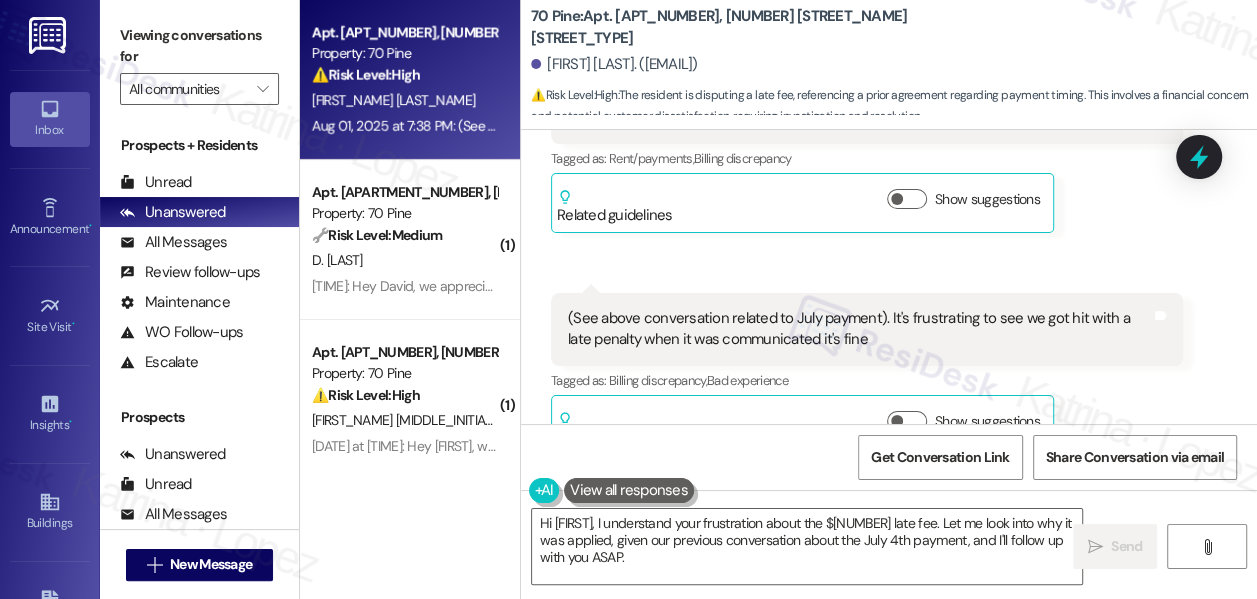 click on "(See above conversation related to July payment). It's frustrating to see we got hit with a late penalty when it was communicated it's fine" at bounding box center [859, 329] 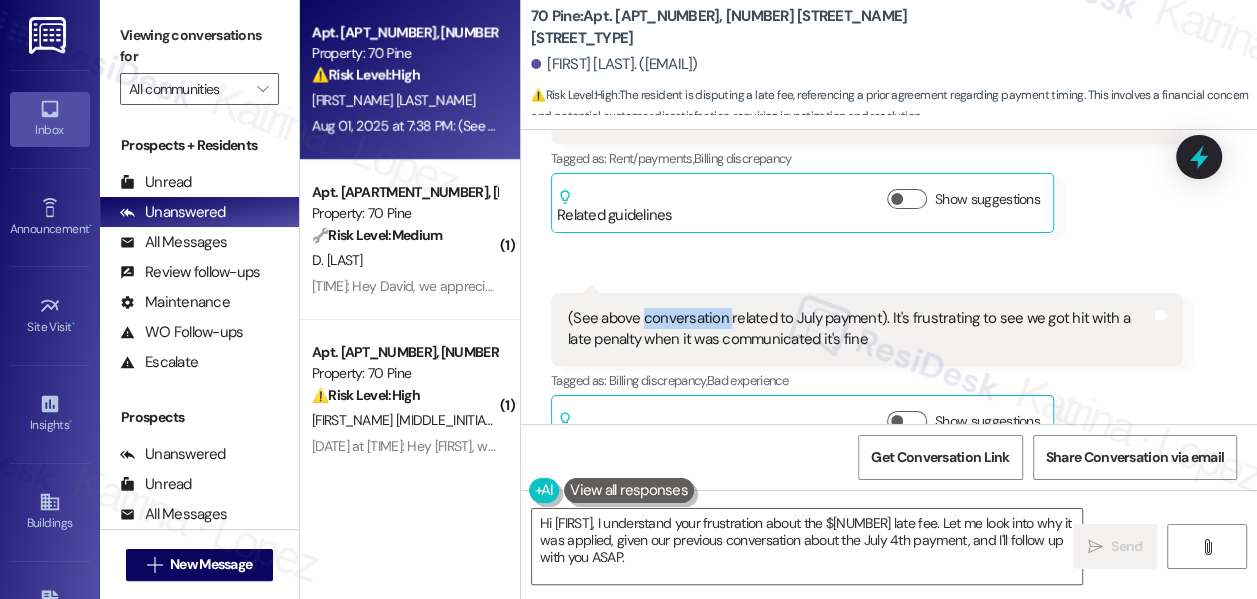 click on "(See above conversation related to July payment). It's frustrating to see we got hit with a late penalty when it was communicated it's fine" at bounding box center (859, 329) 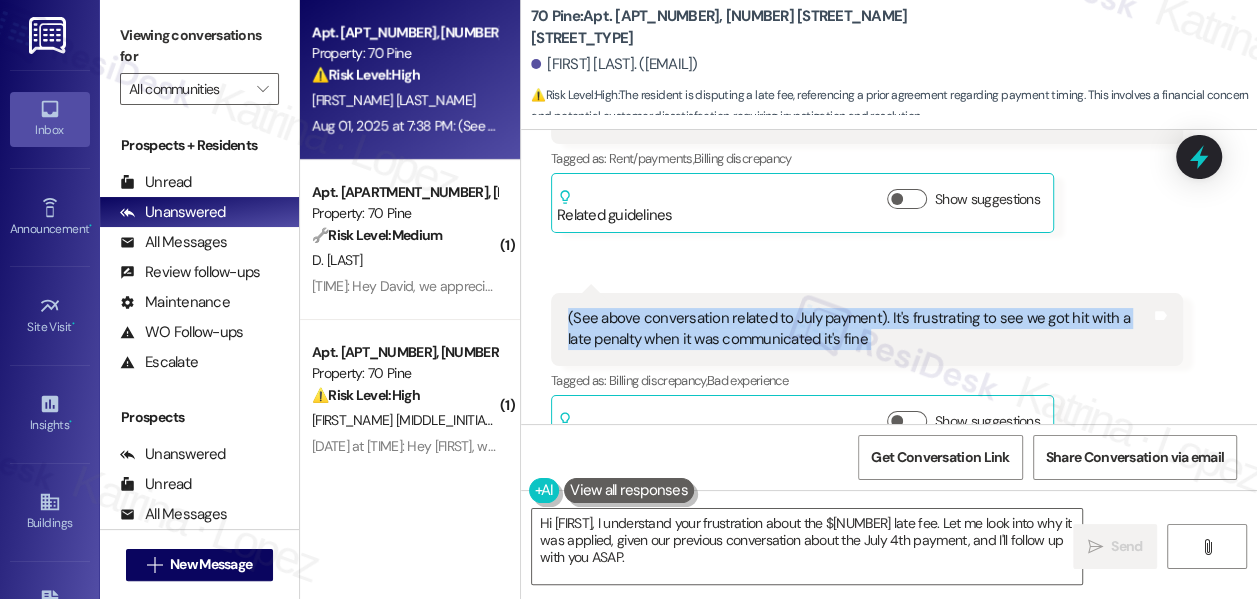 click on "(See above conversation related to July payment). It's frustrating to see we got hit with a late penalty when it was communicated it's fine" at bounding box center [859, 329] 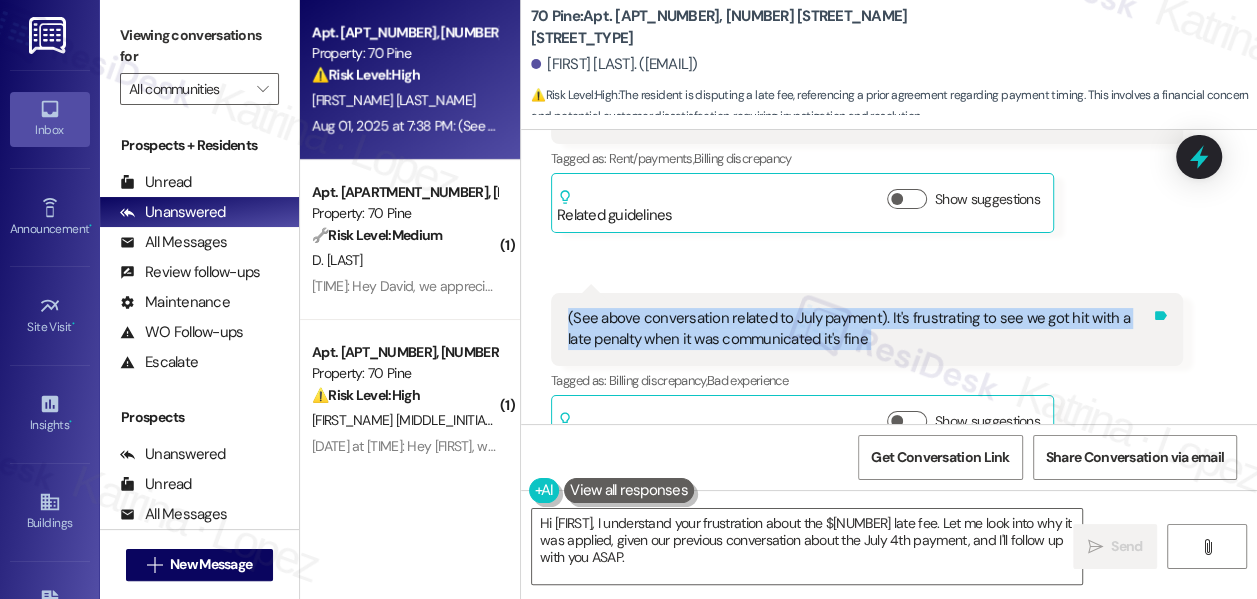 copy on "(See above conversation related to July payment). It's frustrating to see we got hit with a late penalty when it was communicated it's fine  Tags and notes" 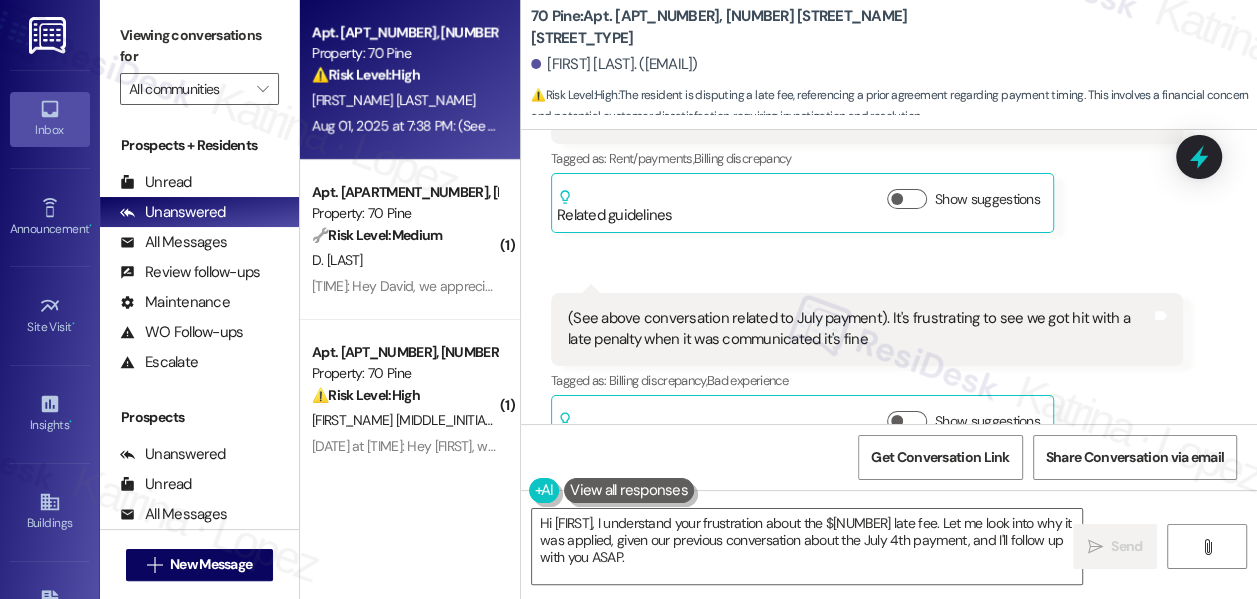 click on "Viewing conversations for All communities " at bounding box center (199, 62) 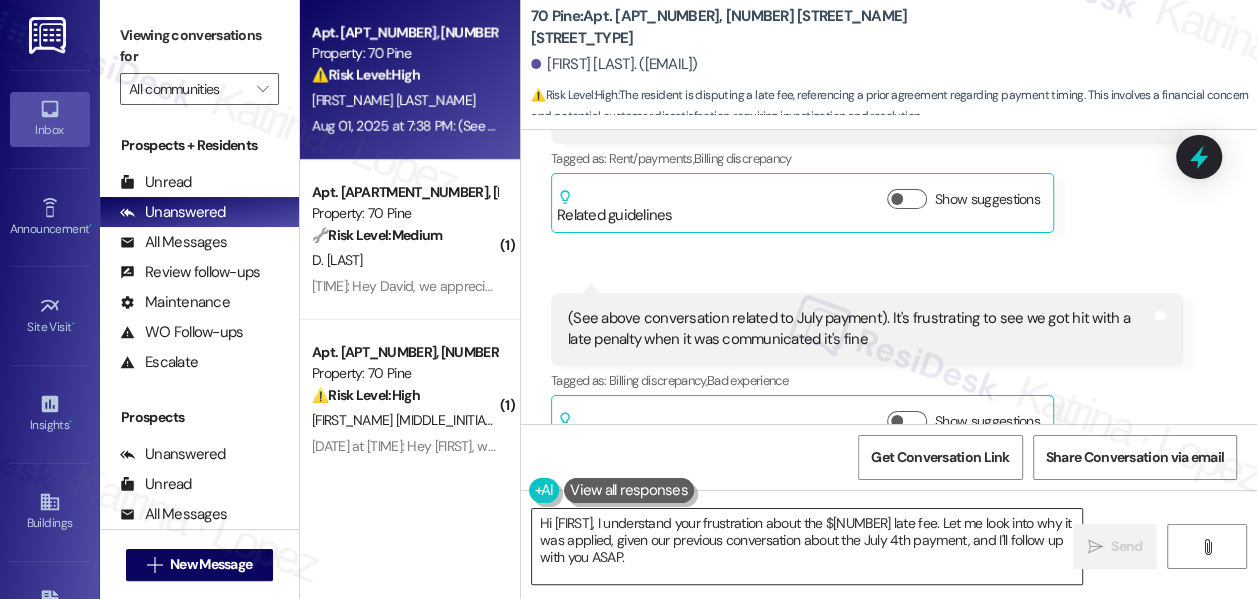 click on "Hi [FIRST], I understand your frustration about the $[NUMBER] late fee. Let me look into why it was applied, given our previous conversation about the July 4th payment, and I'll follow up with you ASAP." at bounding box center (807, 546) 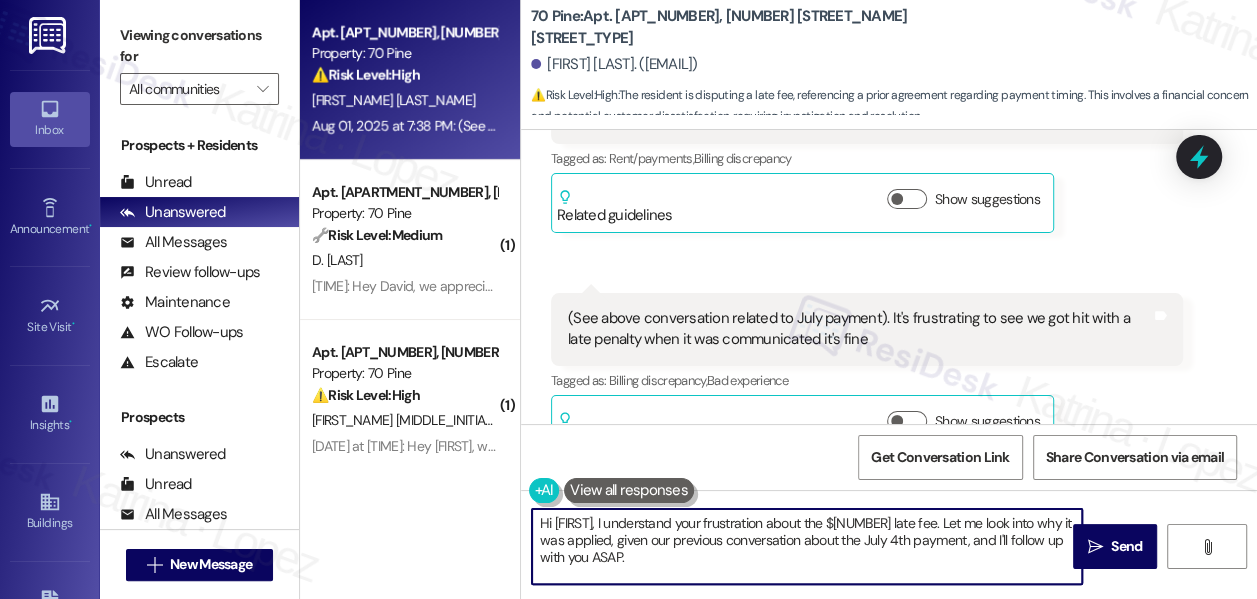 click on "Hi [FIRST], I understand your frustration about the $[NUMBER] late fee. Let me look into why it was applied, given our previous conversation about the July 4th payment, and I'll follow up with you ASAP." at bounding box center (807, 546) 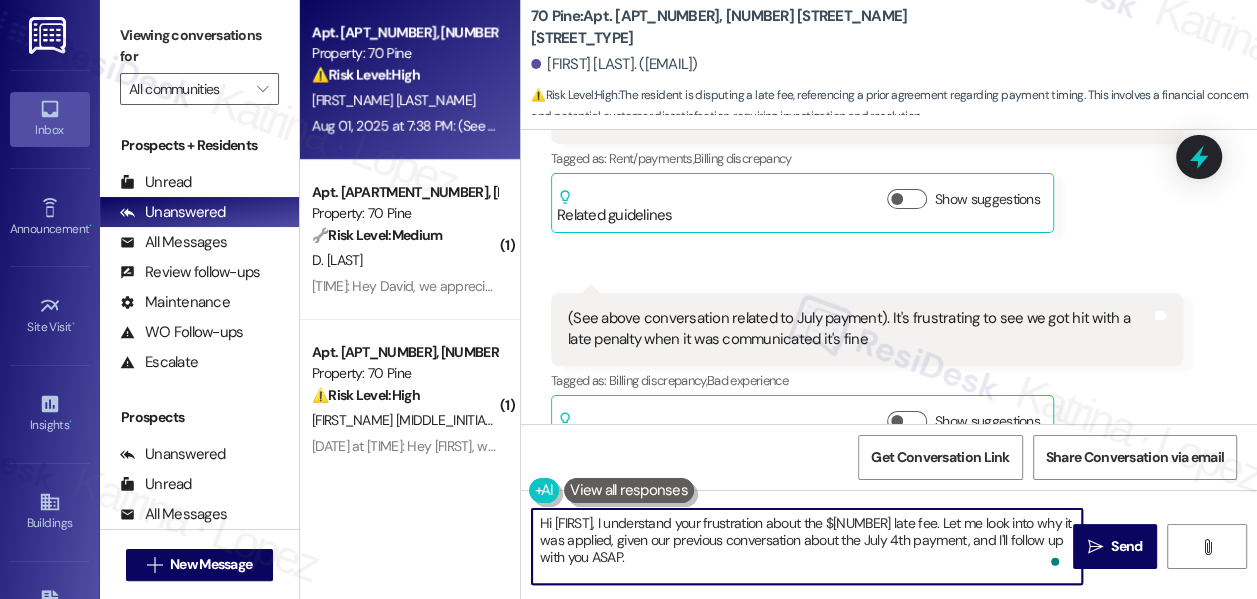 click on "Hi [FIRST], I understand your frustration about the $[NUMBER] late fee. Let me look into why it was applied, given our previous conversation about the July 4th payment, and I'll follow up with you ASAP." at bounding box center [807, 546] 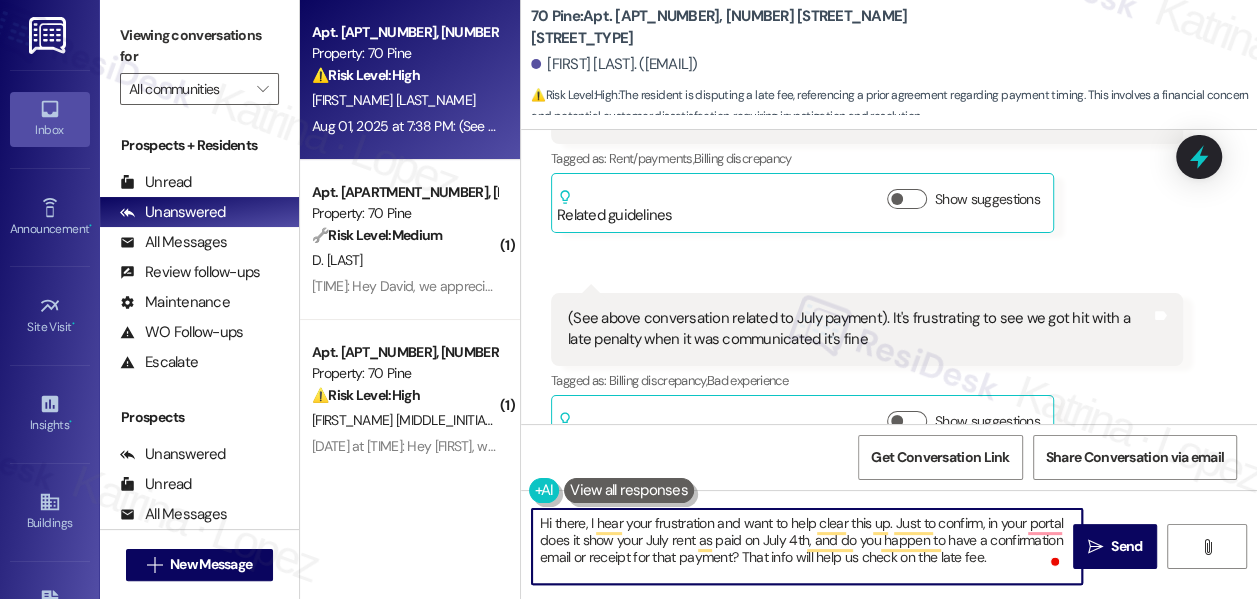 click on "[FIRST] [LAST]. ([EMAIL])" at bounding box center (614, 64) 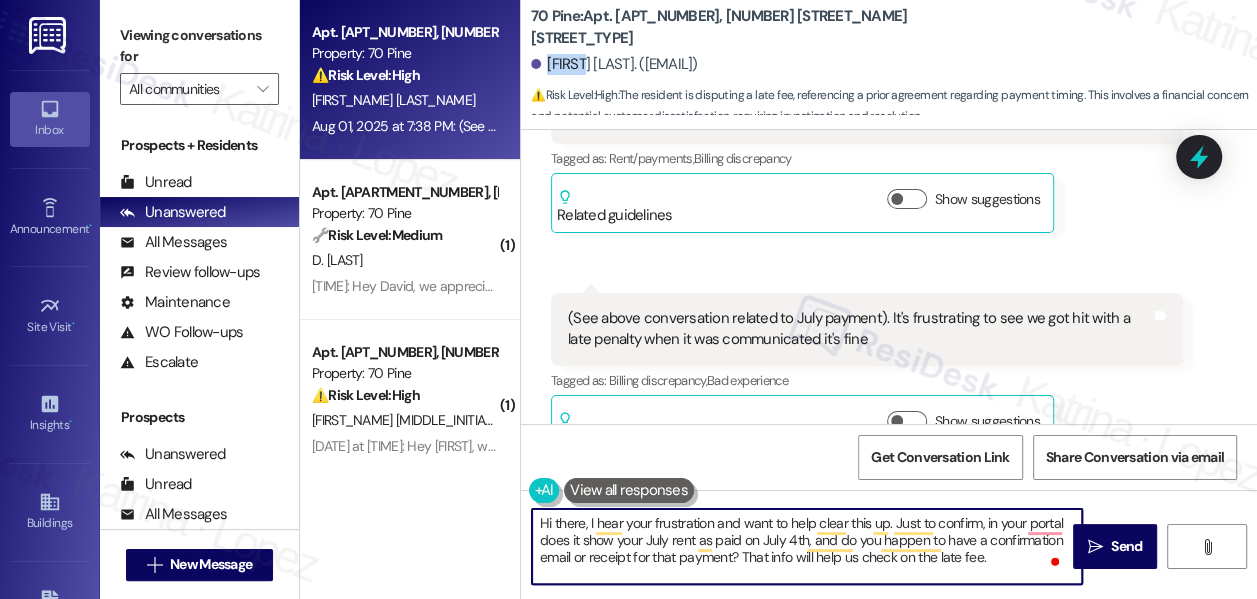 click on "[FIRST] [LAST]. ([EMAIL])" at bounding box center (614, 64) 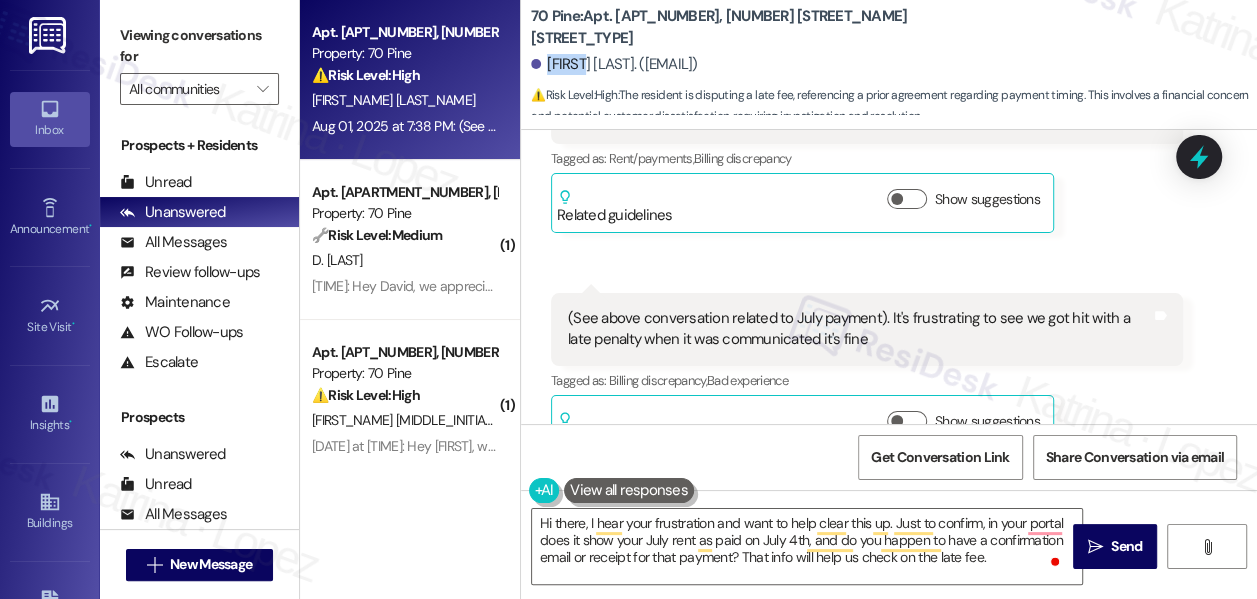 copy on "[FIRST_NAME]" 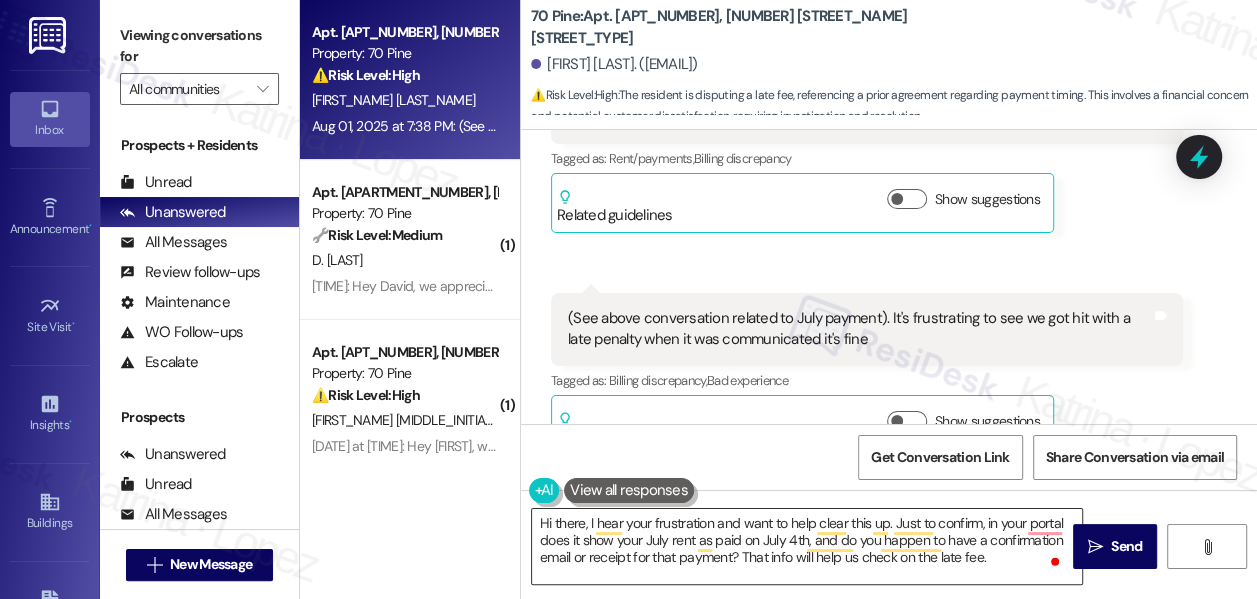 click on "Hi there, I hear your frustration and want to help clear this up. Just to confirm, in your portal does it show your July rent as paid on July 4th, and do you happen to have a confirmation email or receipt for that payment? That info will help us check on the late fee." at bounding box center [807, 546] 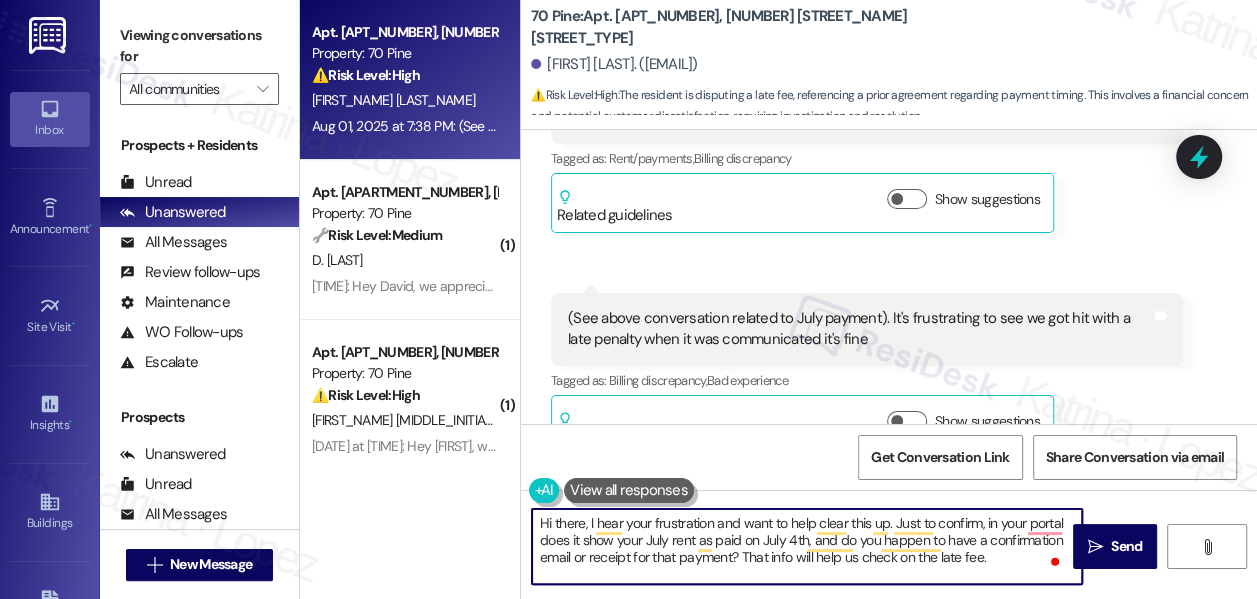 click on "Hi there, I hear your frustration and want to help clear this up. Just to confirm, in your portal does it show your July rent as paid on July 4th, and do you happen to have a confirmation email or receipt for that payment? That info will help us check on the late fee." at bounding box center [807, 546] 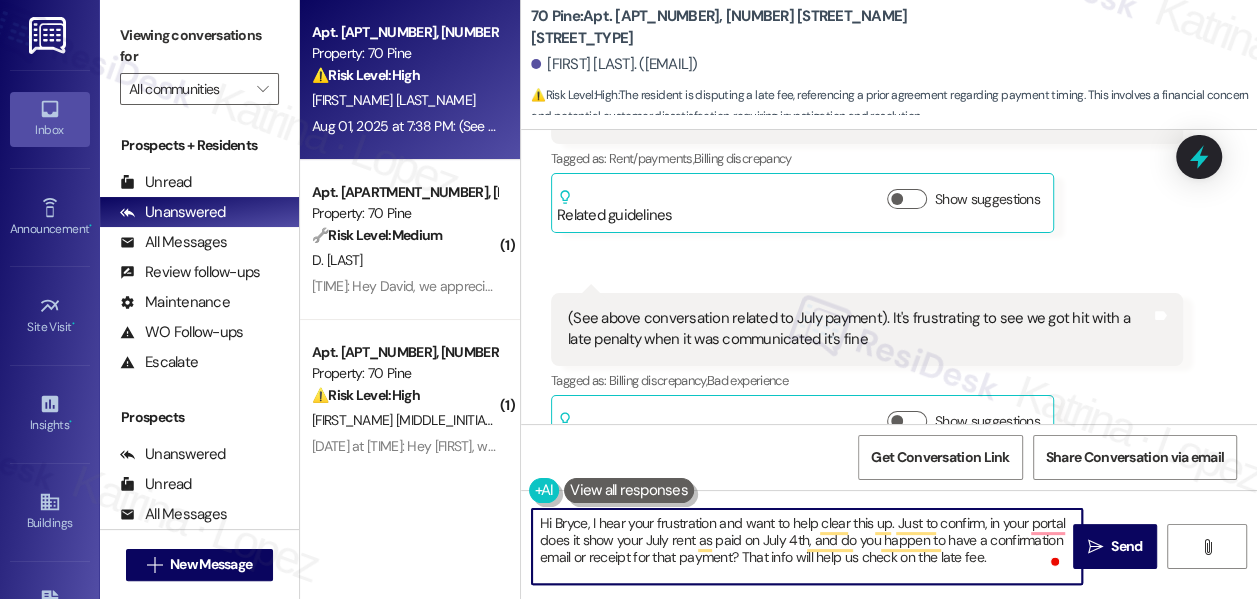 click on "Hi Bryce, I hear your frustration and want to help clear this up. Just to confirm, in your portal does it show your July rent as paid on July 4th, and do you happen to have a confirmation email or receipt for that payment? That info will help us check on the late fee." at bounding box center [807, 546] 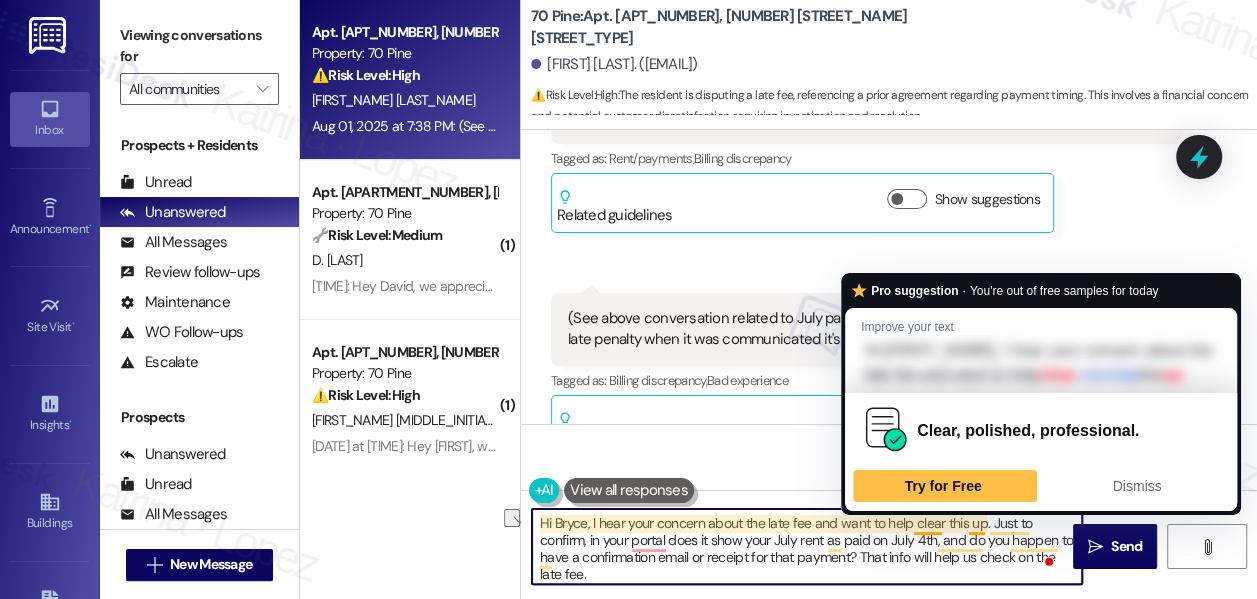drag, startPoint x: 810, startPoint y: 522, endPoint x: 983, endPoint y: 519, distance: 173.02602 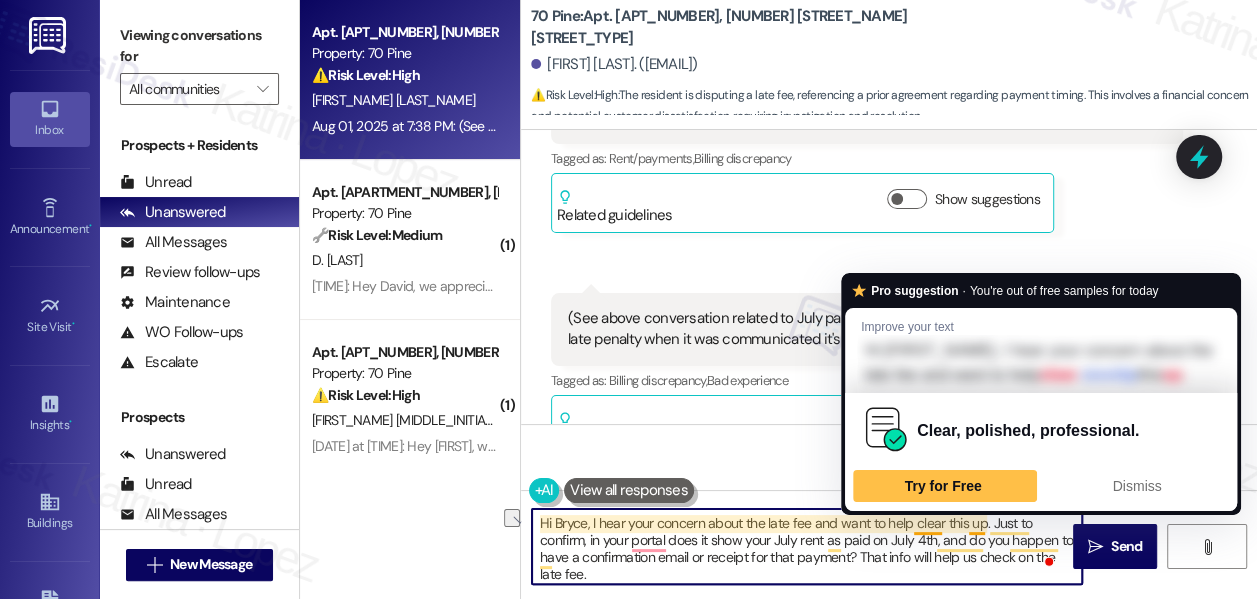 click on "Hi Bryce, I hear your concern about the late fee and want to help clear this up. Just to confirm, in your portal does it show your July rent as paid on July 4th, and do you happen to have a confirmation email or receipt for that payment? That info will help us check on the late fee." at bounding box center (807, 546) 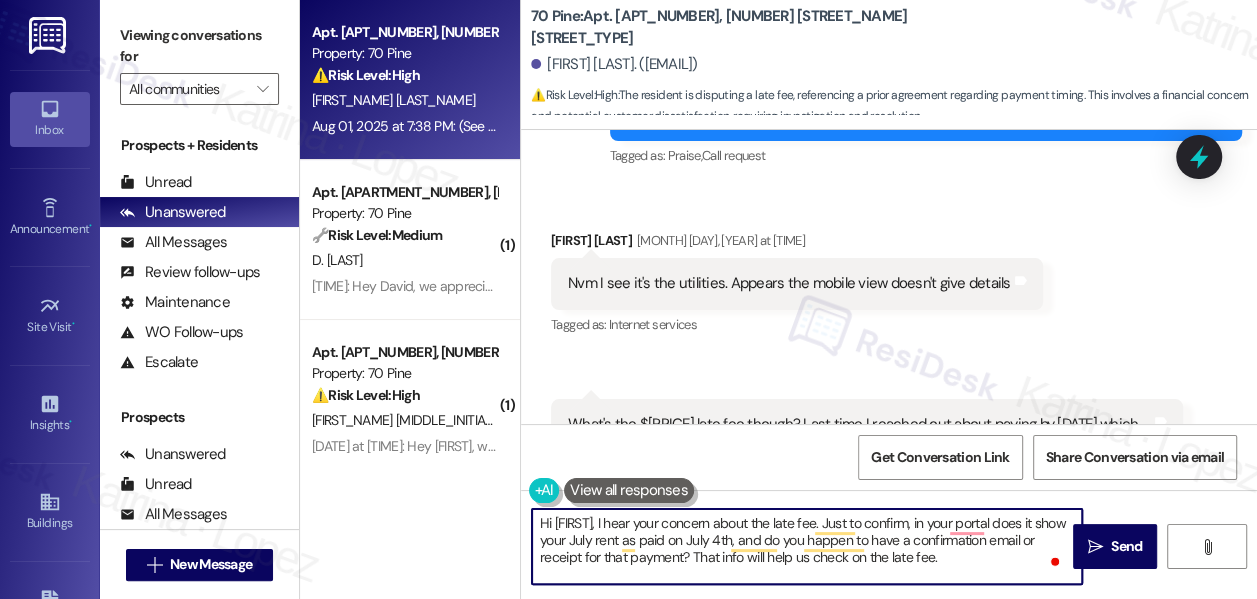 scroll, scrollTop: 2937, scrollLeft: 0, axis: vertical 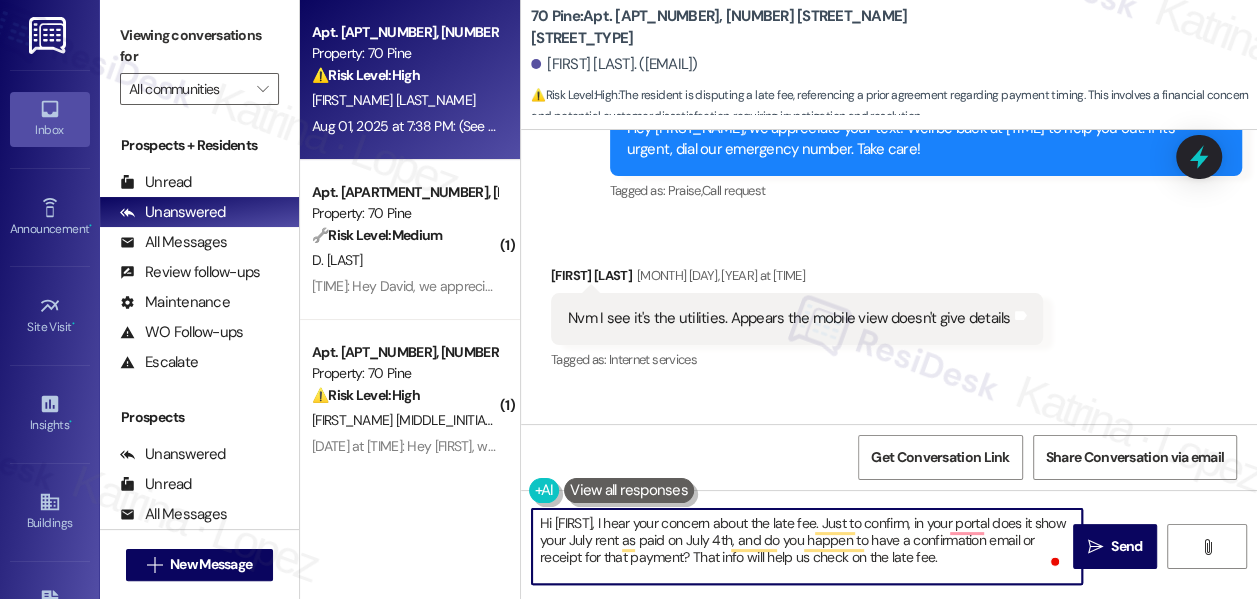 click on "Nvm I see it's the utilities. Appears the mobile view doesn't give details" at bounding box center (789, 318) 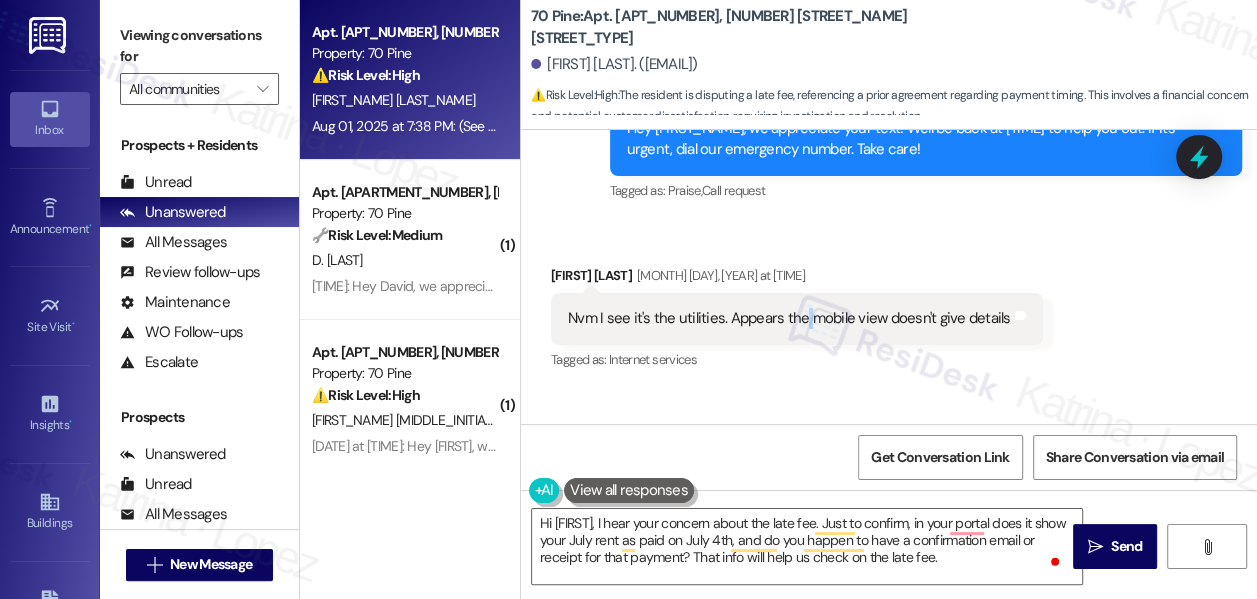 click on "Nvm I see it's the utilities. Appears the mobile view doesn't give details" at bounding box center (789, 318) 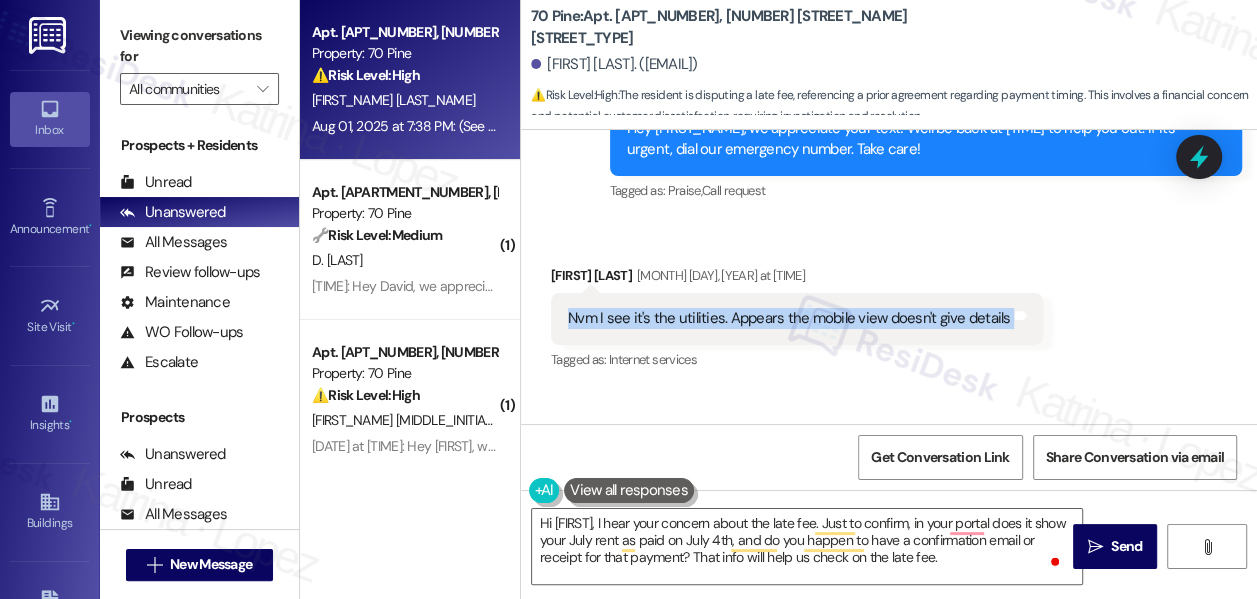 click on "Nvm I see it's the utilities. Appears the mobile view doesn't give details" at bounding box center [789, 318] 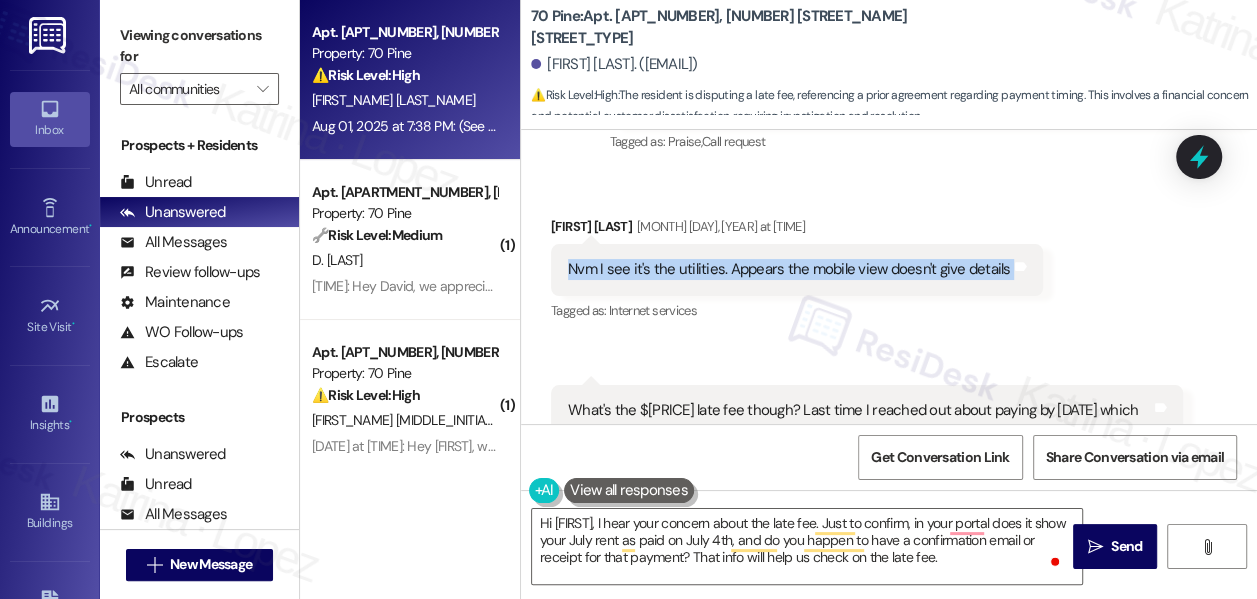 scroll, scrollTop: 3028, scrollLeft: 0, axis: vertical 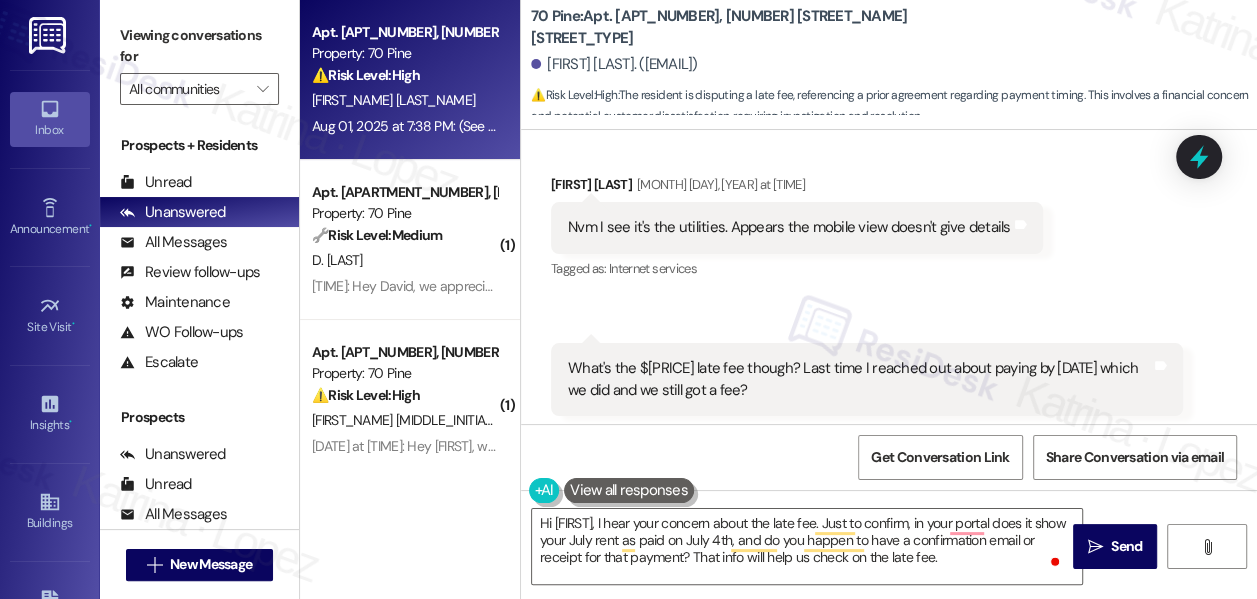 click on "What's the $43 late fee though? Last time I reached out about paying by July 4th which we did and we still got a fee? Tags and notes" at bounding box center [867, 379] 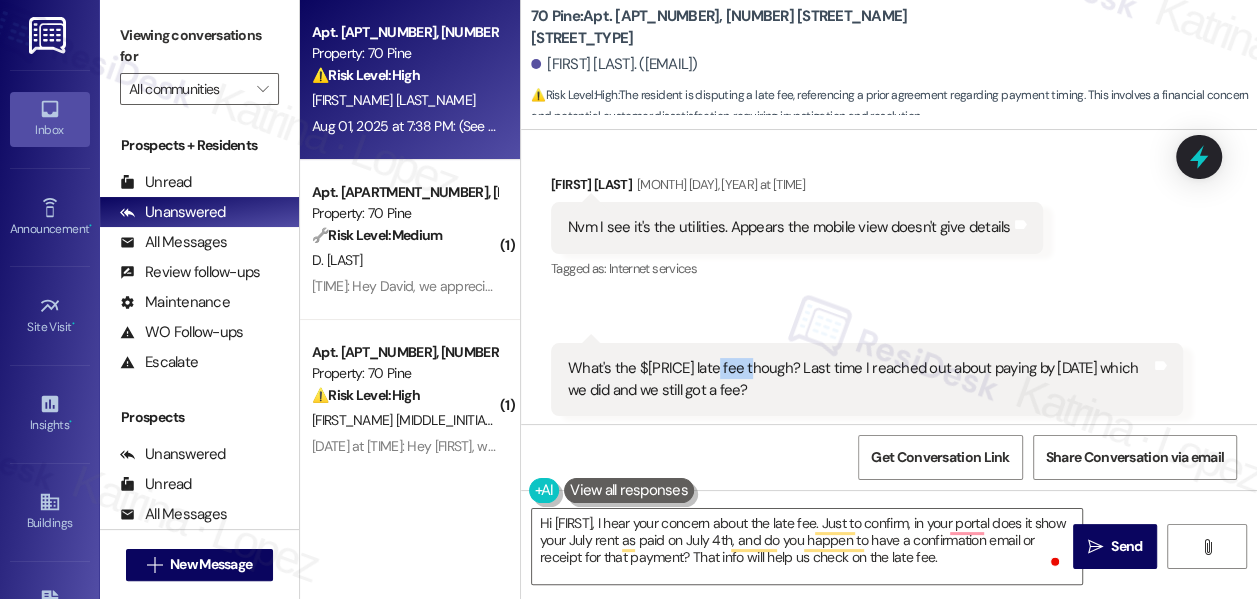 click on "What's the $43 late fee though? Last time I reached out about paying by July 4th which we did and we still got a fee? Tags and notes" at bounding box center (867, 379) 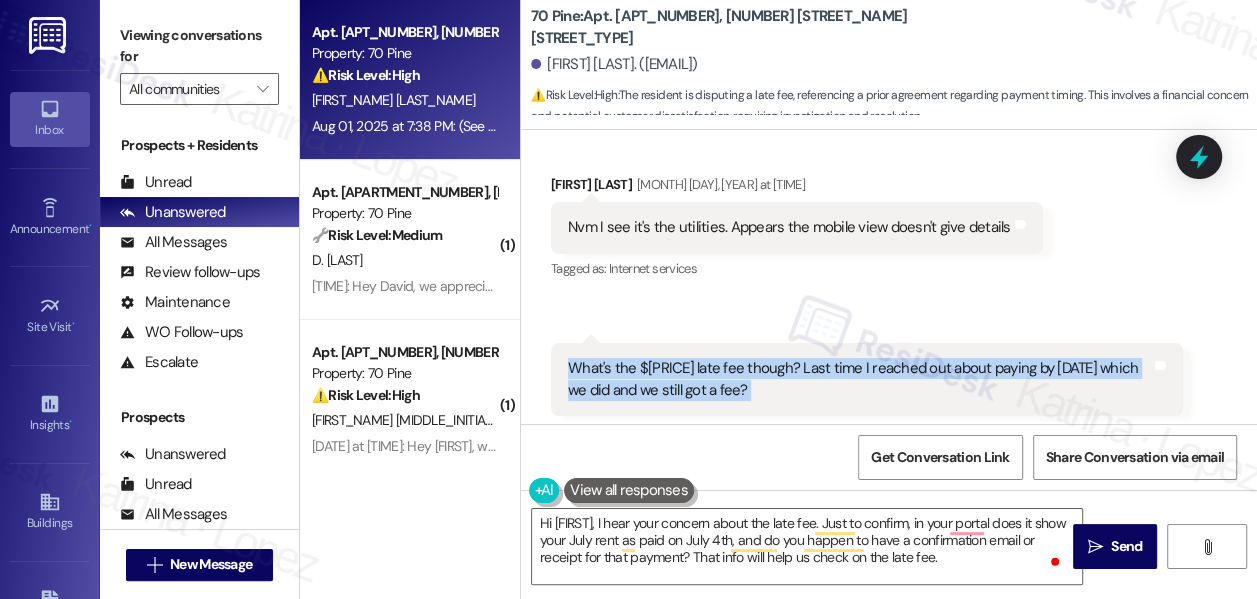 drag, startPoint x: 738, startPoint y: 311, endPoint x: 786, endPoint y: 255, distance: 73.756355 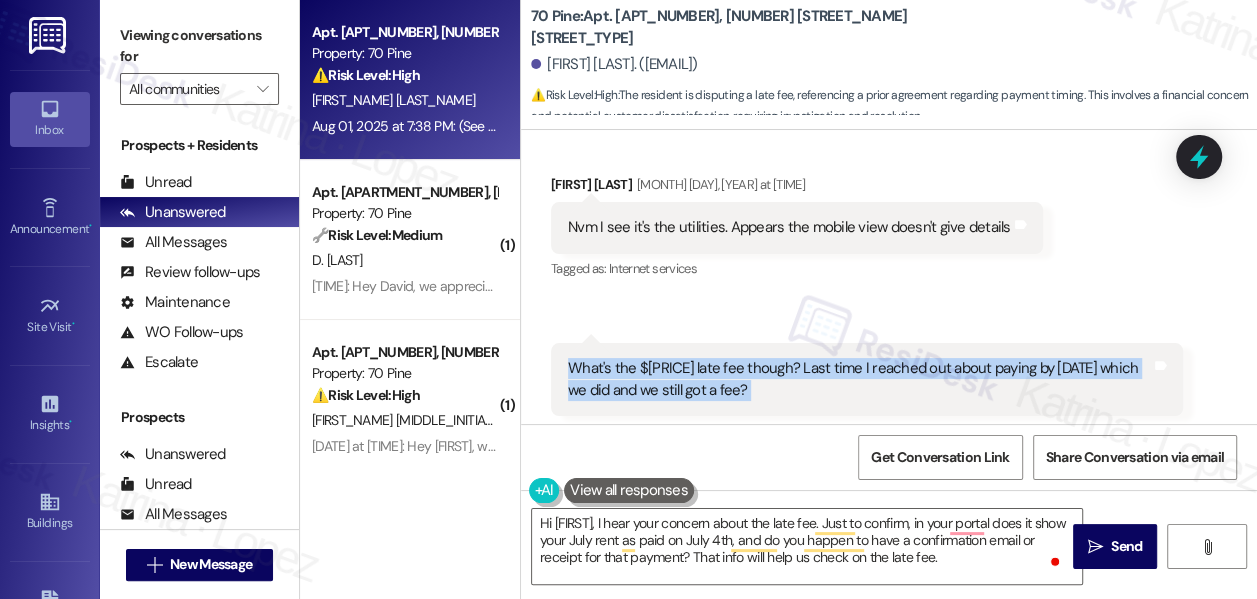 click on "What's the $[PRICE] late fee though? Last time I reached out about paying by [DATE] which we did and we still got a fee?" at bounding box center (859, 379) 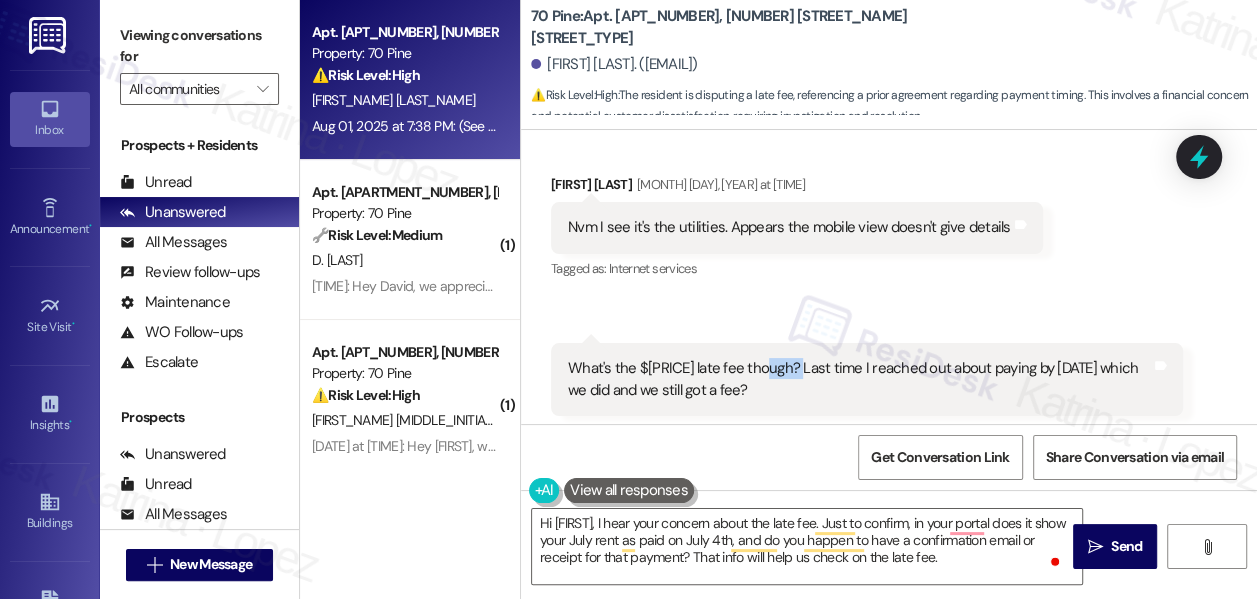 click on "What's the $[PRICE] late fee though? Last time I reached out about paying by [DATE] which we did and we still got a fee?" at bounding box center [859, 379] 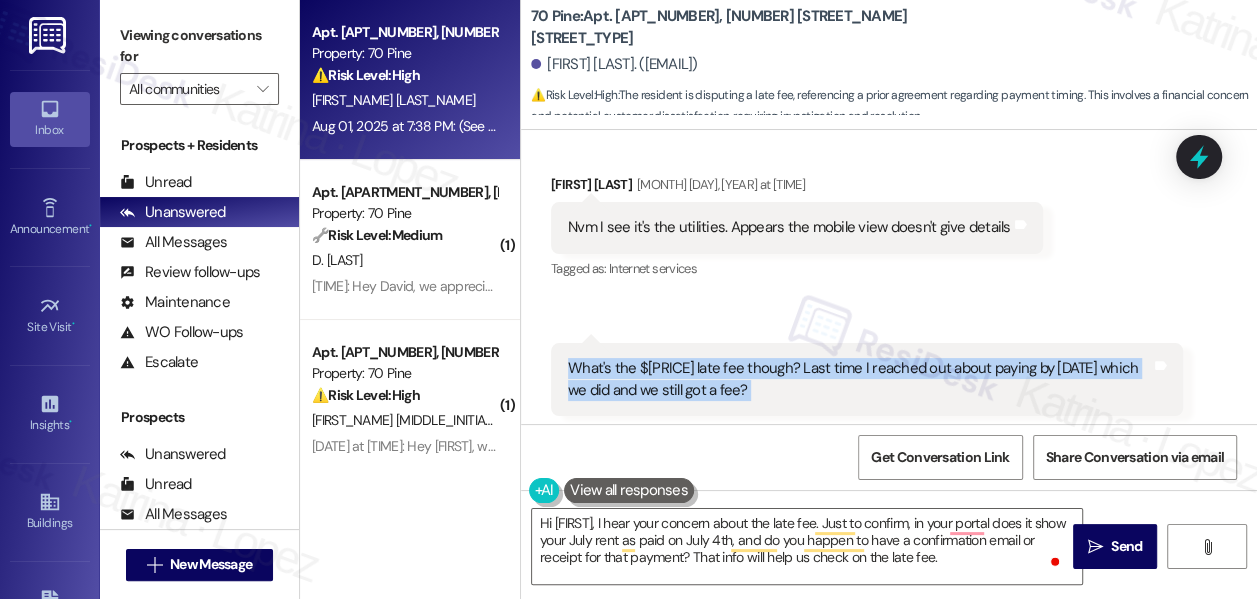 click on "What's the $[PRICE] late fee though? Last time I reached out about paying by [DATE] which we did and we still got a fee?" at bounding box center (859, 379) 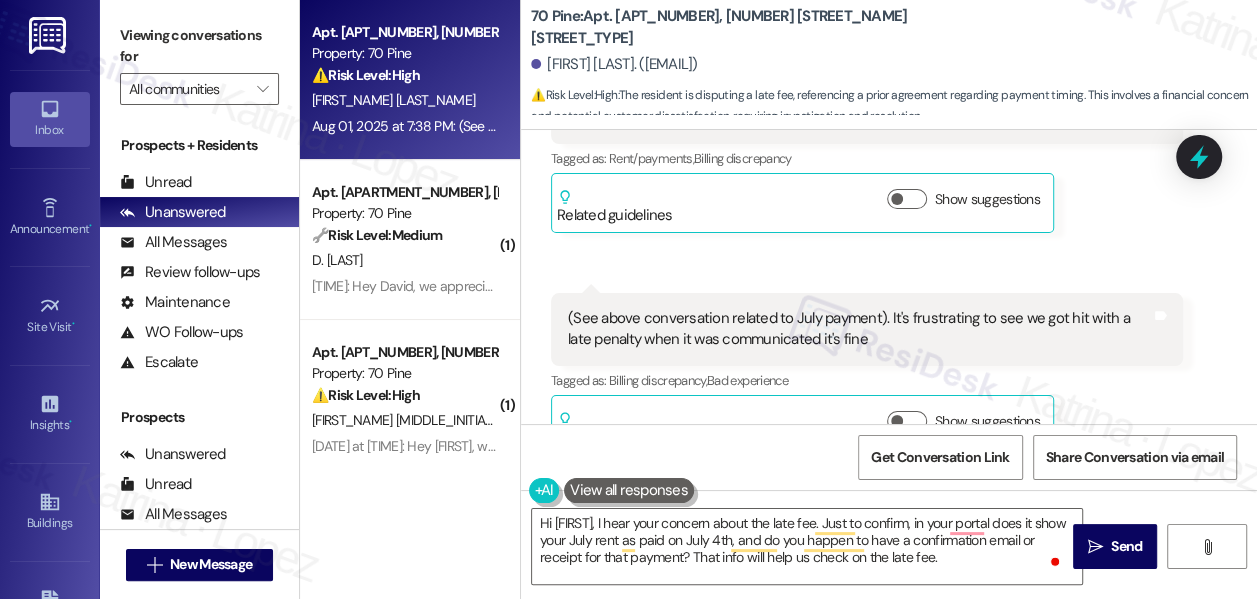 click on "(See above conversation related to July payment). It's frustrating to see we got hit with a late penalty when it was communicated it's fine" at bounding box center (859, 329) 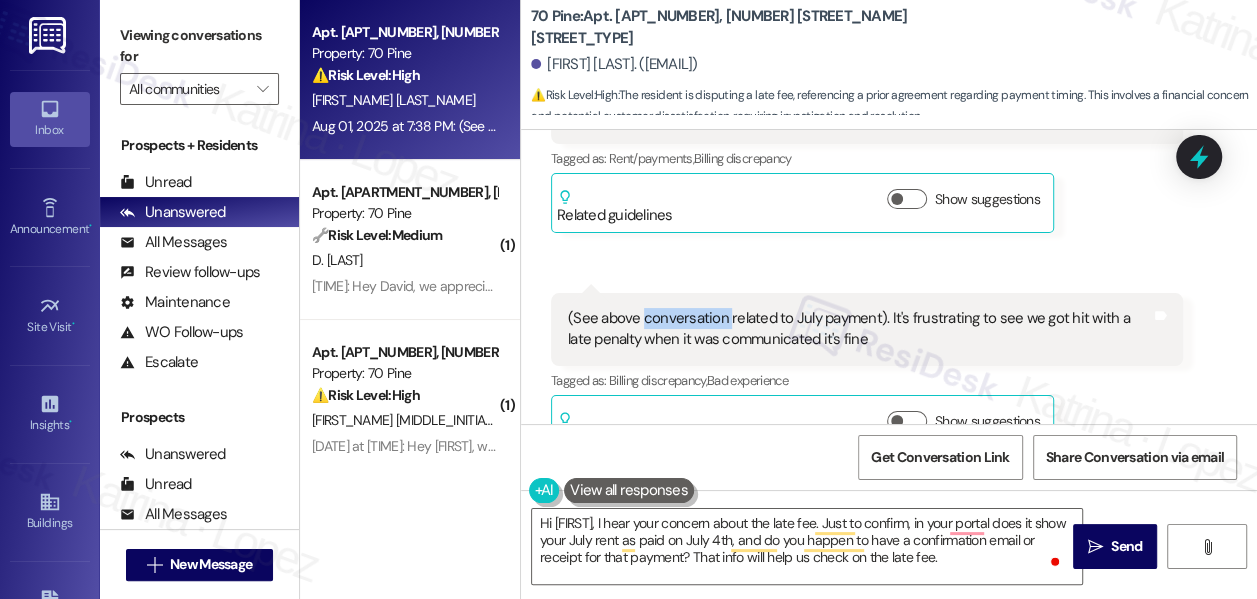 click on "(See above conversation related to July payment). It's frustrating to see we got hit with a late penalty when it was communicated it's fine" at bounding box center [859, 329] 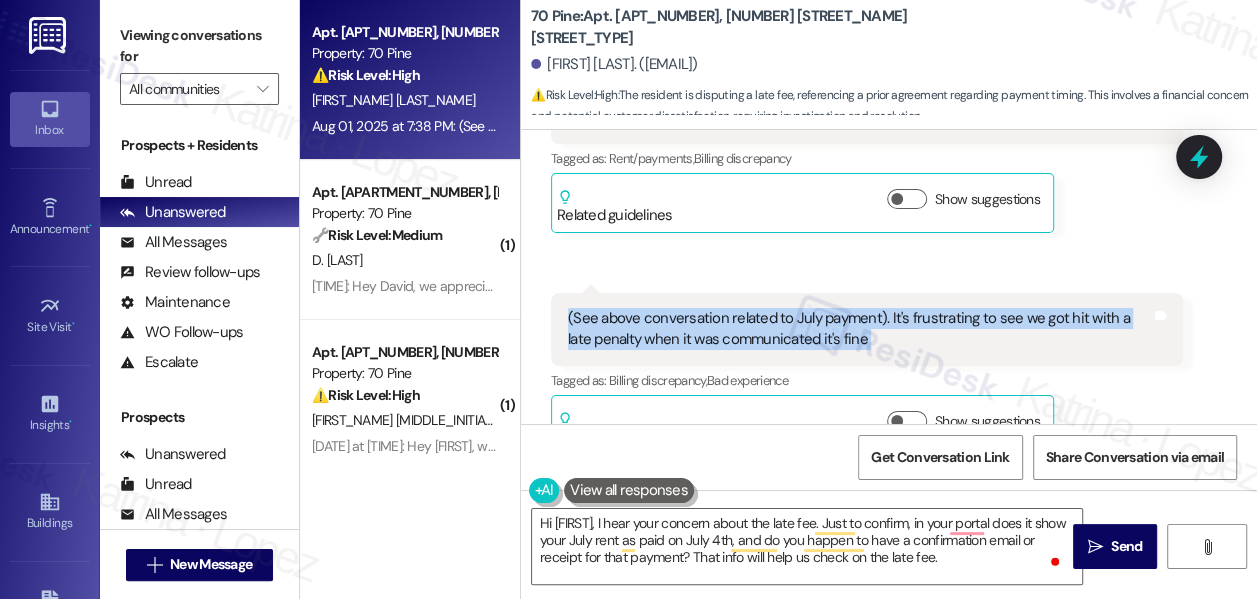 click on "(See above conversation related to July payment). It's frustrating to see we got hit with a late penalty when it was communicated it's fine" at bounding box center (859, 329) 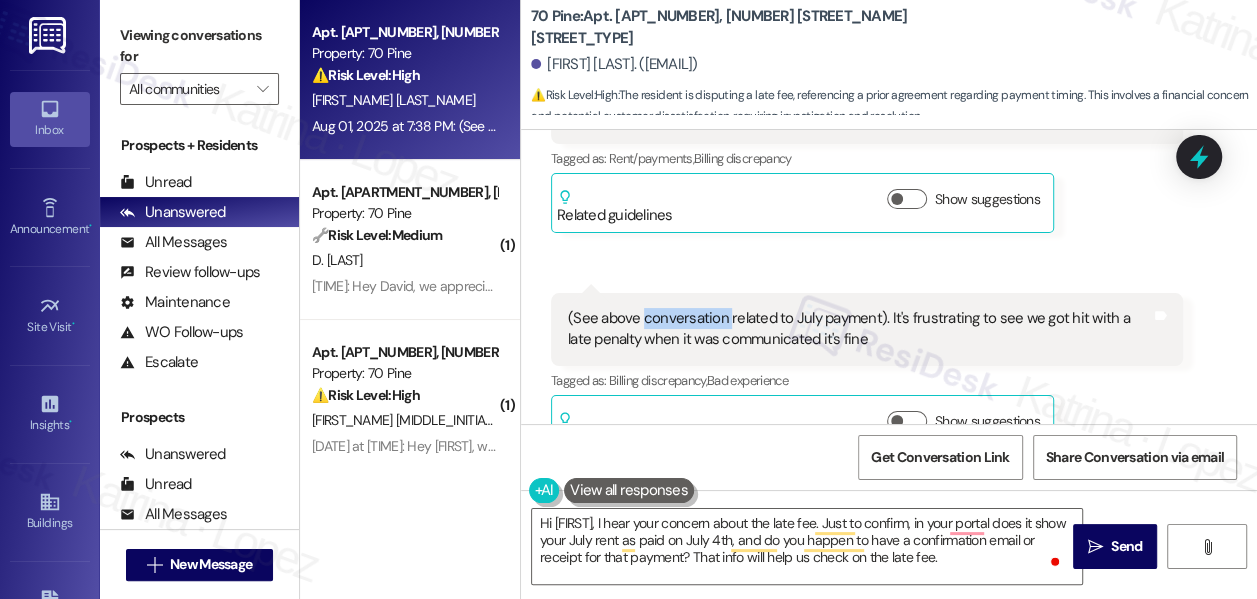 click on "(See above conversation related to July payment). It's frustrating to see we got hit with a late penalty when it was communicated it's fine" at bounding box center (859, 329) 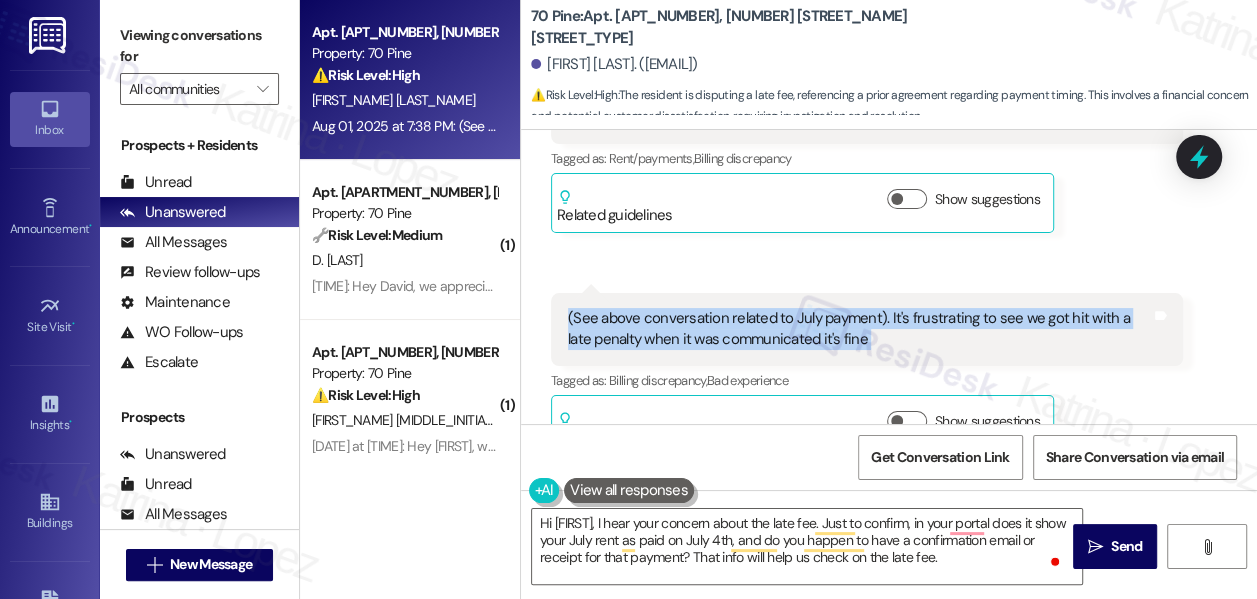 click on "(See above conversation related to July payment). It's frustrating to see we got hit with a late penalty when it was communicated it's fine" at bounding box center (859, 329) 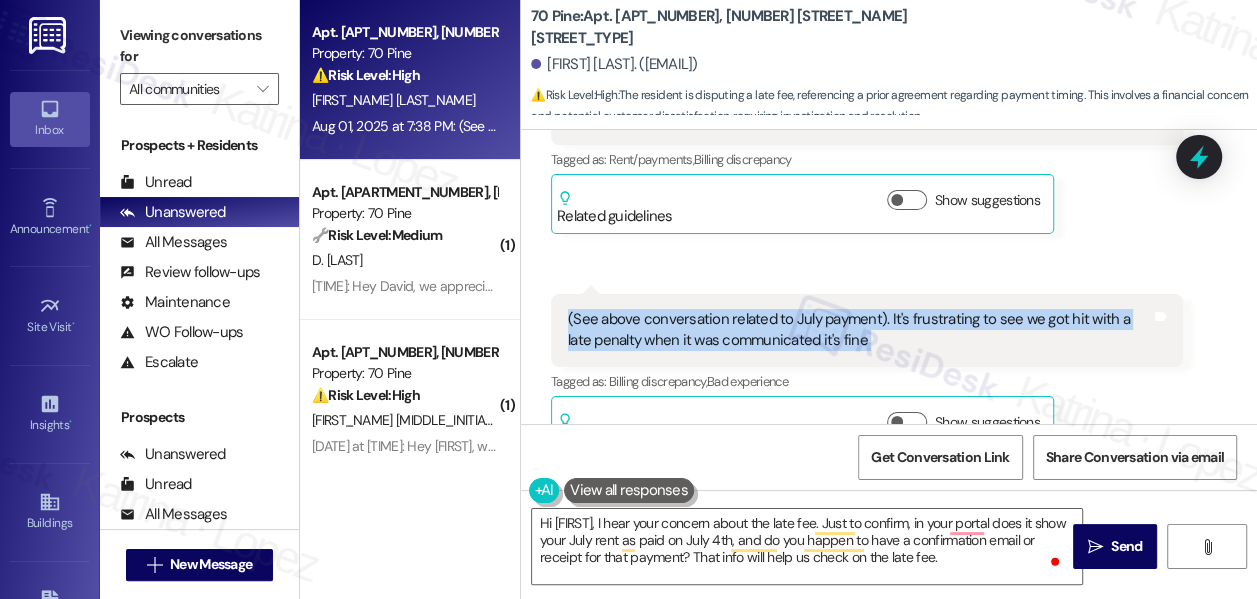 scroll, scrollTop: 3300, scrollLeft: 0, axis: vertical 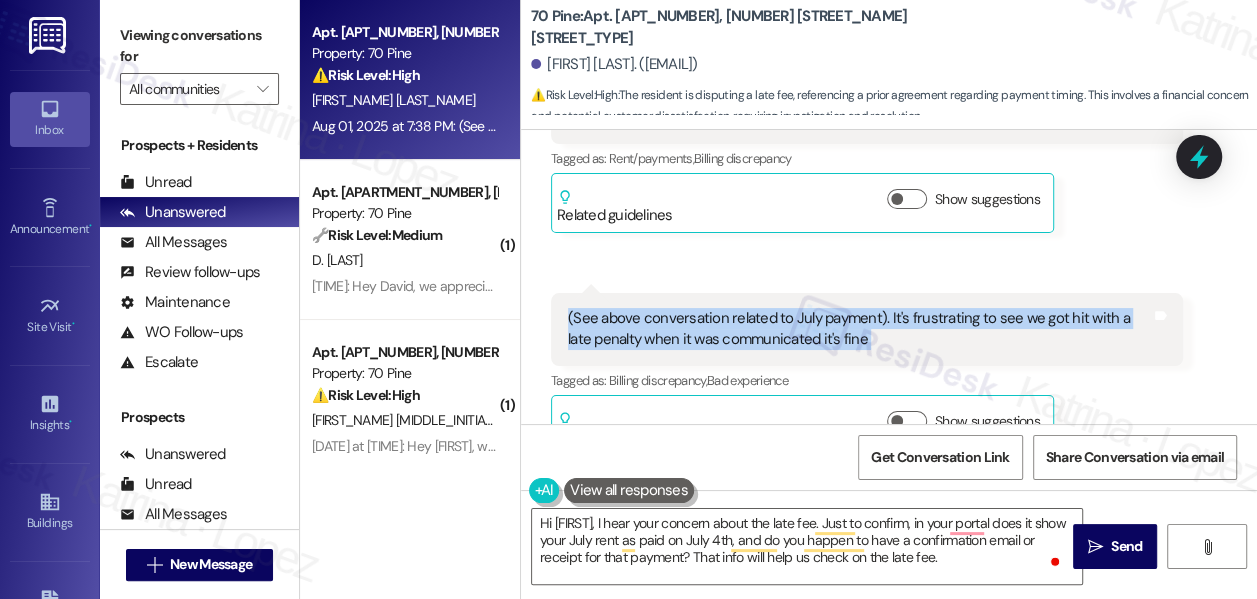 click on "(See above conversation related to July payment). It's frustrating to see we got hit with a late penalty when it was communicated it's fine" at bounding box center [859, 329] 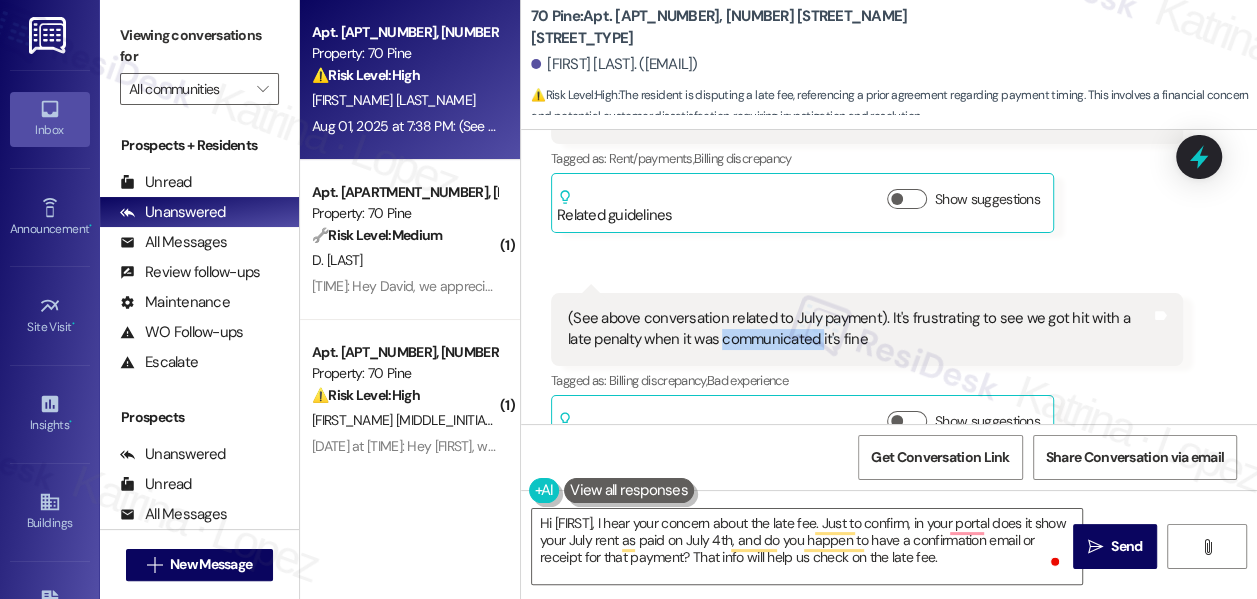 click on "(See above conversation related to July payment). It's frustrating to see we got hit with a late penalty when it was communicated it's fine" at bounding box center [859, 329] 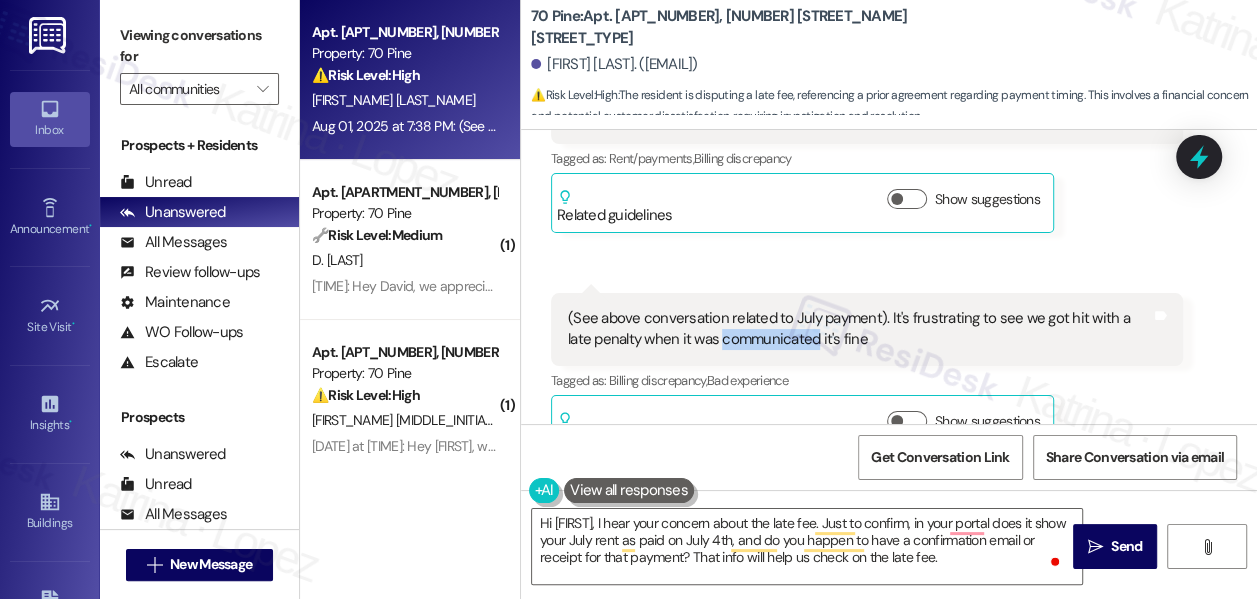 click on "(See above conversation related to July payment). It's frustrating to see we got hit with a late penalty when it was communicated it's fine" at bounding box center (859, 329) 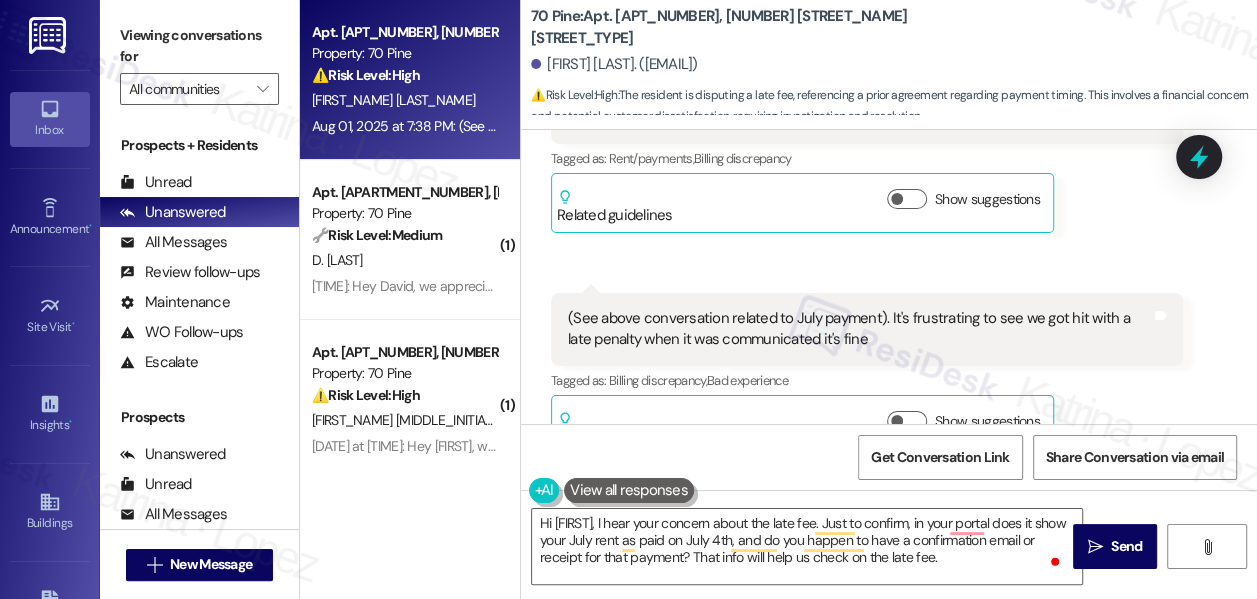 click on "(See above conversation related to July payment). It's frustrating to see we got hit with a late penalty when it was communicated it's fine" at bounding box center [859, 329] 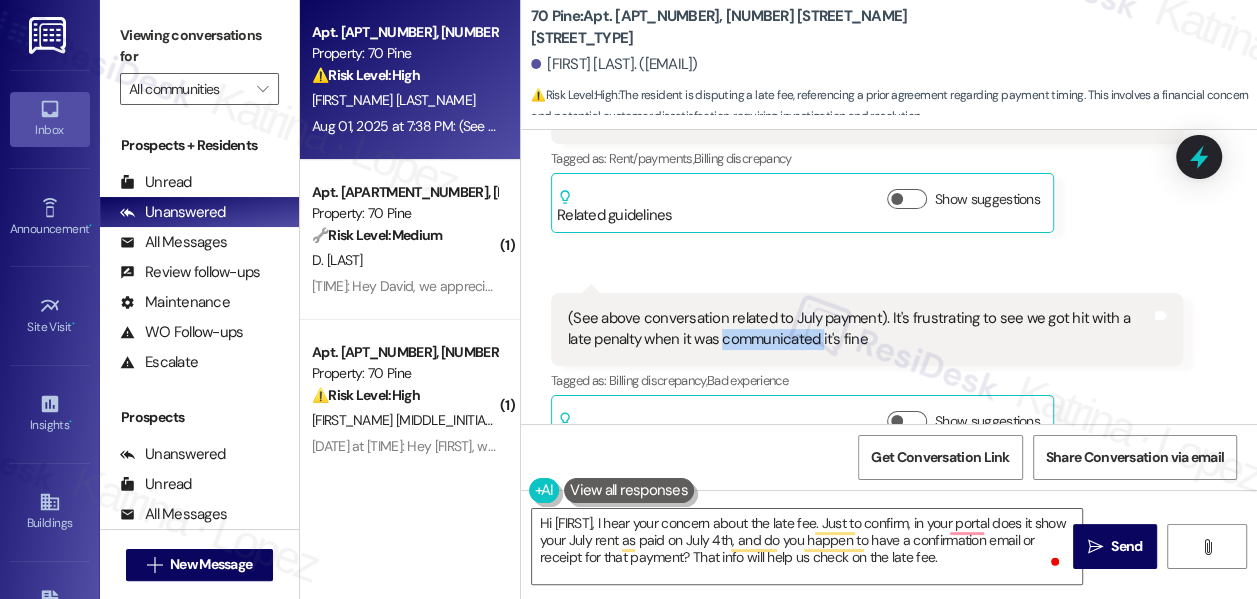 click on "(See above conversation related to July payment). It's frustrating to see we got hit with a late penalty when it was communicated it's fine" at bounding box center [859, 329] 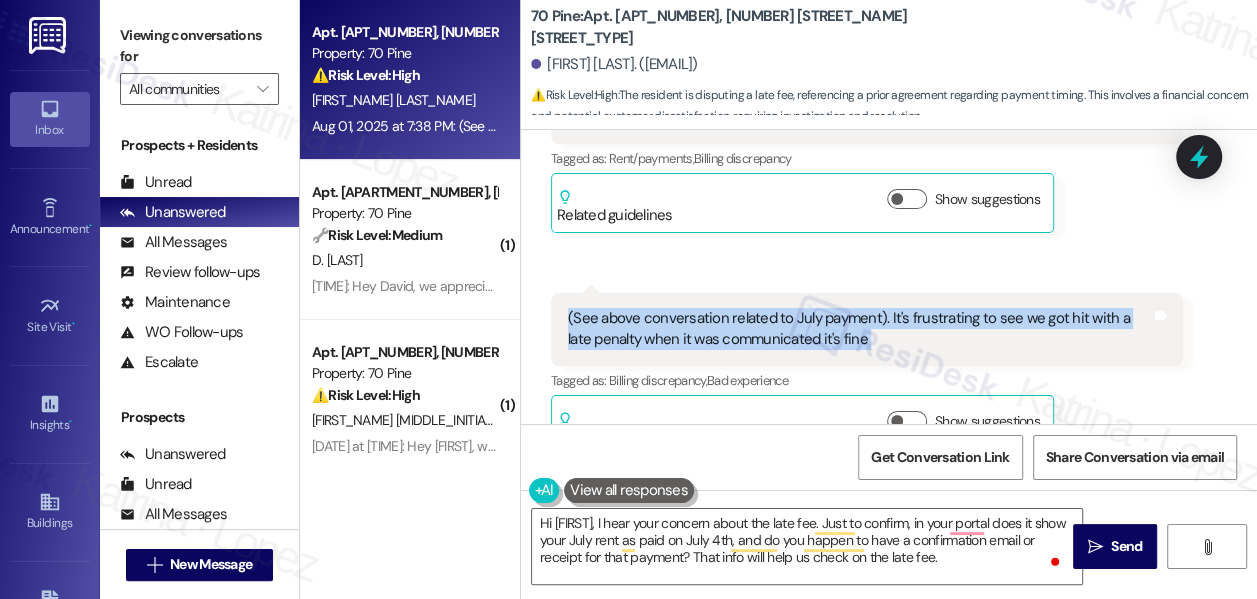 click on "(See above conversation related to July payment). It's frustrating to see we got hit with a late penalty when it was communicated it's fine" at bounding box center [859, 329] 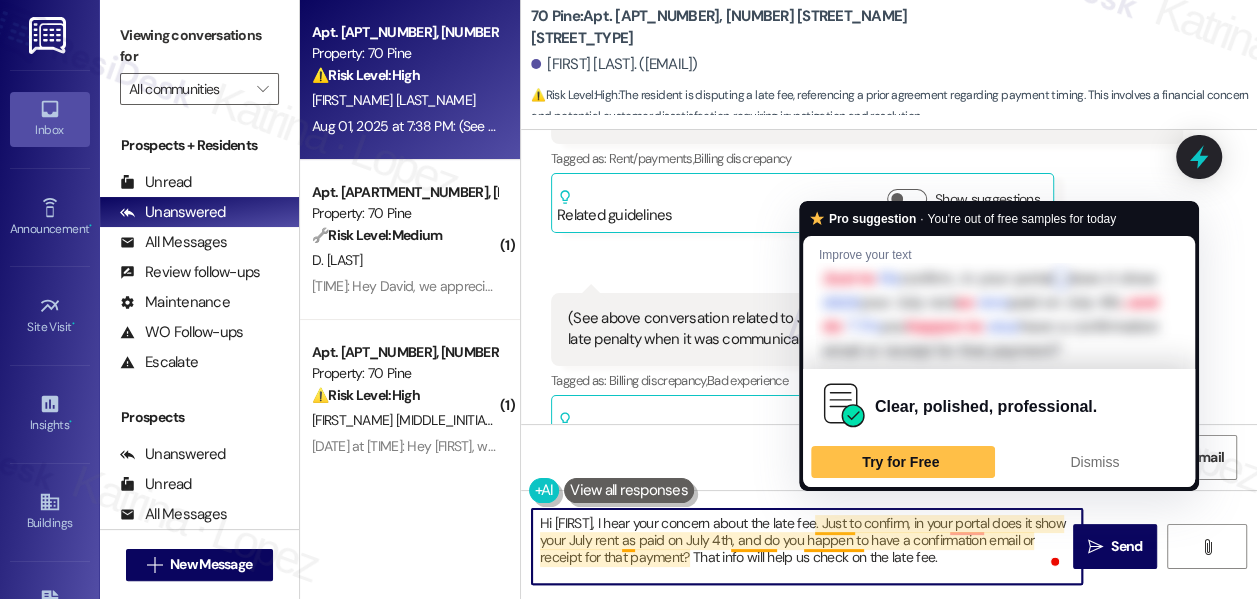 click on "Hi [FIRST], I hear your concern about the late fee. Just to confirm, in your portal does it show your July rent as paid on July 4th, and do you happen to have a confirmation email or receipt for that payment? That info will help us check on the late fee." at bounding box center (807, 546) 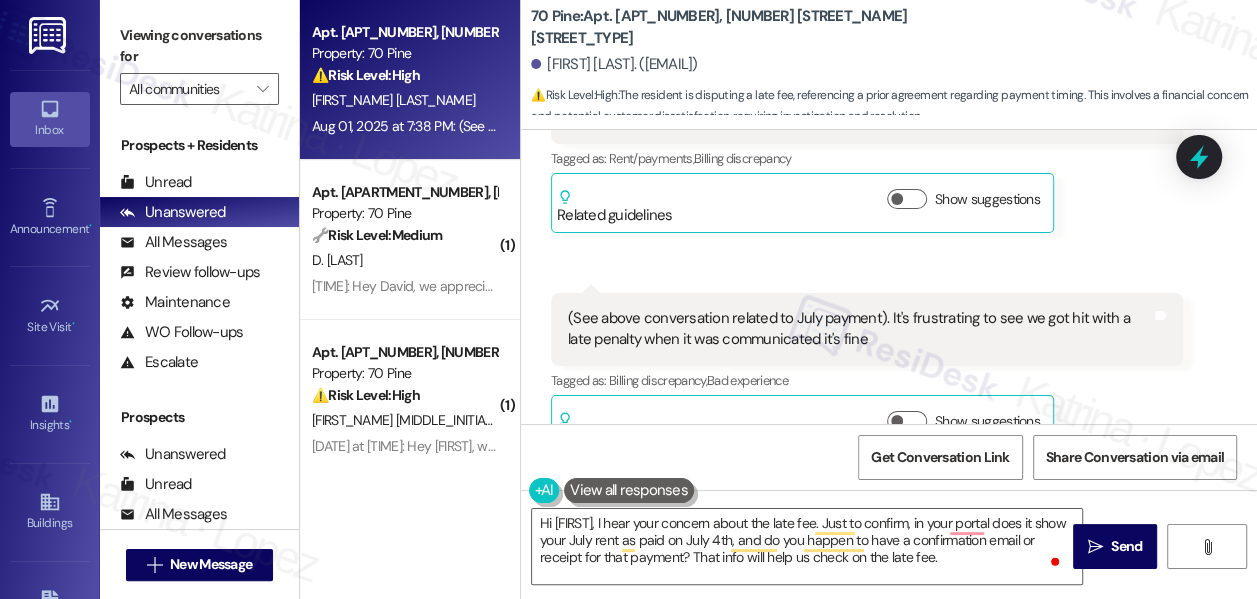 click on "(See above conversation related to July payment). It's frustrating to see we got hit with a late penalty when it was communicated it's fine" at bounding box center [859, 329] 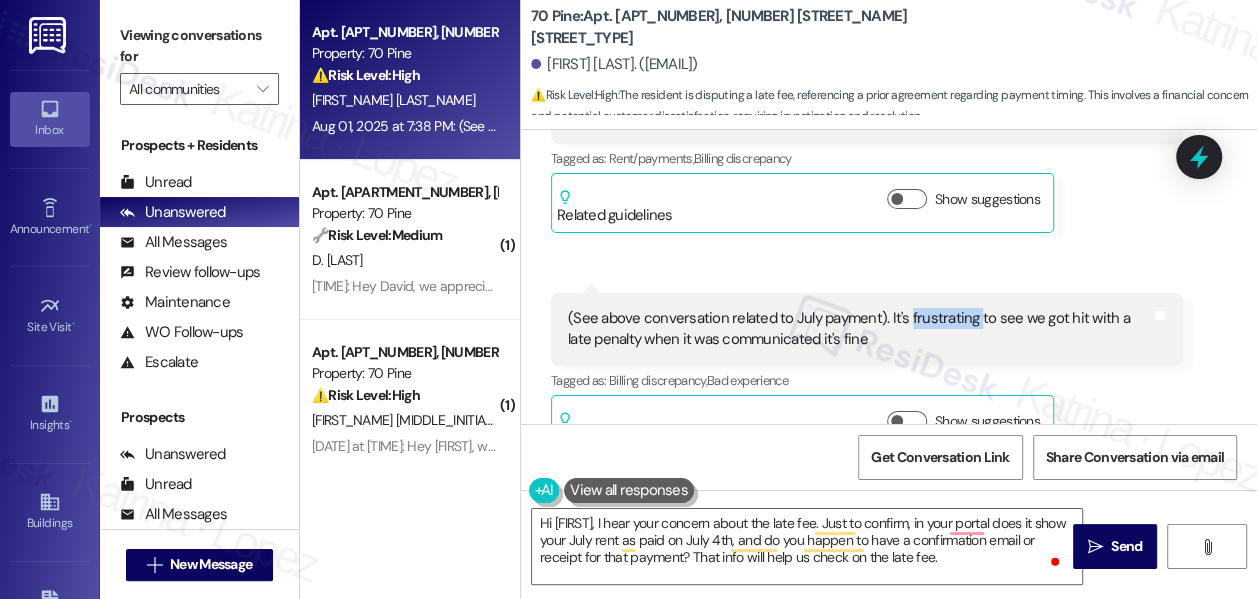 click on "(See above conversation related to July payment). It's frustrating to see we got hit with a late penalty when it was communicated it's fine" at bounding box center [859, 329] 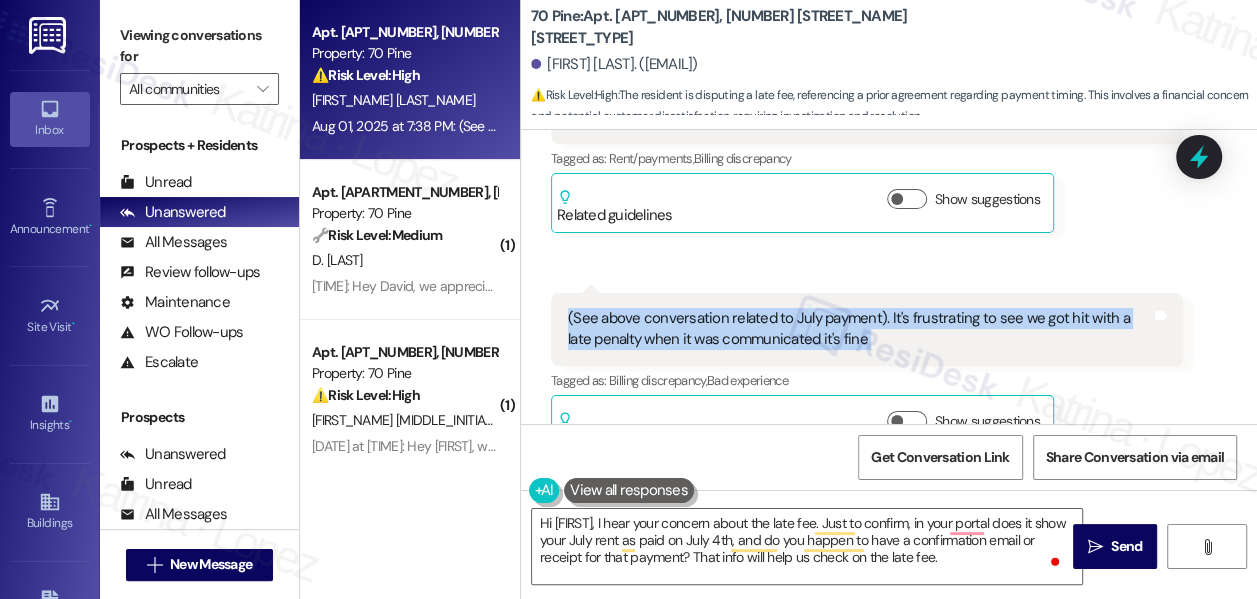 click on "(See above conversation related to July payment). It's frustrating to see we got hit with a late penalty when it was communicated it's fine" at bounding box center [859, 329] 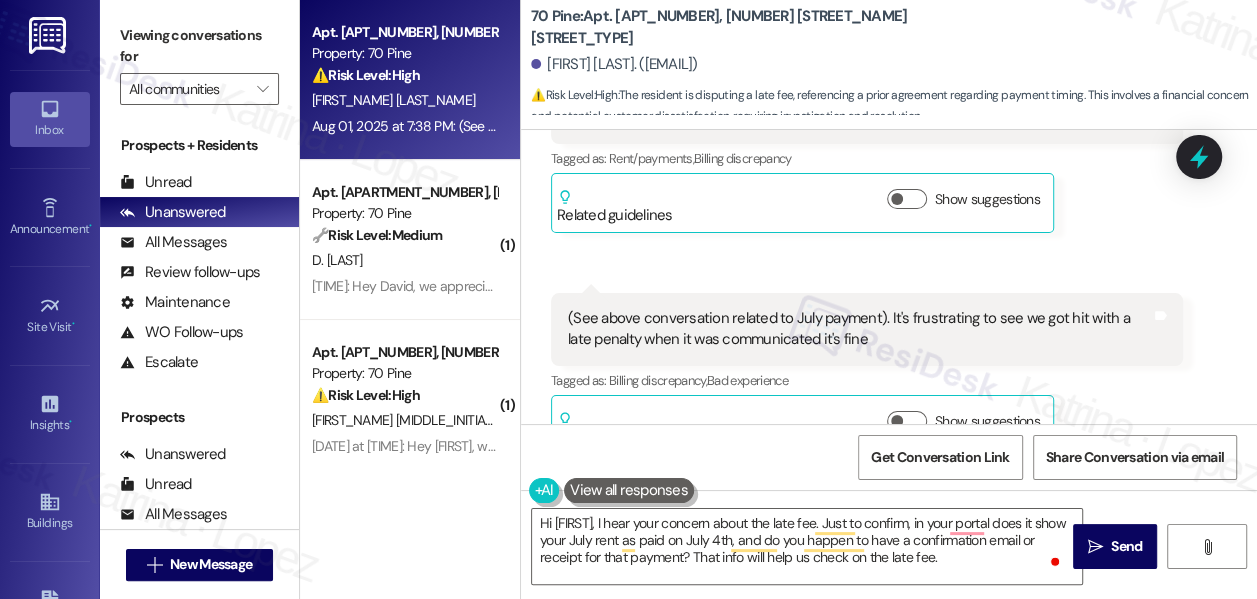 click on "Viewing conversations for" at bounding box center [199, 46] 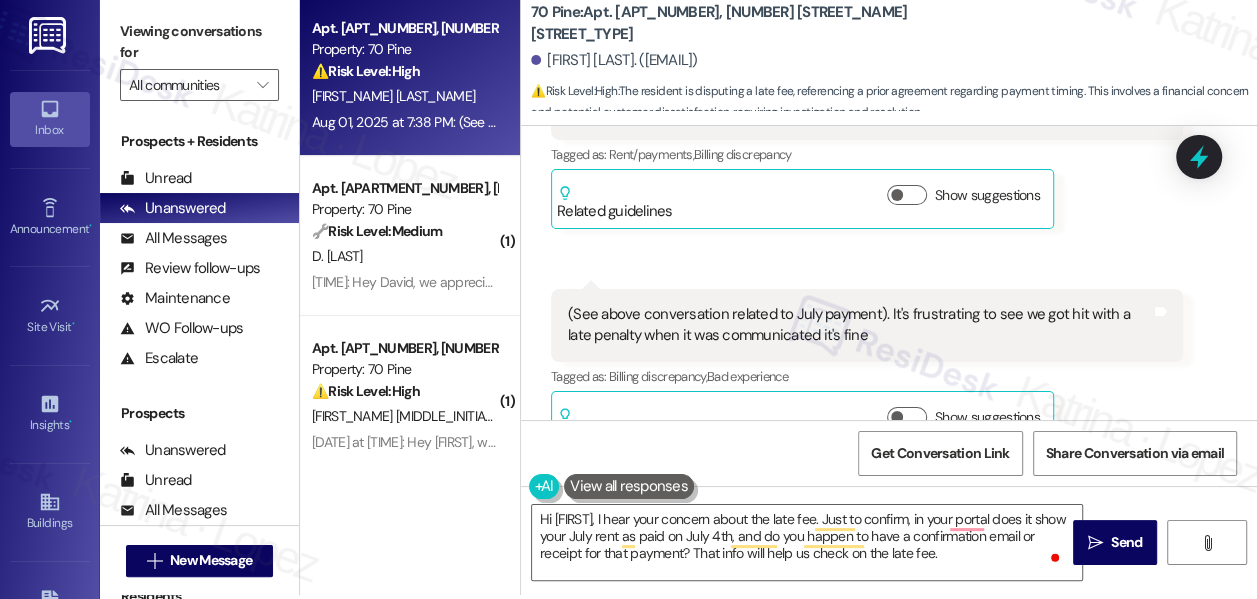 scroll, scrollTop: 5, scrollLeft: 0, axis: vertical 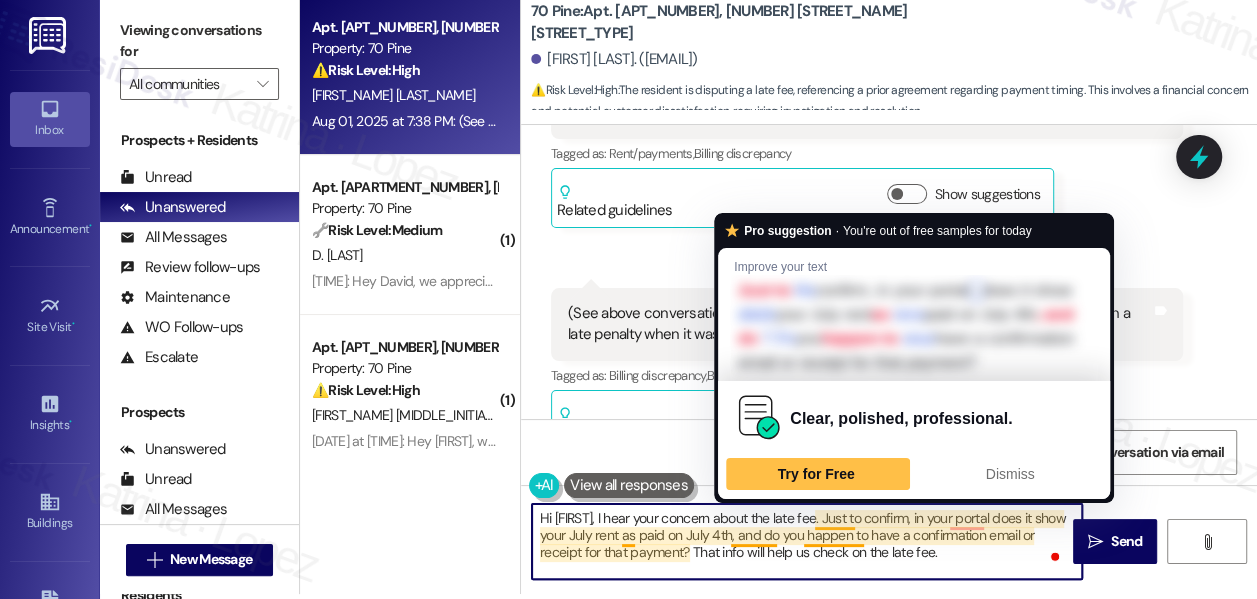 click on "Hi [FIRST], I hear your concern about the late fee. Just to confirm, in your portal does it show your July rent as paid on July 4th, and do you happen to have a confirmation email or receipt for that payment? That info will help us check on the late fee." at bounding box center (807, 541) 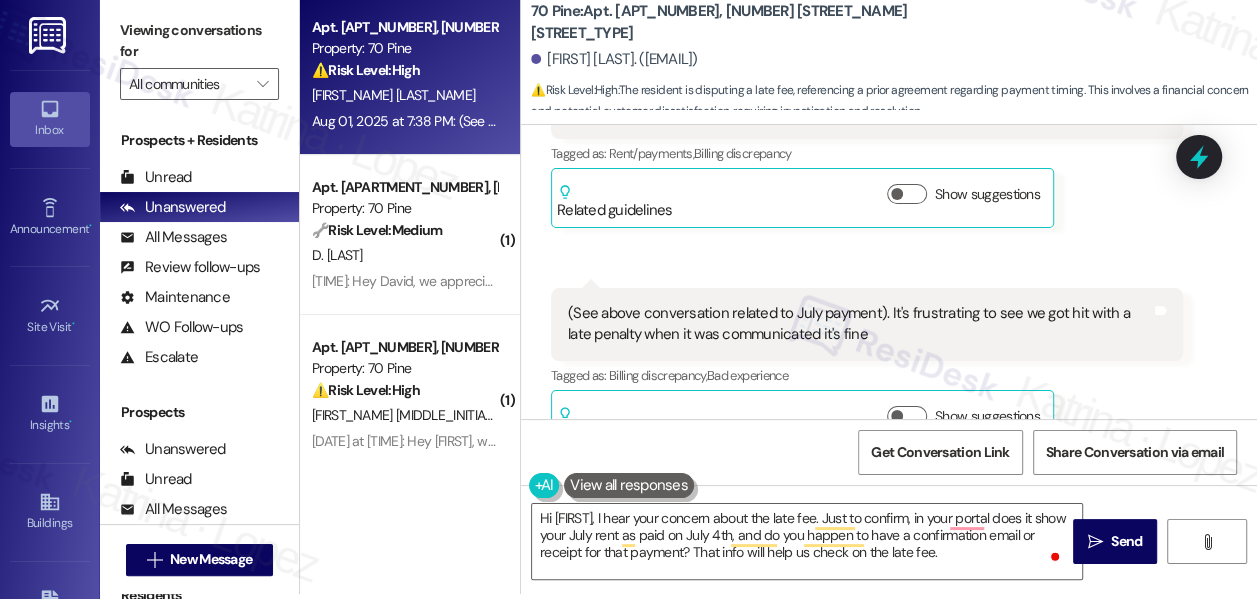 click on "(See above conversation related to July payment). It's frustrating to see we got hit with a late penalty when it was communicated it's fine" at bounding box center [859, 324] 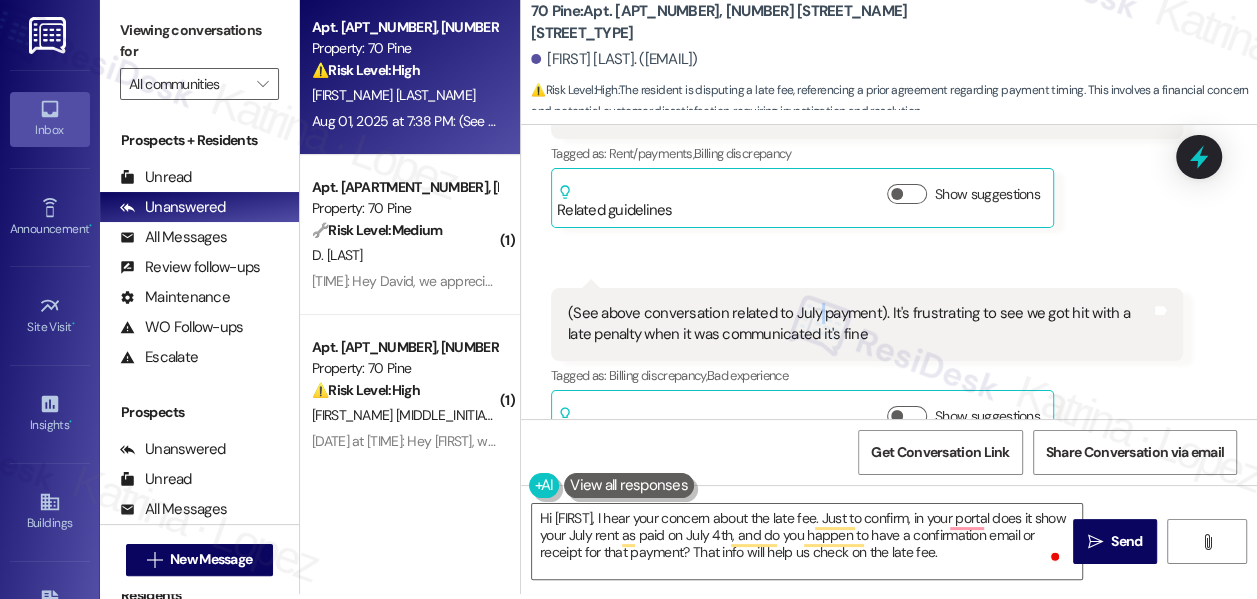click on "(See above conversation related to July payment). It's frustrating to see we got hit with a late penalty when it was communicated it's fine" at bounding box center [859, 324] 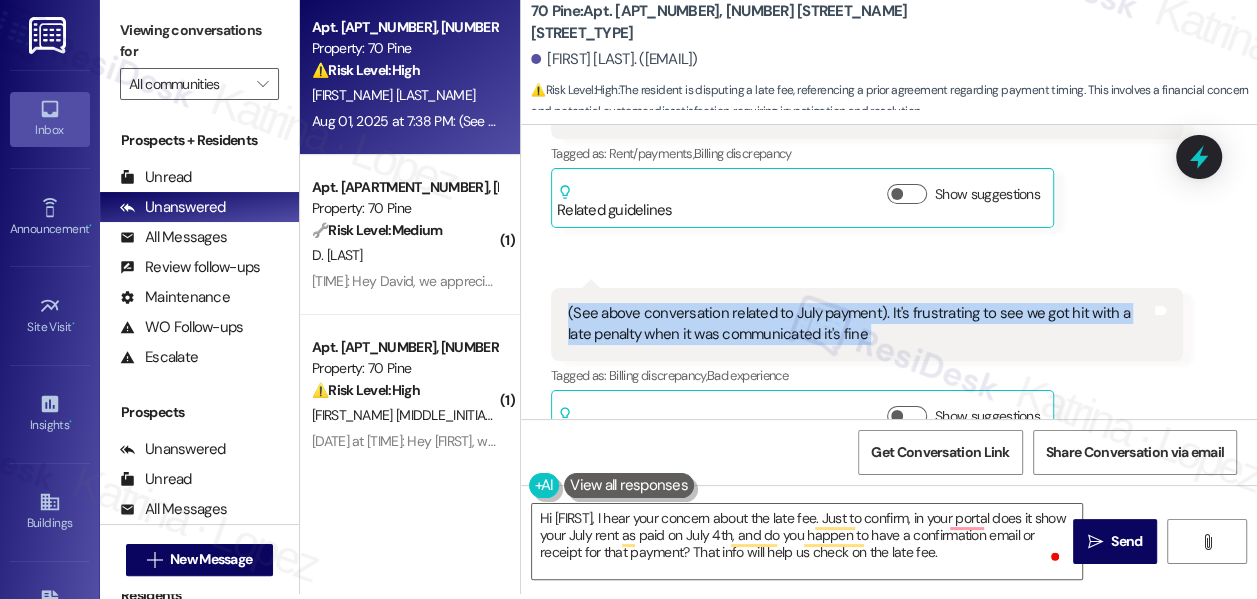 click on "(See above conversation related to July payment). It's frustrating to see we got hit with a late penalty when it was communicated it's fine" at bounding box center (859, 324) 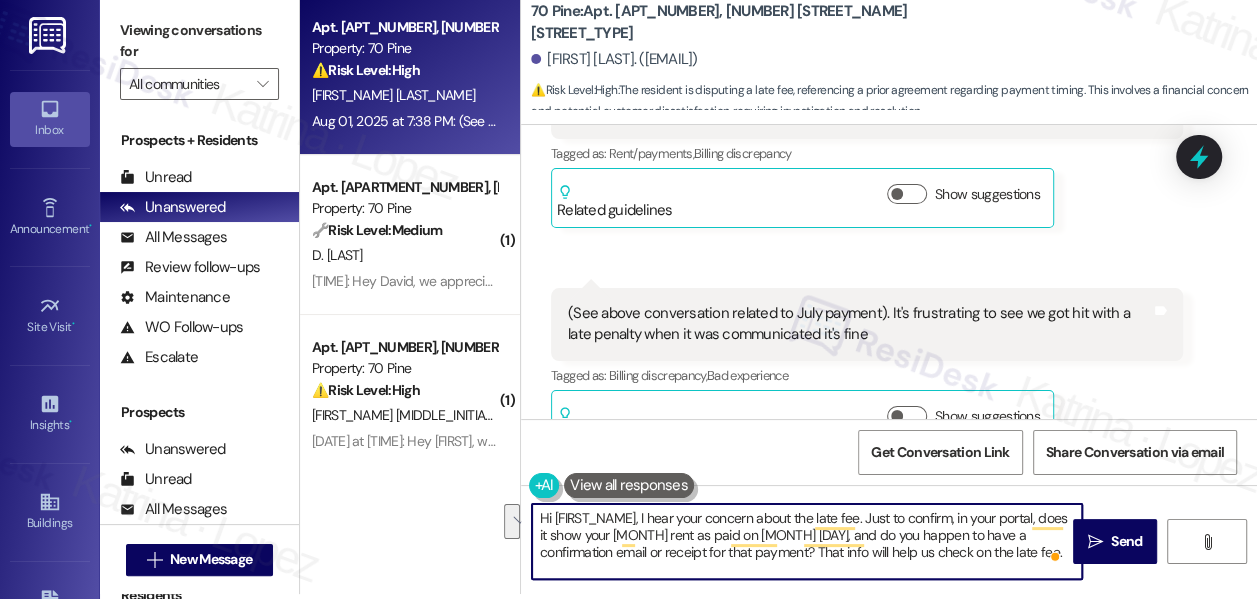 drag, startPoint x: 954, startPoint y: 555, endPoint x: 674, endPoint y: 543, distance: 280.25702 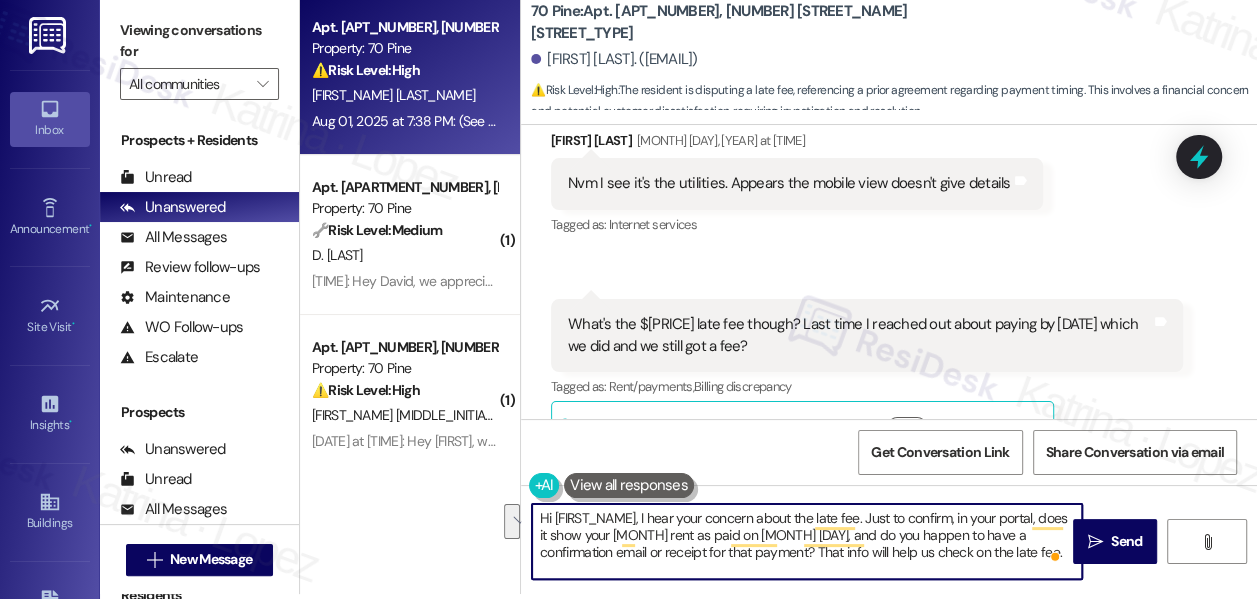 scroll, scrollTop: 3027, scrollLeft: 0, axis: vertical 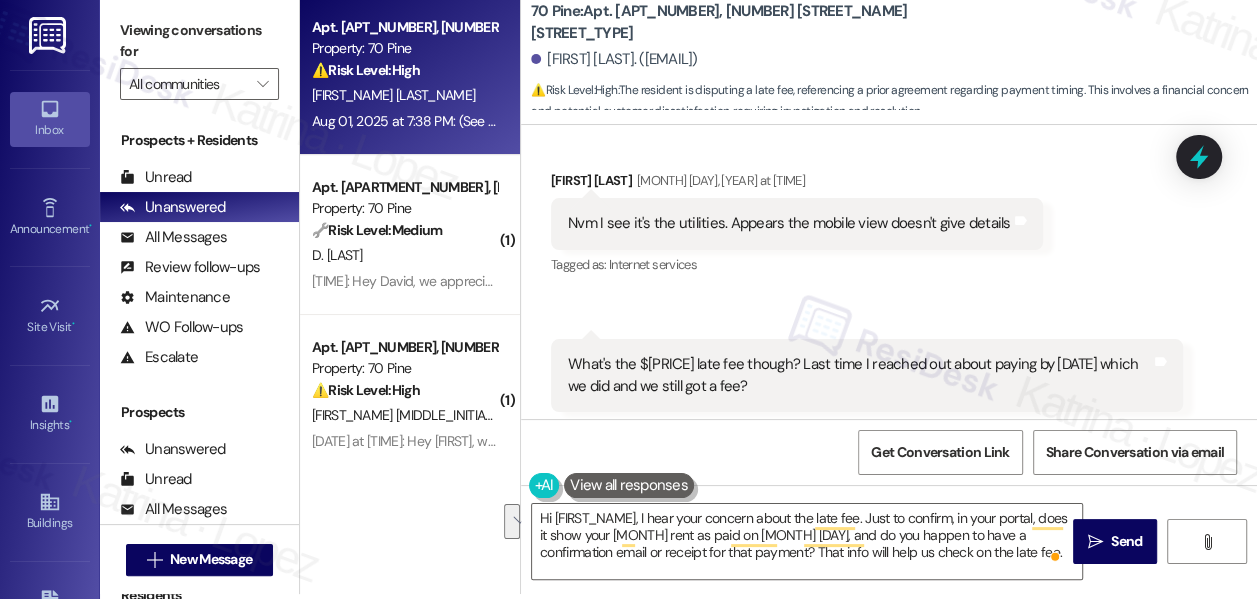 click on "What's the $43 late fee though? Last time I reached out about paying by July 4th which we did and we still got a fee? Tags and notes" at bounding box center (867, 375) 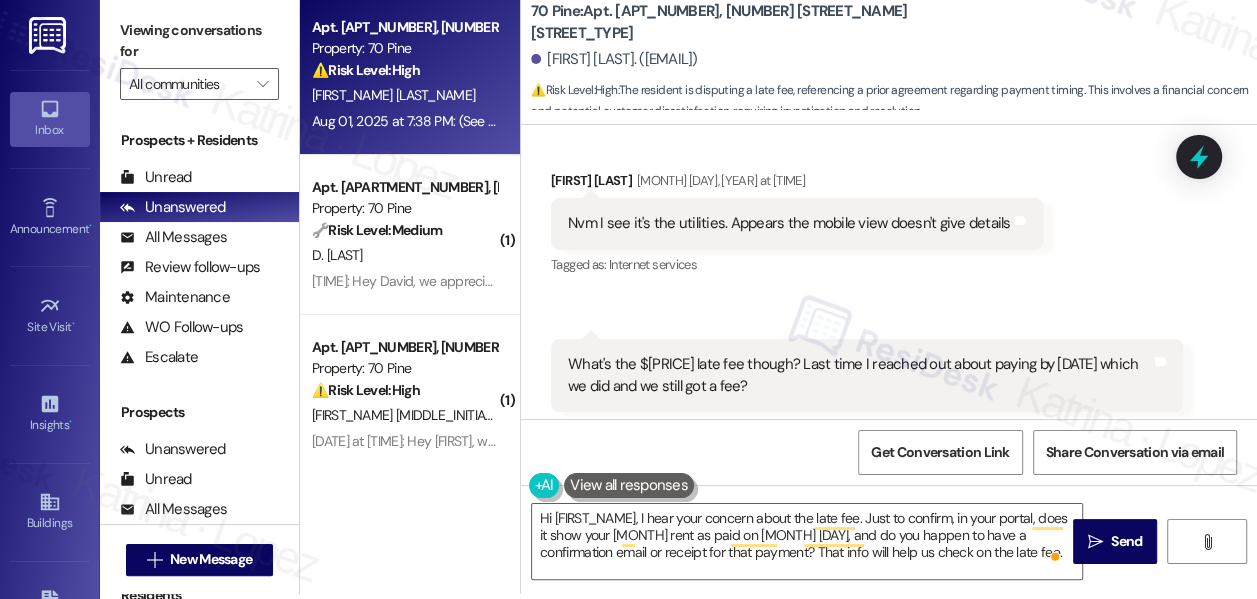 click on "What's the $[PRICE] late fee though? Last time I reached out about paying by [DATE] which we did and we still got a fee?" at bounding box center (859, 375) 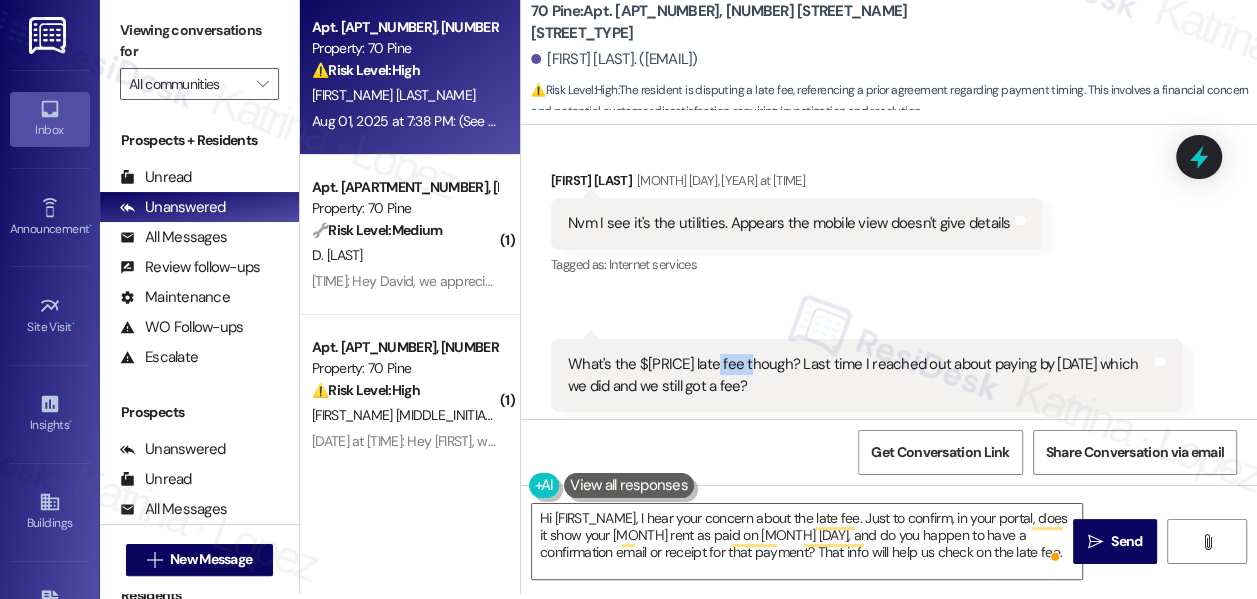 click on "What's the $[PRICE] late fee though? Last time I reached out about paying by [DATE] which we did and we still got a fee?" at bounding box center (859, 375) 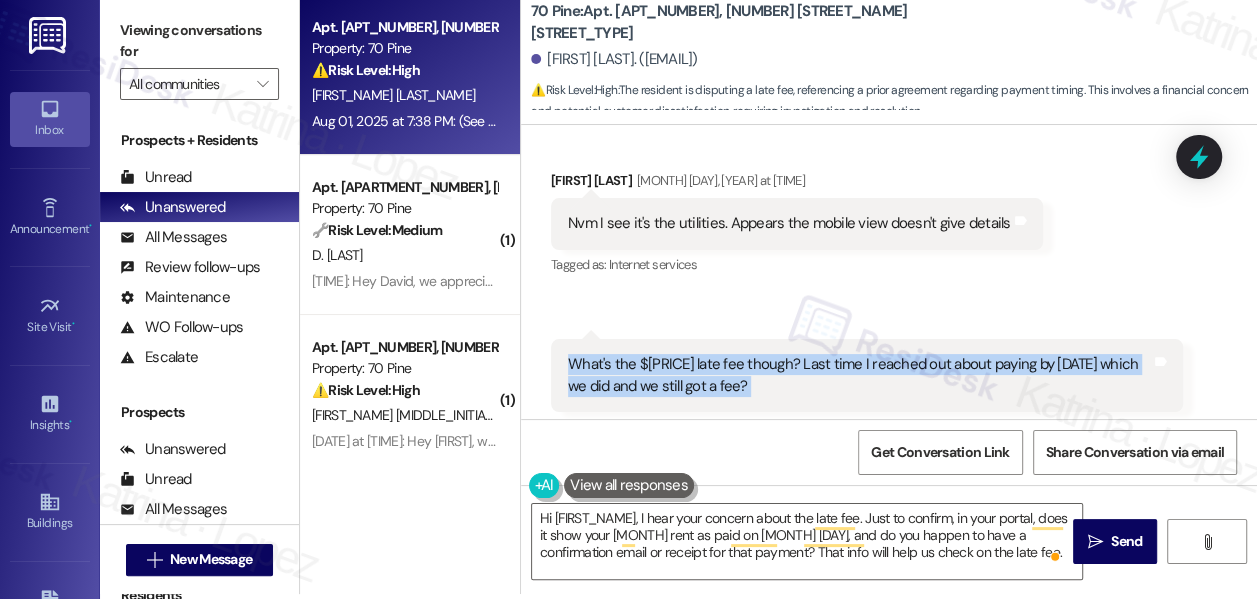 click on "What's the $[PRICE] late fee though? Last time I reached out about paying by [DATE] which we did and we still got a fee?" at bounding box center [859, 375] 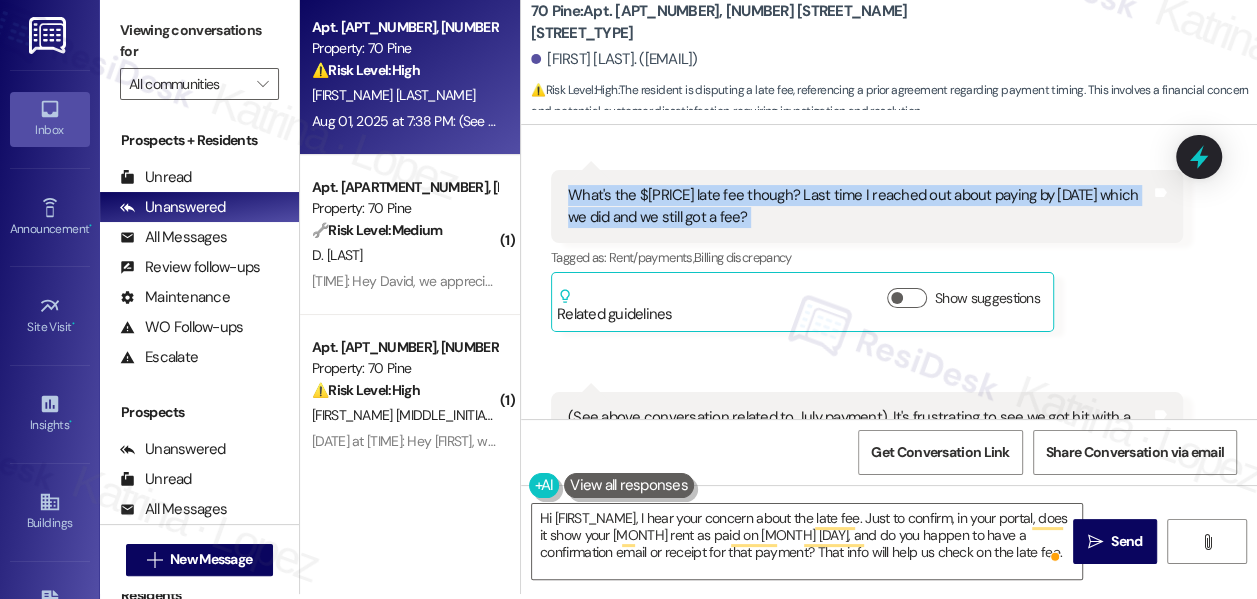 scroll, scrollTop: 3300, scrollLeft: 0, axis: vertical 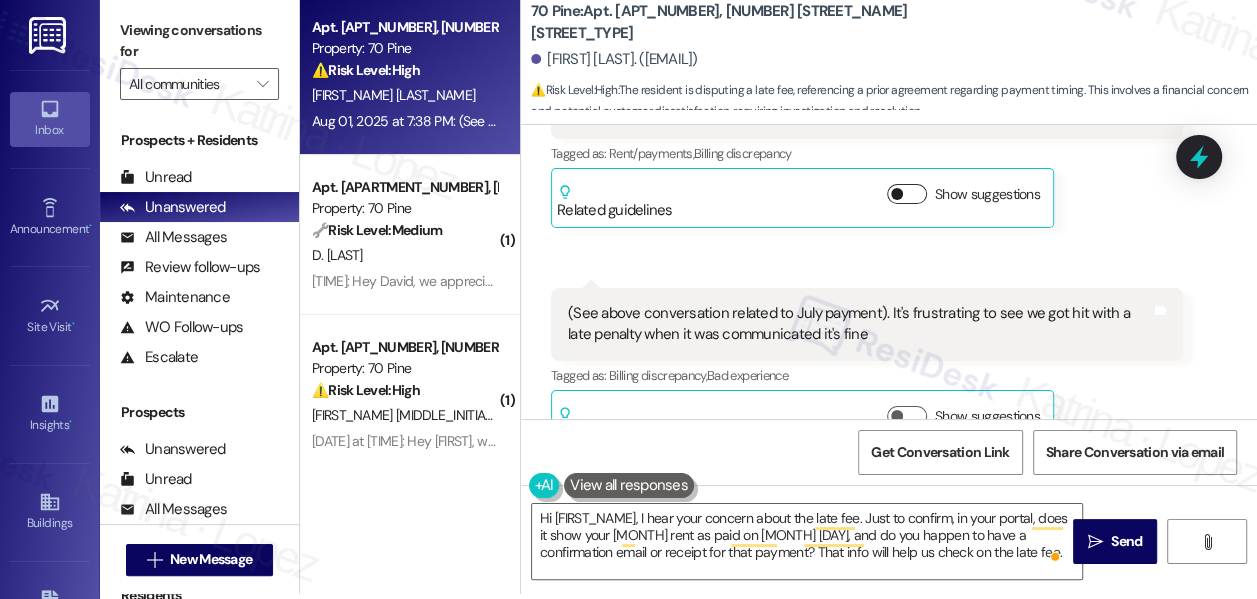 click on "Show suggestions" at bounding box center (907, 194) 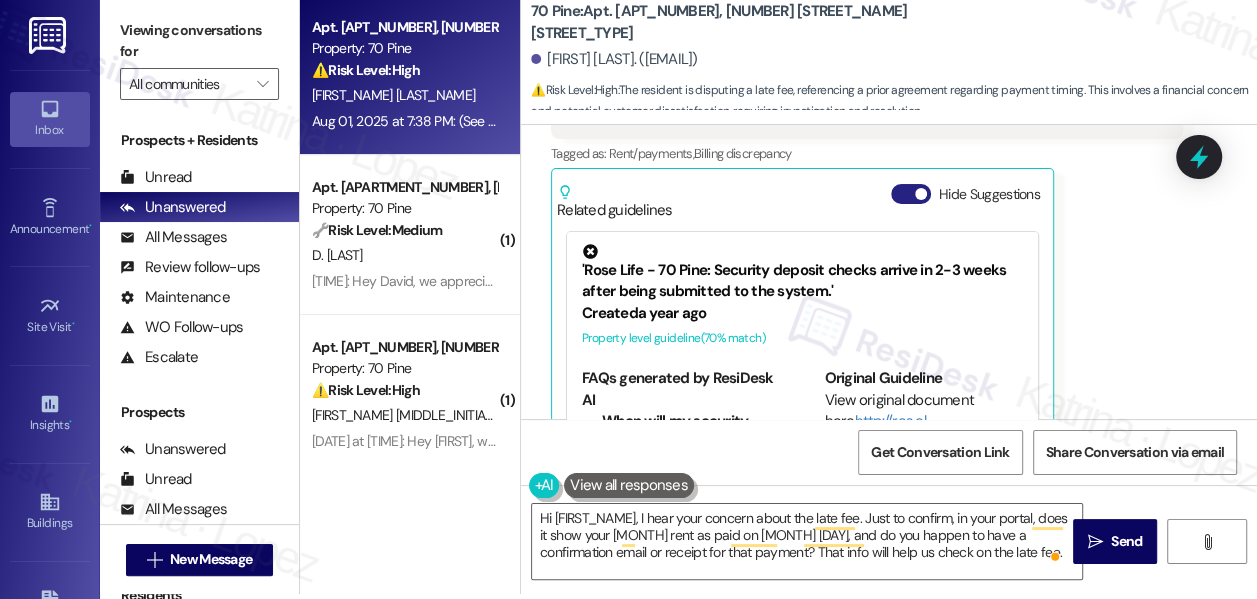 click on "Hide Suggestions" at bounding box center [911, 194] 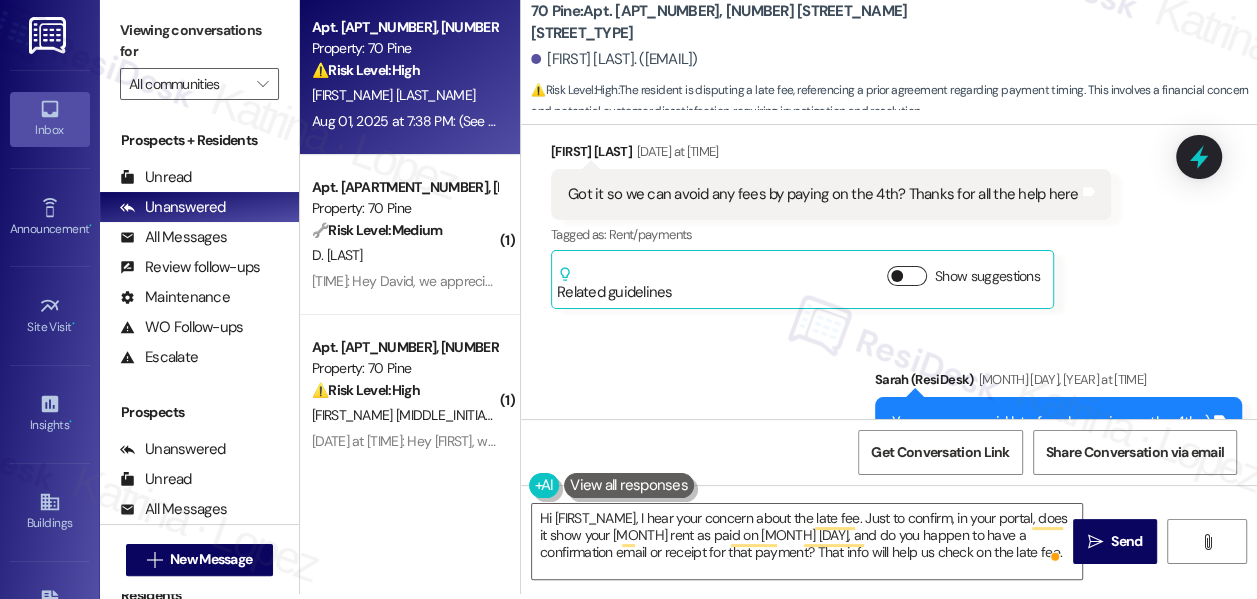 scroll, scrollTop: 1845, scrollLeft: 0, axis: vertical 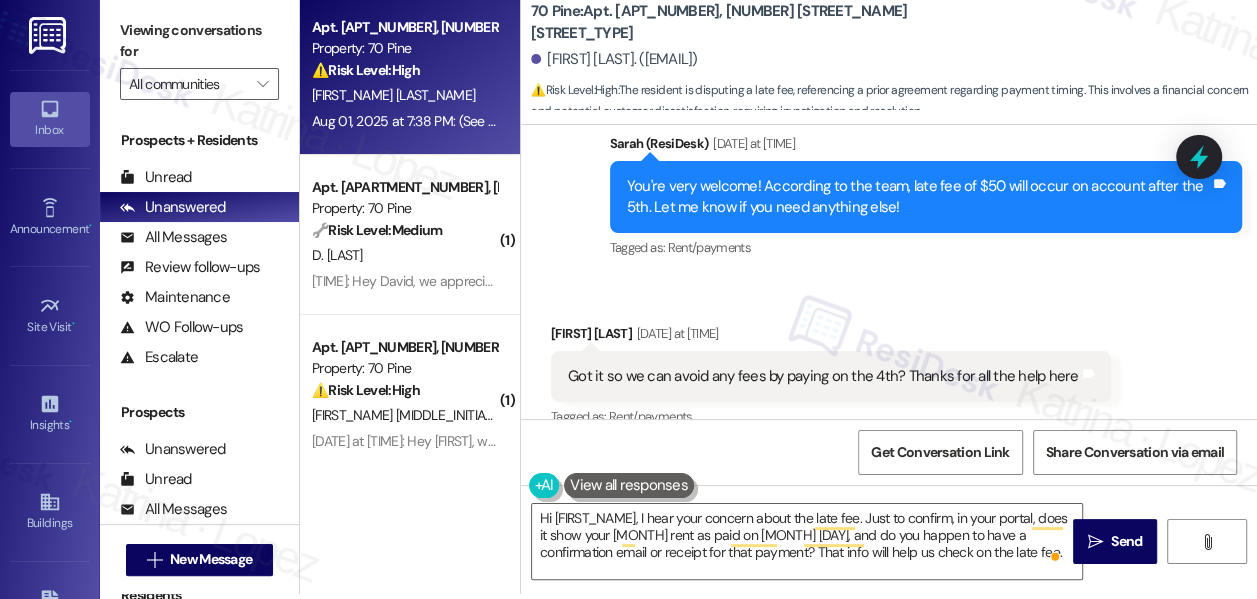 click on "Got it so we can avoid any fees by paying on the 4th? Thanks for all the help here" at bounding box center (823, 376) 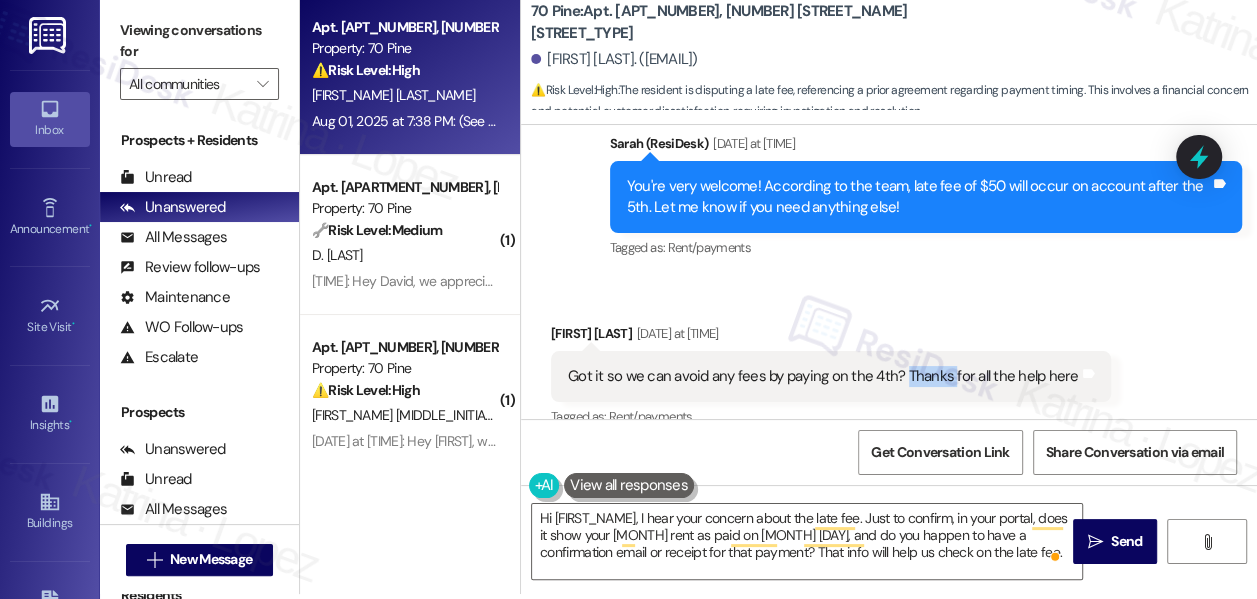 click on "Got it so we can avoid any fees by paying on the 4th? Thanks for all the help here" at bounding box center (823, 376) 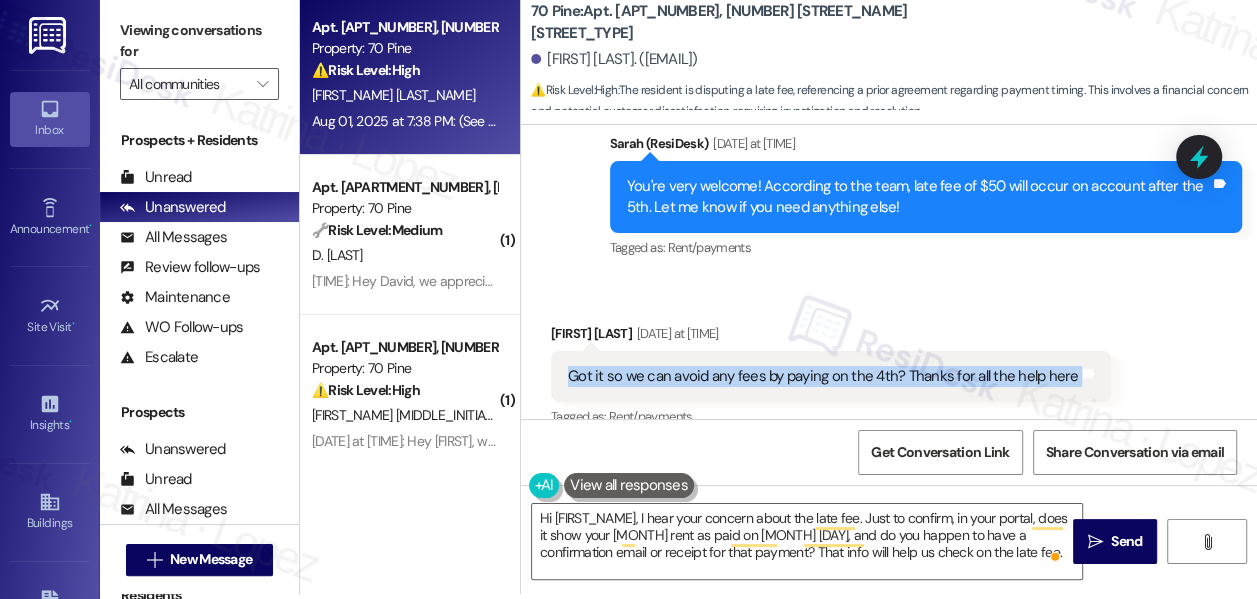 click on "Got it so we can avoid any fees by paying on the 4th? Thanks for all the help here" at bounding box center (823, 376) 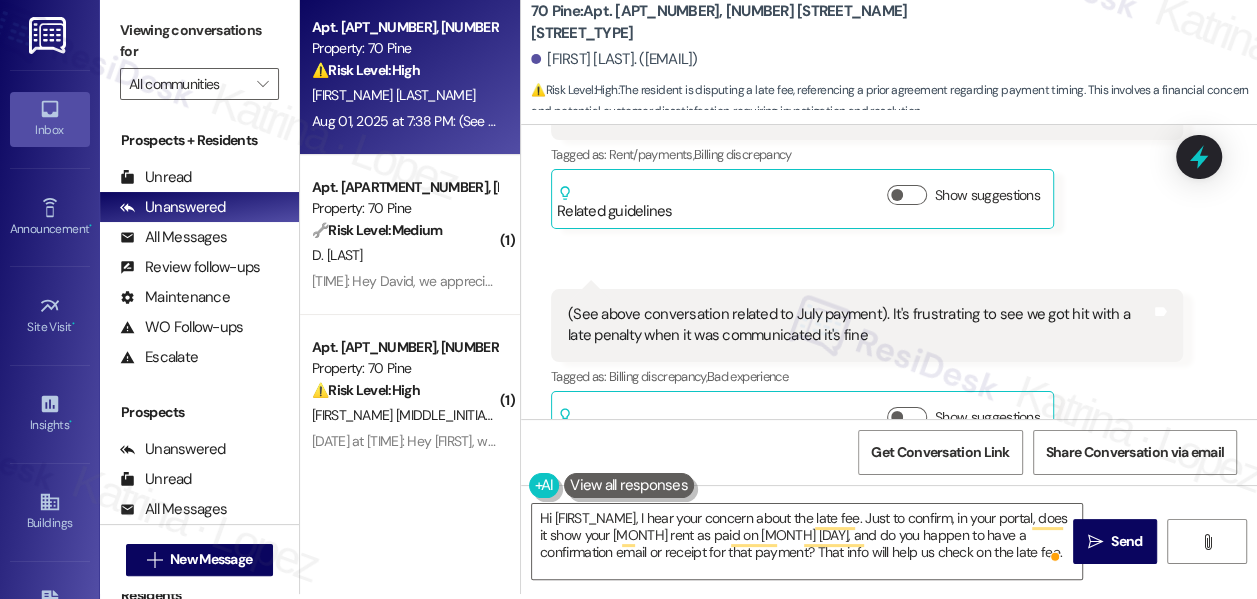 scroll, scrollTop: 3300, scrollLeft: 0, axis: vertical 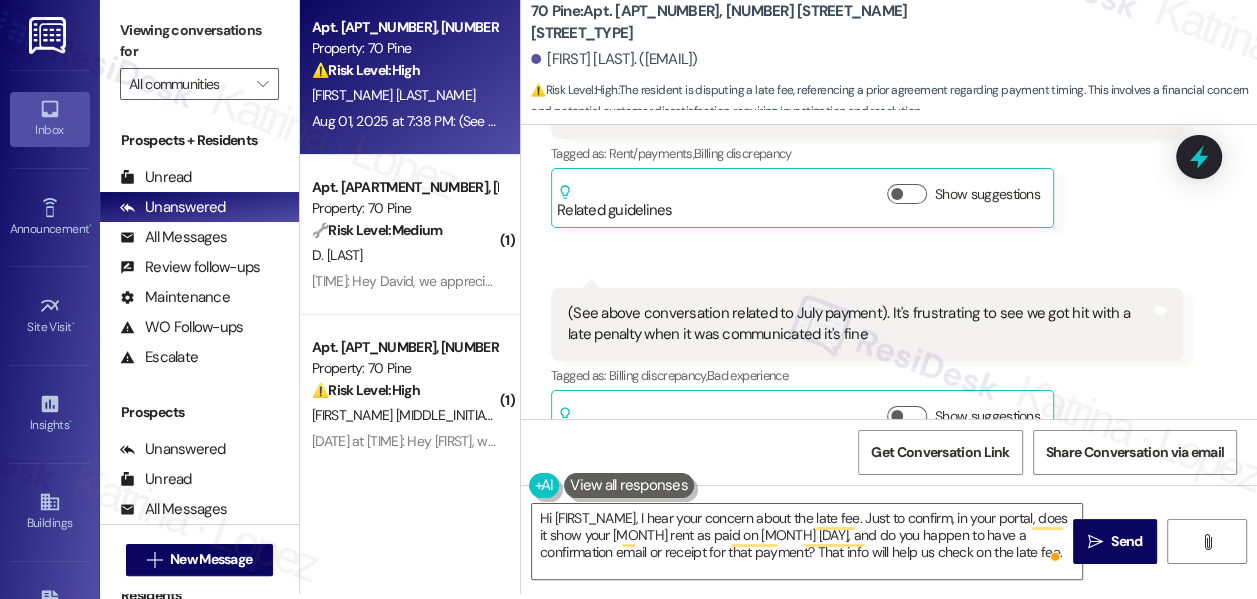 click on "(See above conversation related to July payment). It's frustrating to see we got hit with a late penalty when it was communicated it's fine" at bounding box center (859, 324) 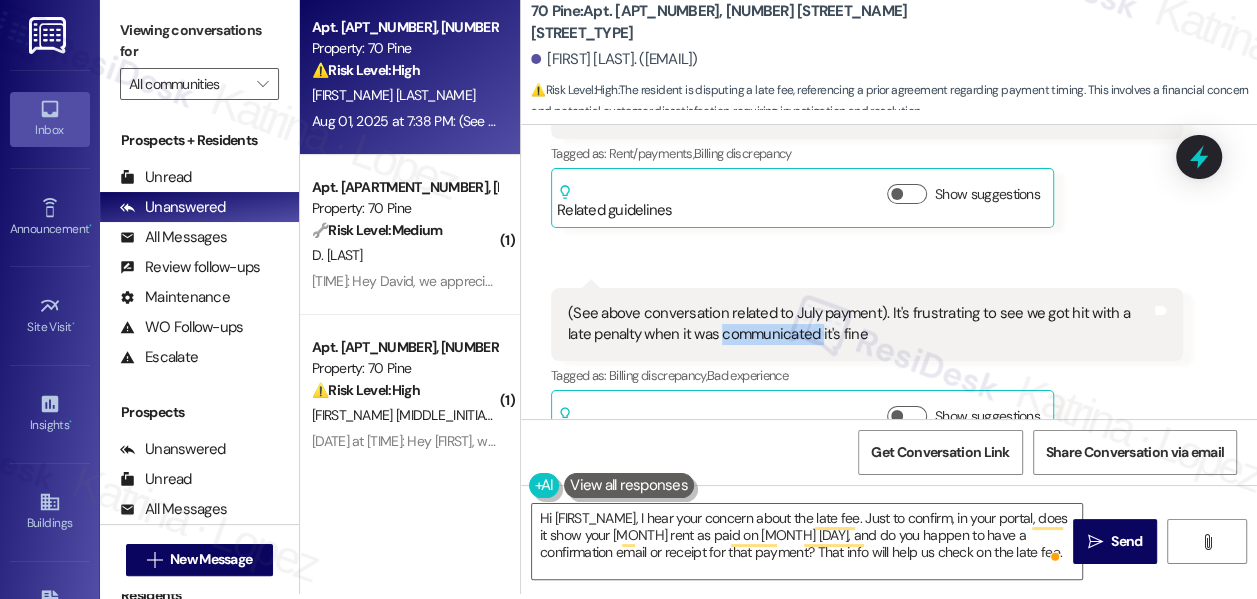 click on "(See above conversation related to July payment). It's frustrating to see we got hit with a late penalty when it was communicated it's fine" at bounding box center (859, 324) 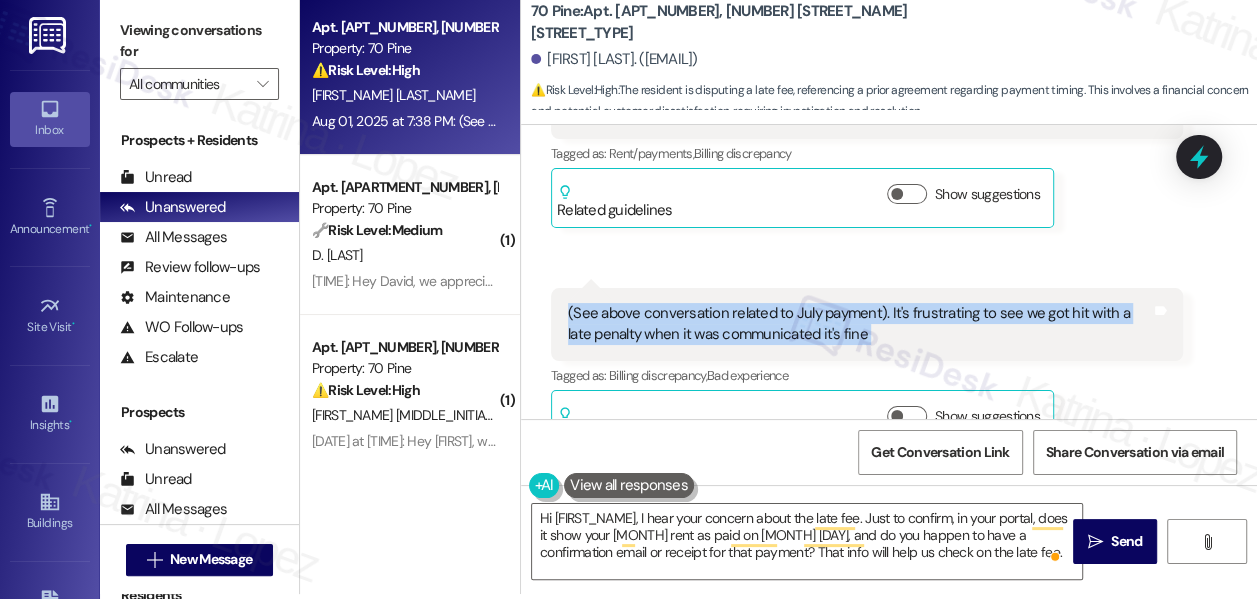 click on "(See above conversation related to July payment). It's frustrating to see we got hit with a late penalty when it was communicated it's fine" at bounding box center [859, 324] 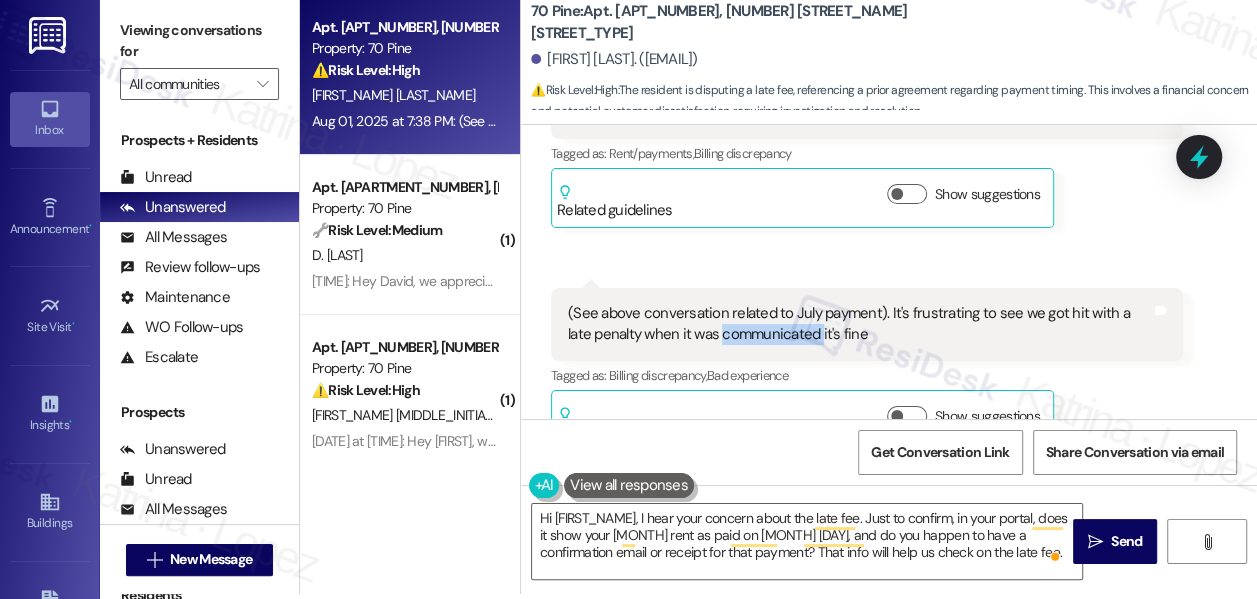 click on "(See above conversation related to July payment). It's frustrating to see we got hit with a late penalty when it was communicated it's fine" at bounding box center [859, 324] 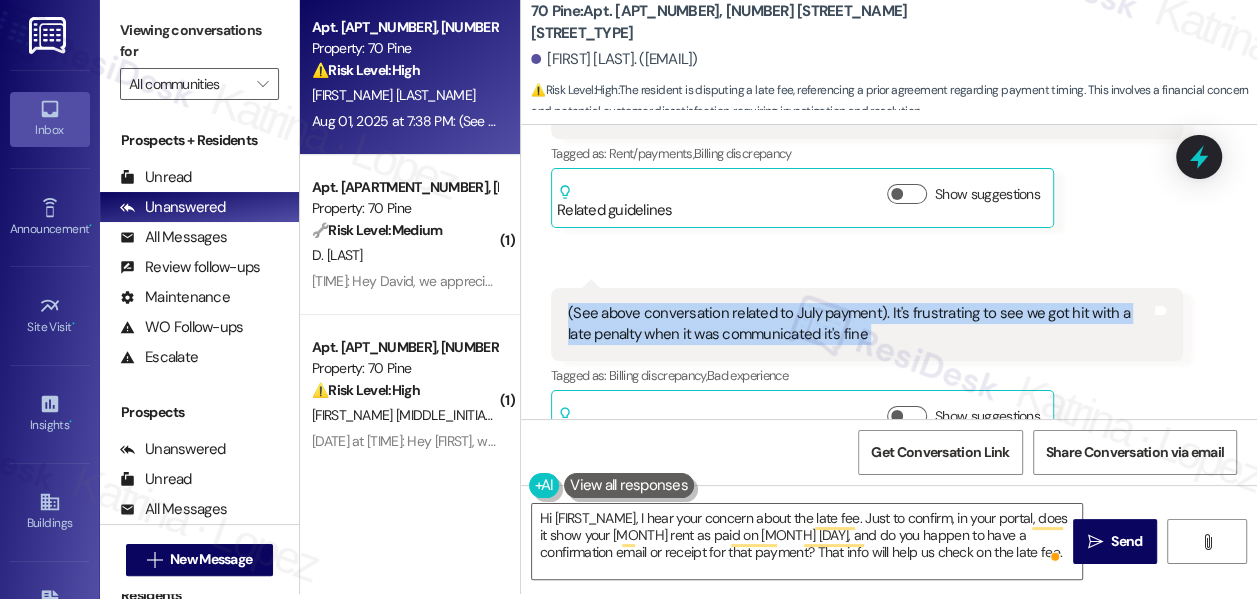 click on "(See above conversation related to July payment). It's frustrating to see we got hit with a late penalty when it was communicated it's fine" at bounding box center (859, 324) 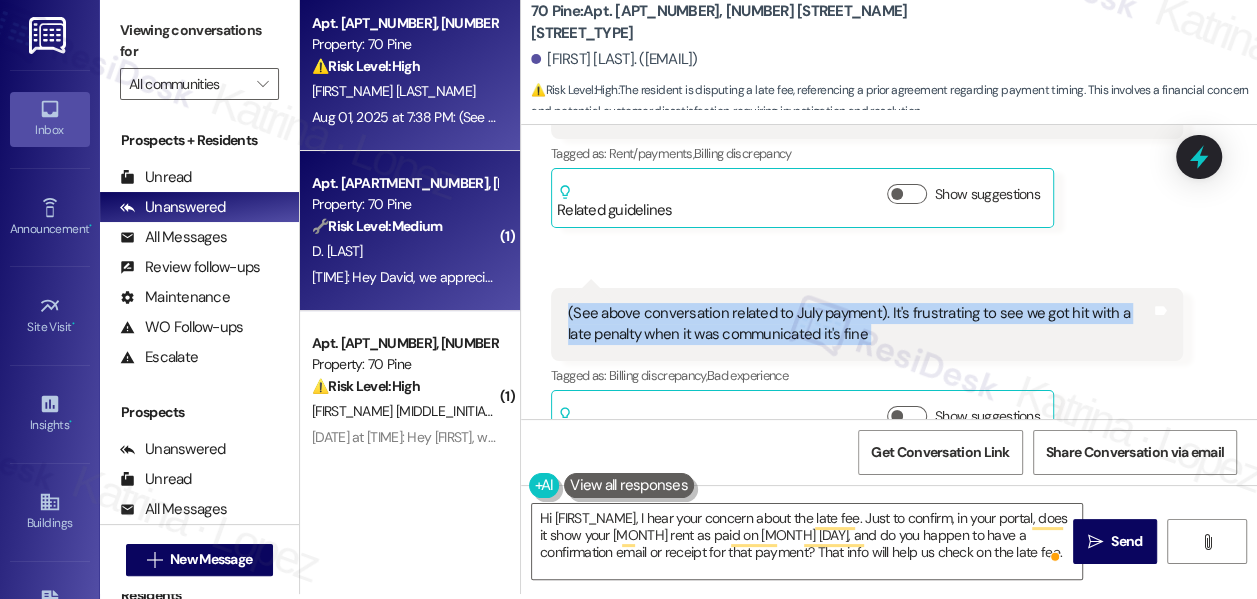 scroll, scrollTop: 0, scrollLeft: 0, axis: both 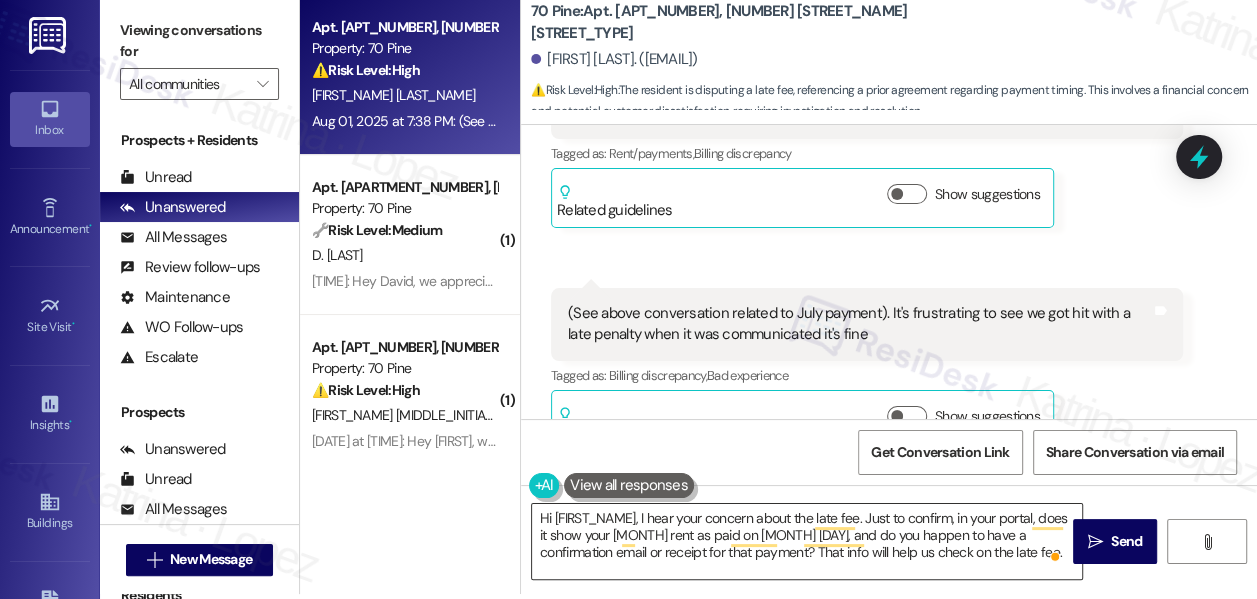 click on "Hi [FIRST_NAME], I hear your concern about the late fee. Just to confirm, in your portal, does it show your [MONTH] rent as paid on [MONTH] [DAY], and do you happen to have a confirmation email or receipt for that payment? That info will help us check on the late fee." at bounding box center (807, 541) 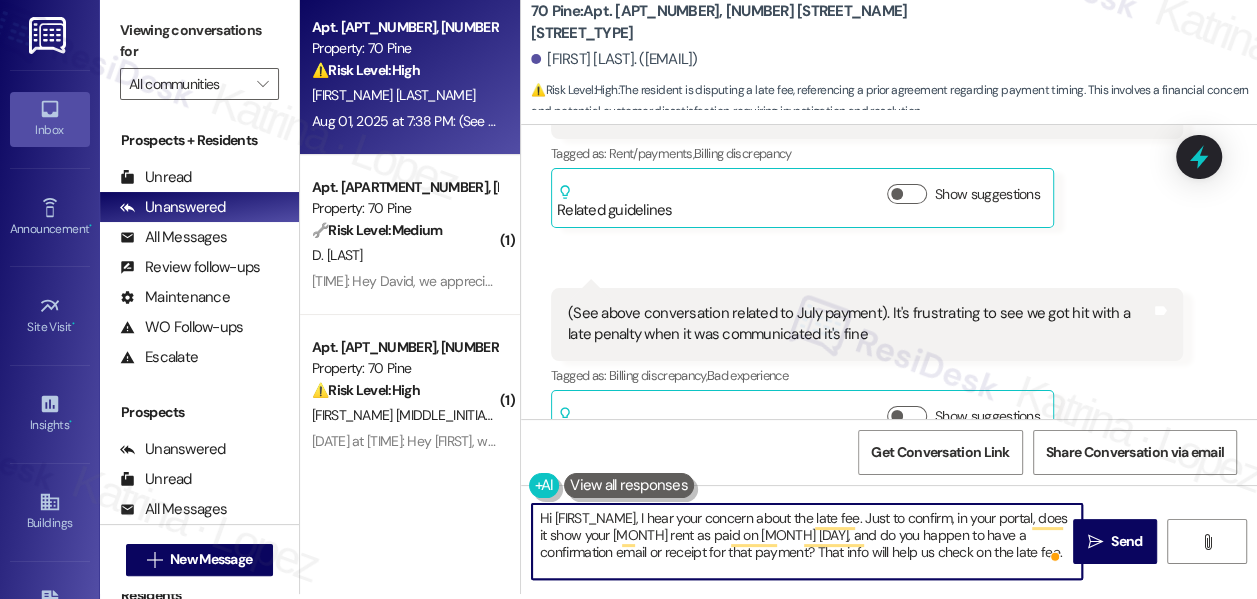 click on "Hi [FIRST_NAME], I hear your concern about the late fee. Just to confirm, in your portal, does it show your [MONTH] rent as paid on [MONTH] [DAY], and do you happen to have a confirmation email or receipt for that payment? That info will help us check on the late fee." at bounding box center (807, 541) 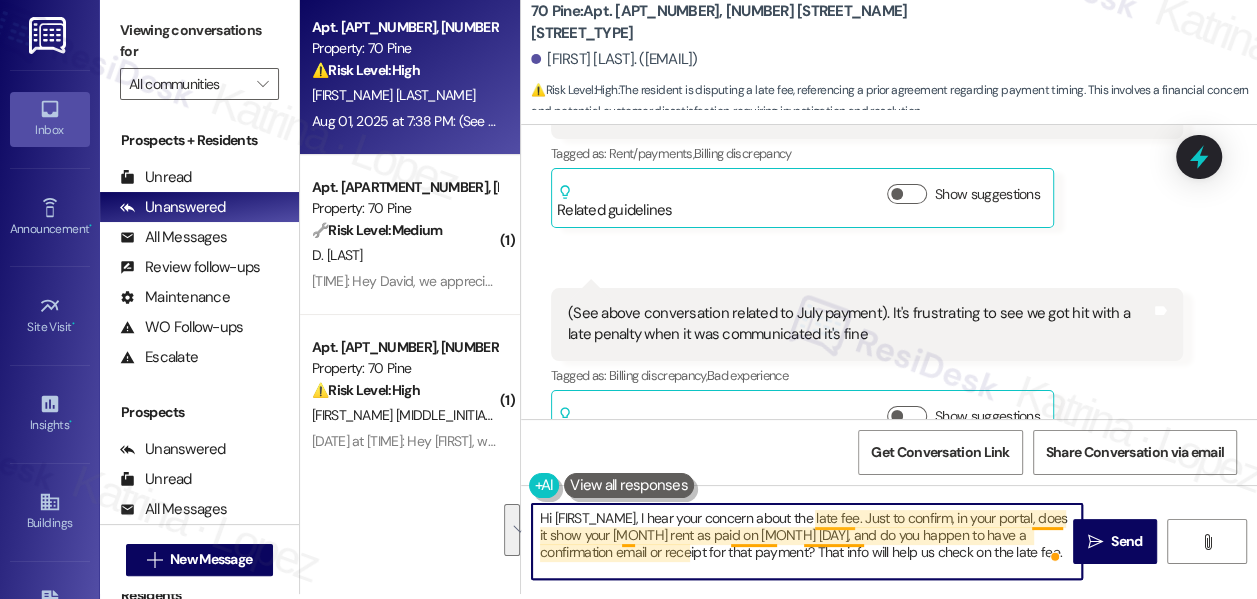 click on "Hi [FIRST_NAME], I hear your concern about the late fee. Just to confirm, in your portal, does it show your [MONTH] rent as paid on [MONTH] [DAY], and do you happen to have a confirmation email or receipt for that payment? That info will help us check on the late fee." at bounding box center [807, 541] 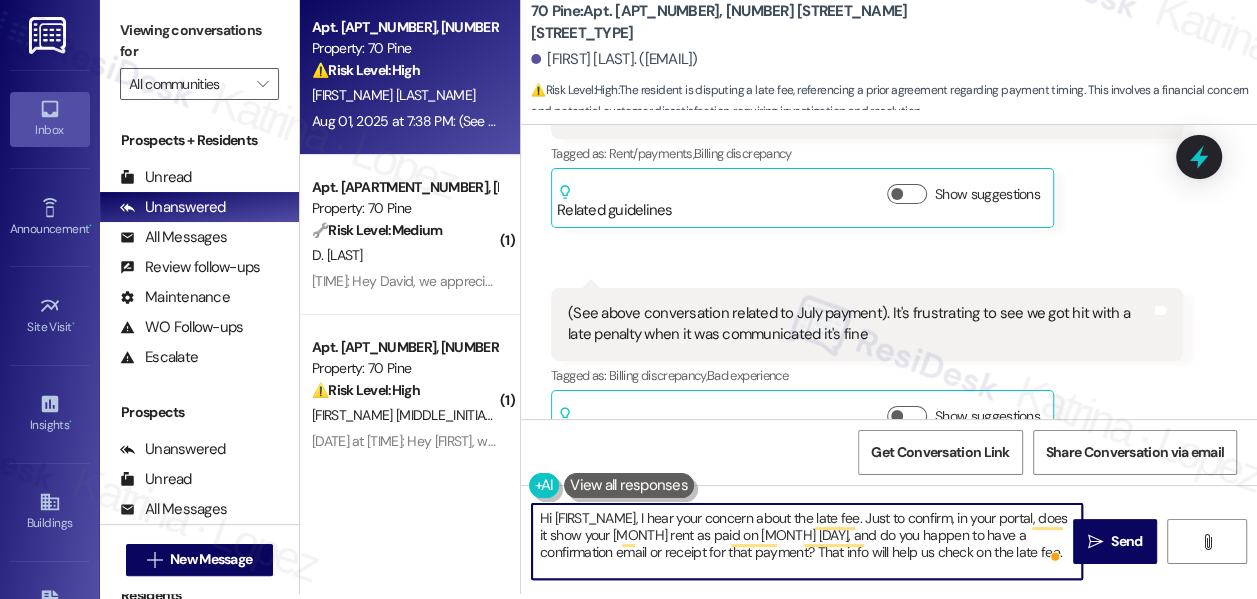 click on "Hi [FIRST_NAME], I hear your concern about the late fee. Just to confirm, in your portal, does it show your [MONTH] rent as paid on [MONTH] [DAY], and do you happen to have a confirmation email or receipt for that payment? That info will help us check on the late fee." at bounding box center (807, 541) 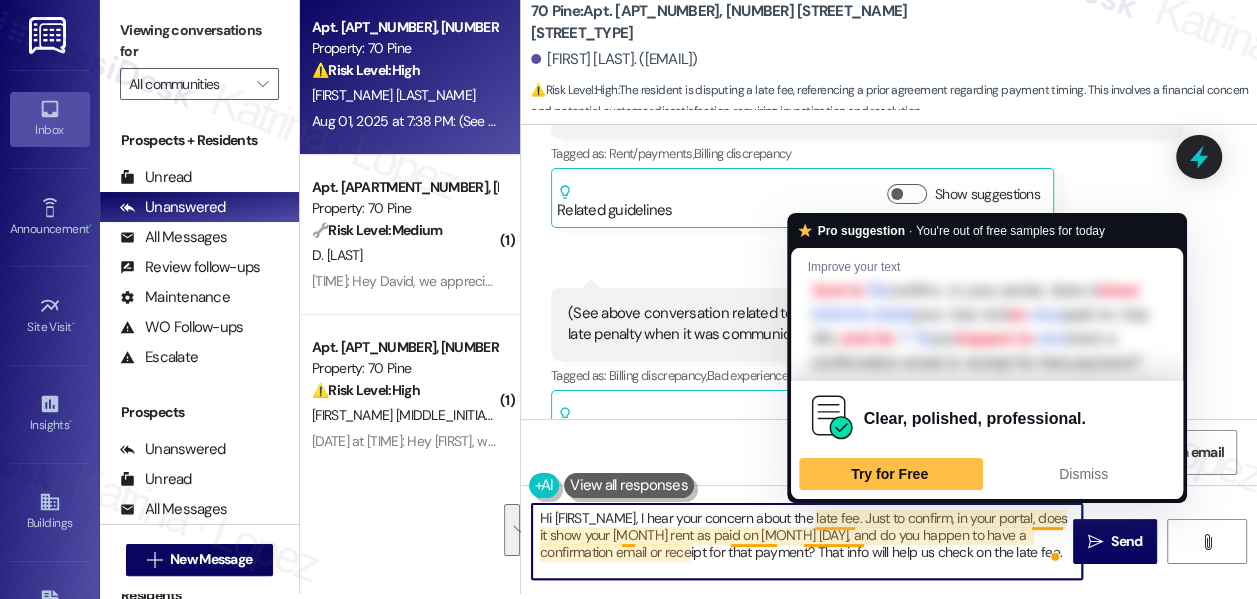 drag, startPoint x: 952, startPoint y: 552, endPoint x: 817, endPoint y: 519, distance: 138.97482 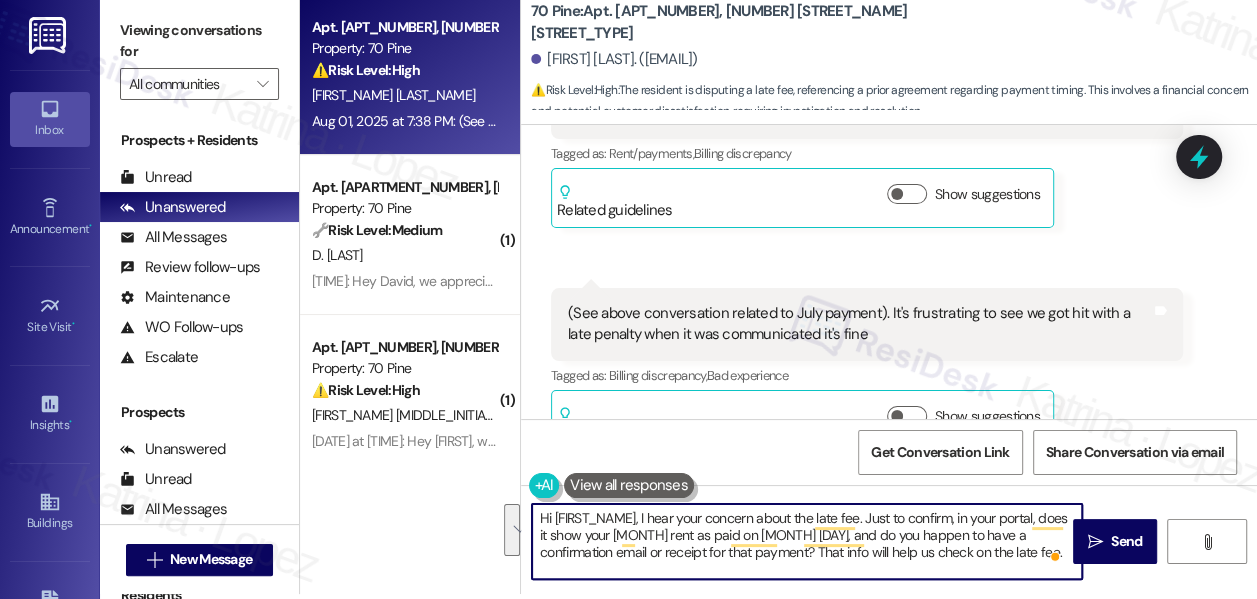 click on "Hi [FIRST_NAME], I hear your concern about the late fee. Just to confirm, in your portal, does it show your [MONTH] rent as paid on [MONTH] [DAY], and do you happen to have a confirmation email or receipt for that payment? That info will help us check on the late fee." at bounding box center [807, 541] 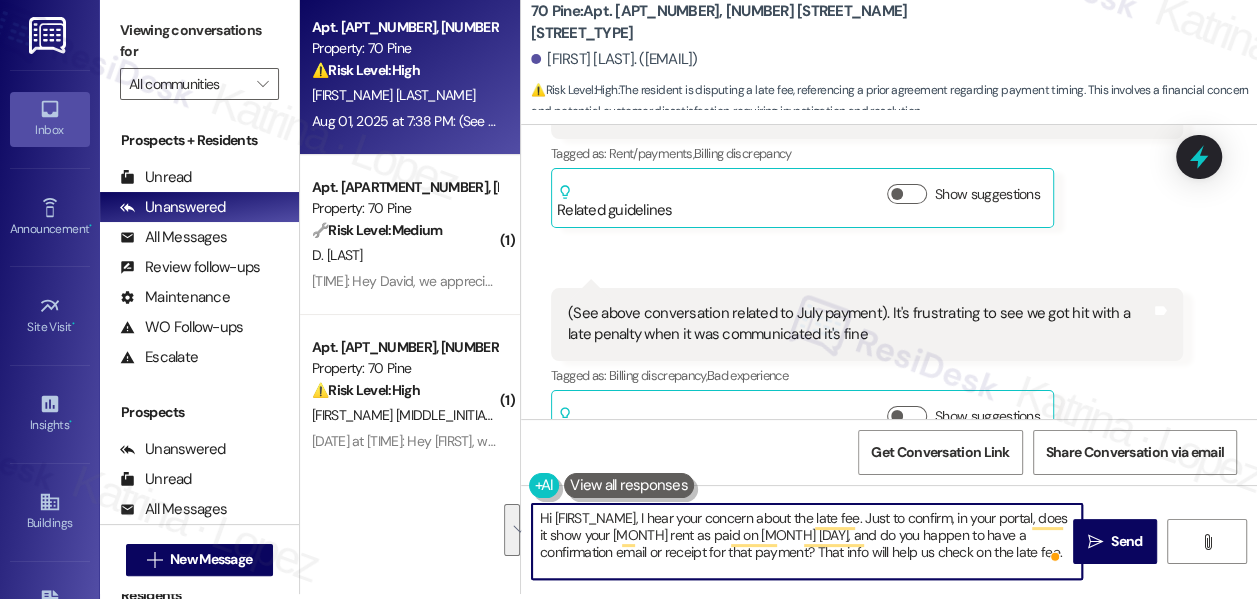 drag, startPoint x: 811, startPoint y: 517, endPoint x: 978, endPoint y: 549, distance: 170.03824 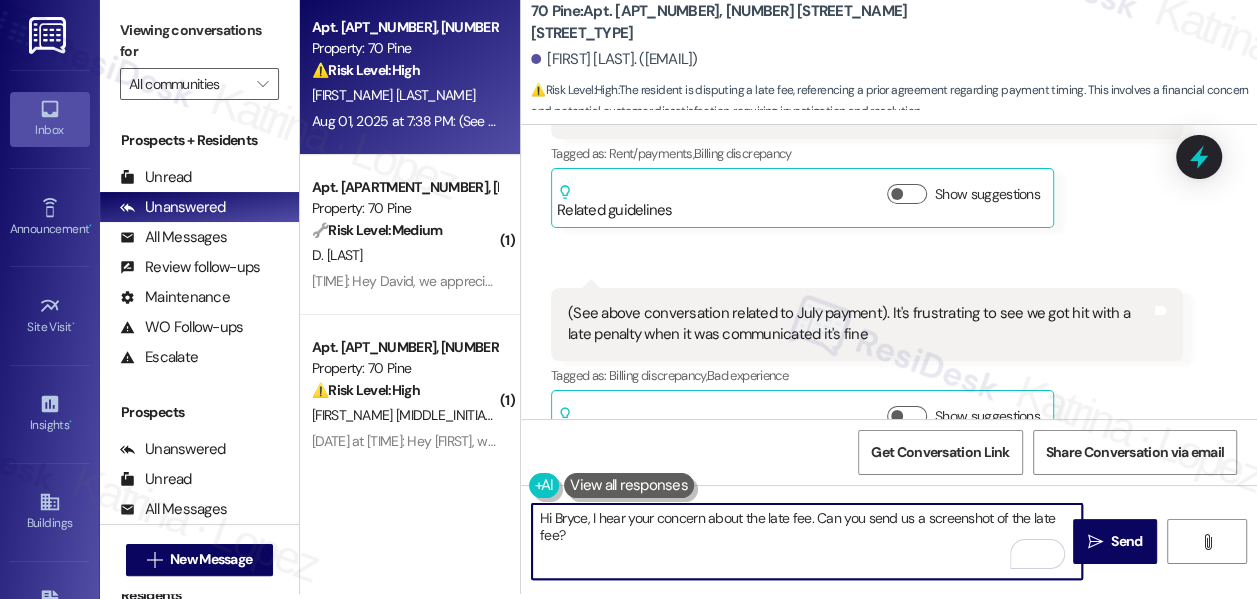 scroll, scrollTop: 3118, scrollLeft: 0, axis: vertical 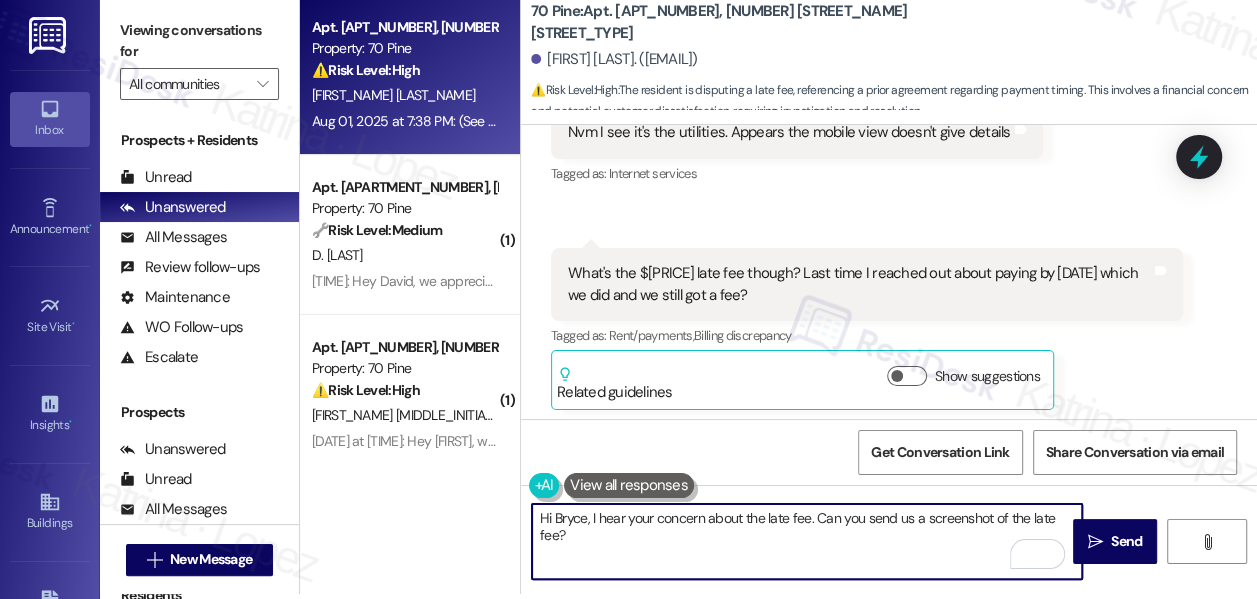 click on "What's the $[PRICE] late fee though? Last time I reached out about paying by [DATE] which we did and we still got a fee?" at bounding box center [859, 284] 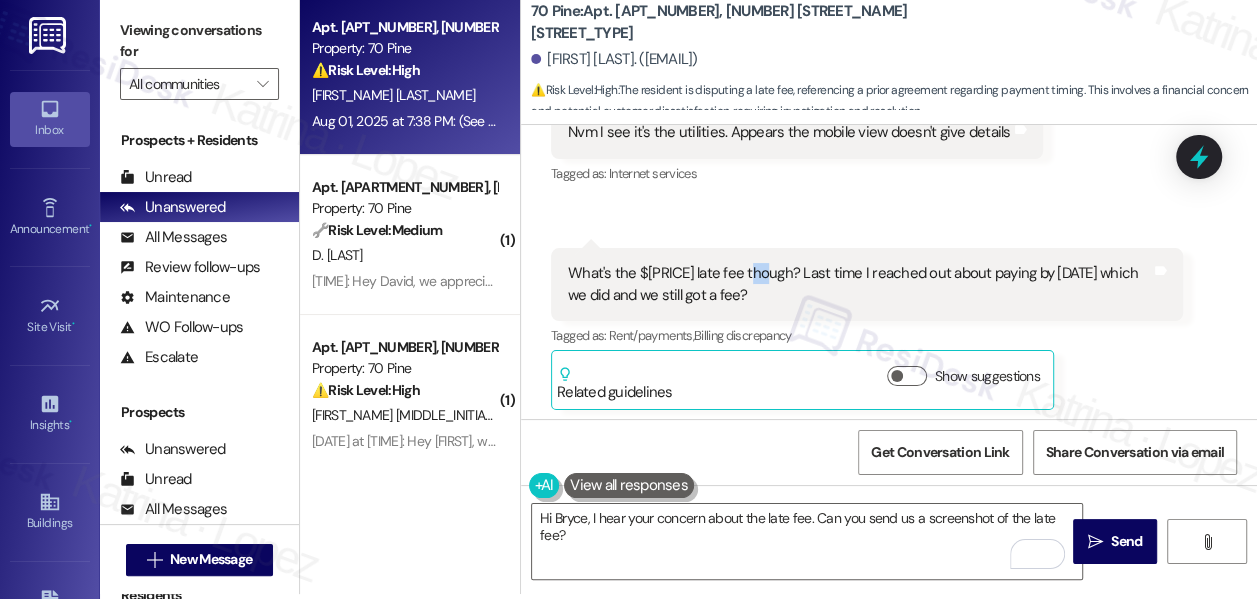 click on "What's the $[PRICE] late fee though? Last time I reached out about paying by [DATE] which we did and we still got a fee?" at bounding box center (859, 284) 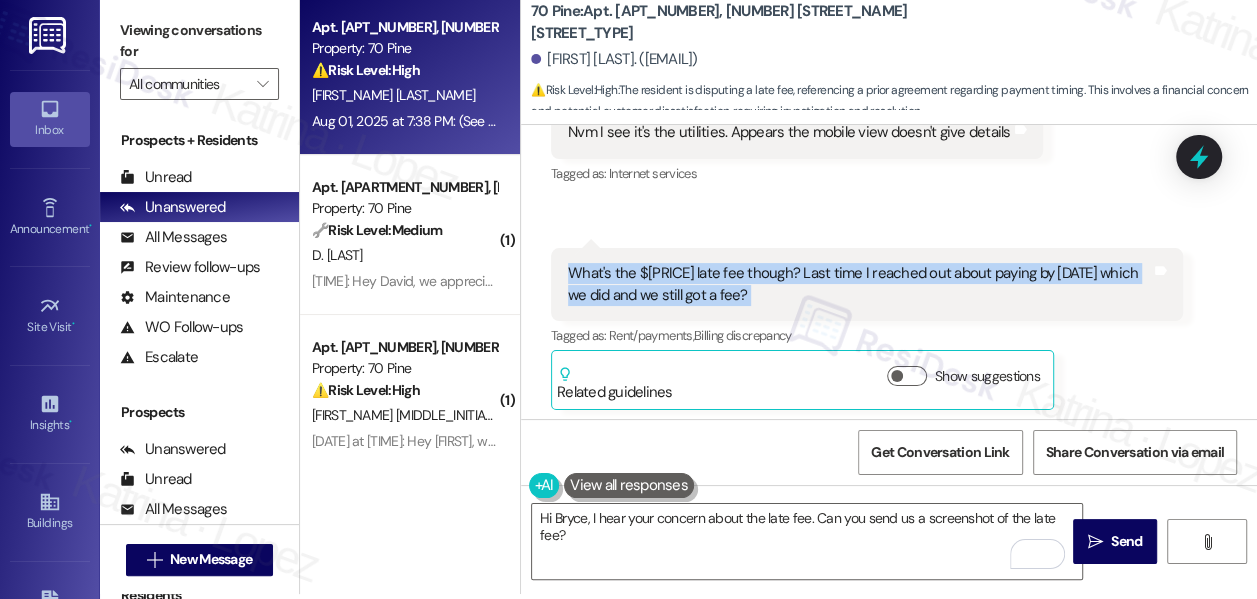 click on "What's the $[PRICE] late fee though? Last time I reached out about paying by [DATE] which we did and we still got a fee?" at bounding box center [859, 284] 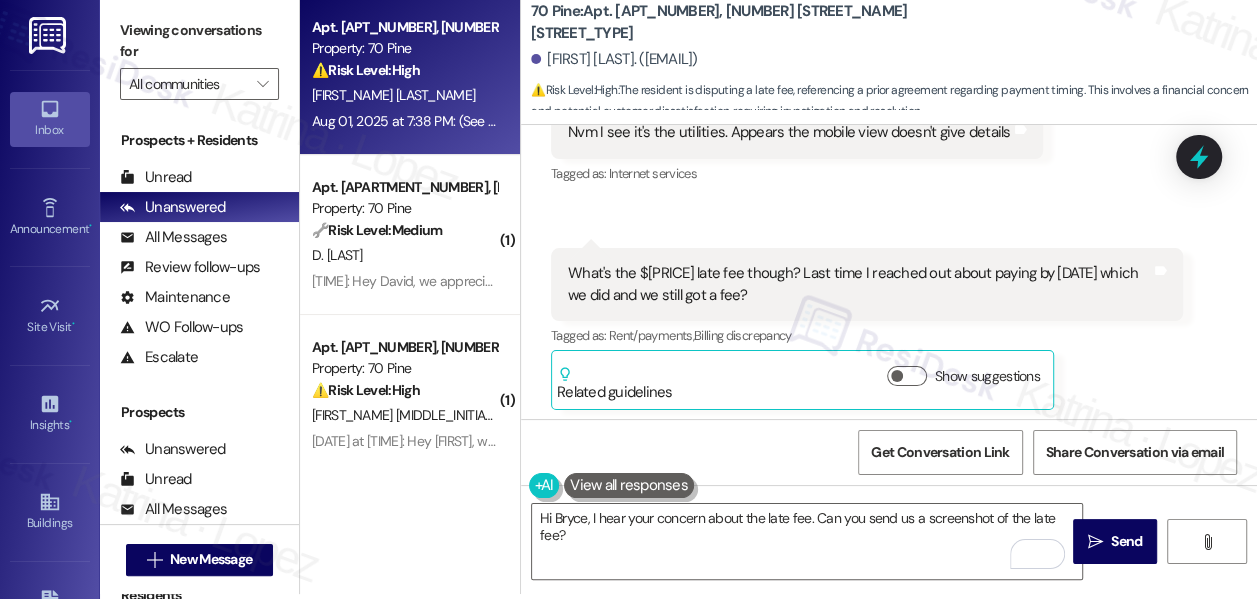 drag, startPoint x: 136, startPoint y: 27, endPoint x: 158, endPoint y: 28, distance: 22.022715 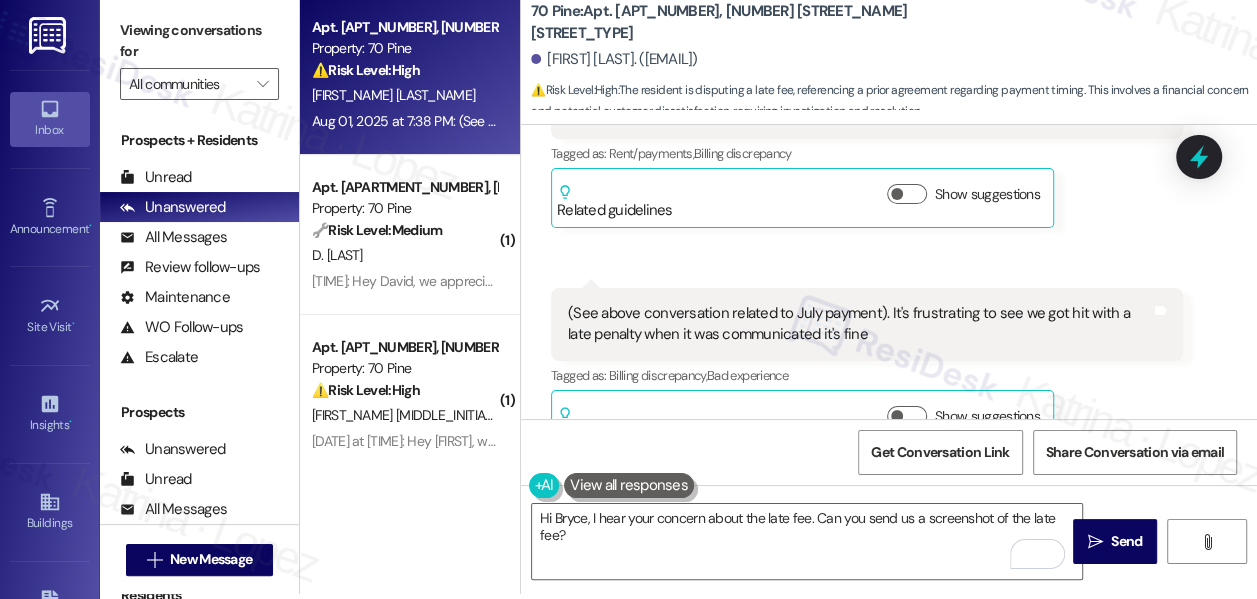 click on "(See above conversation related to July payment). It's frustrating to see we got hit with a late penalty when it was communicated it's fine" at bounding box center [859, 324] 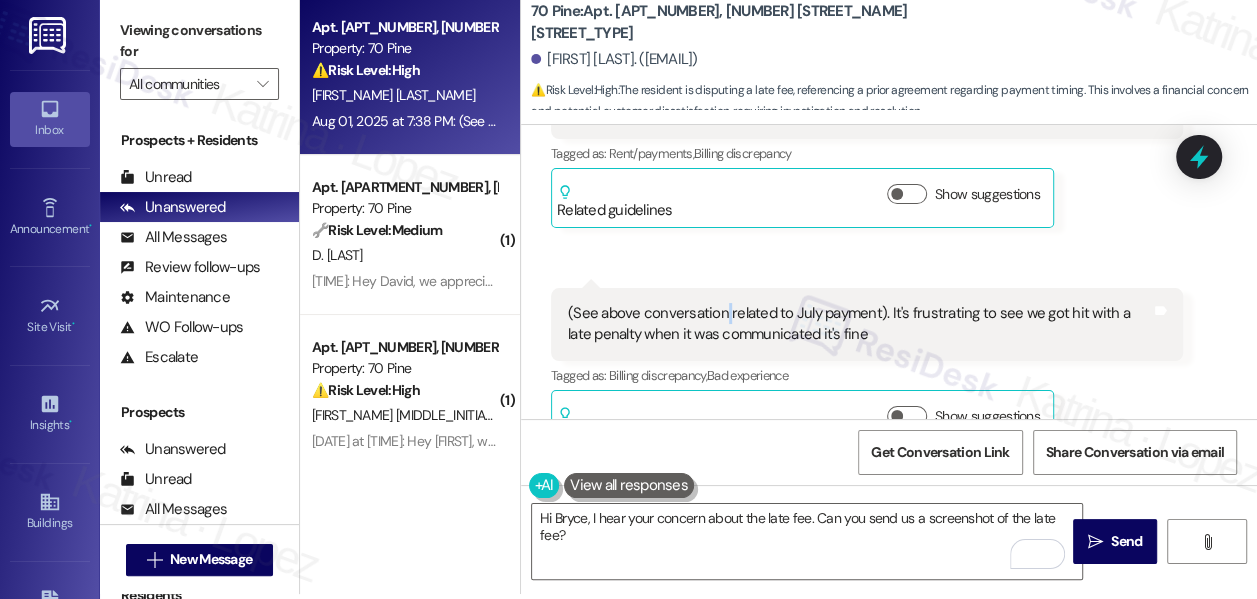 click on "(See above conversation related to July payment). It's frustrating to see we got hit with a late penalty when it was communicated it's fine" at bounding box center (859, 324) 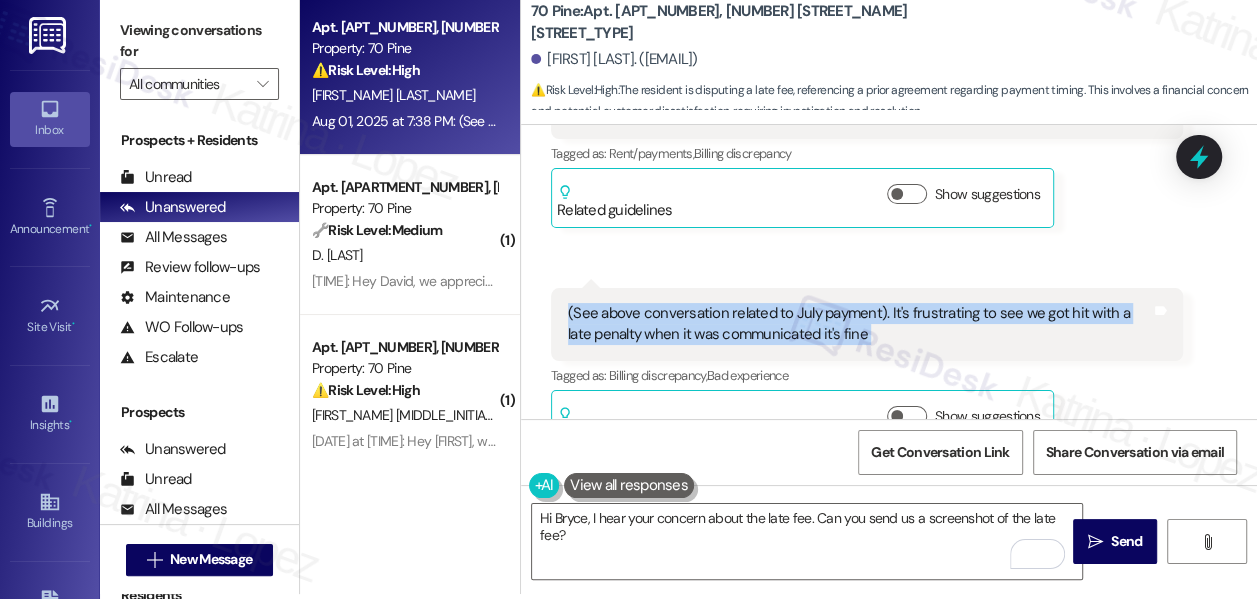 click on "(See above conversation related to July payment). It's frustrating to see we got hit with a late penalty when it was communicated it's fine" at bounding box center (859, 324) 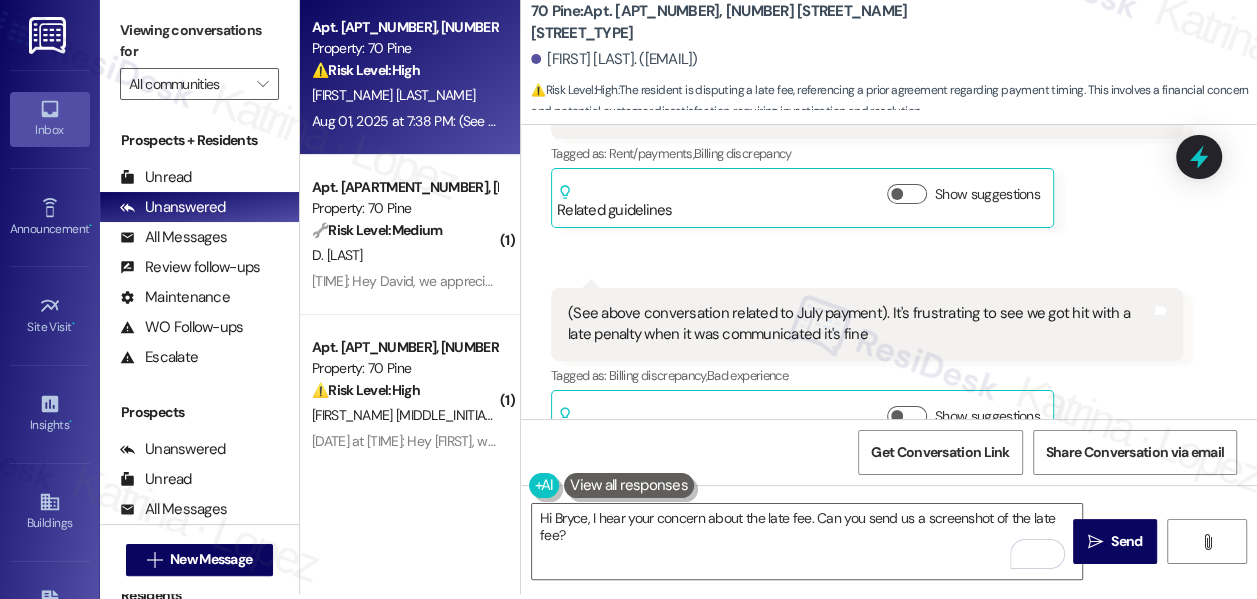 click on "Viewing conversations for All communities " at bounding box center (199, 57) 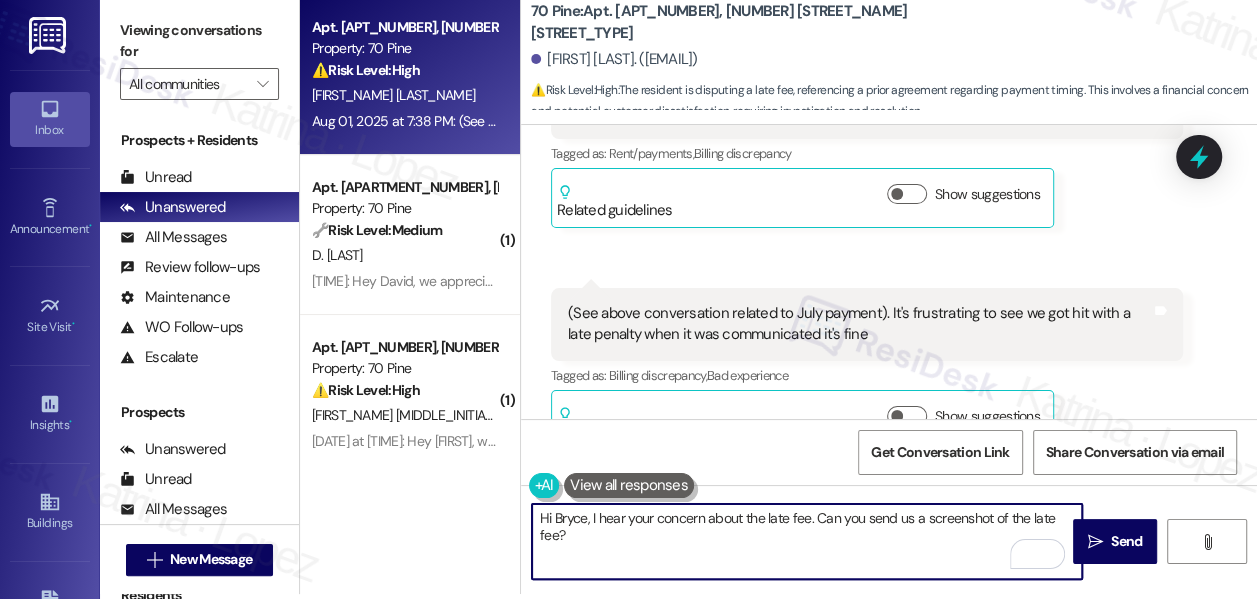 click on "Hi Bryce, I hear your concern about the late fee. Can you send us a screenshot of the late fee?" at bounding box center (807, 541) 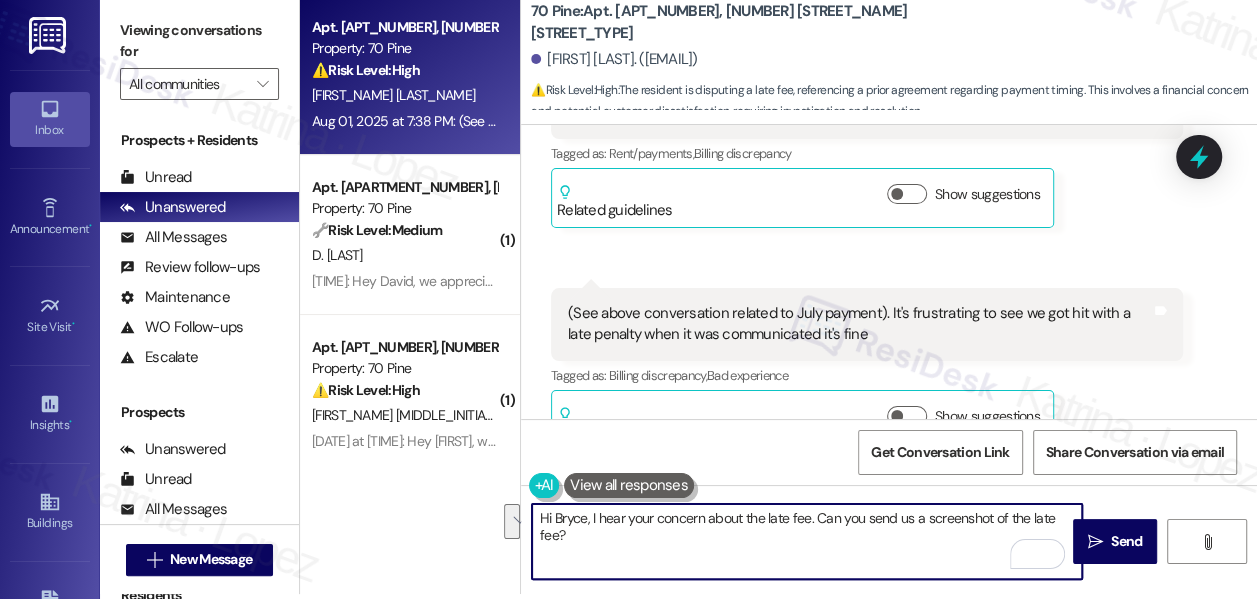 drag, startPoint x: 821, startPoint y: 545, endPoint x: 818, endPoint y: 518, distance: 27.166155 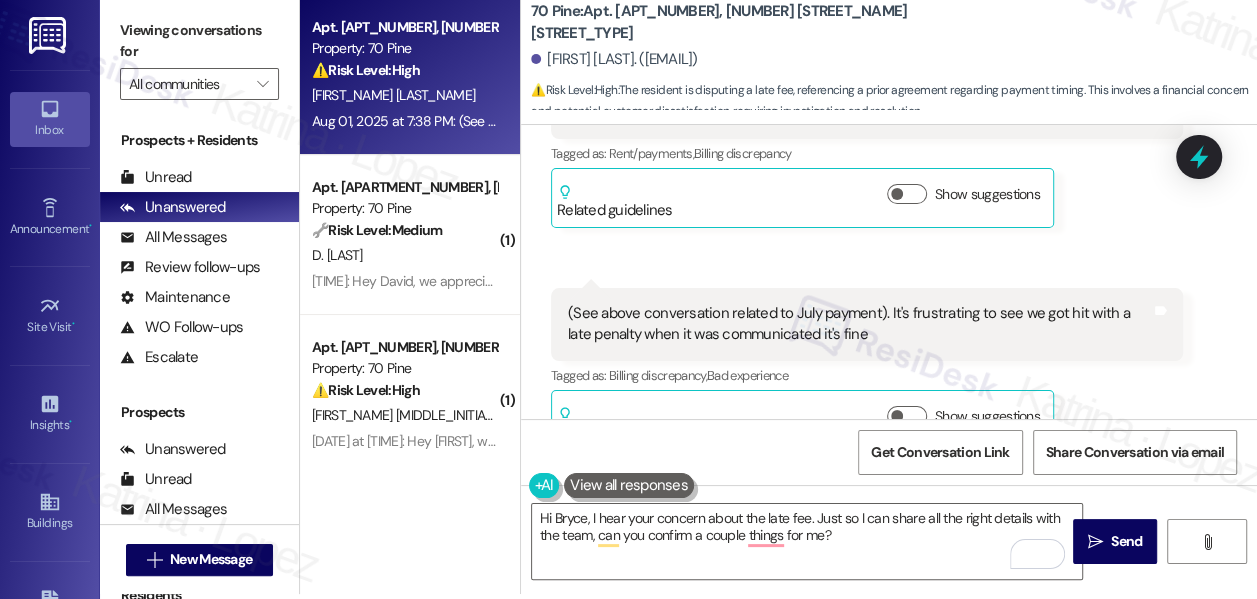 drag, startPoint x: 126, startPoint y: 34, endPoint x: 211, endPoint y: 57, distance: 88.0568 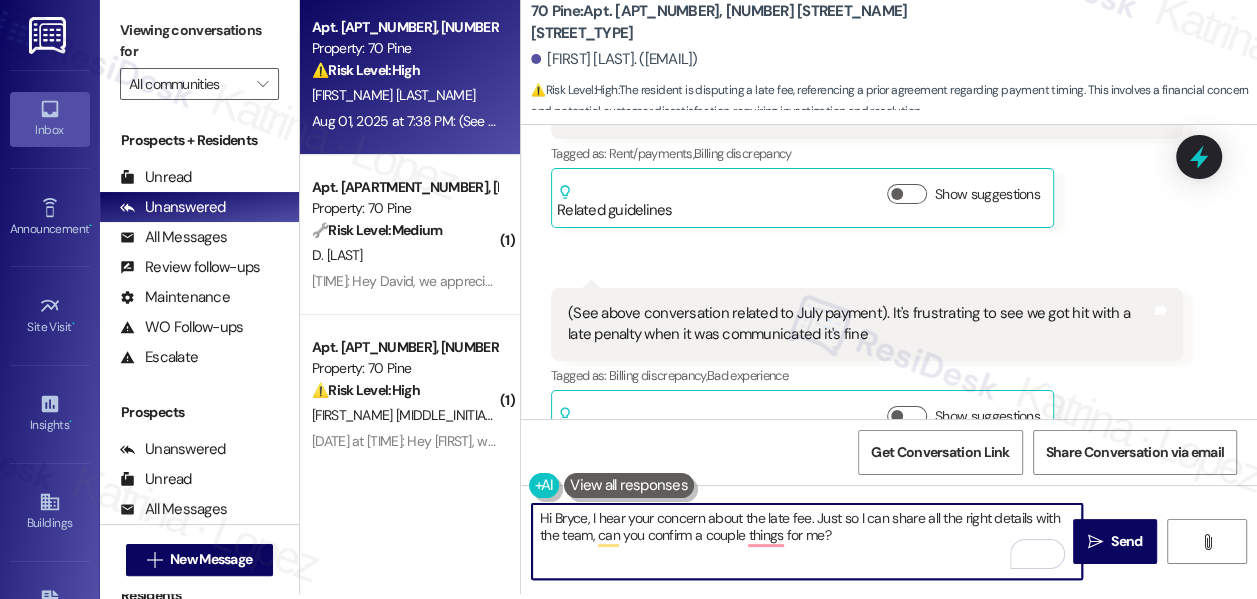 click on "Hi Bryce, I hear your concern about the late fee. Just so I can share all the right details with the team, can you confirm a couple things for me?" at bounding box center [807, 541] 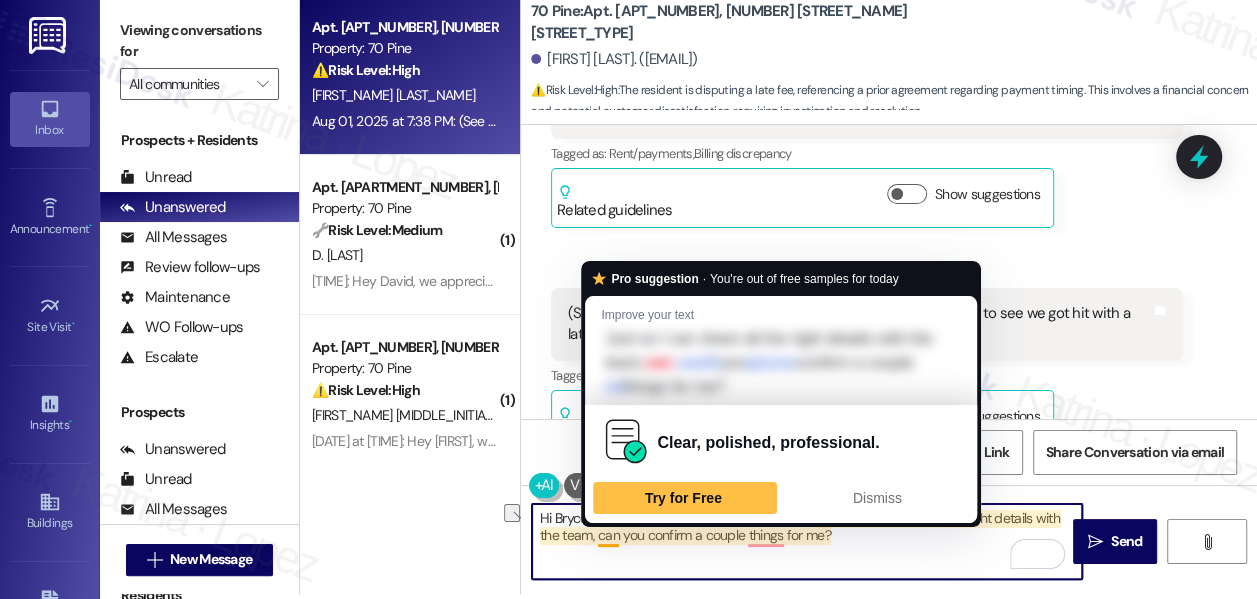 drag, startPoint x: 861, startPoint y: 541, endPoint x: 598, endPoint y: 538, distance: 263.01712 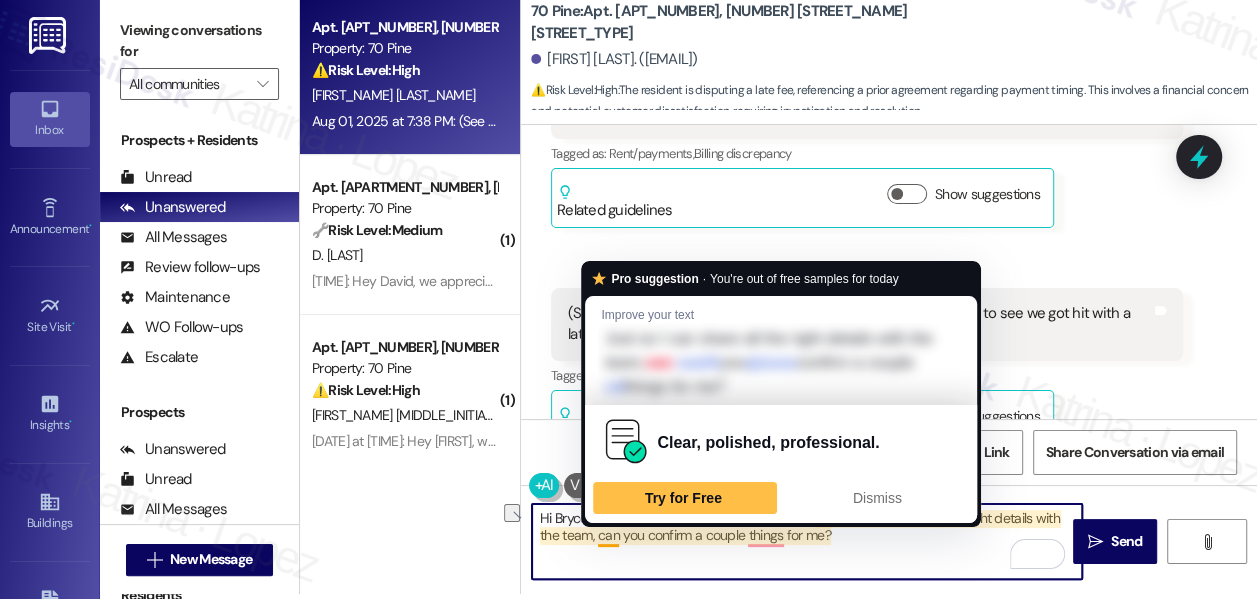 click on "Hi Bryce, I hear your concern about the late fee. Just so I can share all the right details with the team, can you confirm a couple things for me?" at bounding box center [807, 541] 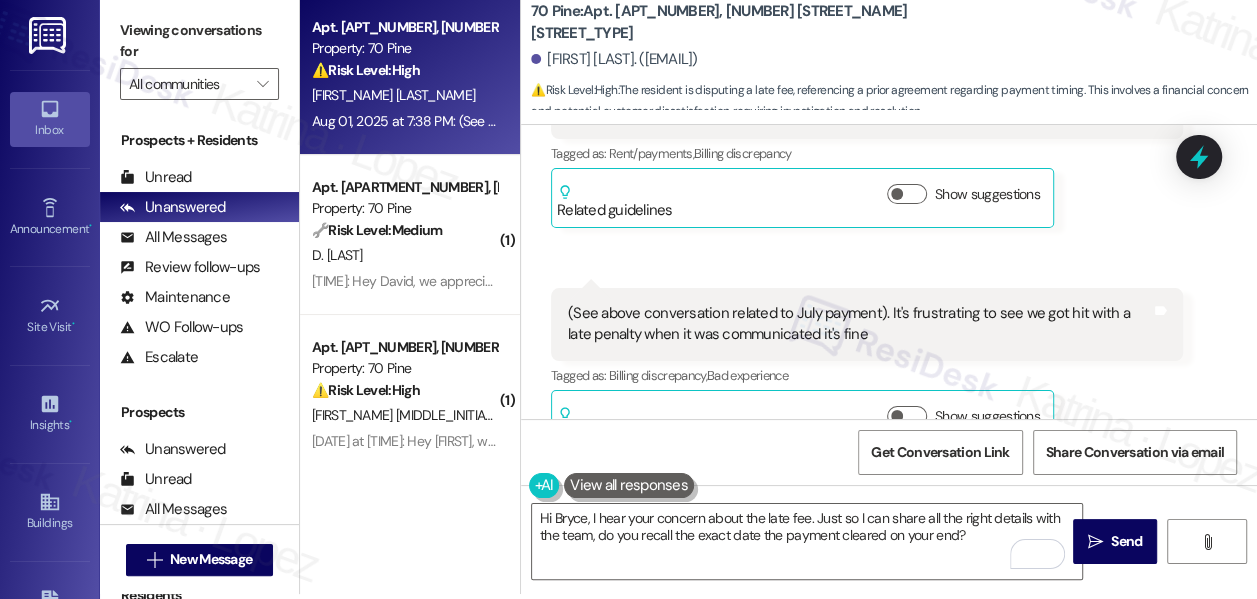 drag, startPoint x: 148, startPoint y: 36, endPoint x: 164, endPoint y: 44, distance: 17.888544 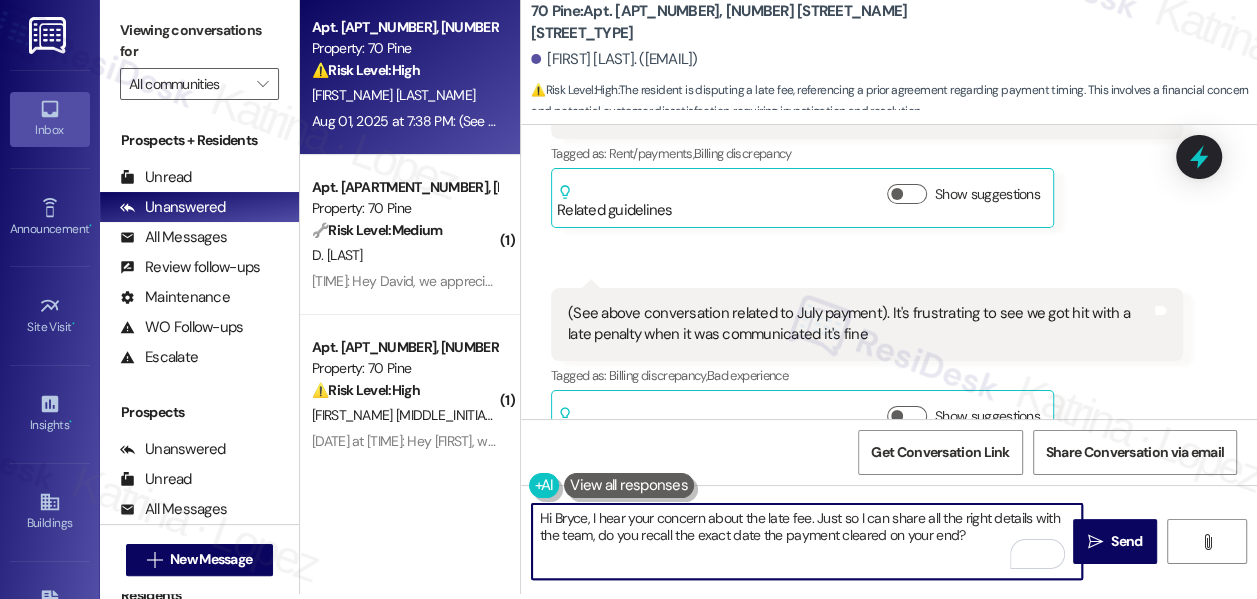 click on "Hi Bryce, I hear your concern about the late fee. Just so I can share all the right details with the team, do you recall the exact date the payment cleared on your end?" at bounding box center [807, 541] 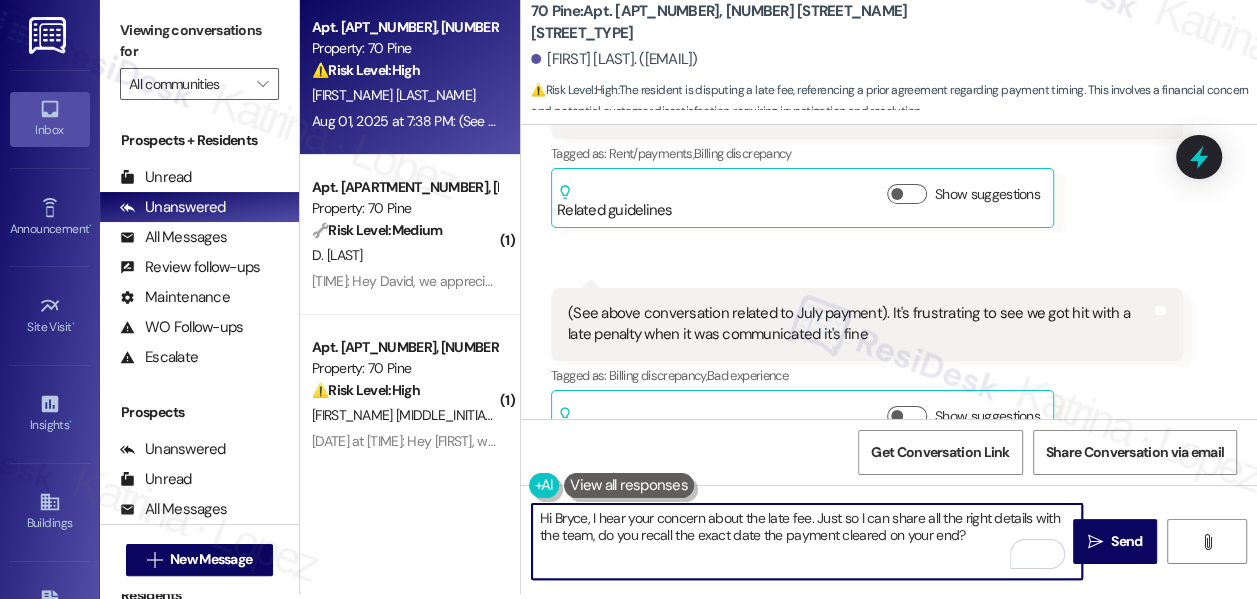 paste on "Was it made through the resident portal, a check, or another method?" 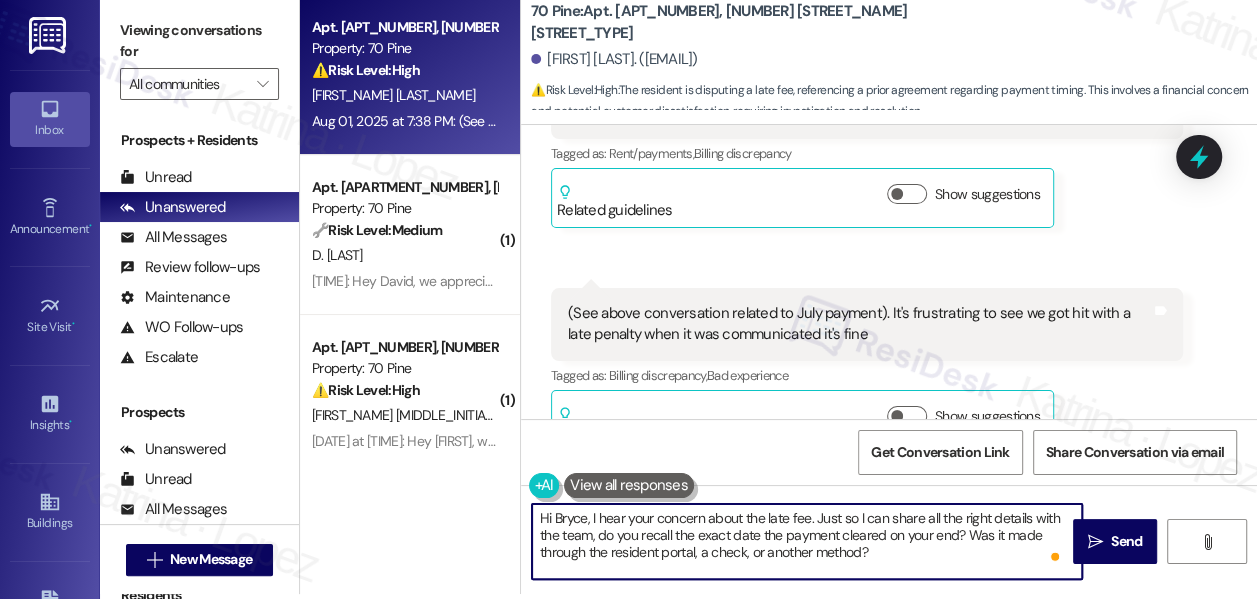 type on "Hi Bryce, I hear your concern about the late fee. Just so I can share all the right details with the team, do you recall the exact date the payment cleared on your end? Was it made through the resident portal, a check, or another method?" 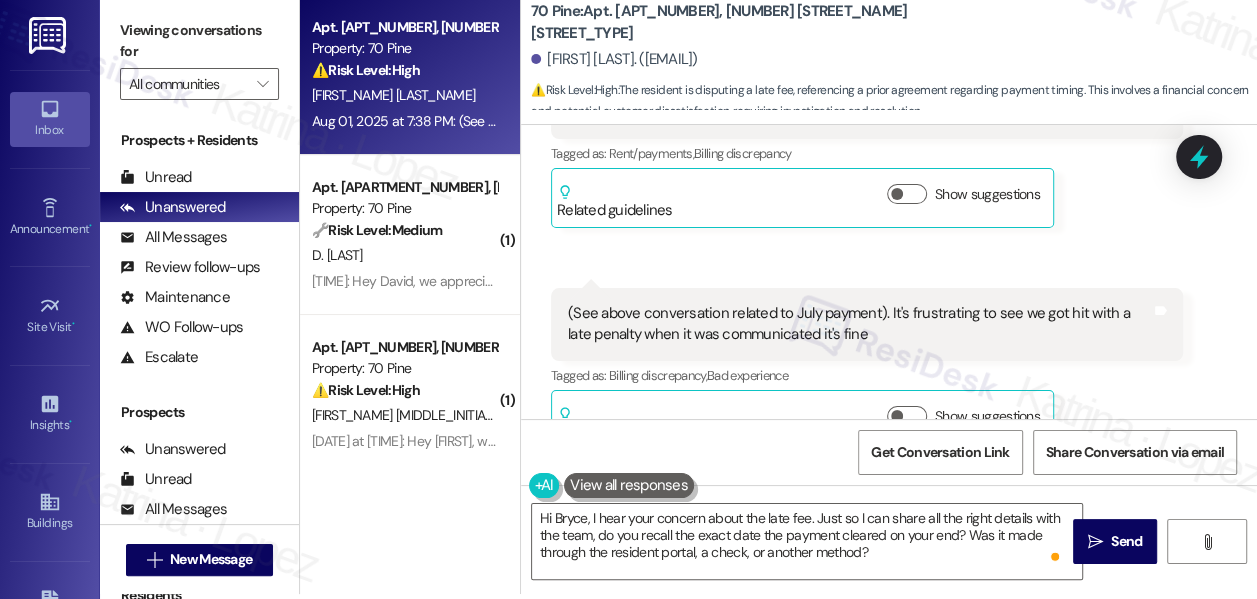 drag, startPoint x: 138, startPoint y: 31, endPoint x: 211, endPoint y: 48, distance: 74.953316 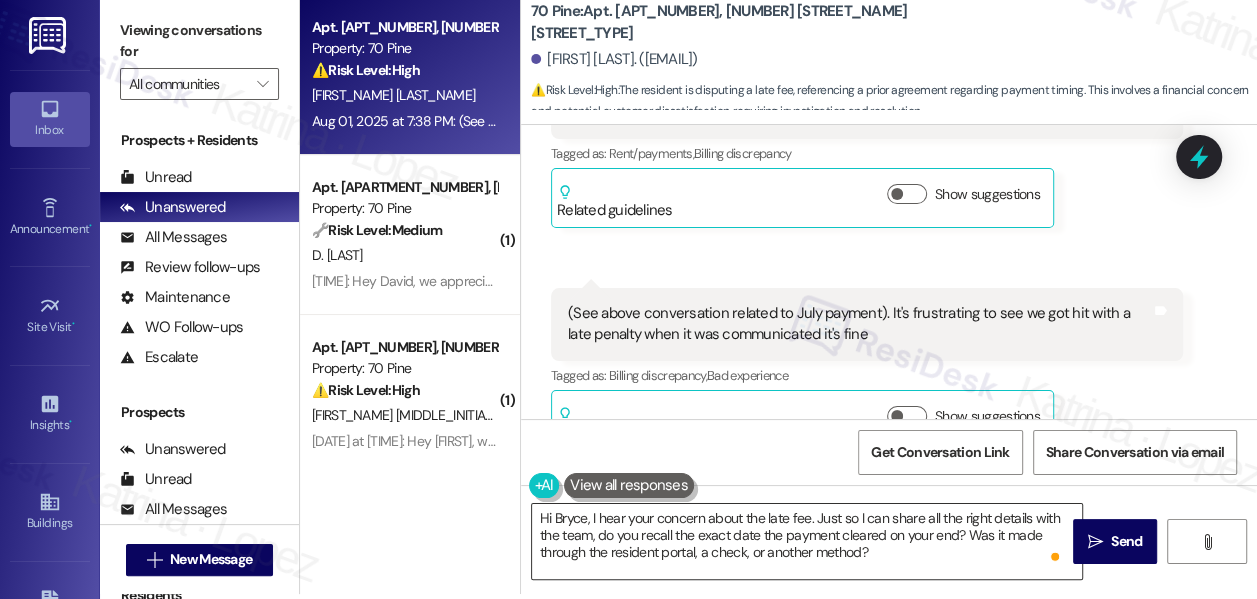 click on "Hi Bryce, I hear your concern about the late fee. Just so I can share all the right details with the team, do you recall the exact date the payment cleared on your end? Was it made through the resident portal, a check, or another method?" at bounding box center (807, 541) 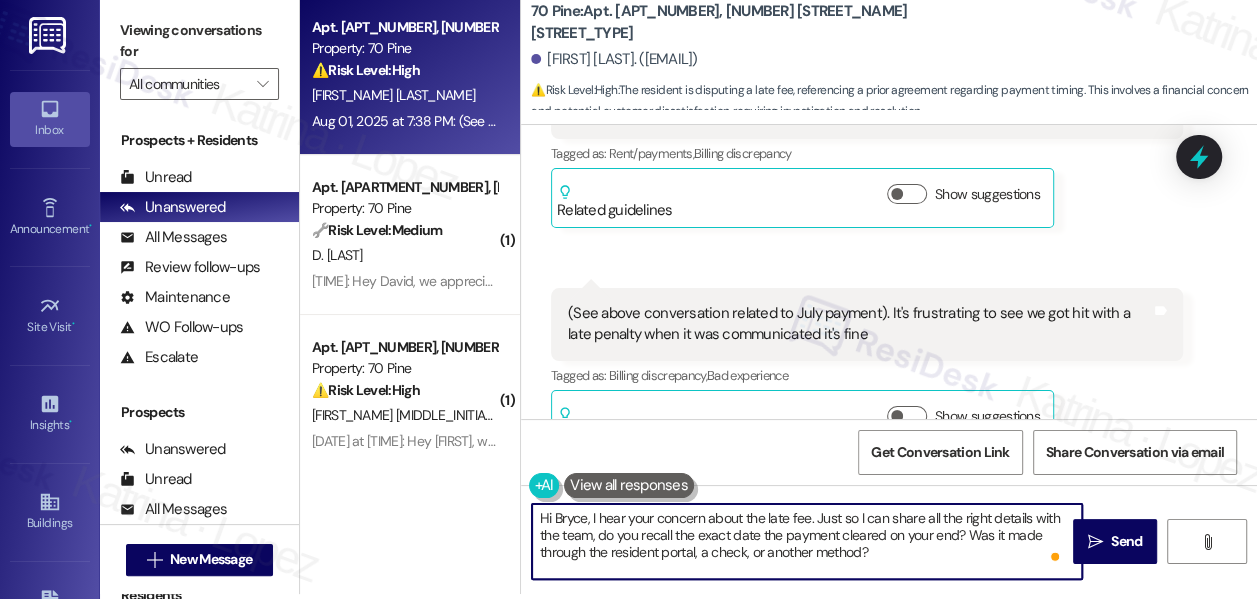 click on "Hi Bryce, I hear your concern about the late fee. Just so I can share all the right details with the team, do you recall the exact date the payment cleared on your end? Was it made through the resident portal, a check, or another method?" at bounding box center [807, 541] 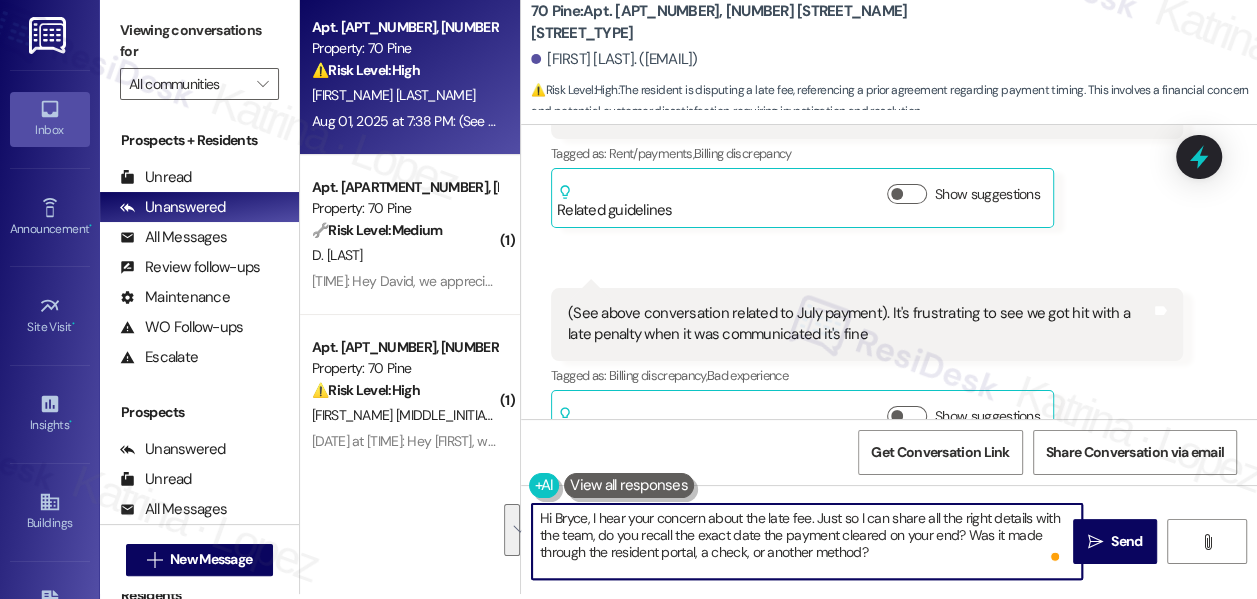 click on "Hi Bryce, I hear your concern about the late fee. Just so I can share all the right details with the team, do you recall the exact date the payment cleared on your end? Was it made through the resident portal, a check, or another method?" at bounding box center [807, 541] 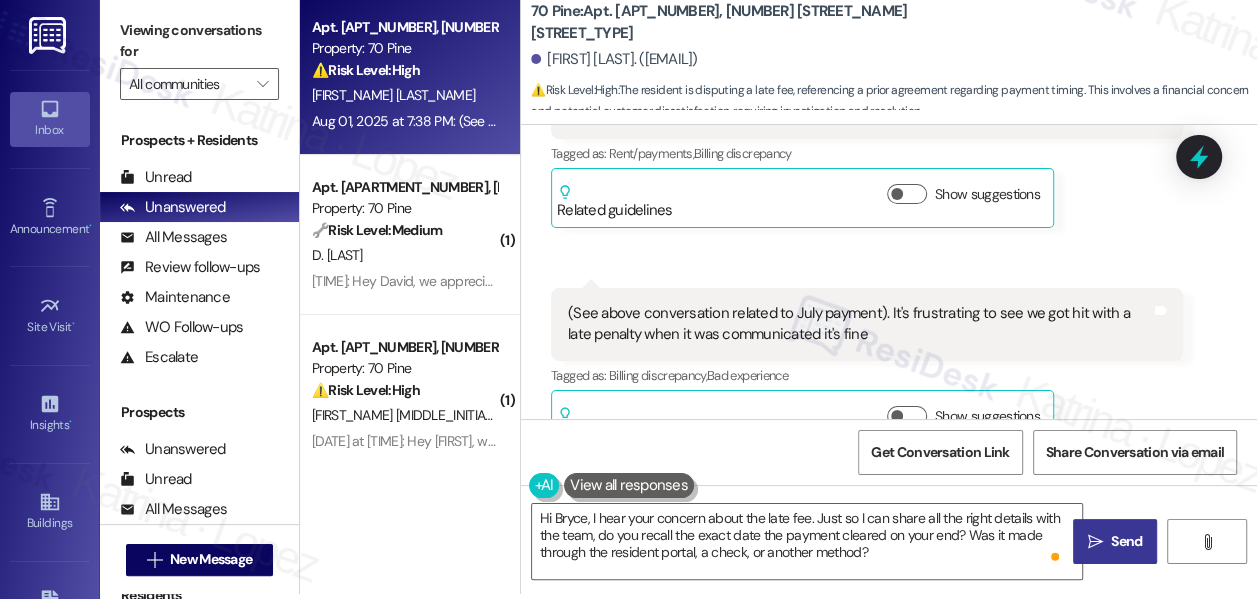 click on "Send" at bounding box center (1126, 541) 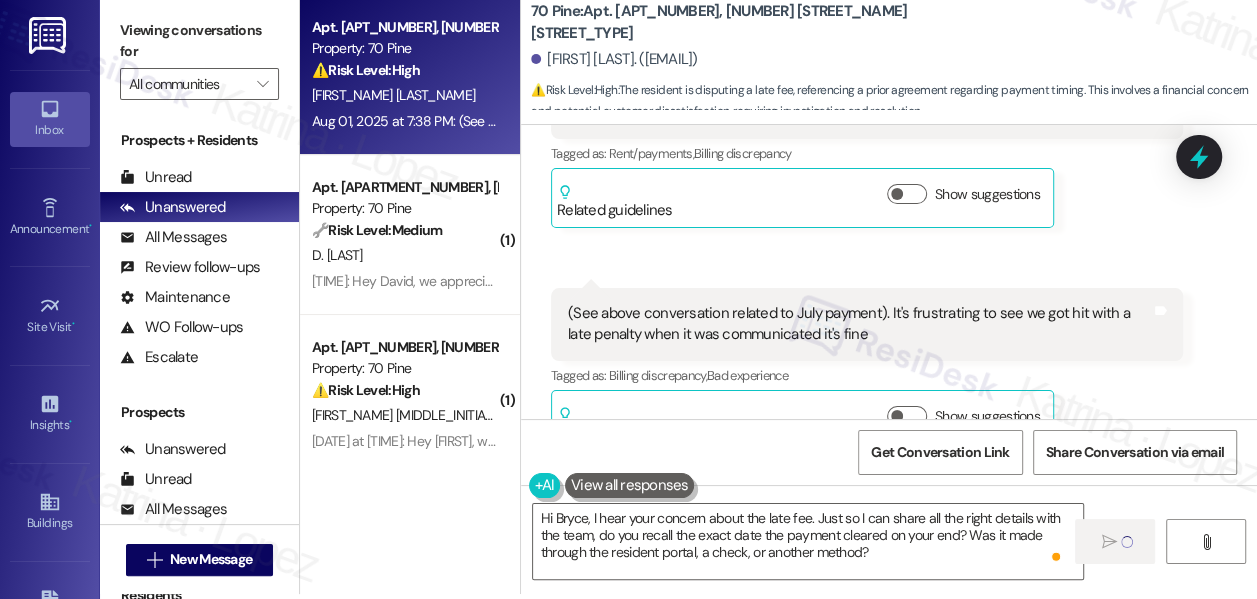type 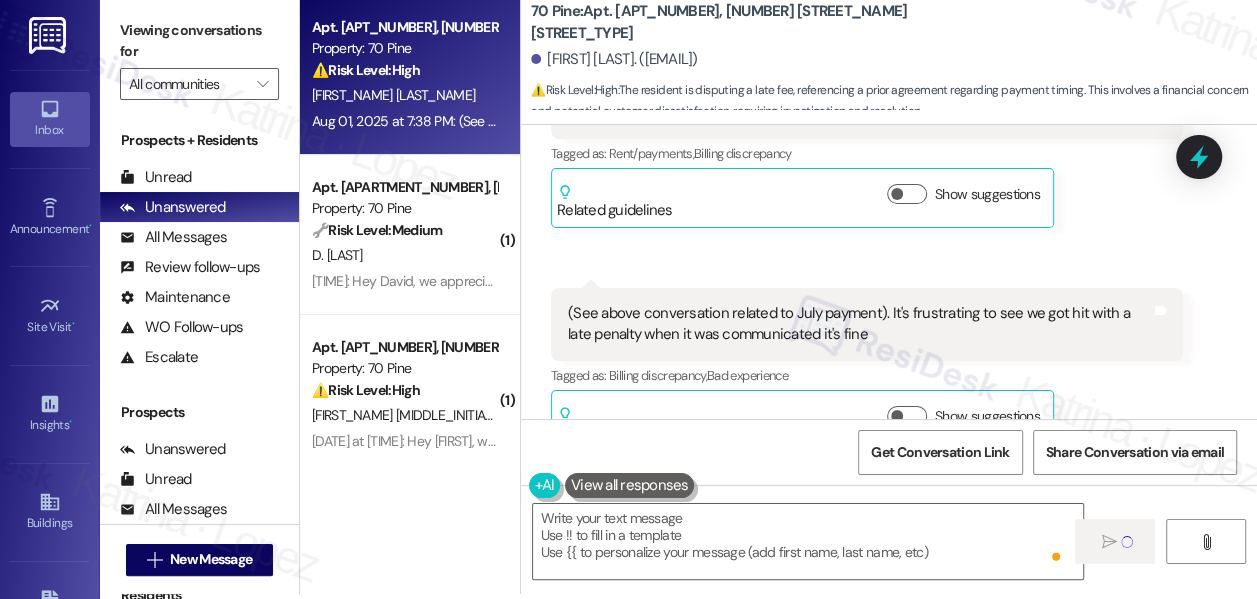 scroll, scrollTop: 3299, scrollLeft: 0, axis: vertical 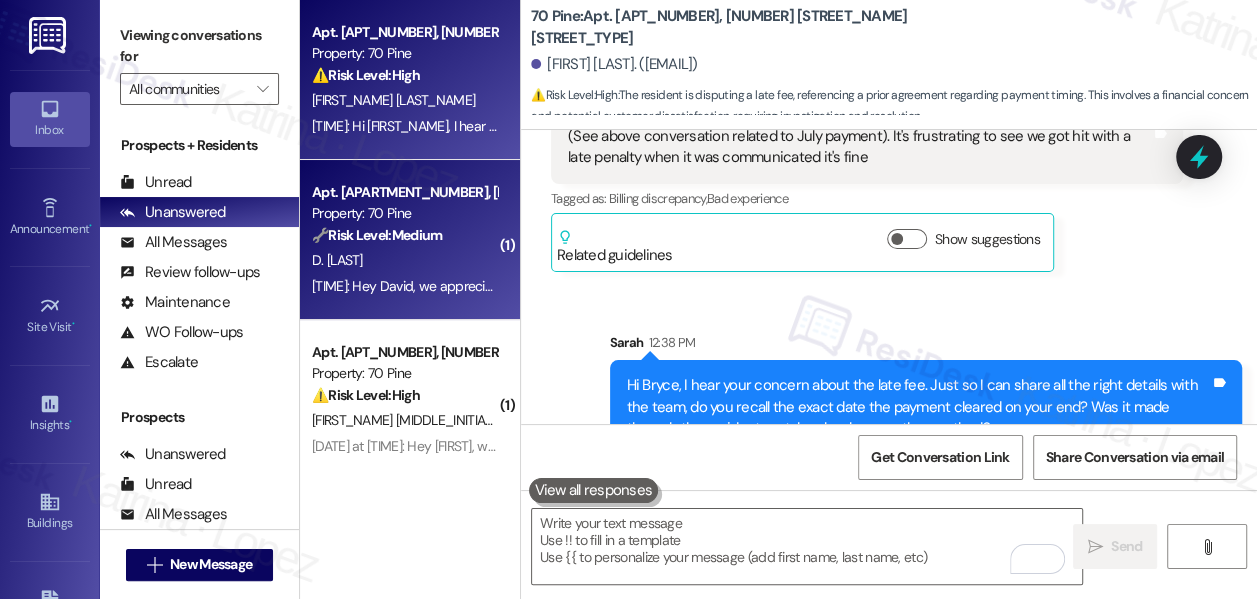 click on "D. [LAST]" at bounding box center (404, 260) 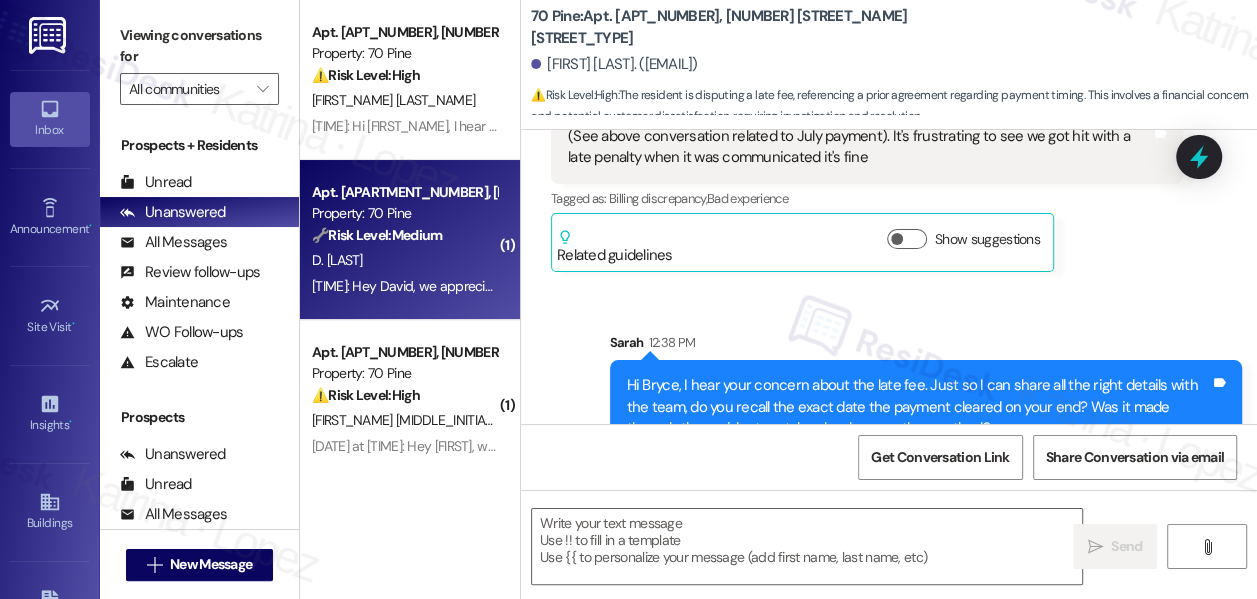 type on "Fetching suggested responses. Please feel free to read through the conversation in the meantime." 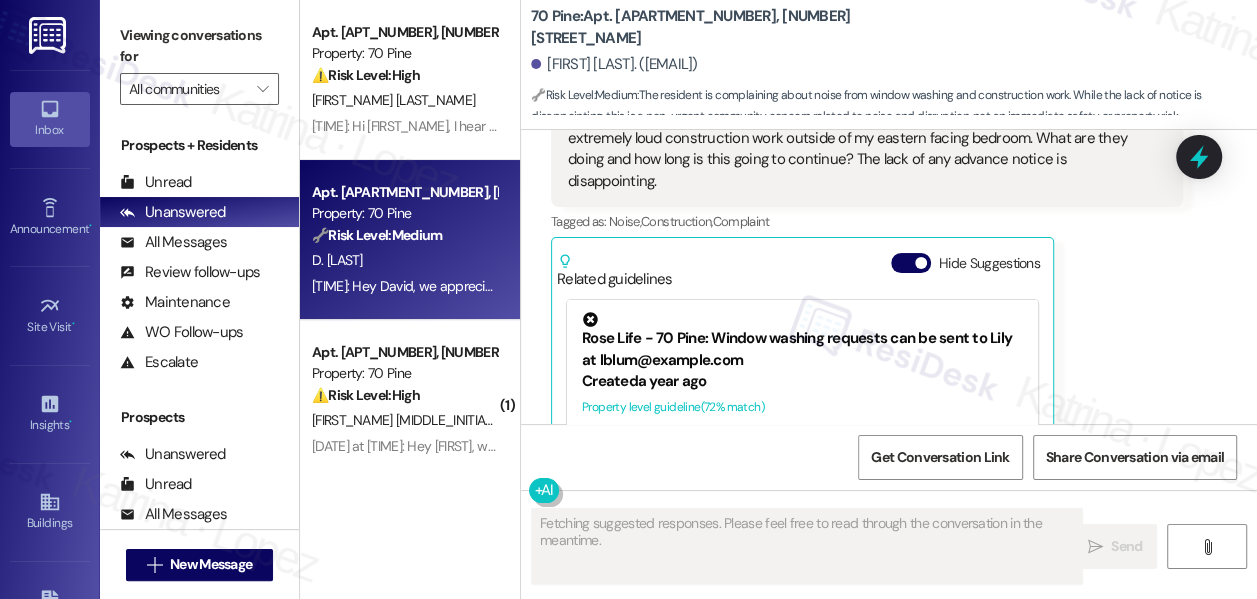scroll, scrollTop: 12090, scrollLeft: 0, axis: vertical 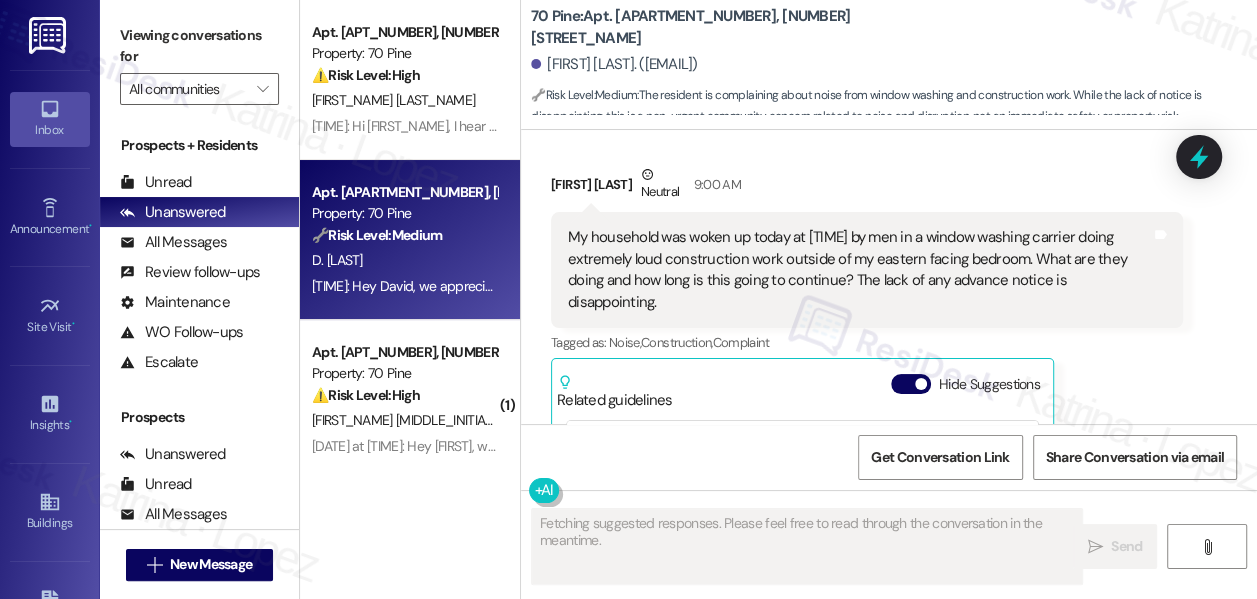 click on "My household was woken up today at [TIME] by men in a window washing carrier doing extremely loud construction work outside of my eastern facing bedroom.  What are they doing and how long is this going to continue? The lack of any advance notice is disappointing." at bounding box center (859, 270) 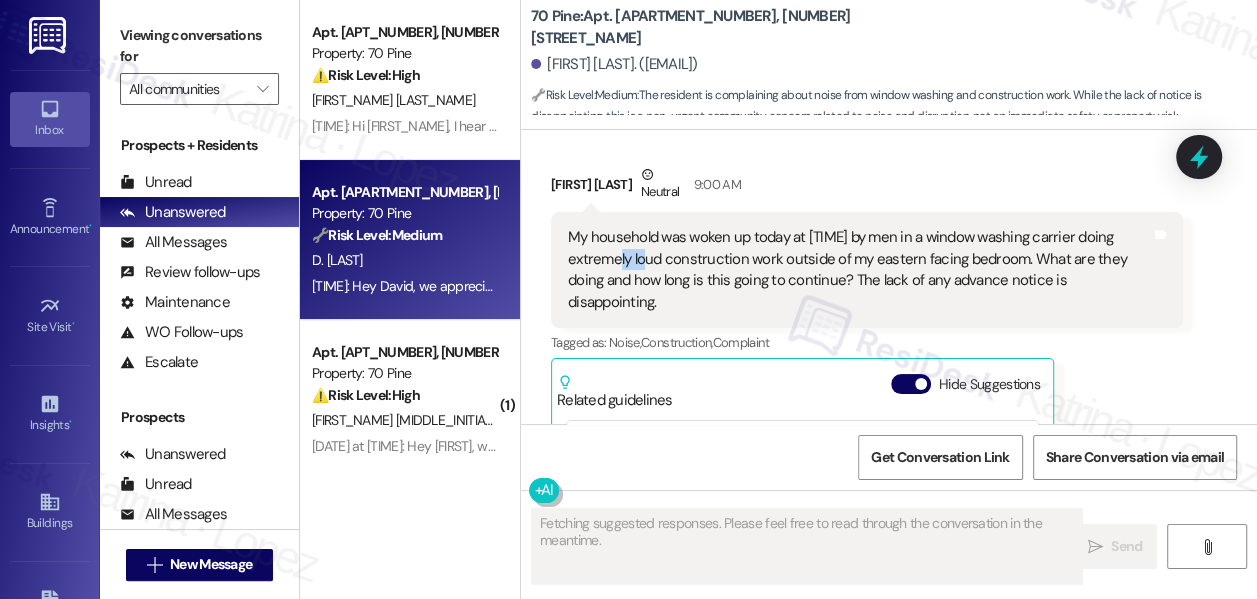 click on "My household was woken up today at [TIME] by men in a window washing carrier doing extremely loud construction work outside of my eastern facing bedroom.  What are they doing and how long is this going to continue? The lack of any advance notice is disappointing." at bounding box center [859, 270] 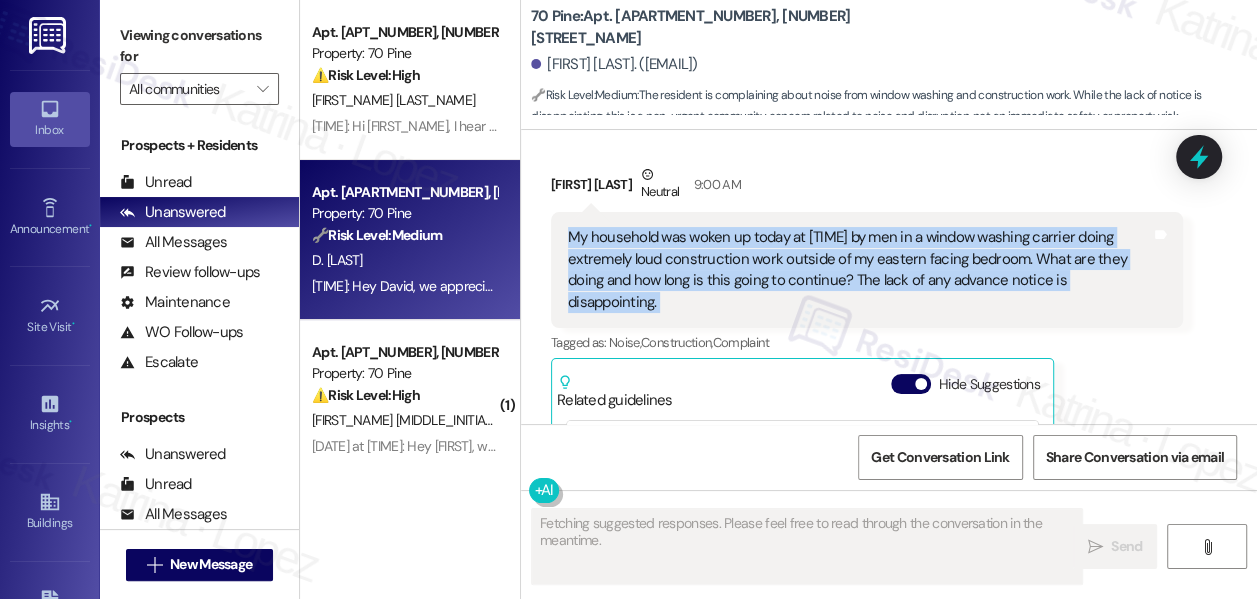 click on "My household was woken up today at [TIME] by men in a window washing carrier doing extremely loud construction work outside of my eastern facing bedroom.  What are they doing and how long is this going to continue? The lack of any advance notice is disappointing." at bounding box center (859, 270) 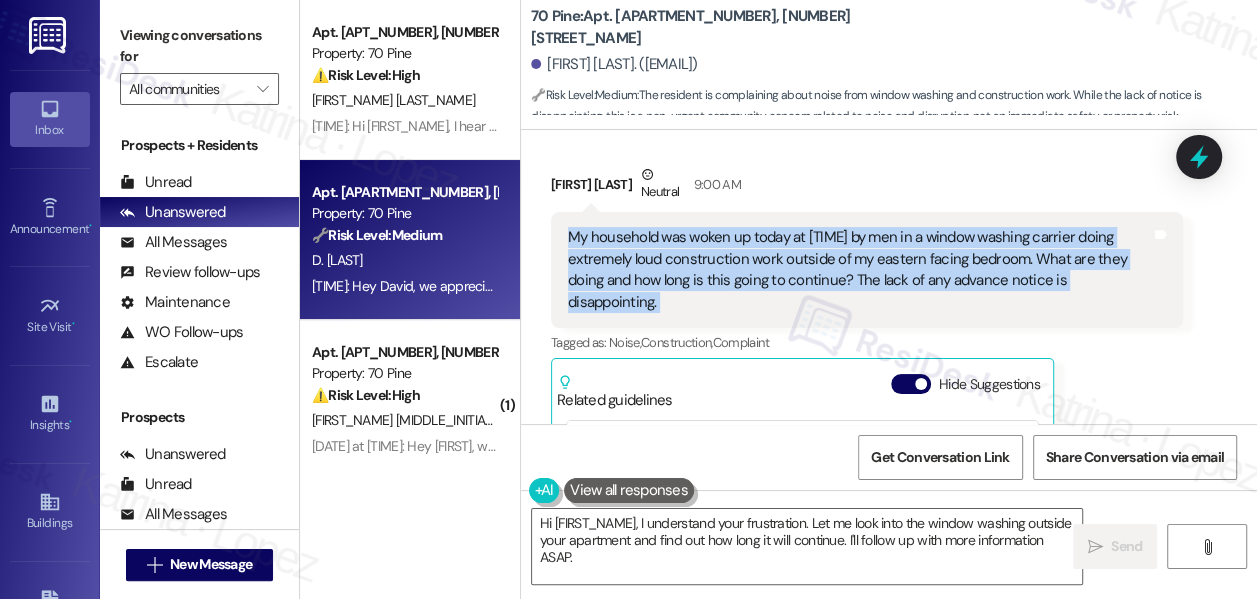 click on "My household was woken up today at [TIME] by men in a window washing carrier doing extremely loud construction work outside of my eastern facing bedroom.  What are they doing and how long is this going to continue? The lack of any advance notice is disappointing." at bounding box center (859, 270) 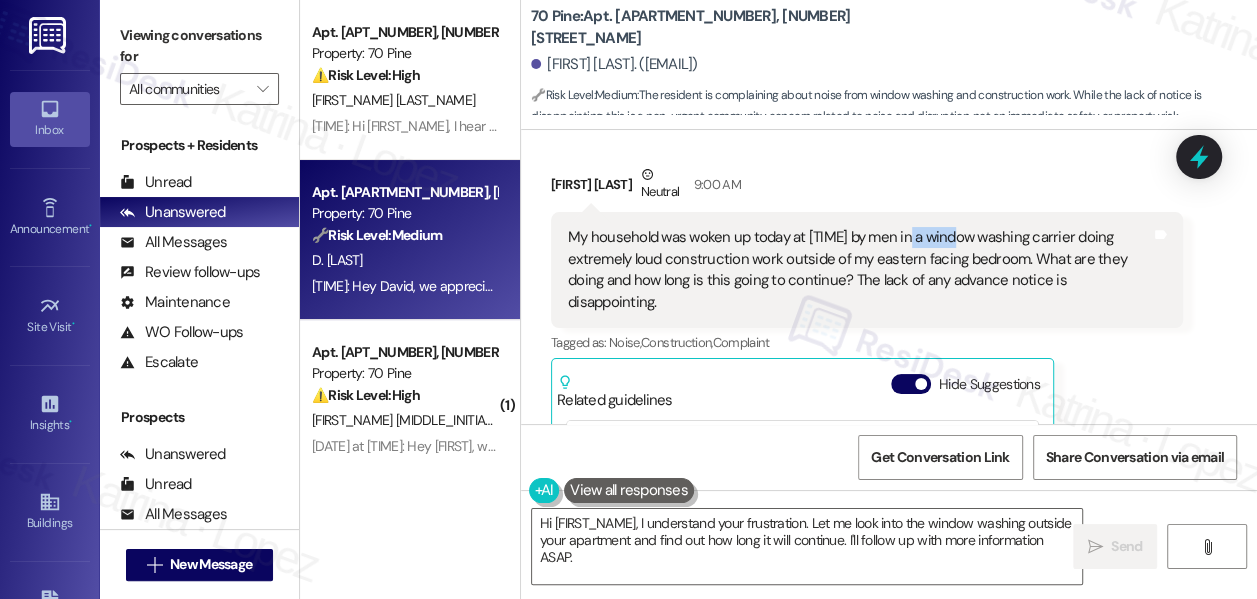 click on "My household was woken up today at [TIME] by men in a window washing carrier doing extremely loud construction work outside of my eastern facing bedroom.  What are they doing and how long is this going to continue? The lack of any advance notice is disappointing." at bounding box center [859, 270] 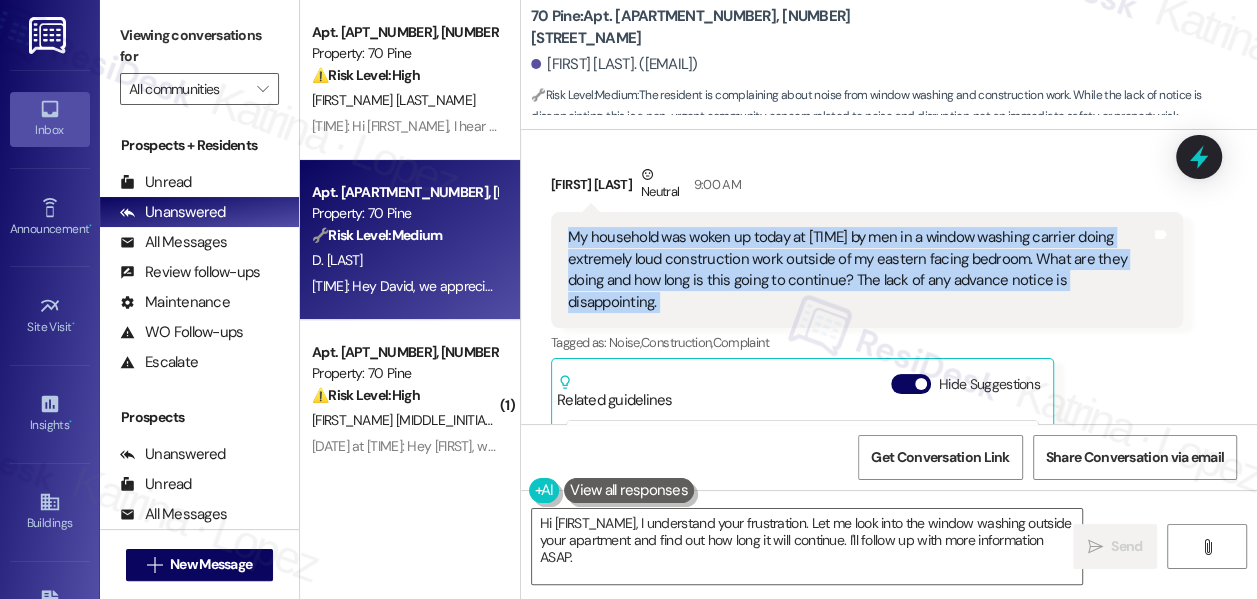 click on "My household was woken up today at [TIME] by men in a window washing carrier doing extremely loud construction work outside of my eastern facing bedroom.  What are they doing and how long is this going to continue? The lack of any advance notice is disappointing." at bounding box center (859, 270) 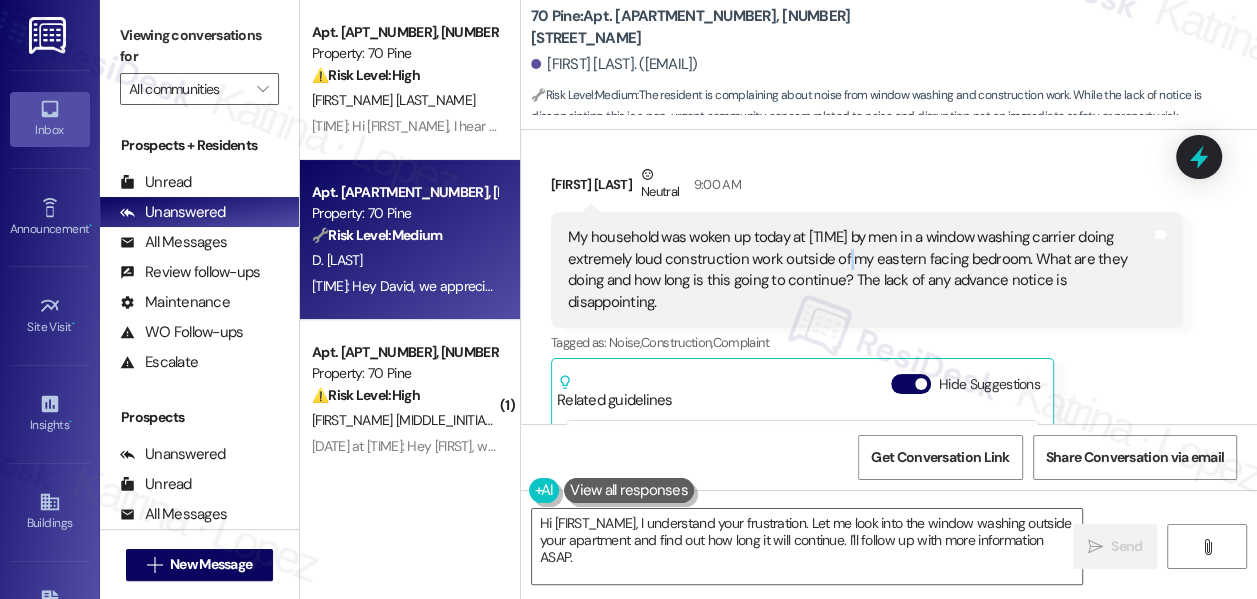click on "My household was woken up today at [TIME] by men in a window washing carrier doing extremely loud construction work outside of my eastern facing bedroom.  What are they doing and how long is this going to continue? The lack of any advance notice is disappointing." at bounding box center (859, 270) 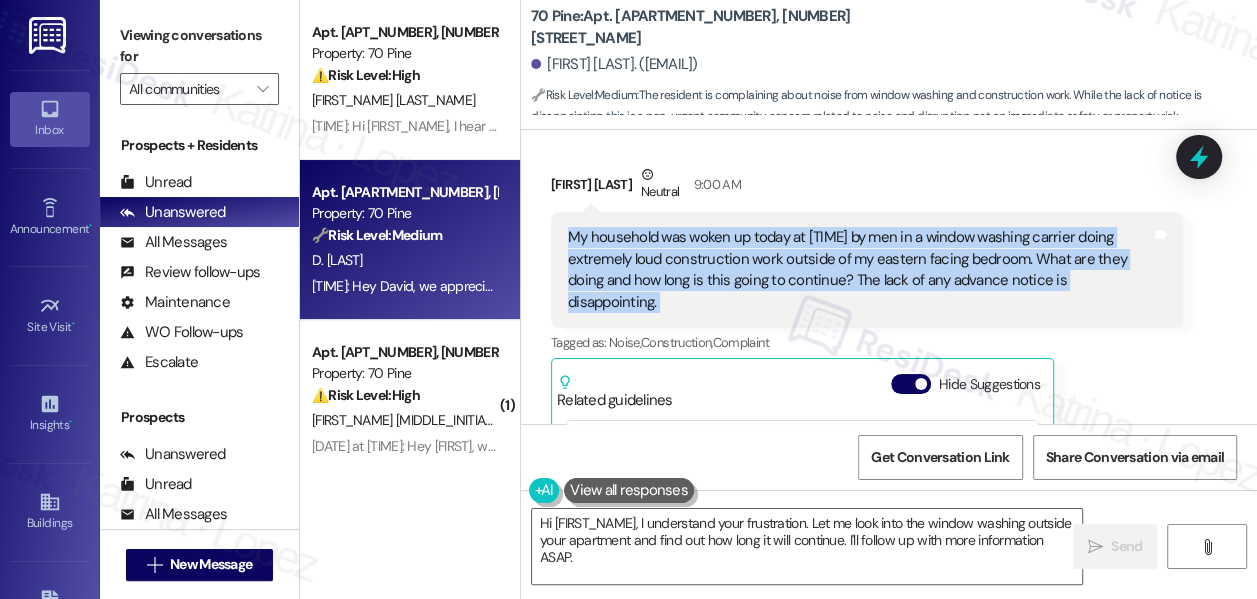 click on "My household was woken up today at [TIME] by men in a window washing carrier doing extremely loud construction work outside of my eastern facing bedroom.  What are they doing and how long is this going to continue? The lack of any advance notice is disappointing." at bounding box center (859, 270) 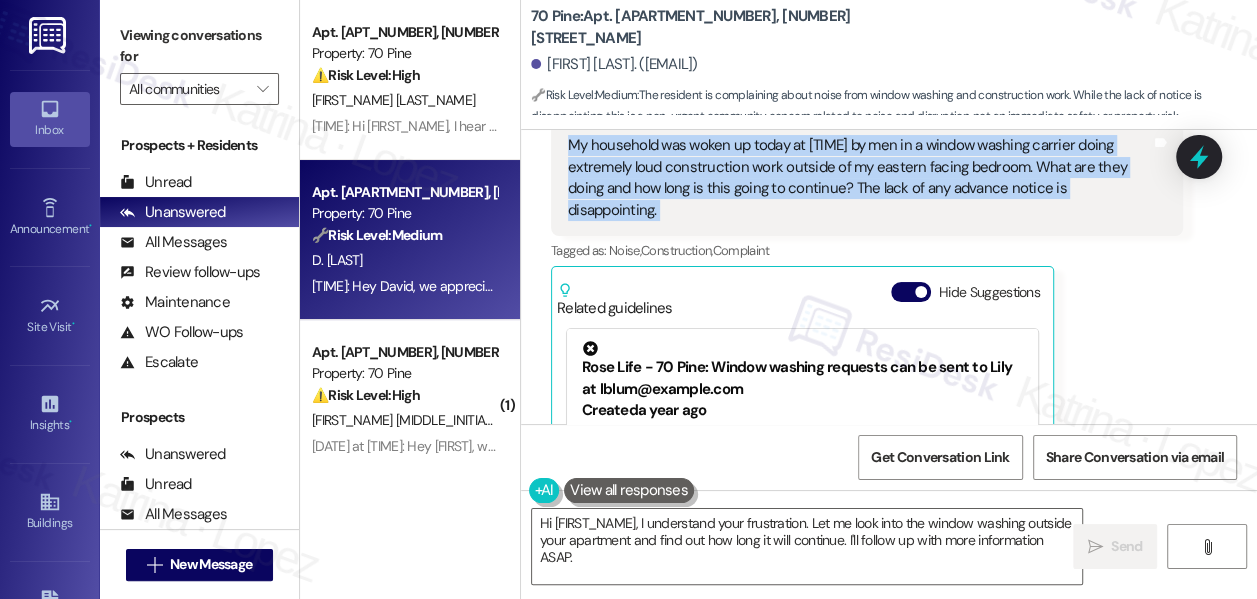 scroll, scrollTop: 12273, scrollLeft: 0, axis: vertical 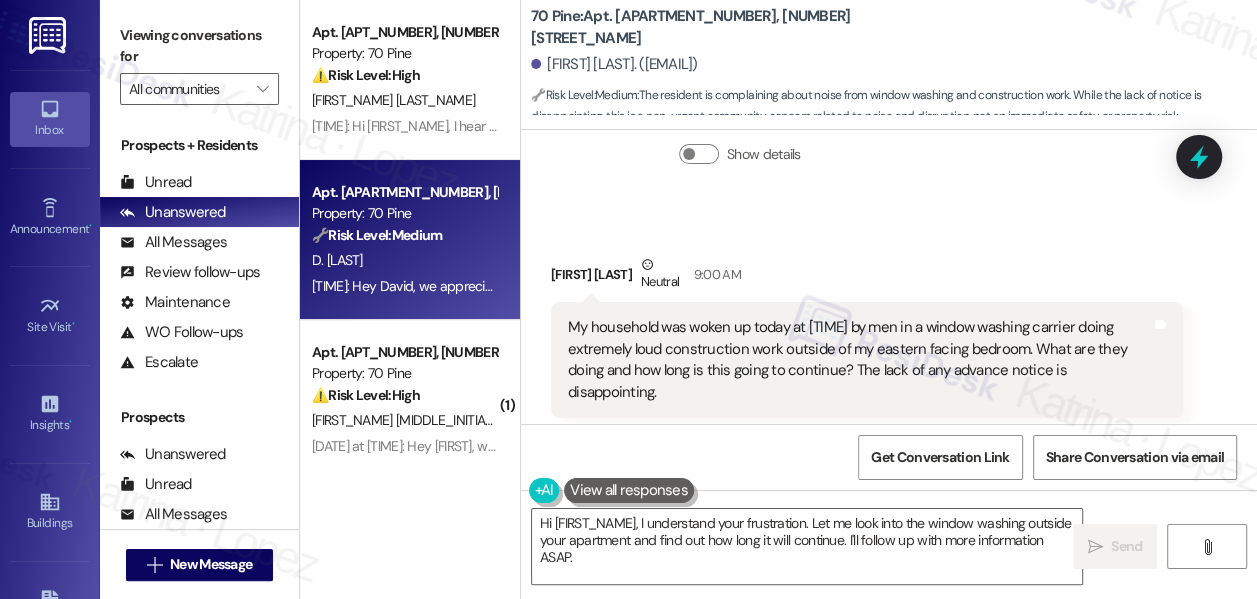 click on "Viewing conversations for All communities " at bounding box center [199, 62] 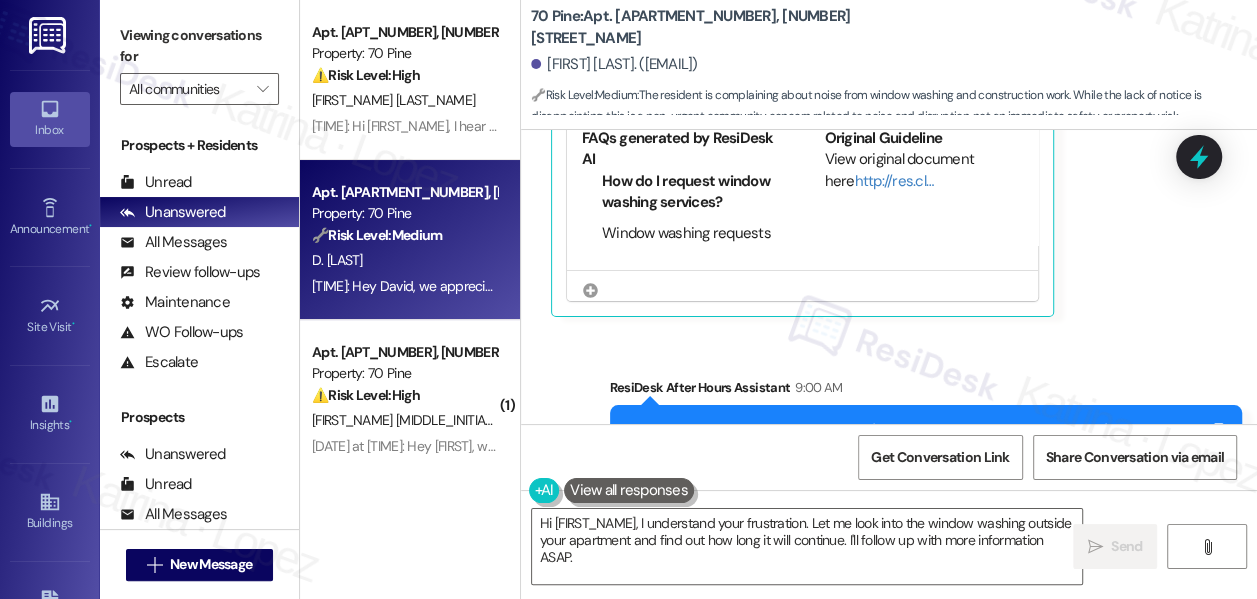 scroll, scrollTop: 12273, scrollLeft: 0, axis: vertical 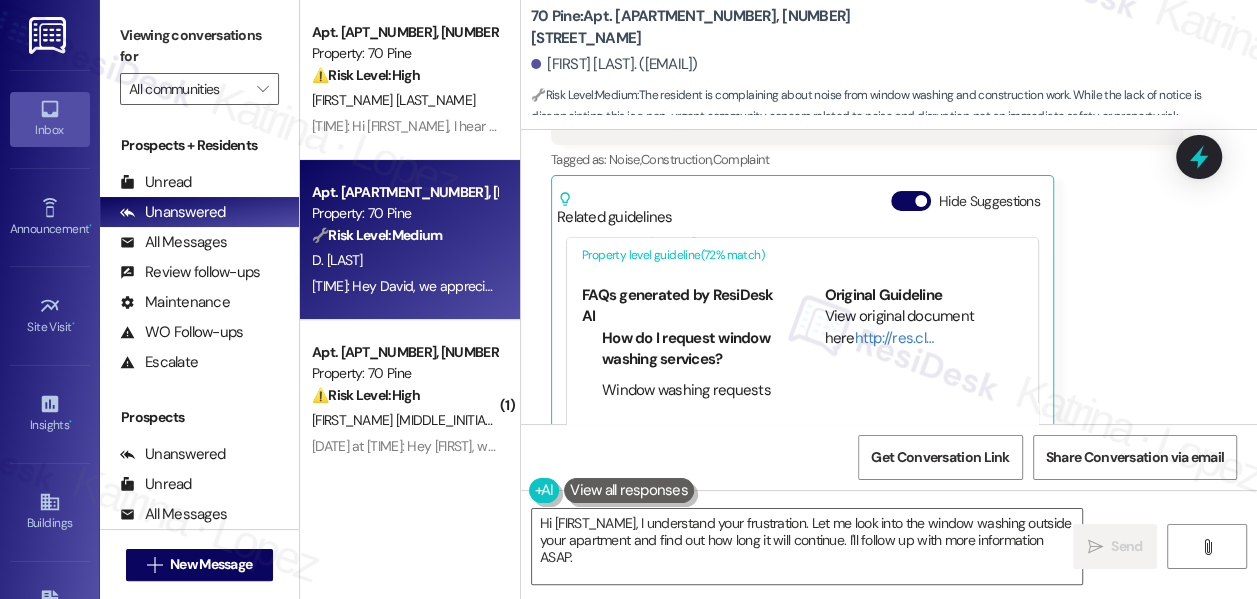 click on "Viewing conversations for All communities " at bounding box center [199, 62] 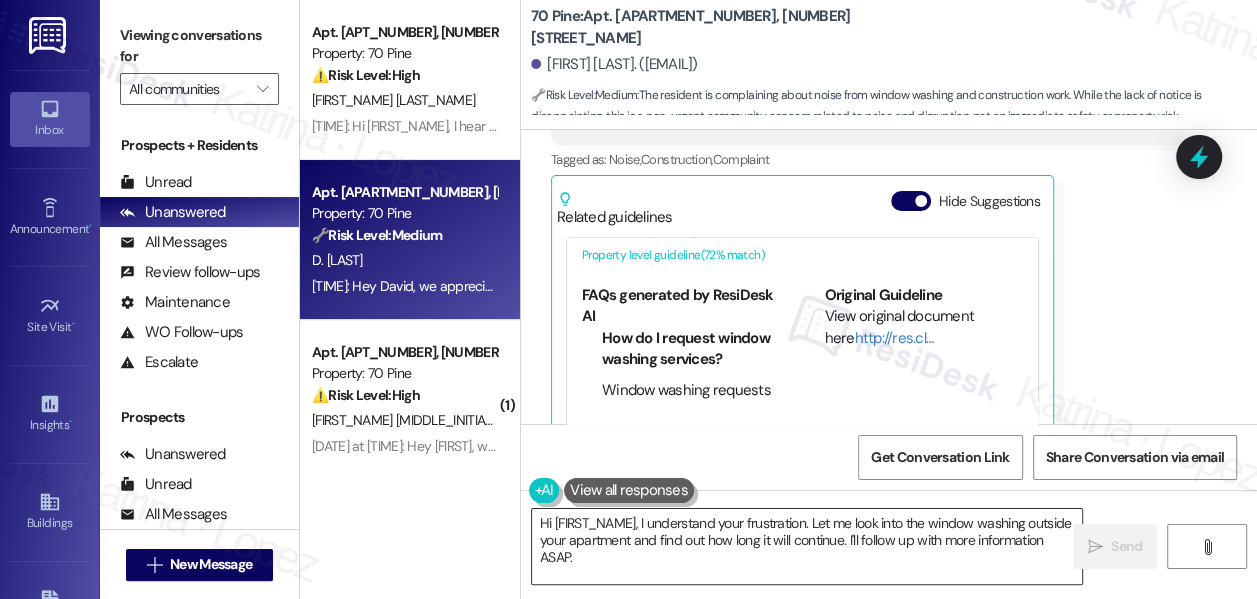 click on "Hi [FIRST_NAME], I understand your frustration. Let me look into the window washing outside your apartment and find out how long it will continue. I'll follow up with more information ASAP." at bounding box center (807, 546) 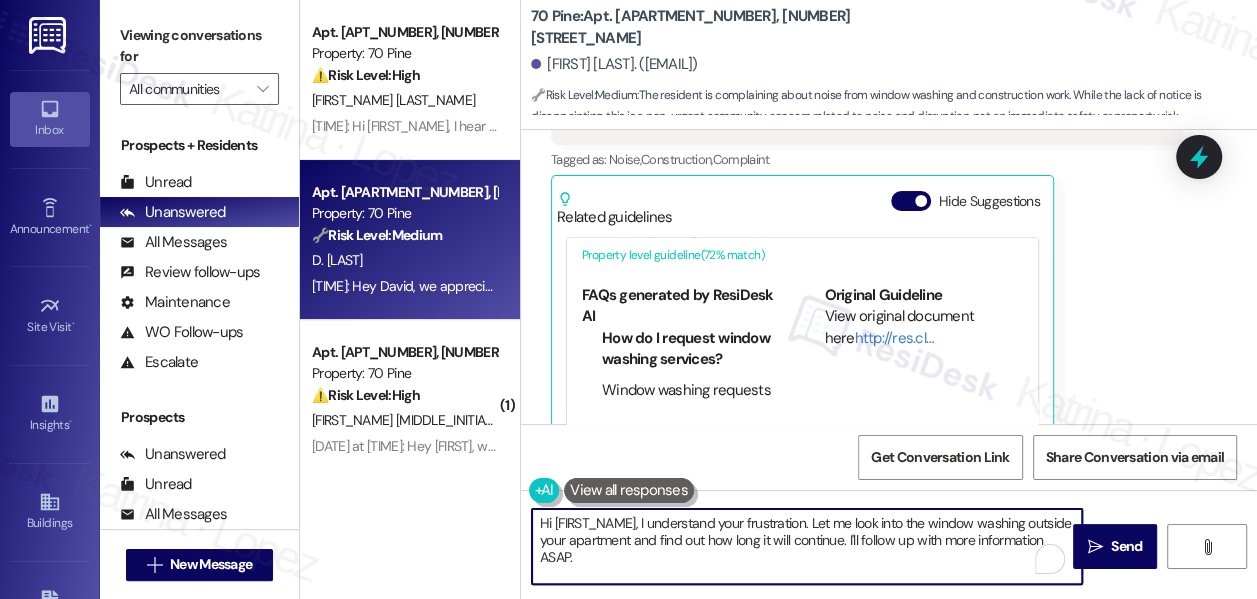 click on "Hi [FIRST_NAME], I understand your frustration. Let me look into the window washing outside your apartment and find out how long it will continue. I'll follow up with more information ASAP." at bounding box center (807, 546) 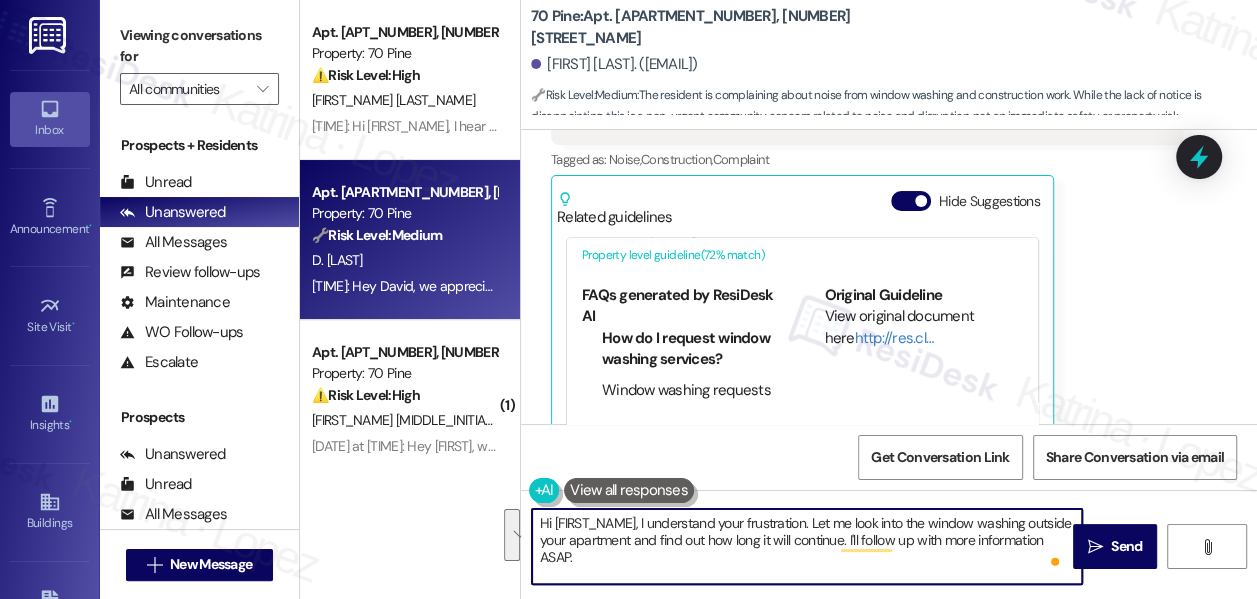 drag, startPoint x: 730, startPoint y: 560, endPoint x: 642, endPoint y: 527, distance: 93.98404 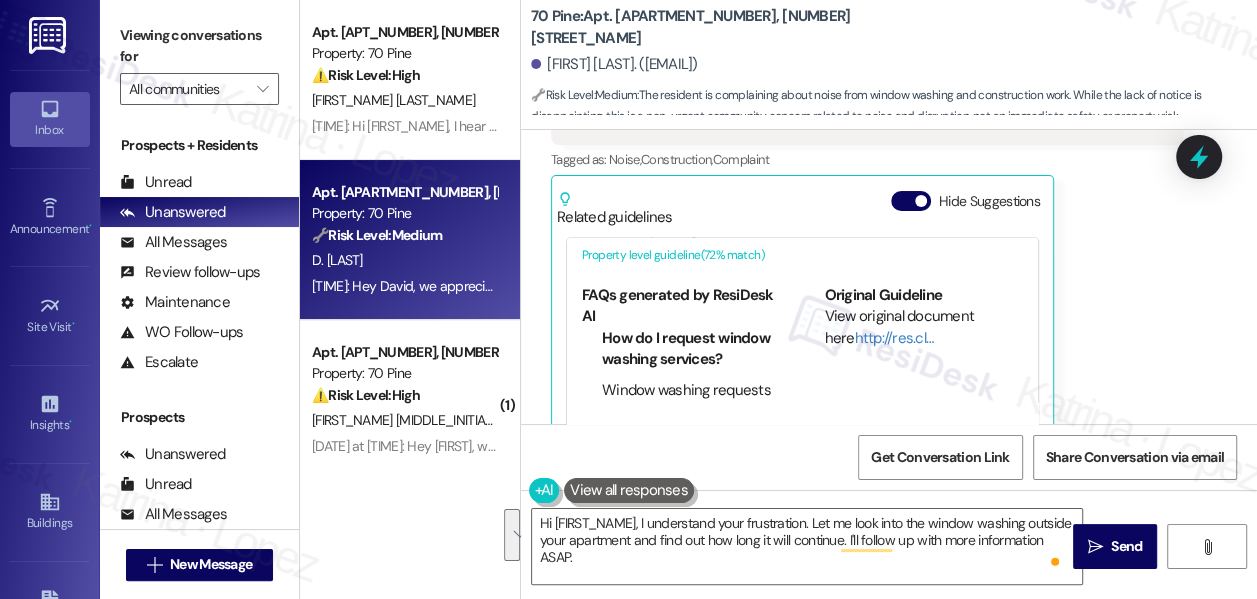 click on "Viewing conversations for" at bounding box center [199, 46] 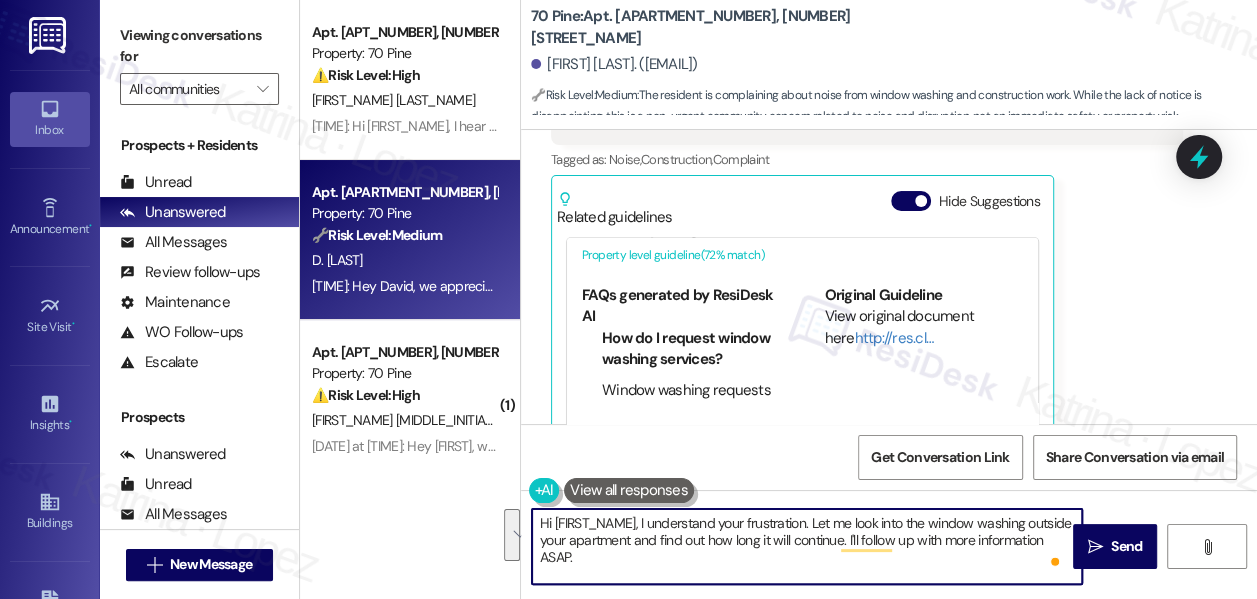 drag, startPoint x: 765, startPoint y: 560, endPoint x: 815, endPoint y: 523, distance: 62.201286 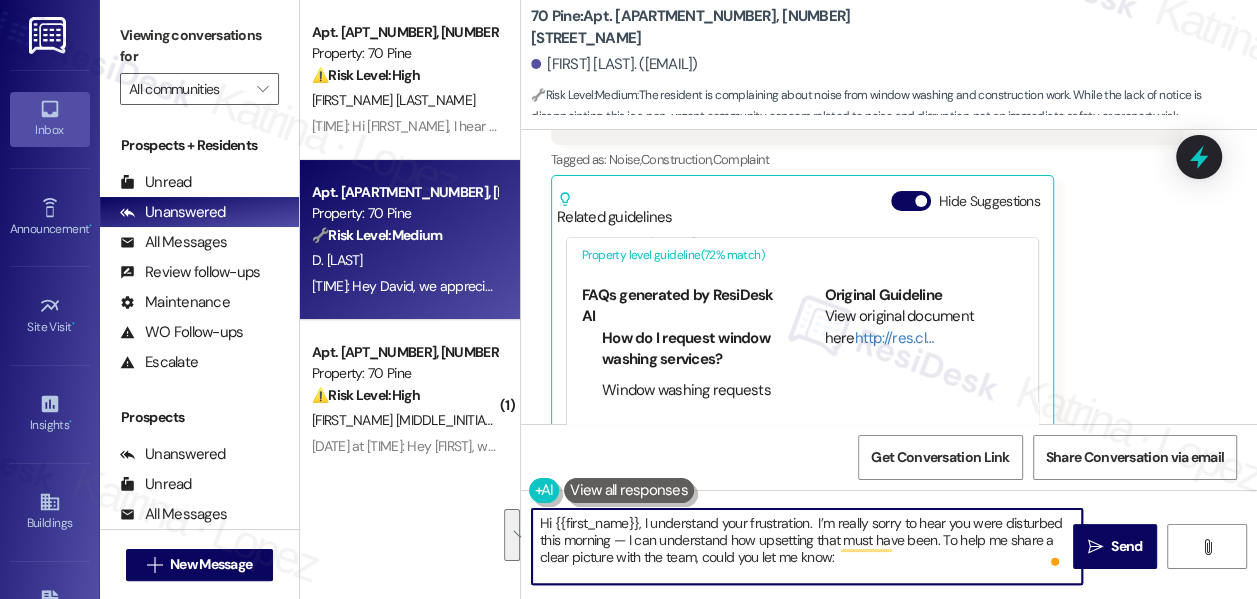 scroll, scrollTop: 101, scrollLeft: 0, axis: vertical 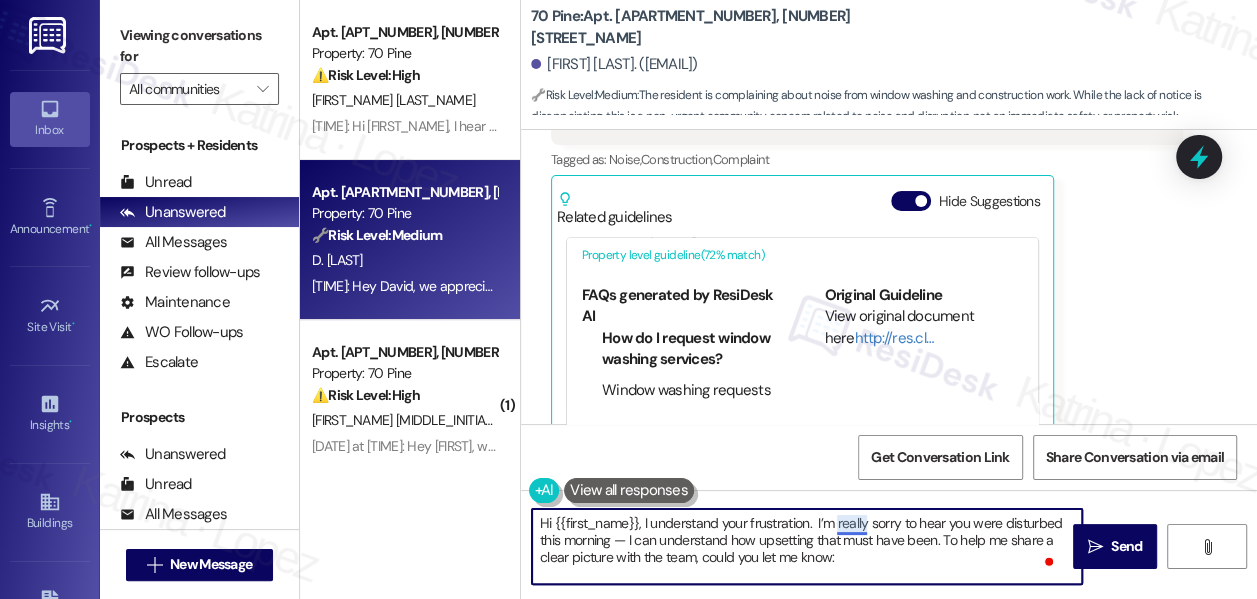 click on "Hi {{first_name}}, I understand your frustration.  I’m really sorry to hear you were disturbed this morning — I can understand how upsetting that must have been. To help me share a clear picture with the team, could you let me know:
Which building and floor your unit is on?
About how long the noise continued this morning?
Did you notice if the workers seemed focused only on your side of the building, or were they moving across multiple units?" at bounding box center [807, 546] 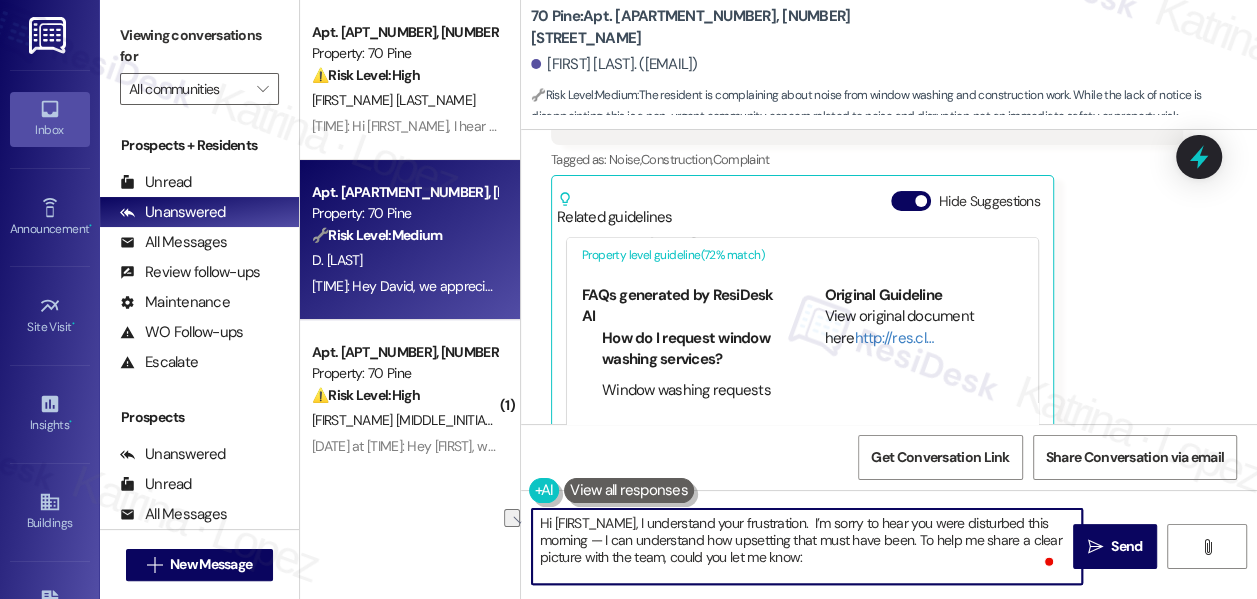 drag, startPoint x: 911, startPoint y: 538, endPoint x: 718, endPoint y: 540, distance: 193.01036 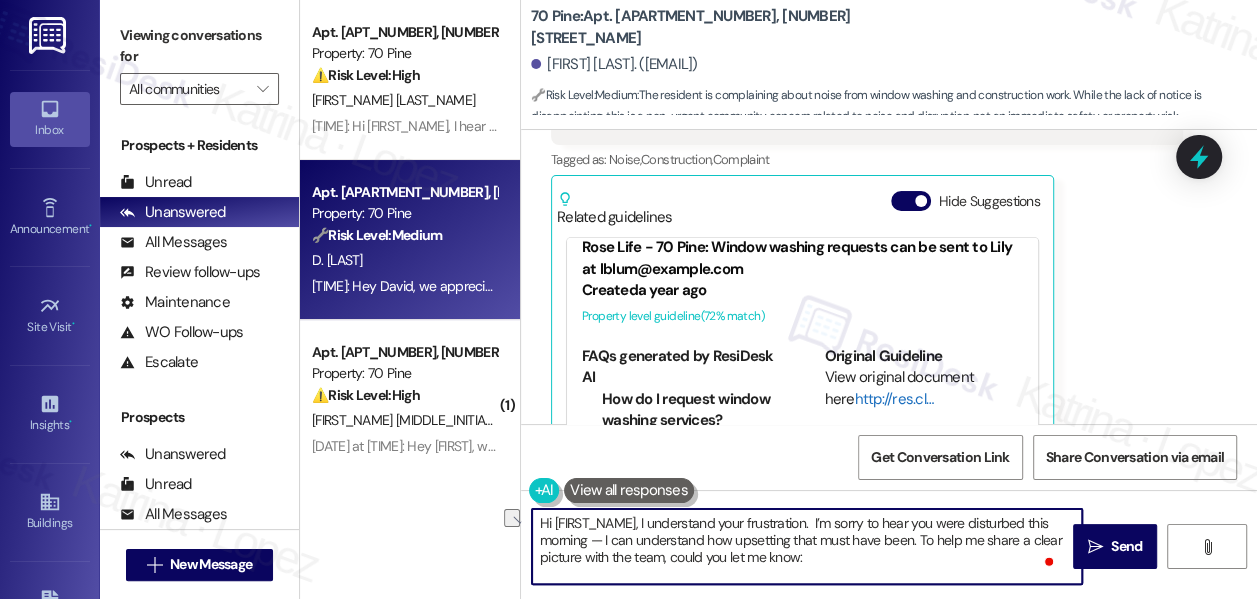 scroll, scrollTop: 0, scrollLeft: 0, axis: both 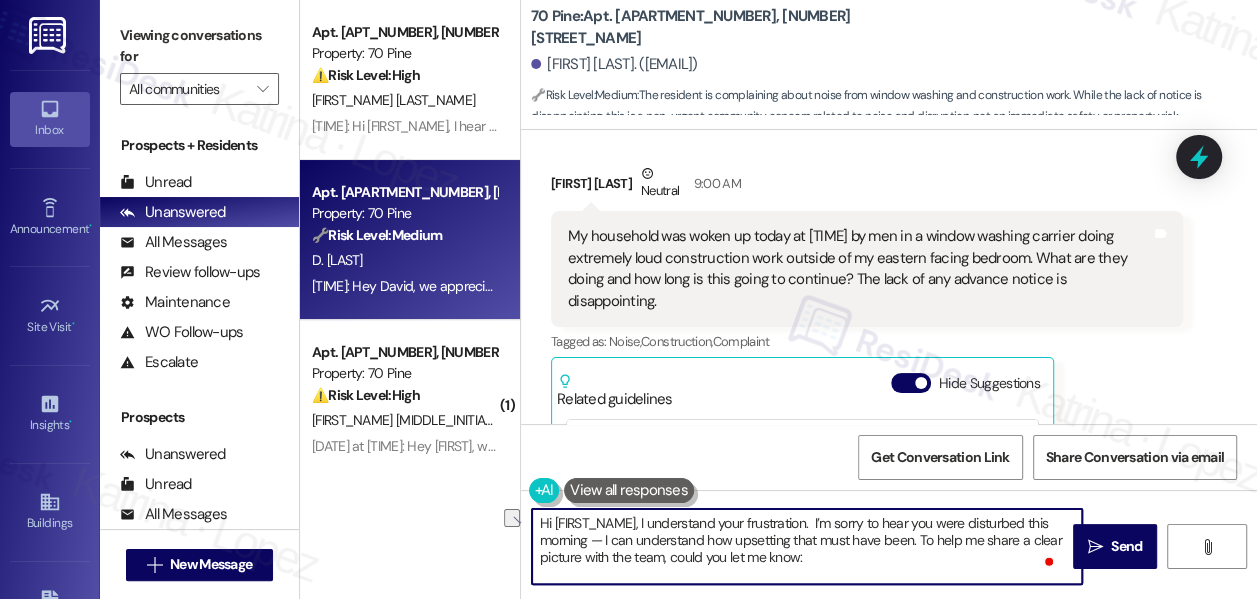 click on "Hi [FIRST_NAME], I understand your frustration.  I’m sorry to hear you were disturbed this morning — I can understand how upsetting that must have been. To help me share a clear picture with the team, could you let me know:
Which building and floor your unit is on?
About how long the noise continued this morning?
Did you notice if the workers seemed focused only on your side of the building, or were they moving across multiple units?" at bounding box center (807, 546) 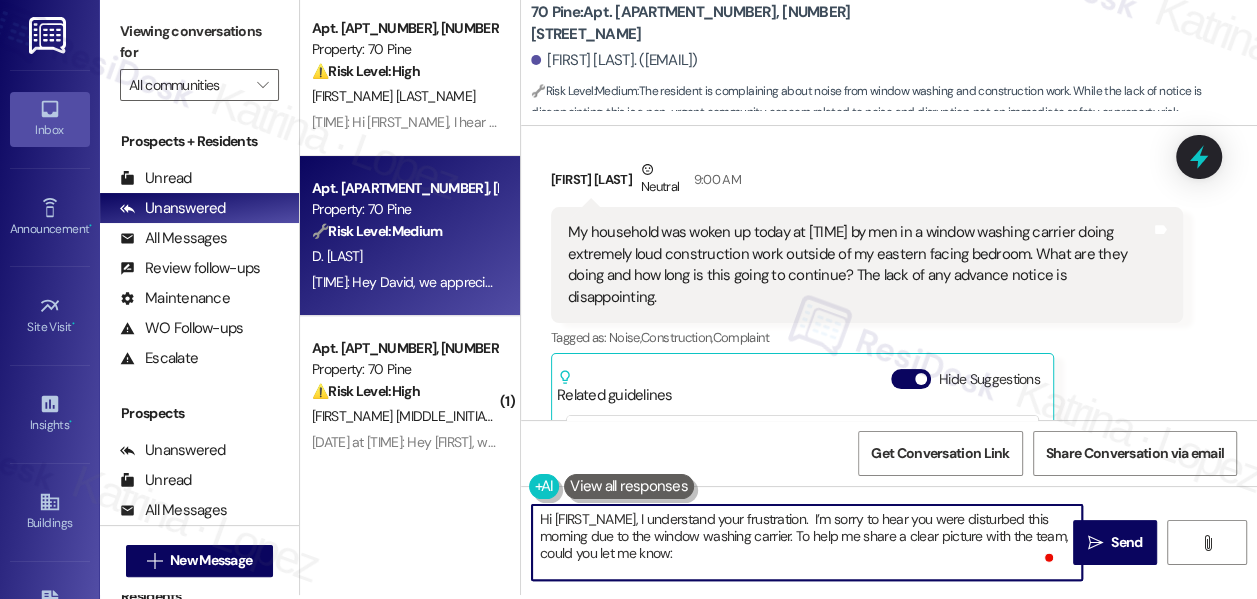 scroll, scrollTop: 5, scrollLeft: 0, axis: vertical 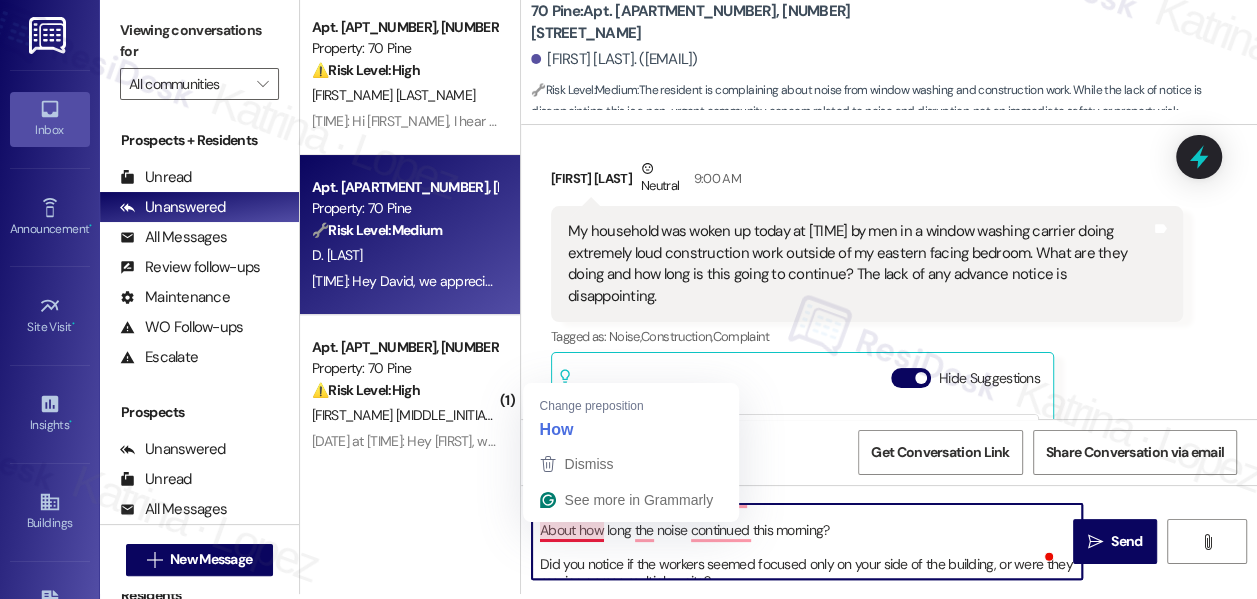click on "Hi [FIRST_NAME], I understand your frustration.  I’m sorry to hear you were disturbed this morning due to the window washing carrier. To help me share a clear picture with the team, could you let me know:
Which building and floor your unit is on?
About how long the noise continued this morning?
Did you notice if the workers seemed focused only on your side of the building, or were they moving across multiple units?" at bounding box center (807, 541) 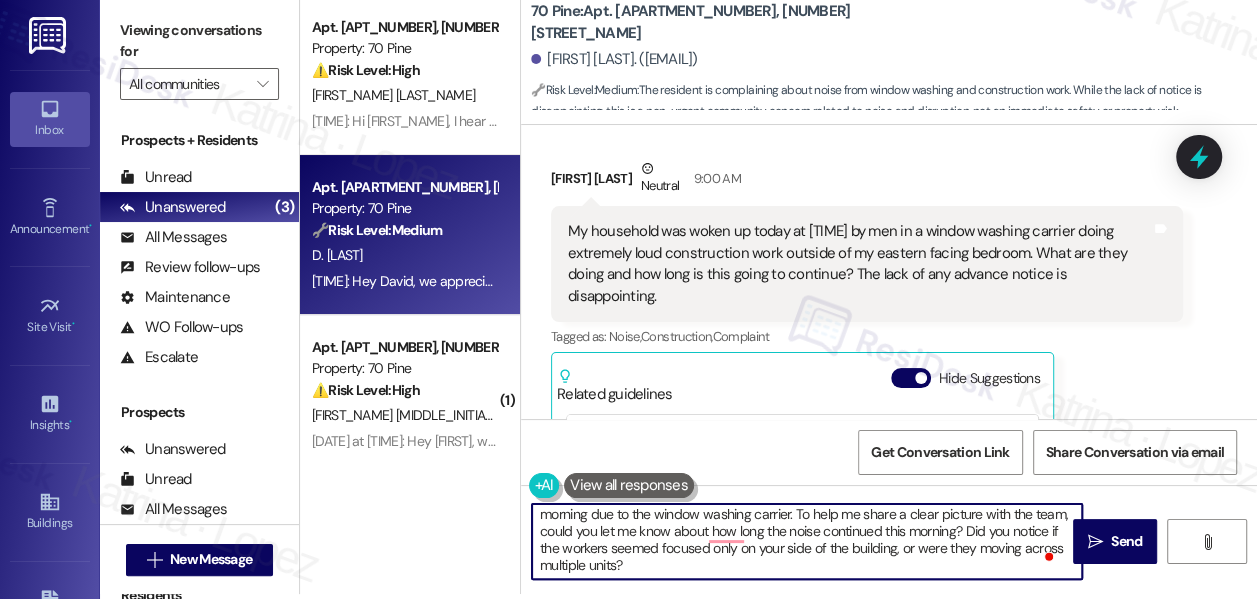 click on "Hi {{first_name}}, I understand your frustration. I’m sorry to hear you were disturbed this morning due to the window washing carrier. To help me share a clear picture with the team, could you let me know about how long the noise continued this morning? Did you notice if the workers seemed focused only on your side of the building, or were they moving across multiple units?" at bounding box center (807, 541) 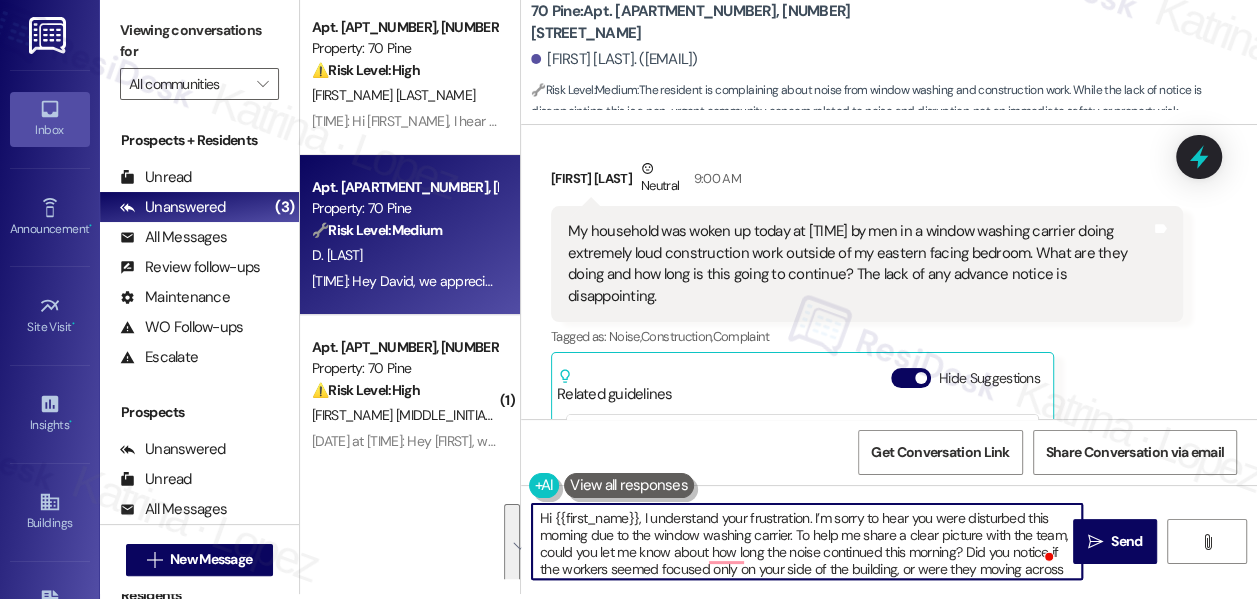click on "Hi {{first_name}}, I understand your frustration. I’m sorry to hear you were disturbed this morning due to the window washing carrier. To help me share a clear picture with the team, could you let me know about how long the noise continued this morning? Did you notice if the workers seemed focused only on your side of the building, or were they moving across multiple units?" at bounding box center (807, 541) 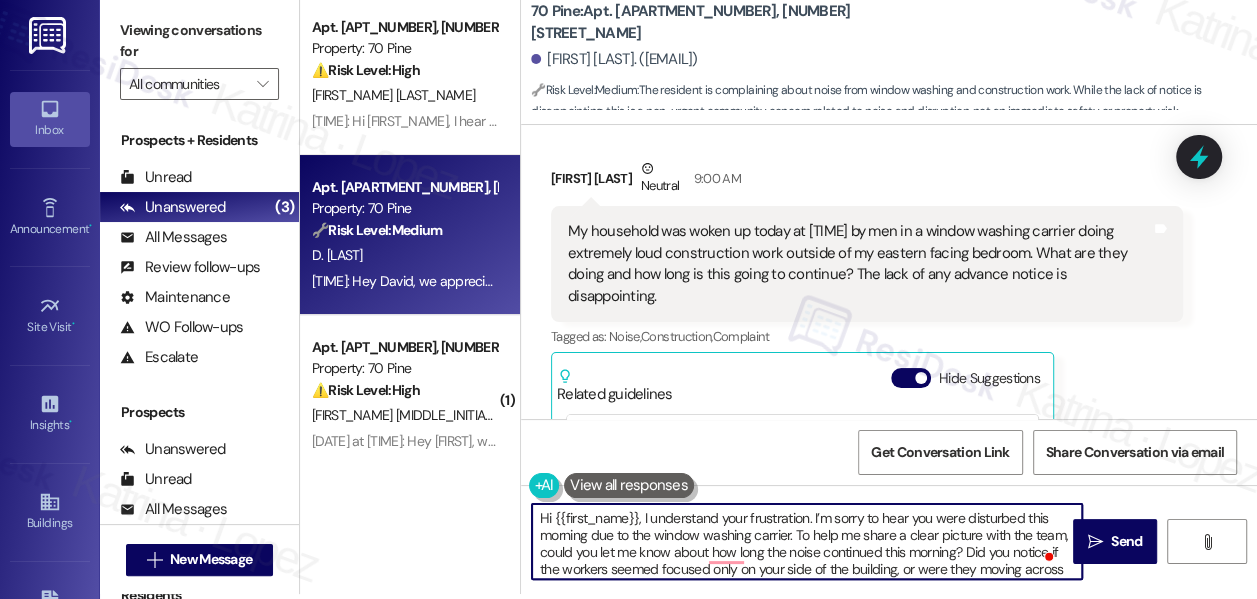 click on "Hi {{first_name}}, I understand your frustration. I’m sorry to hear you were disturbed this morning due to the window washing carrier. To help me share a clear picture with the team, could you let me know about how long the noise continued this morning? Did you notice if the workers seemed focused only on your side of the building, or were they moving across multiple units?" at bounding box center (807, 541) 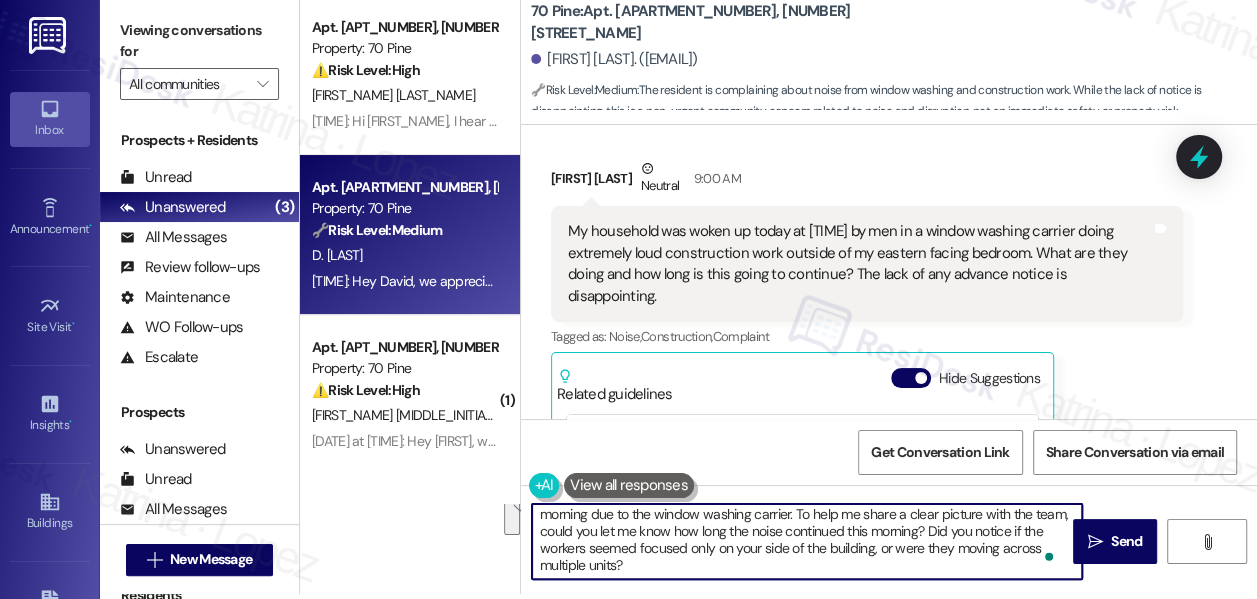 drag, startPoint x: 730, startPoint y: 564, endPoint x: 712, endPoint y: 533, distance: 35.846897 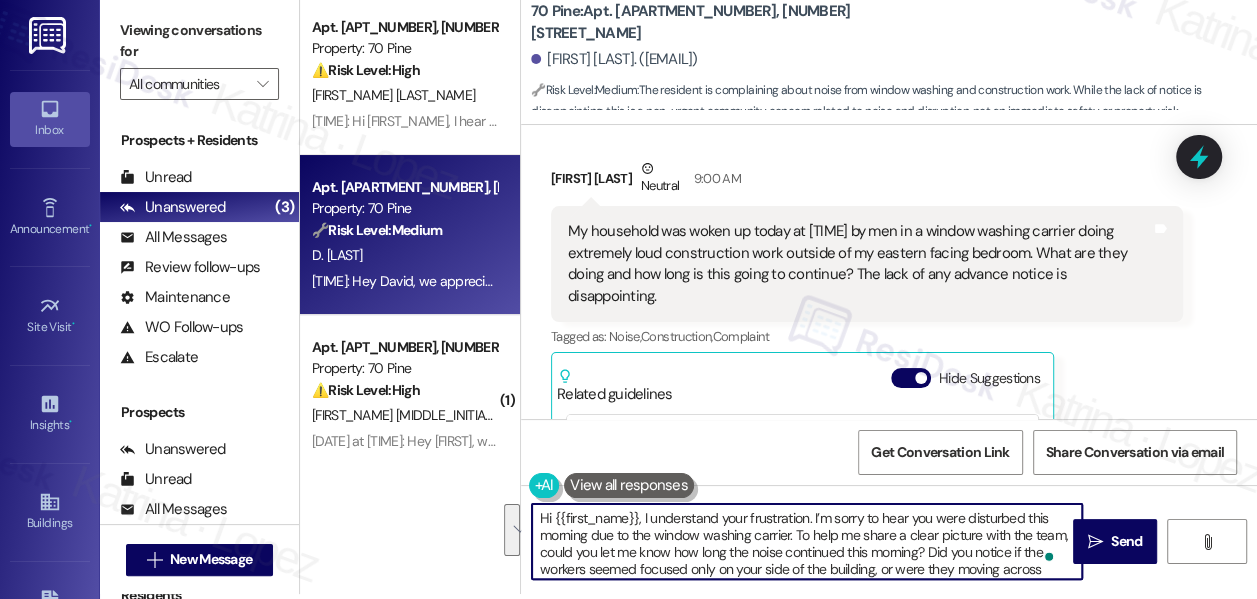 click on "Hi {{first_name}}, I understand your frustration. I’m sorry to hear you were disturbed this morning due to the window washing carrier. To help me share a clear picture with the team, could you let me know how long the noise continued this morning? Did you notice if the workers seemed focused only on your side of the building, or were they moving across multiple units?" at bounding box center [807, 541] 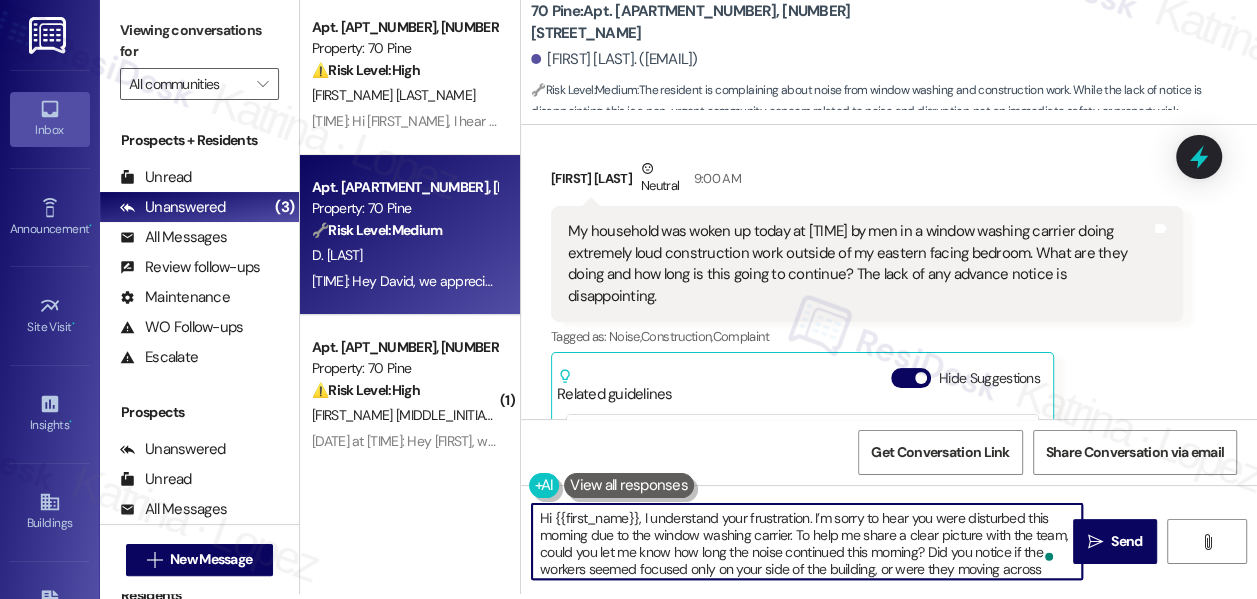 click on "Hi {{first_name}}, I understand your frustration. I’m sorry to hear you were disturbed this morning due to the window washing carrier. To help me share a clear picture with the team, could you let me know how long the noise continued this morning? Did you notice if the workers seemed focused only on your side of the building, or were they moving across multiple units?" at bounding box center (807, 541) 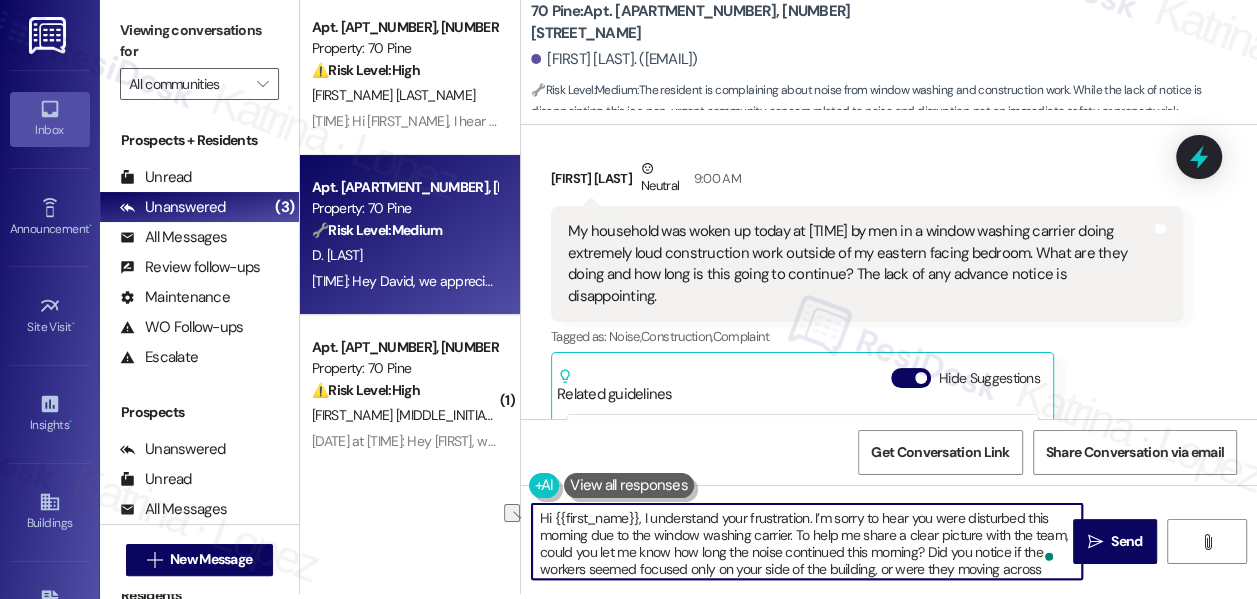 drag, startPoint x: 812, startPoint y: 514, endPoint x: 645, endPoint y: 513, distance: 167.00299 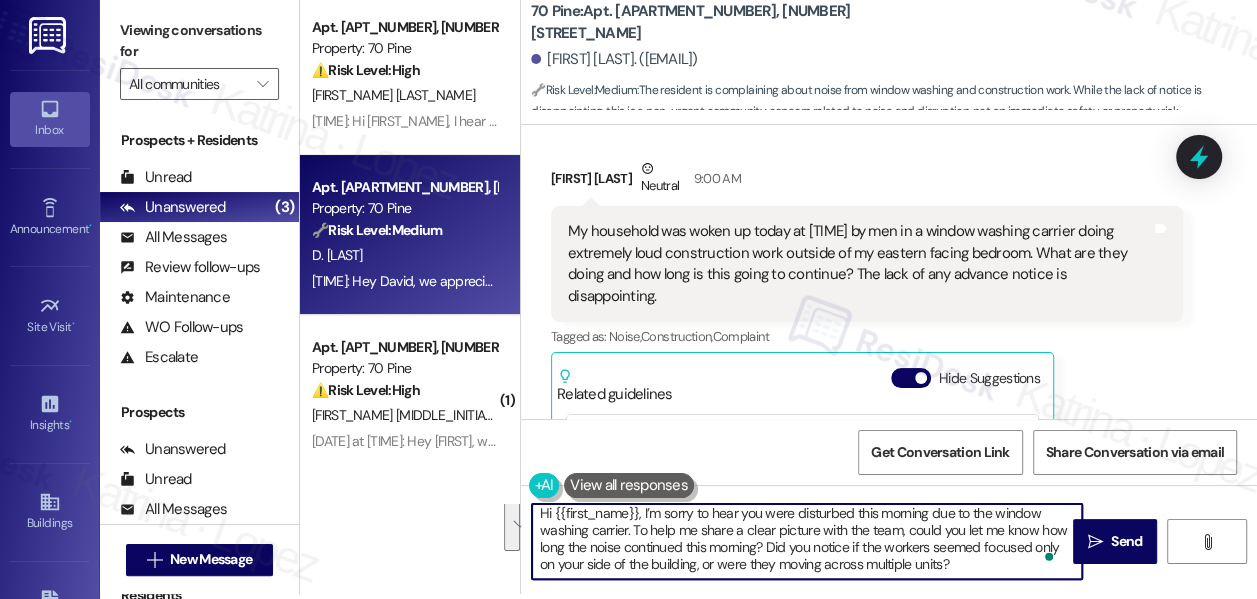 drag, startPoint x: 634, startPoint y: 532, endPoint x: 1139, endPoint y: 589, distance: 508.20667 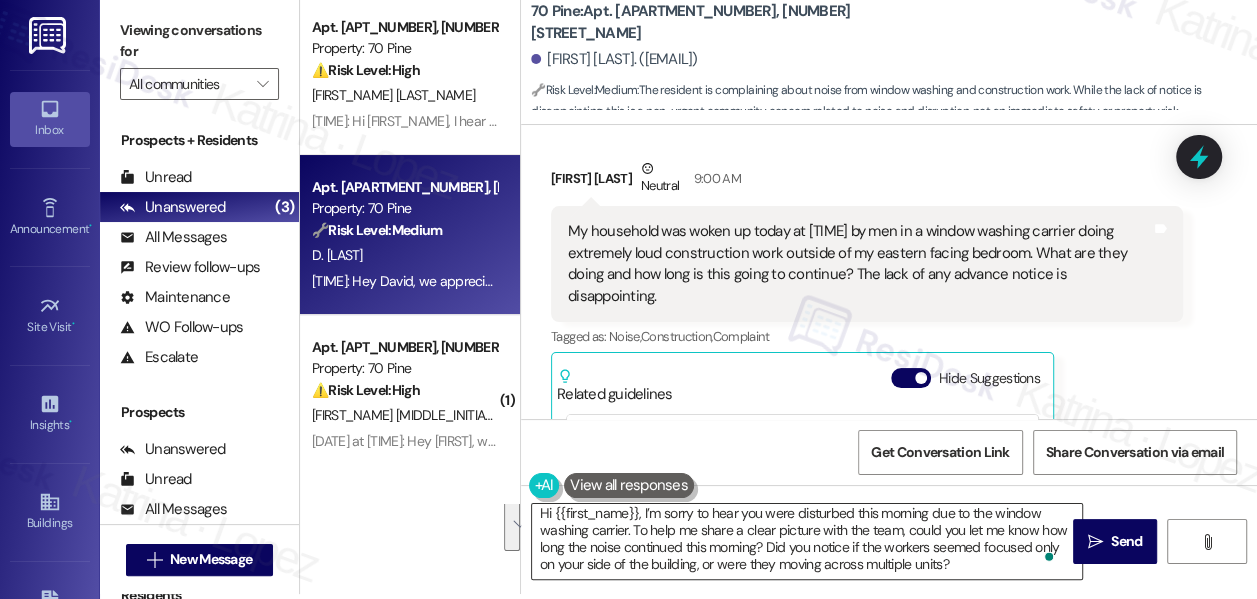 click on "Hi {{first_name}}, I’m sorry to hear you were disturbed this morning due to the window washing carrier. To help me share a clear picture with the team, could you let me know how long the noise continued this morning? Did you notice if the workers seemed focused only on your side of the building, or were they moving across multiple units?" at bounding box center (807, 541) 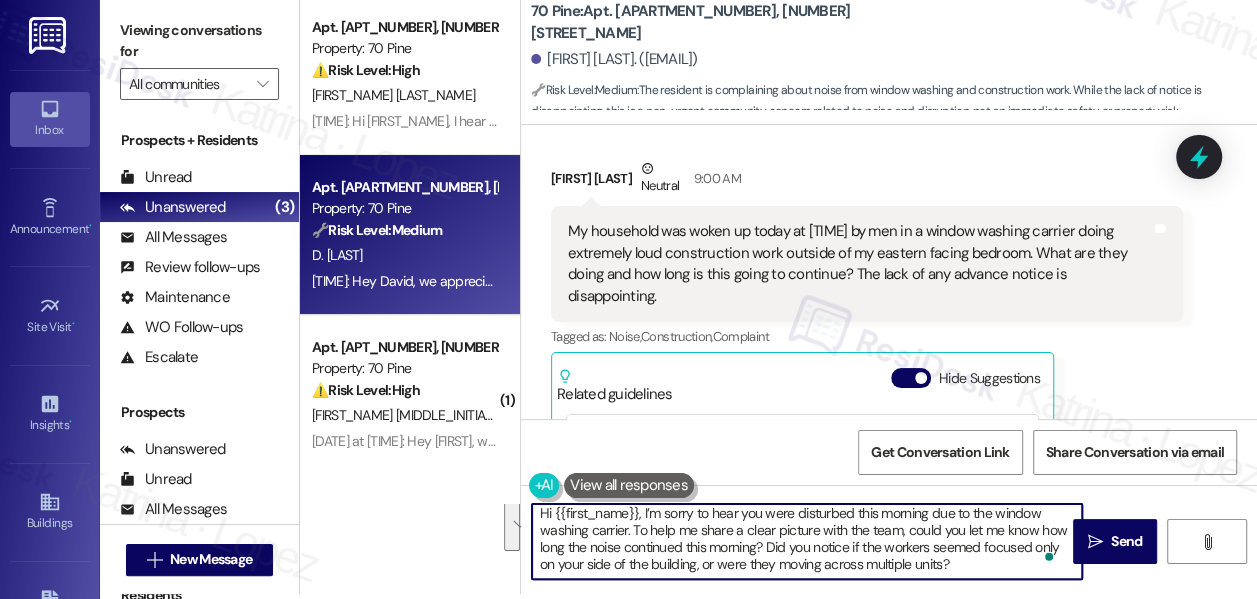 drag, startPoint x: 1030, startPoint y: 564, endPoint x: 632, endPoint y: 534, distance: 399.12906 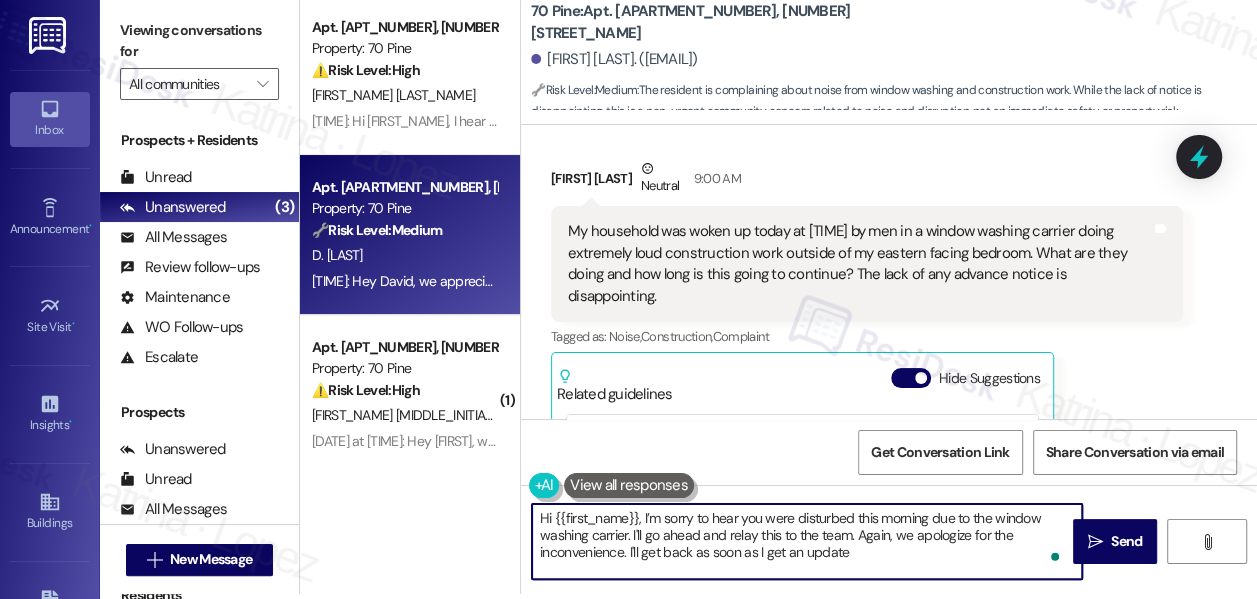 click on "Hi {{first_name}}, I’m sorry to hear you were disturbed this morning due to the window washing carrier. I'll go ahead and relay this to the team. Again, we apologize for the inconvenience. I'll get back as soon as I get an update" at bounding box center (807, 541) 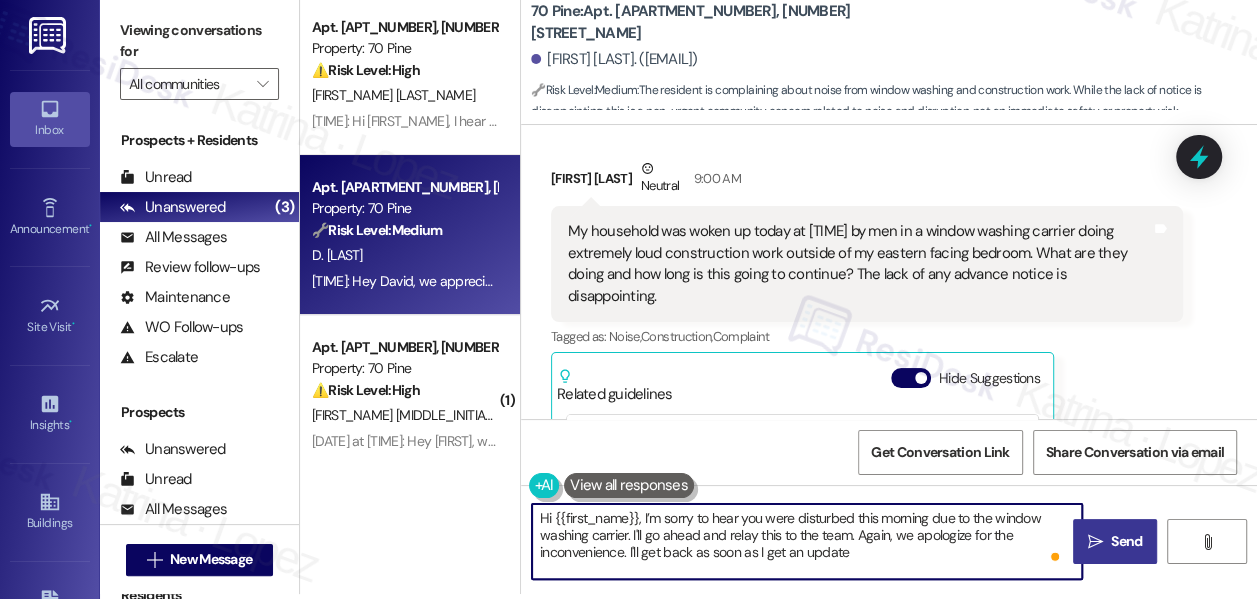 type on "Hi {{first_name}}, I’m sorry to hear you were disturbed this morning due to the window washing carrier. I'll go ahead and relay this to the team. Again, we apologize for the inconvenience. I'll get back as soon as I get an update" 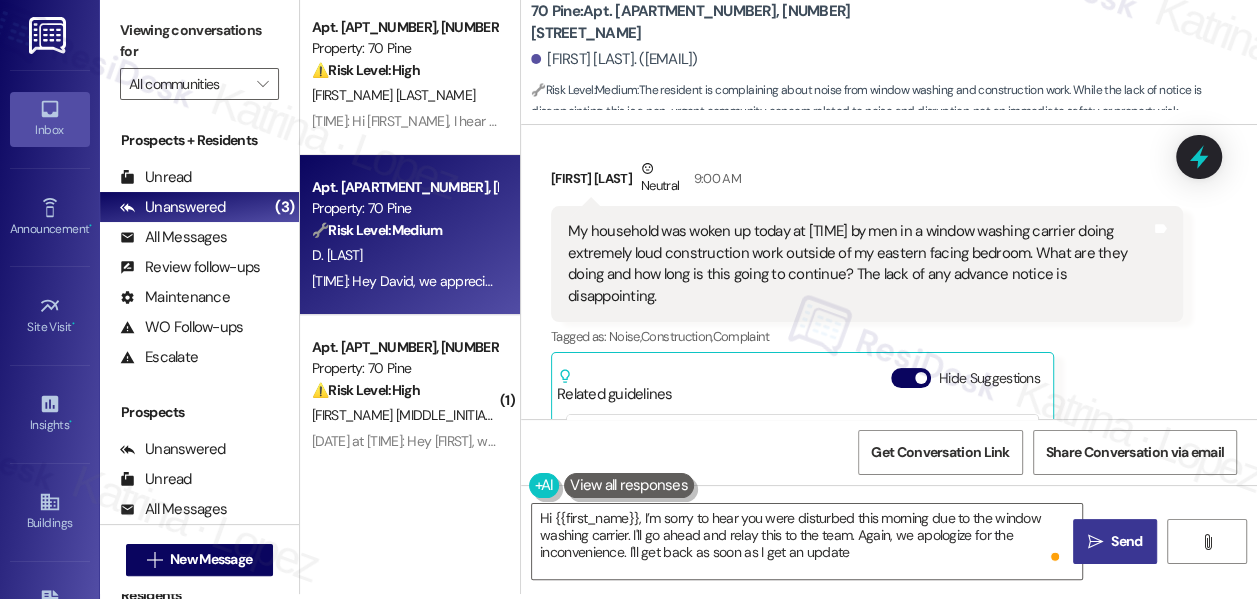 click on "Send" at bounding box center [1126, 541] 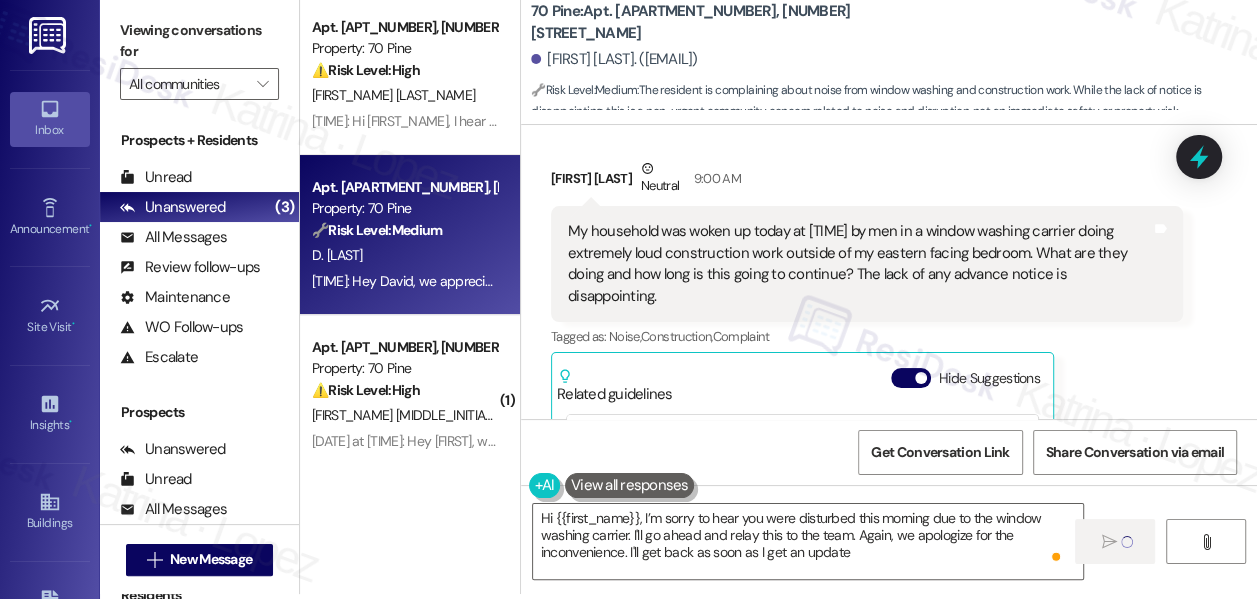 click on "My household was woken up today at [TIME] by men in a window washing carrier doing extremely loud construction work outside of my eastern facing bedroom.  What are they doing and how long is this going to continue? The lack of any advance notice is disappointing." at bounding box center [859, 264] 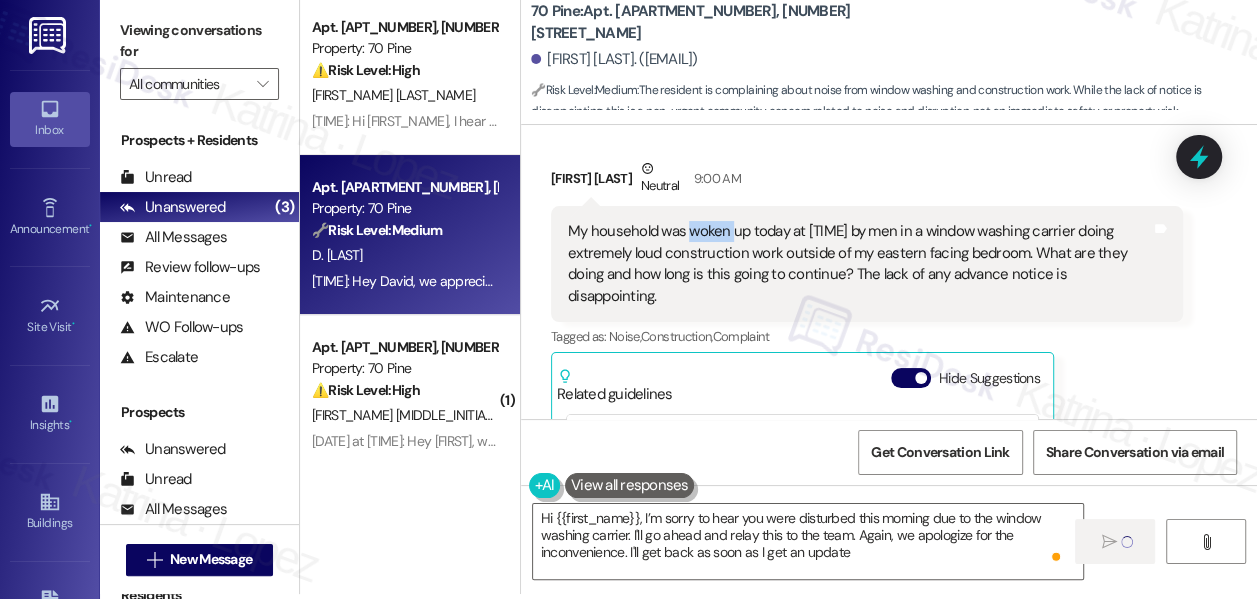 click on "My household was woken up today at [TIME] by men in a window washing carrier doing extremely loud construction work outside of my eastern facing bedroom.  What are they doing and how long is this going to continue? The lack of any advance notice is disappointing." at bounding box center [859, 264] 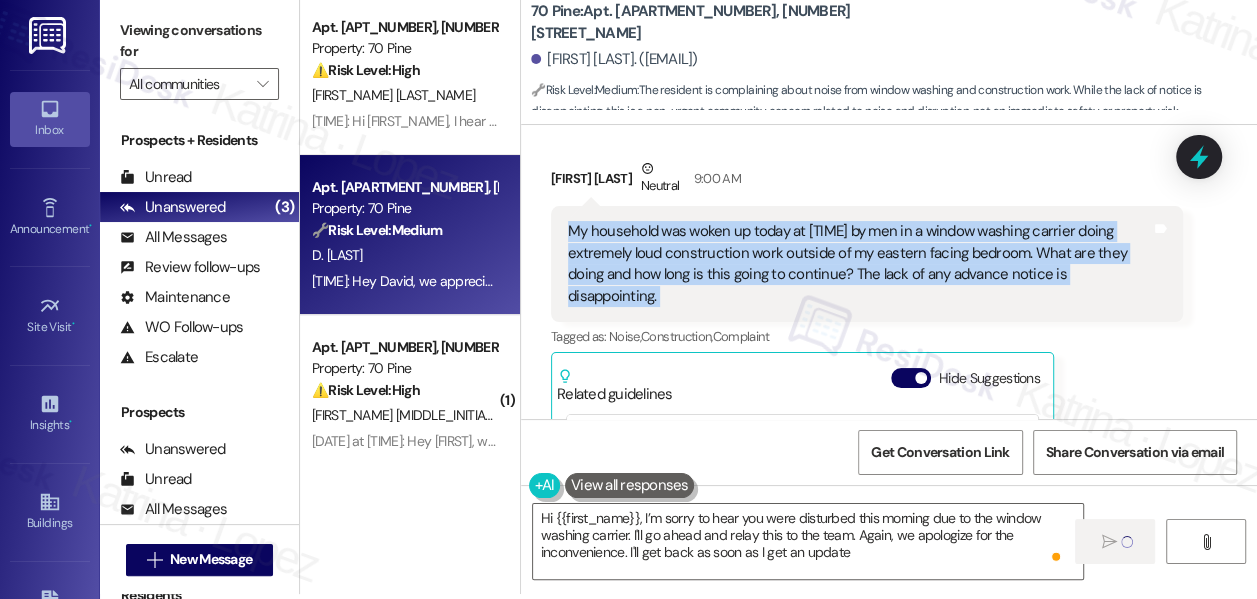 click on "My household was woken up today at [TIME] by men in a window washing carrier doing extremely loud construction work outside of my eastern facing bedroom.  What are they doing and how long is this going to continue? The lack of any advance notice is disappointing." at bounding box center (859, 264) 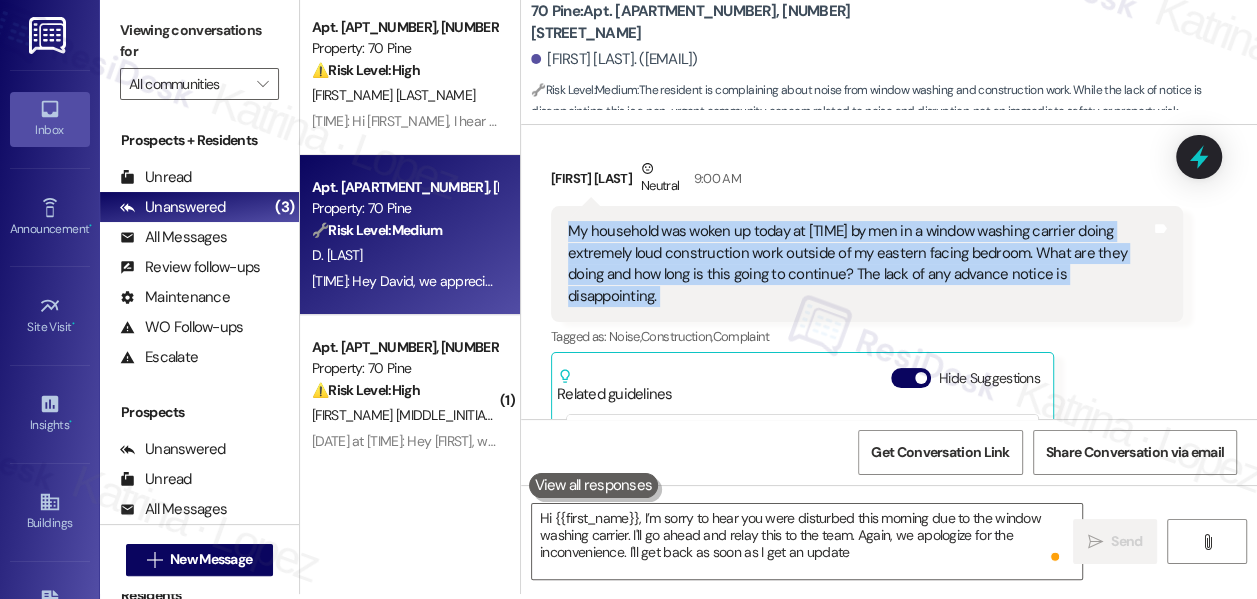 type 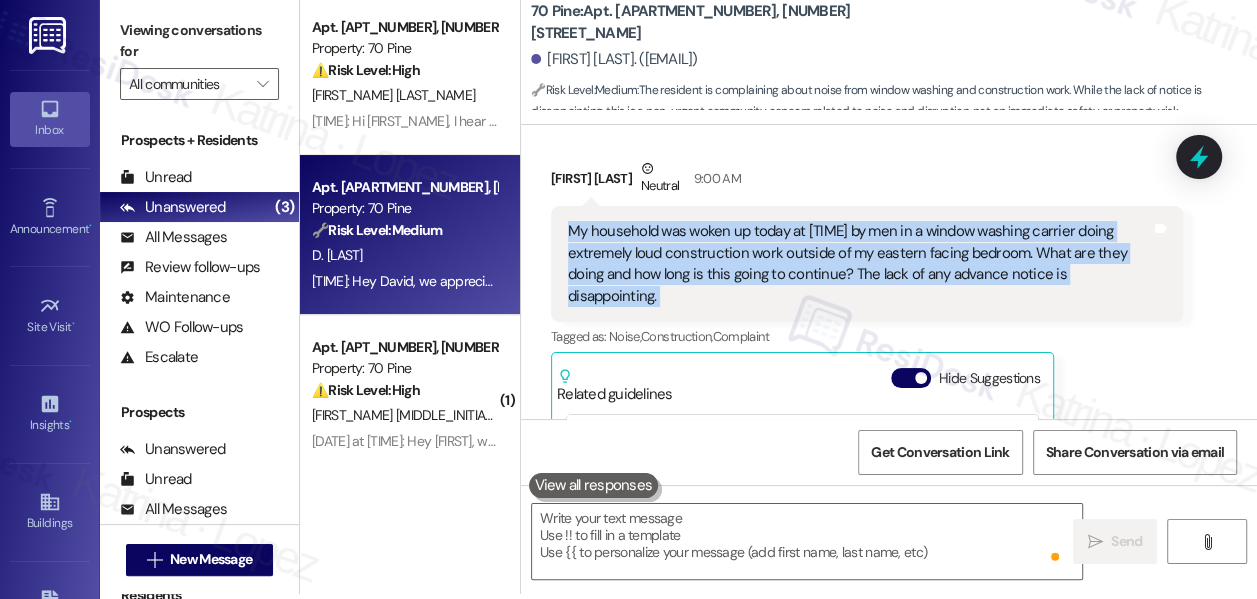 scroll, scrollTop: 0, scrollLeft: 0, axis: both 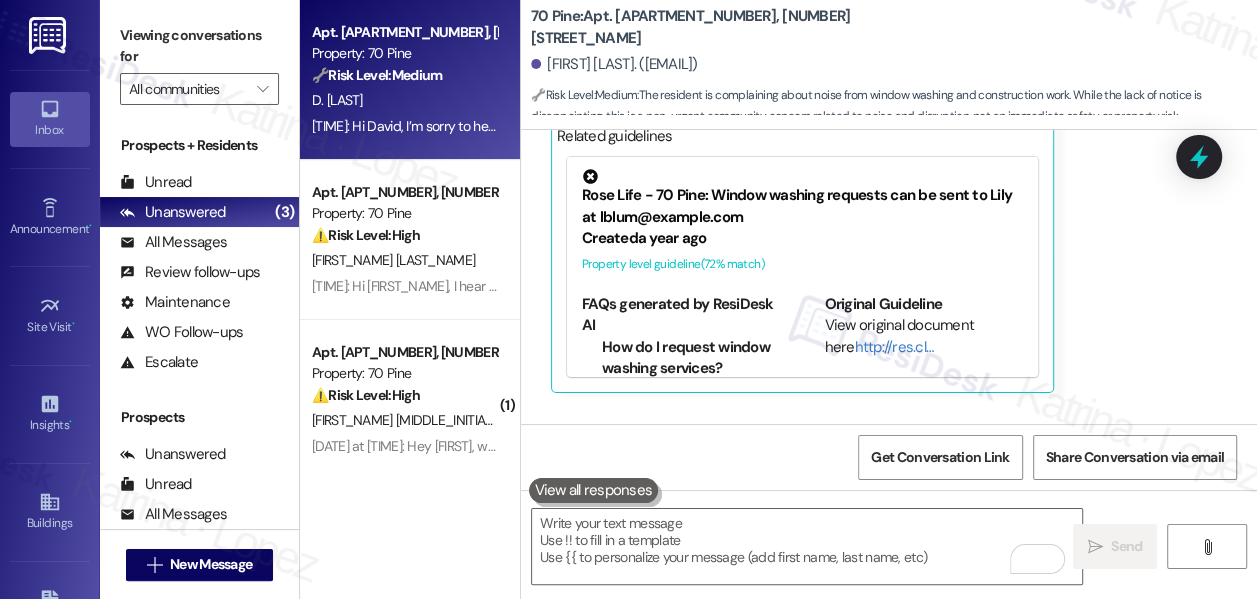 click on "Viewing conversations for" at bounding box center (199, 46) 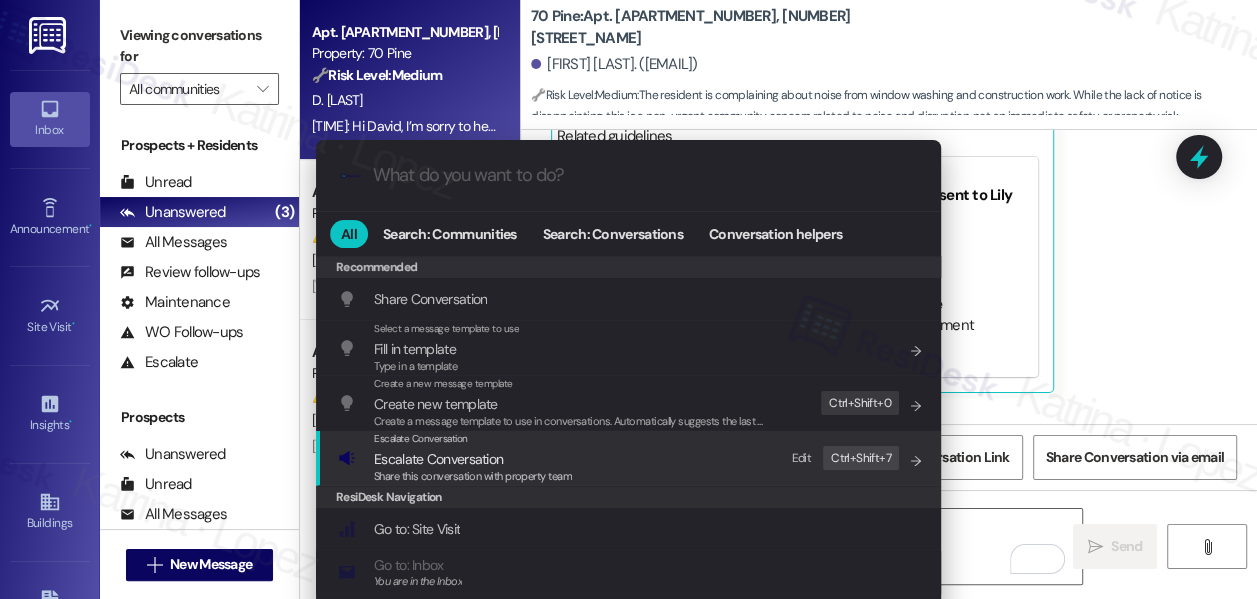 click on "Escalate Conversation" at bounding box center [438, 459] 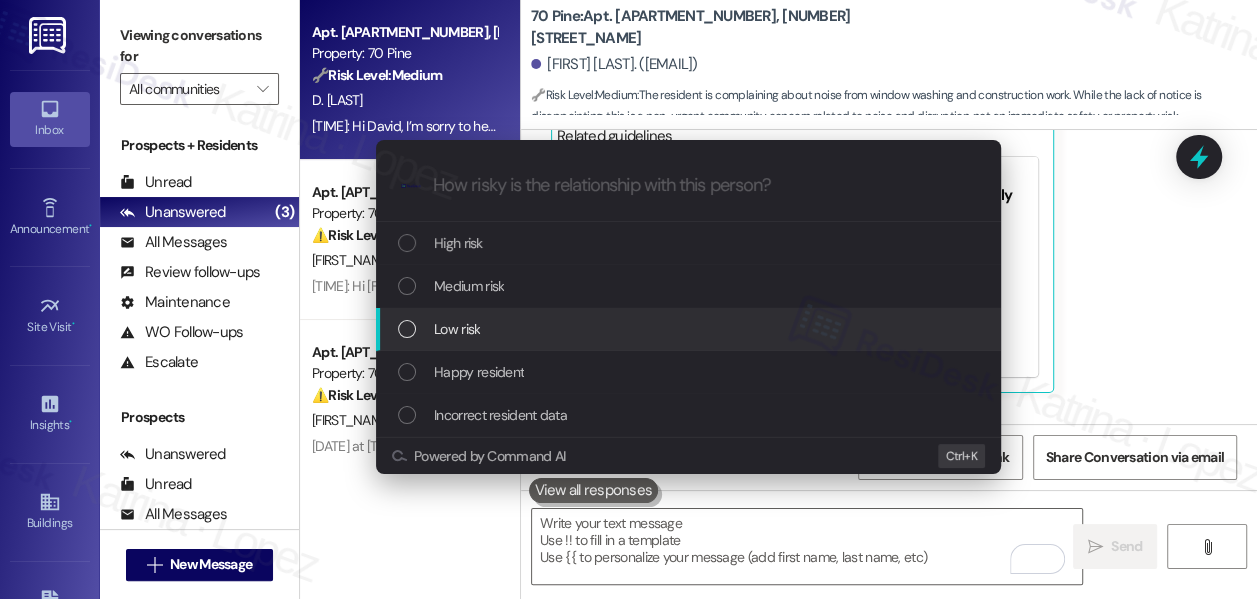 click on "Low risk" at bounding box center [457, 329] 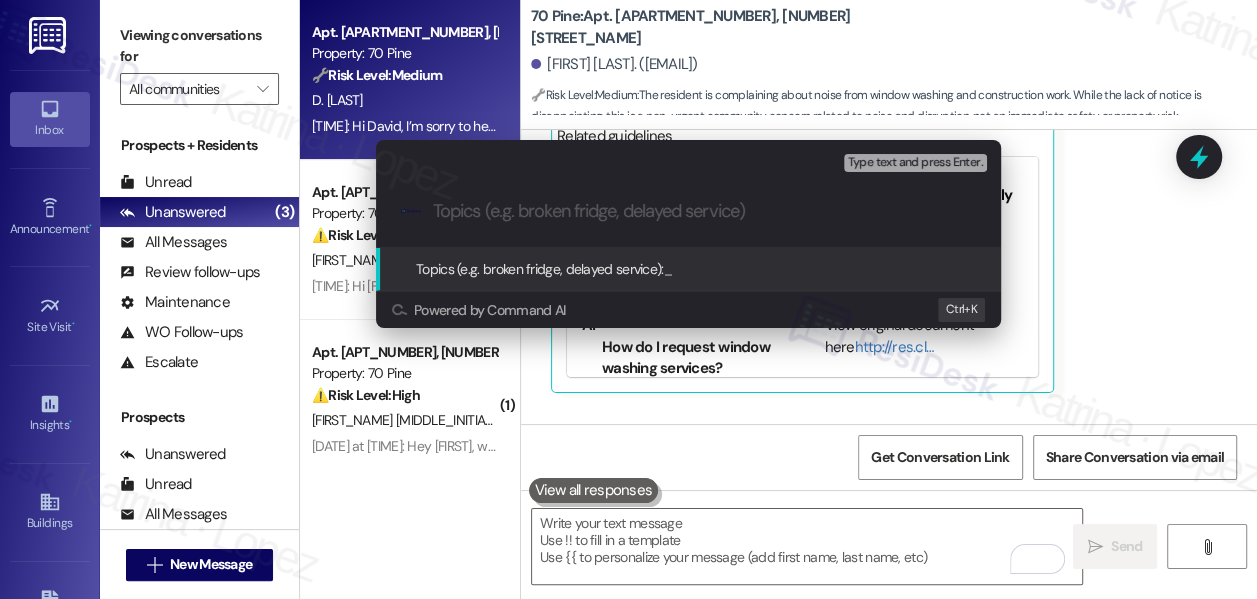 paste on "Concern: Unscheduled Early Morning Construction Noise (Window Work)" 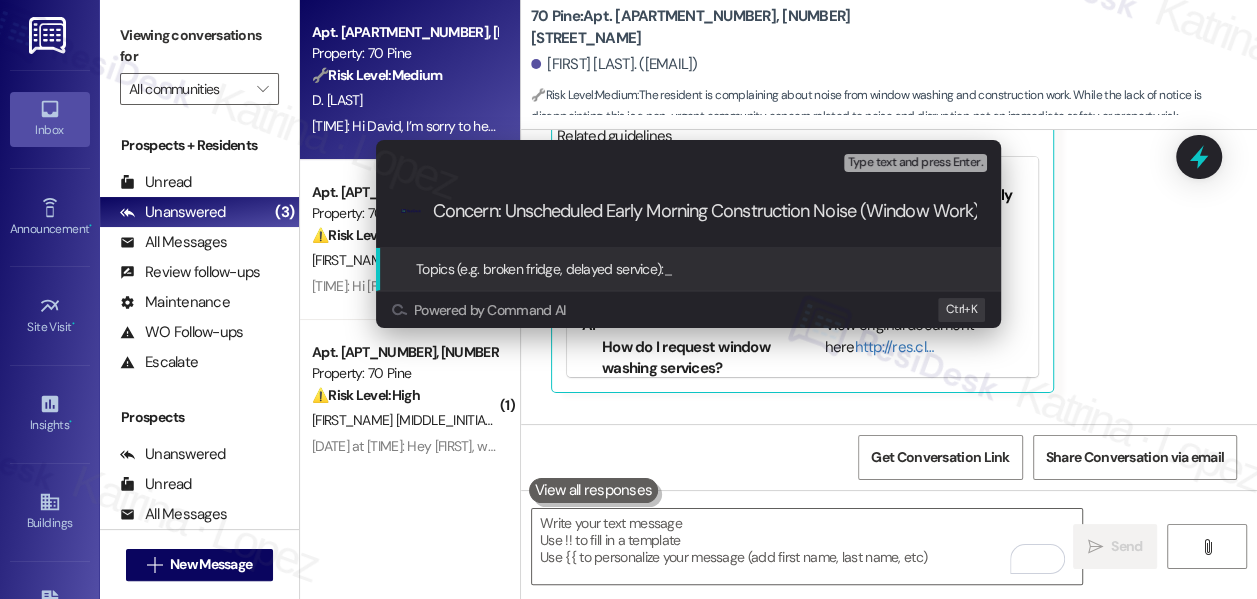 scroll, scrollTop: 0, scrollLeft: 24, axis: horizontal 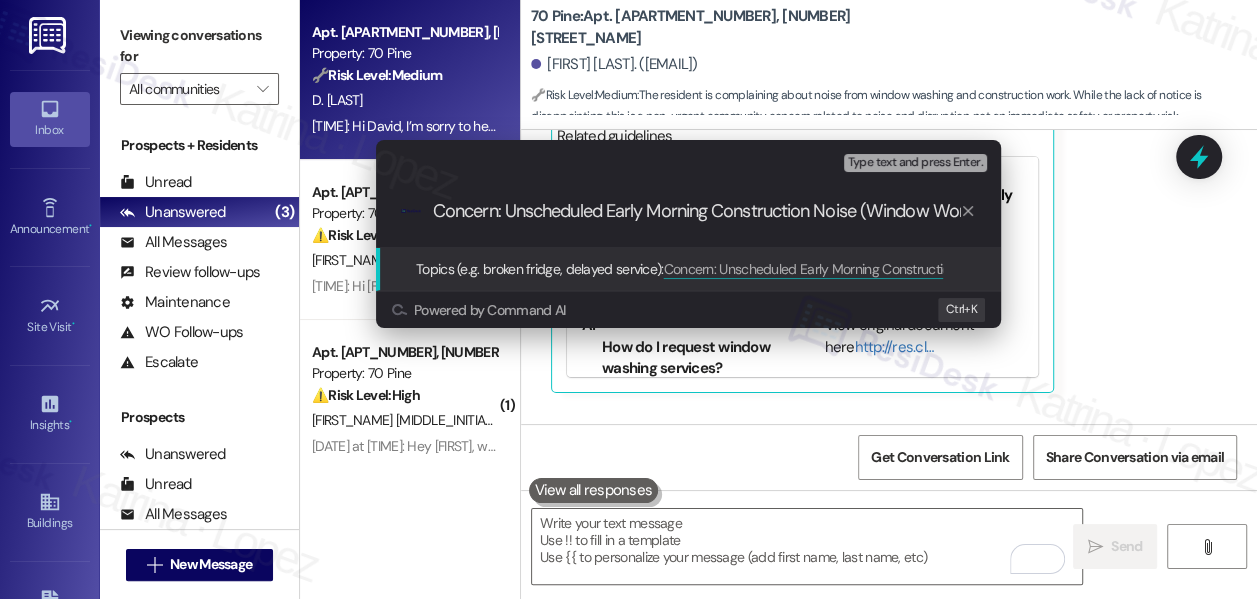 drag, startPoint x: 484, startPoint y: 209, endPoint x: 308, endPoint y: 194, distance: 176.63805 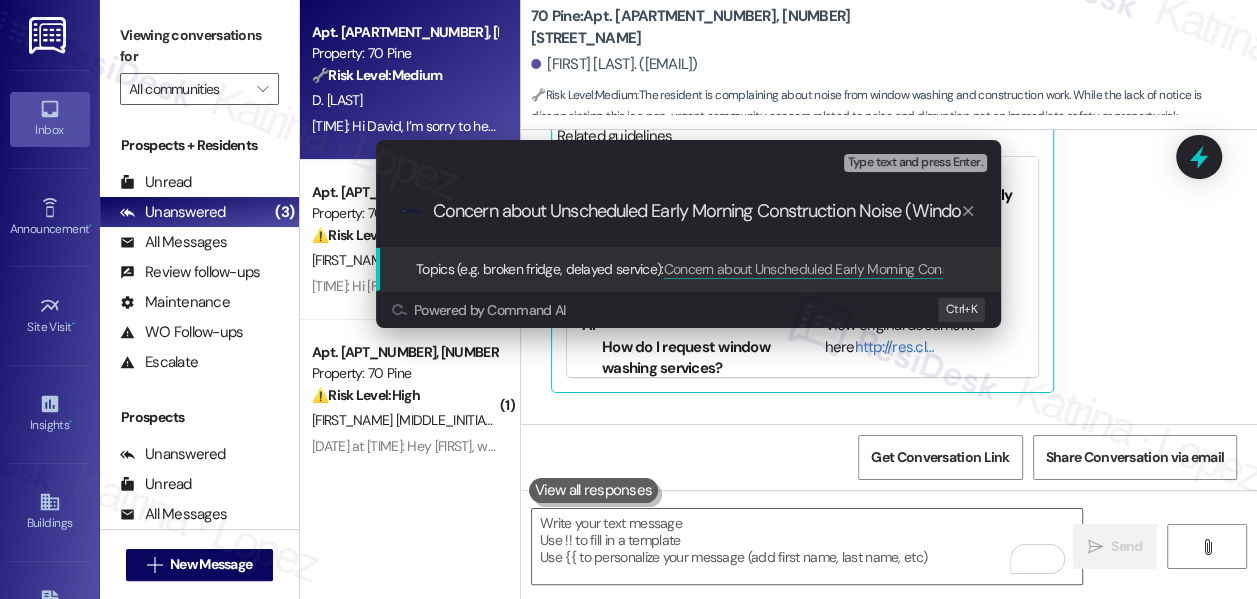 scroll, scrollTop: 1, scrollLeft: 69, axis: both 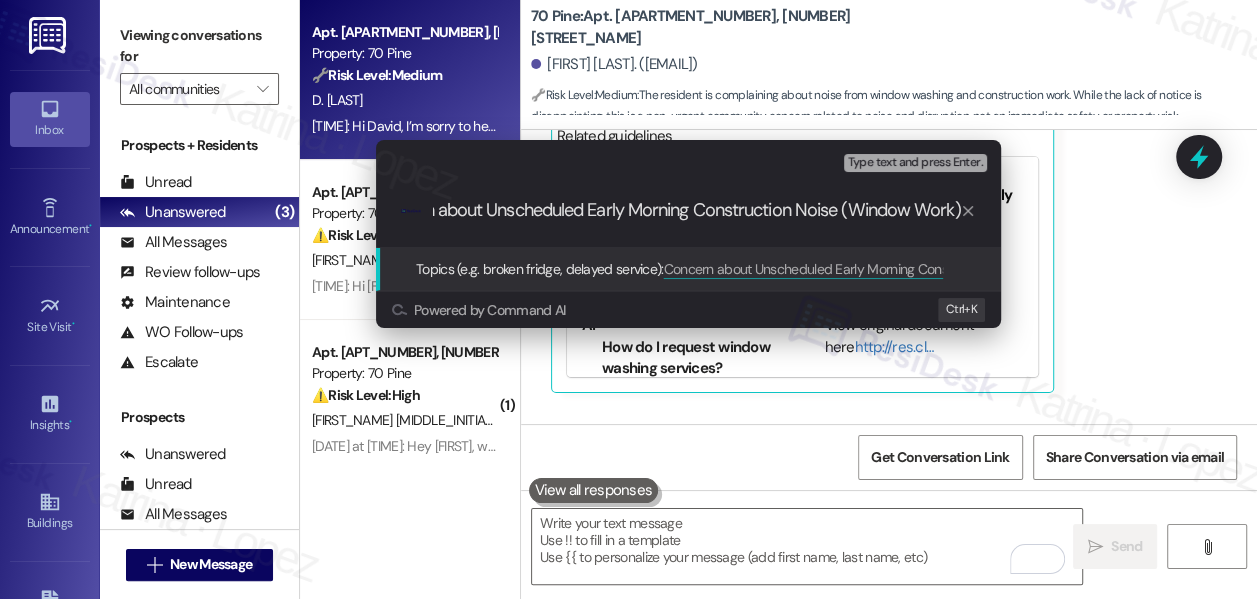 drag, startPoint x: 760, startPoint y: 212, endPoint x: 1104, endPoint y: 219, distance: 344.07123 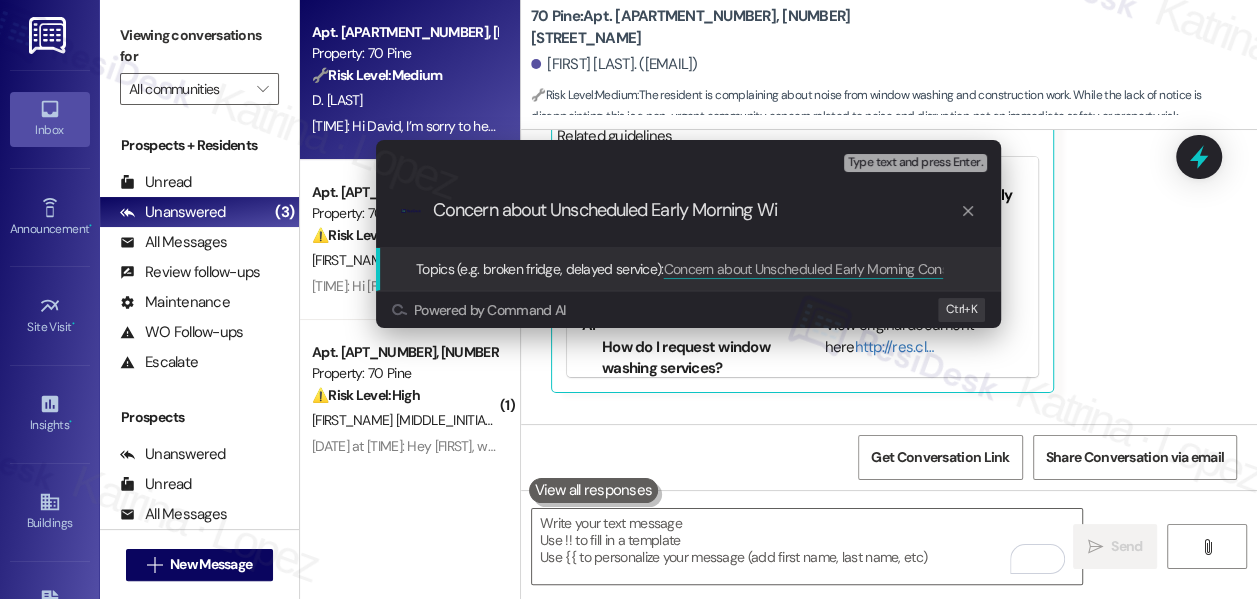 scroll, scrollTop: 1, scrollLeft: 0, axis: vertical 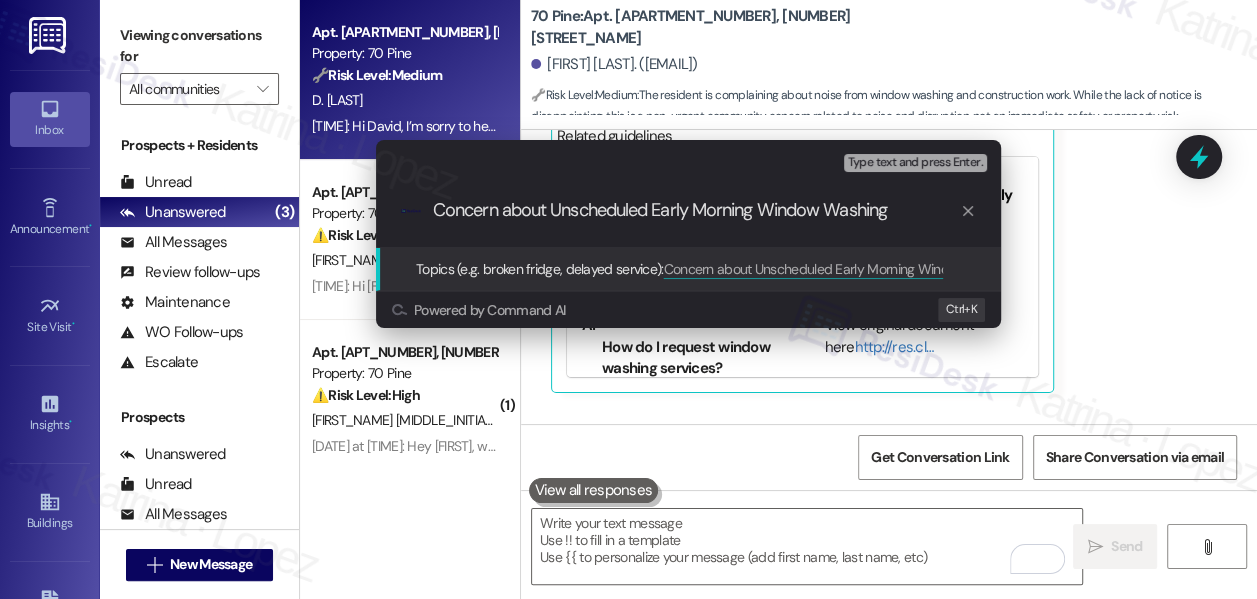 type on "Concern about Unscheduled Early Morning Window Washing" 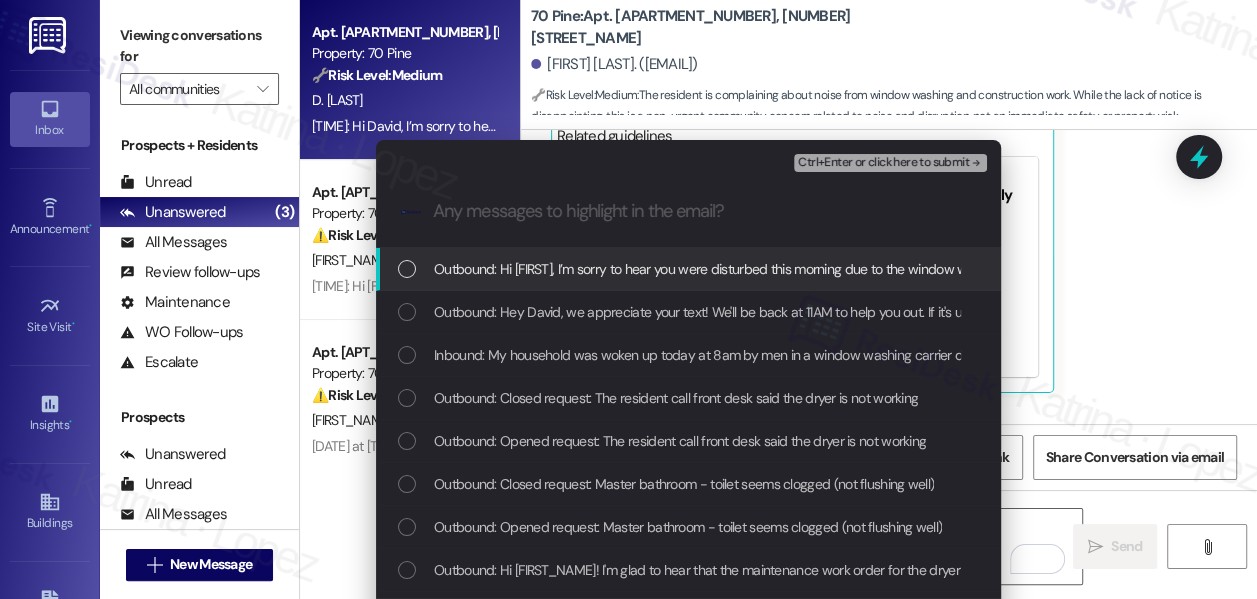 scroll, scrollTop: 0, scrollLeft: 0, axis: both 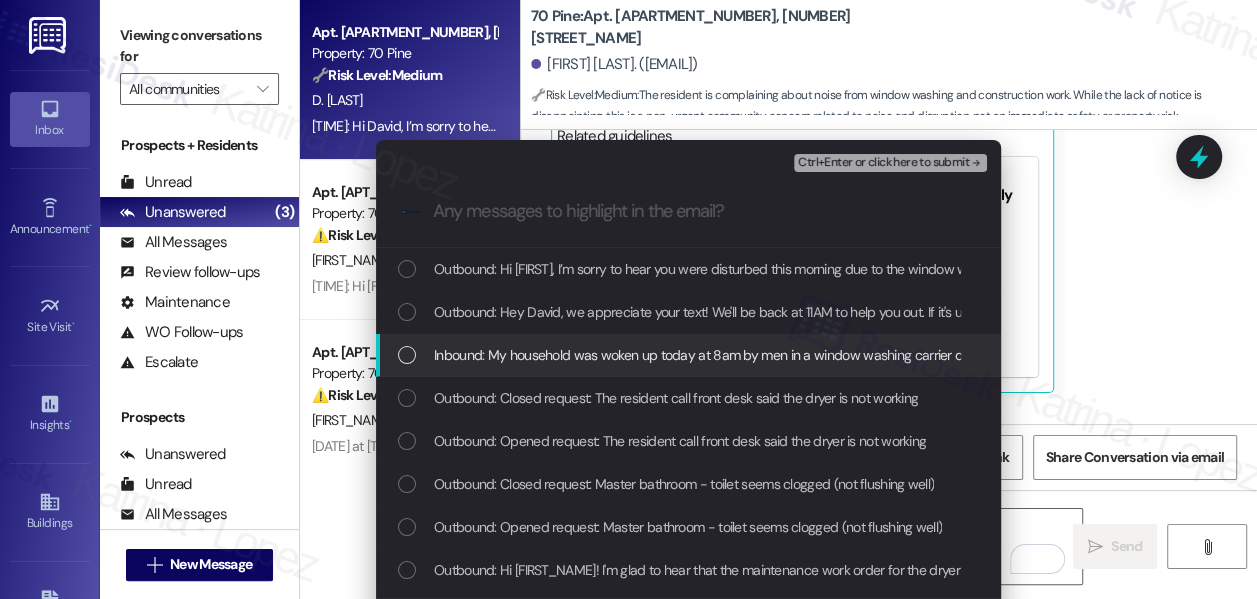 click on "Inbound: My household was woken up today at 8am by men in a window washing carrier doing extremely loud construction work outside of my eastern facing bedroom.  What are they doing and how long is this going to continue? The lack of any advance notice is disappointing." at bounding box center [1239, 355] 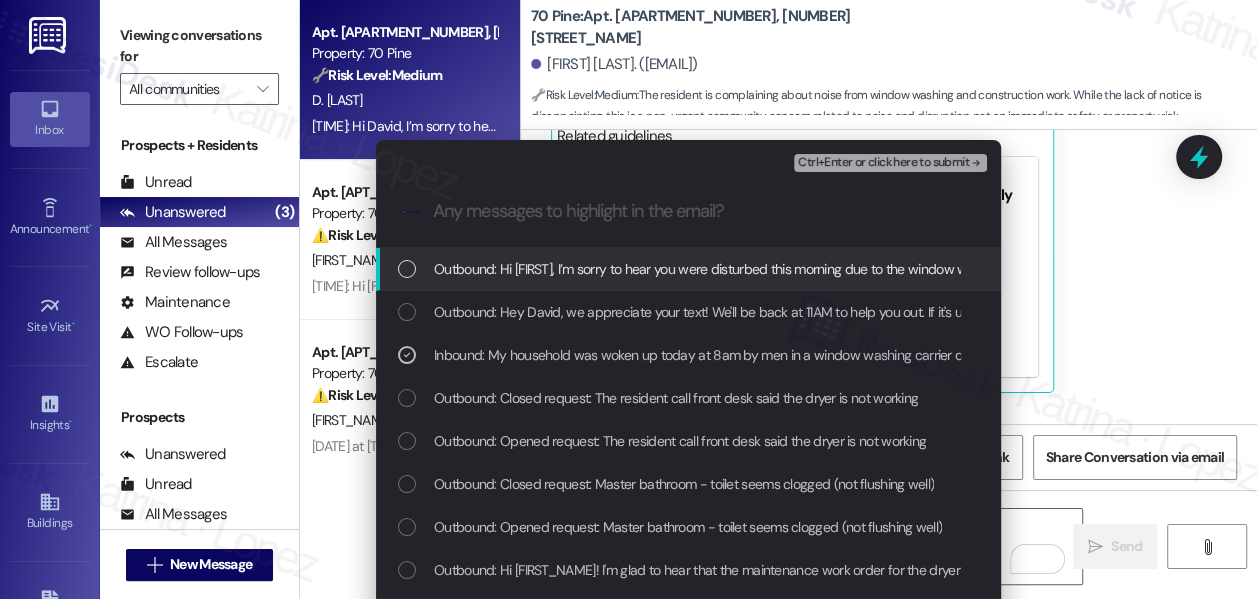 click on "Ctrl+Enter or click here to submit" at bounding box center (883, 163) 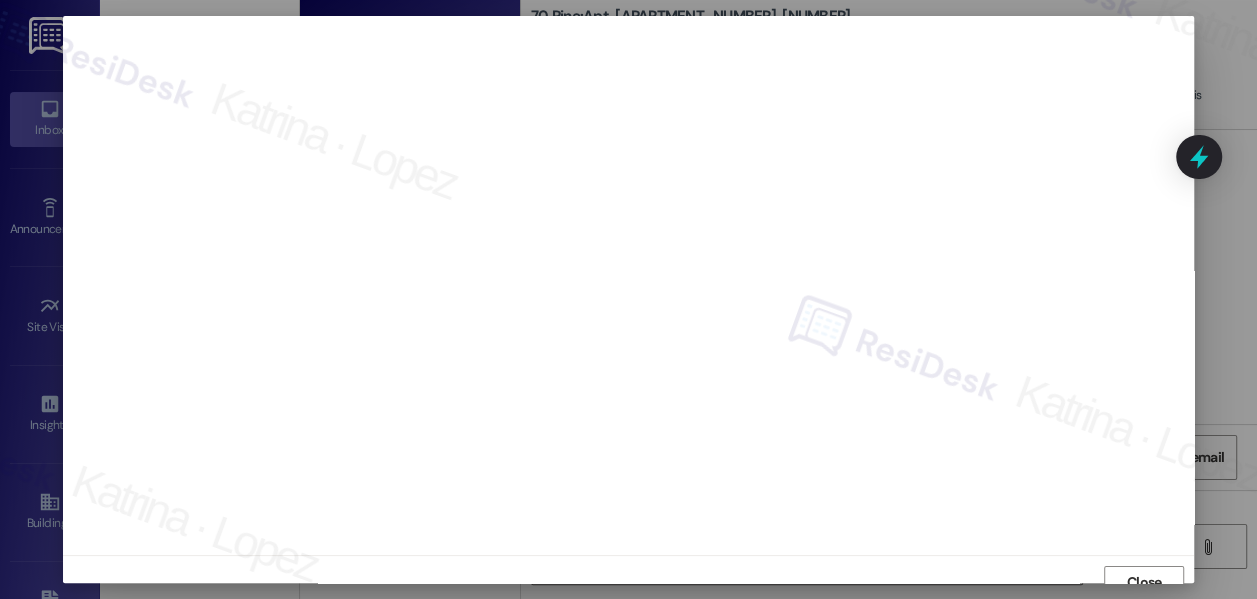 scroll, scrollTop: 14, scrollLeft: 0, axis: vertical 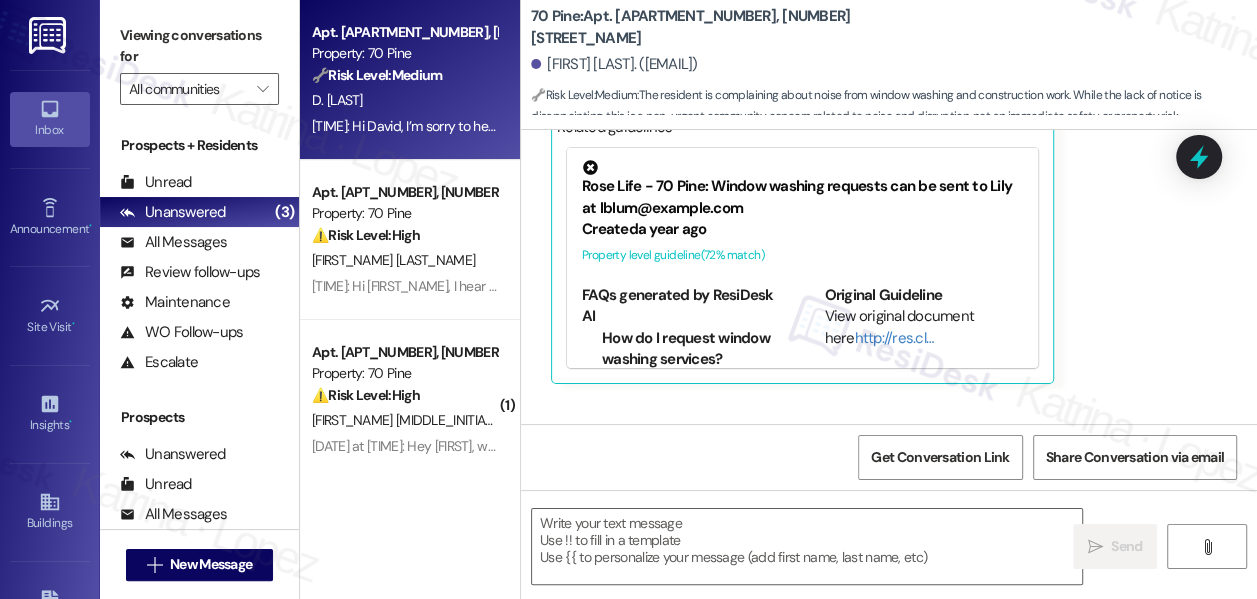 type on "Fetching suggested responses. Please feel free to read through the conversation in the meantime." 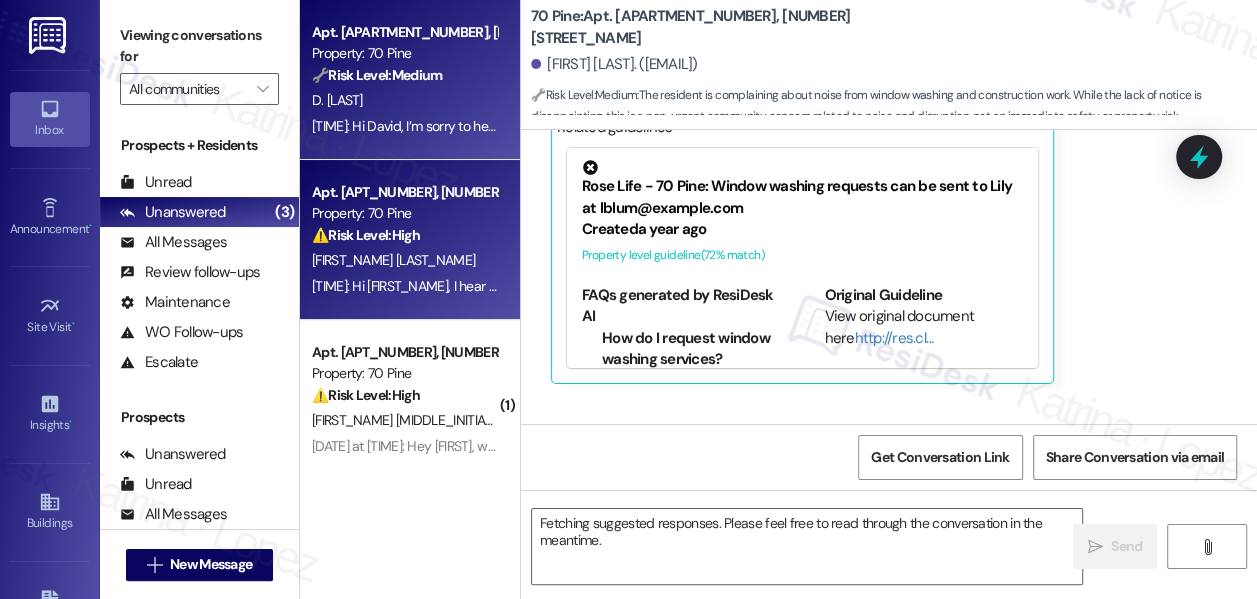 scroll, scrollTop: 12354, scrollLeft: 0, axis: vertical 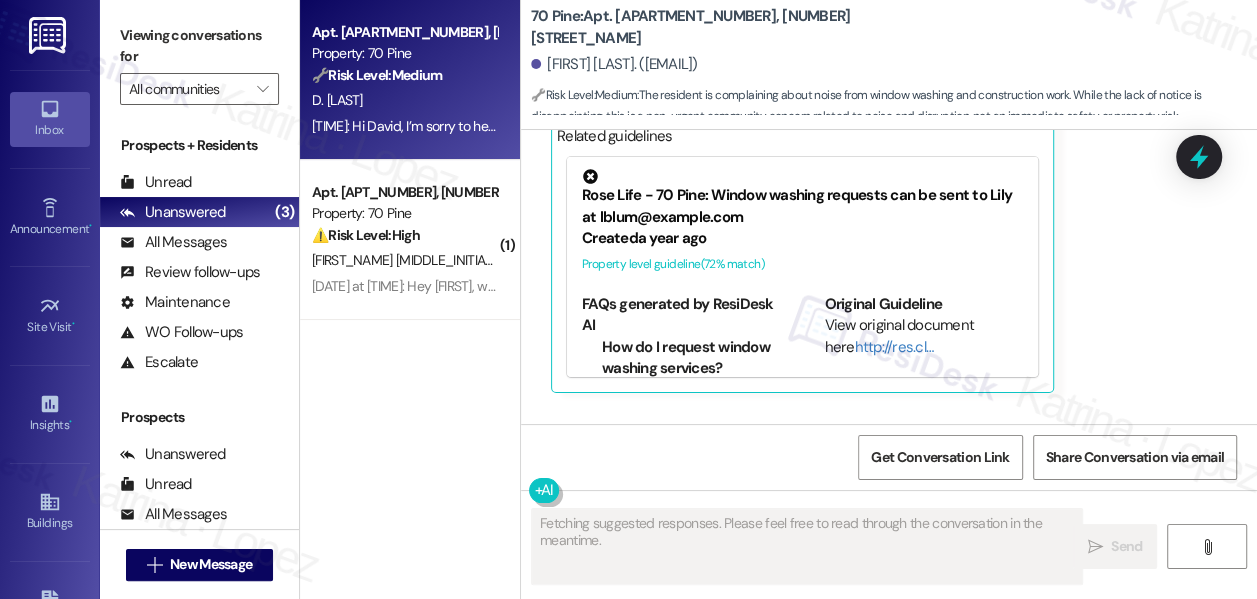 click on "Property: 70 Pine" at bounding box center [404, 213] 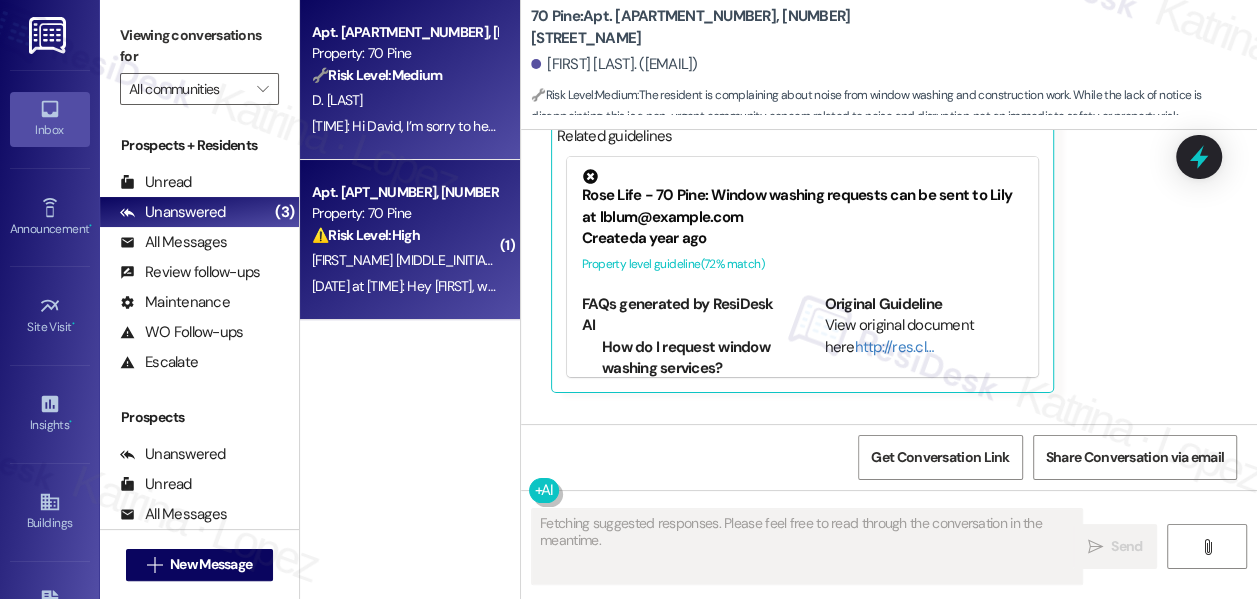 click on "[TIME]: Hi [FIRST], I’m sorry to hear you were disturbed this morning due to the window washing carrier. I'll go ahead and relay this to the team. Again, we apologize for the inconvenience. I'll get back as soon as I get an update [TIME]: Hi [FIRST], I’m sorry to hear you were disturbed this morning due to the window washing carrier. I'll go ahead and relay this to the team. Again, we apologize for the inconvenience. I'll get back as soon as I get an update" at bounding box center (951, 126) 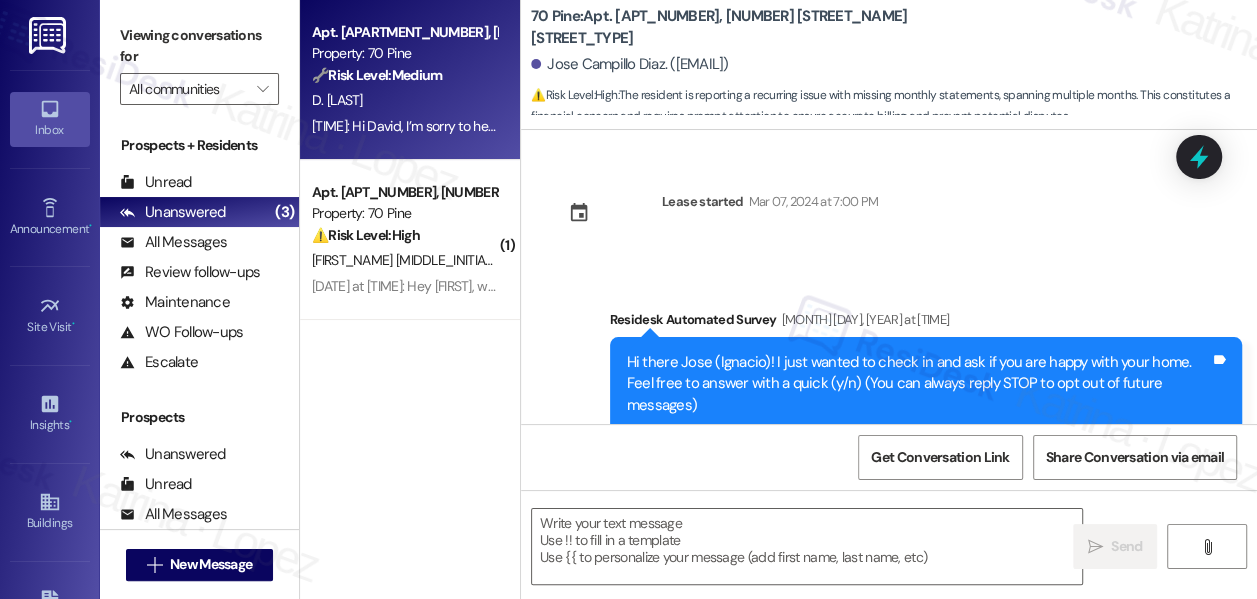 scroll, scrollTop: 0, scrollLeft: 0, axis: both 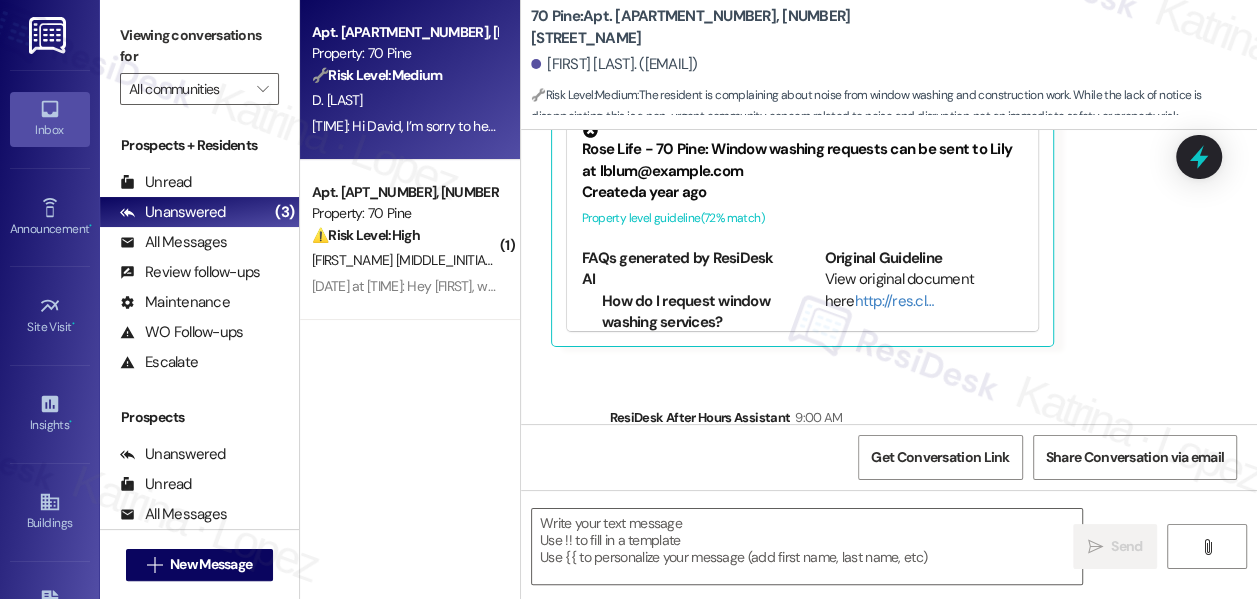 type on "Fetching suggested responses. Please feel free to read through the conversation in the meantime." 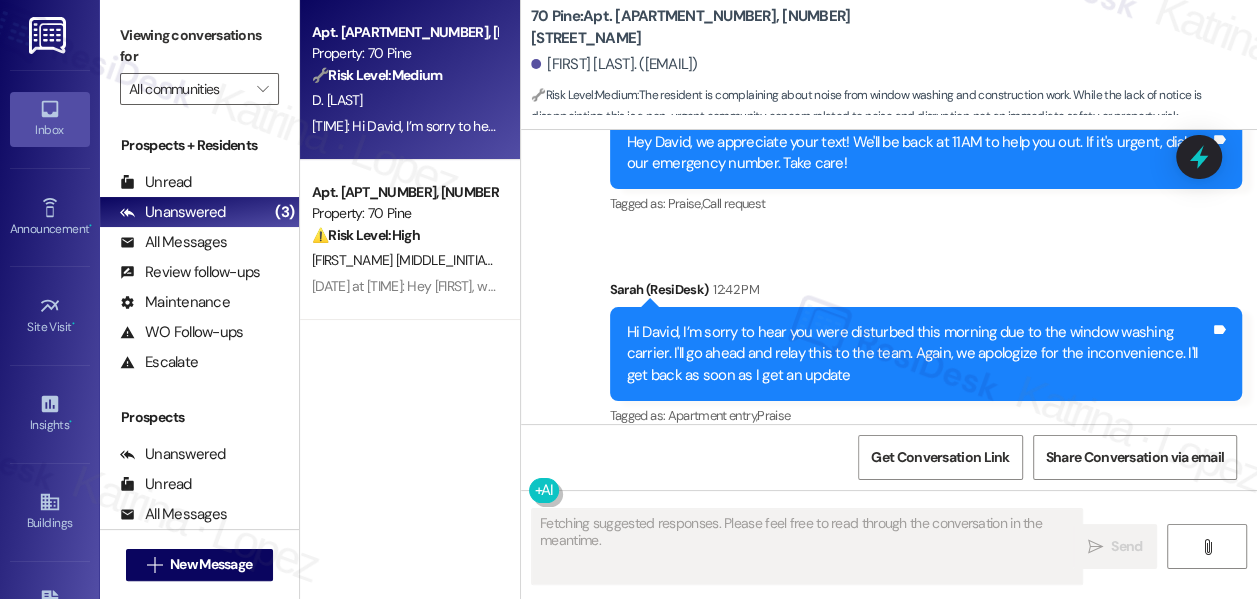 scroll, scrollTop: 12757, scrollLeft: 0, axis: vertical 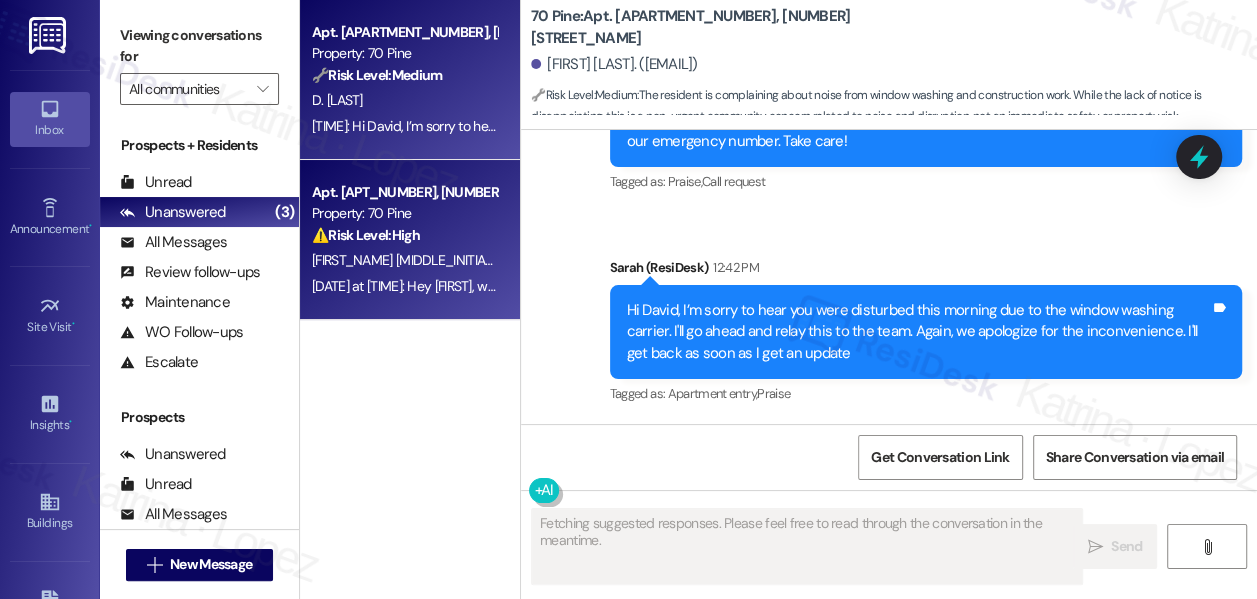 click on "[FIRST_NAME] [MIDDLE_INITIAL]. [LAST_NAME]" at bounding box center (404, 260) 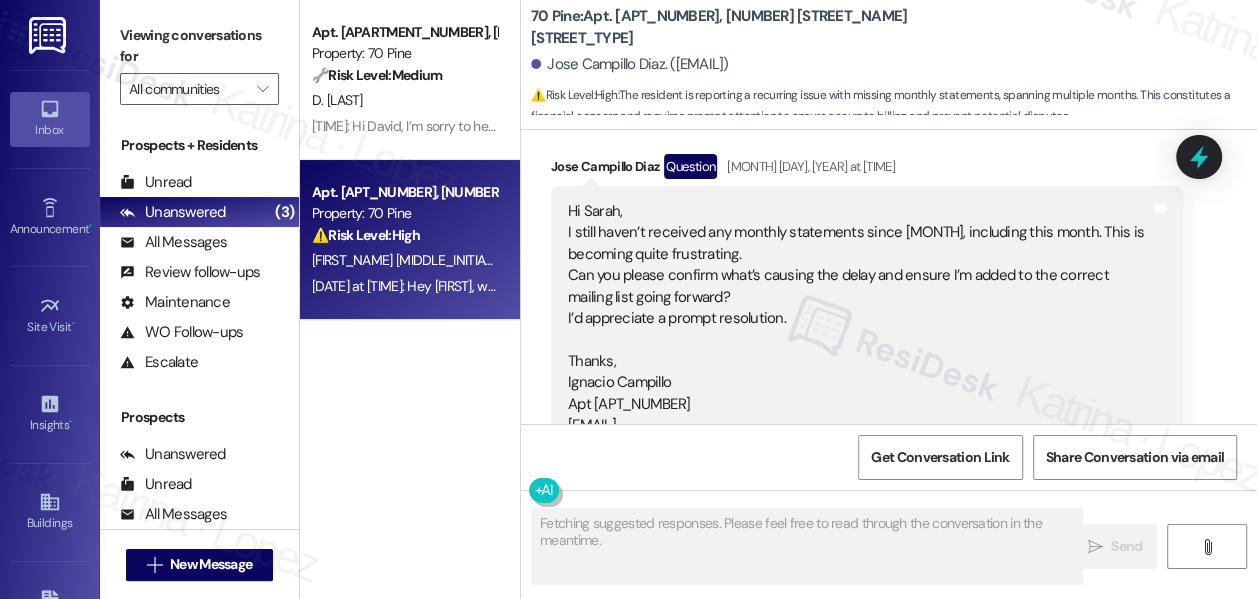 scroll, scrollTop: 10757, scrollLeft: 0, axis: vertical 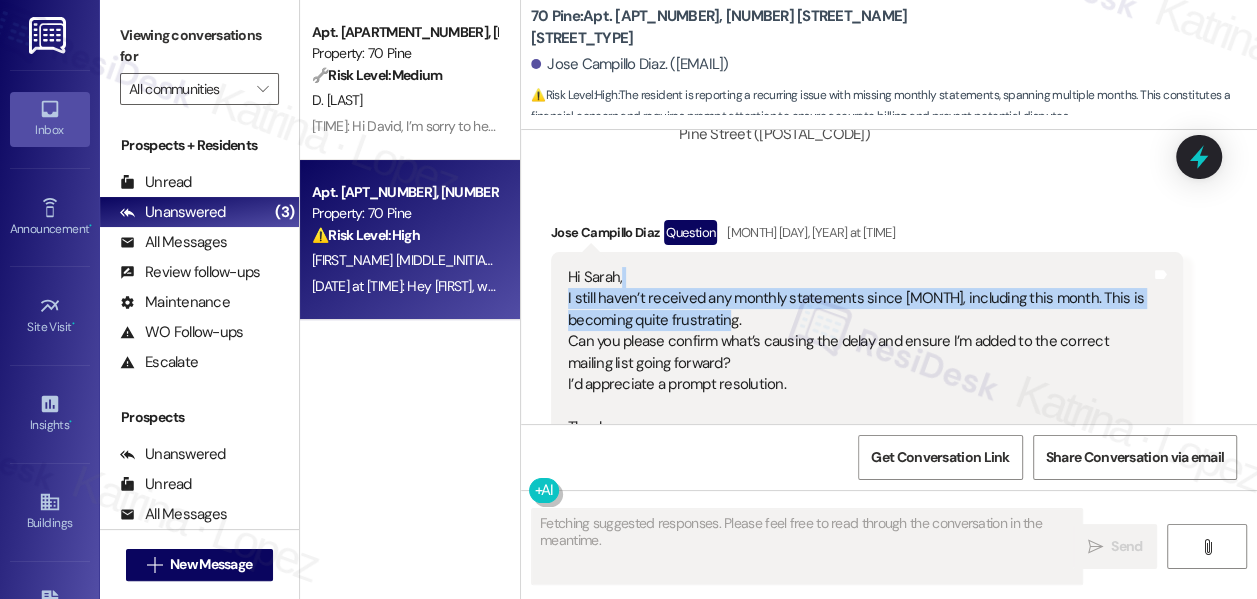 drag, startPoint x: 645, startPoint y: 262, endPoint x: 755, endPoint y: 304, distance: 117.74549 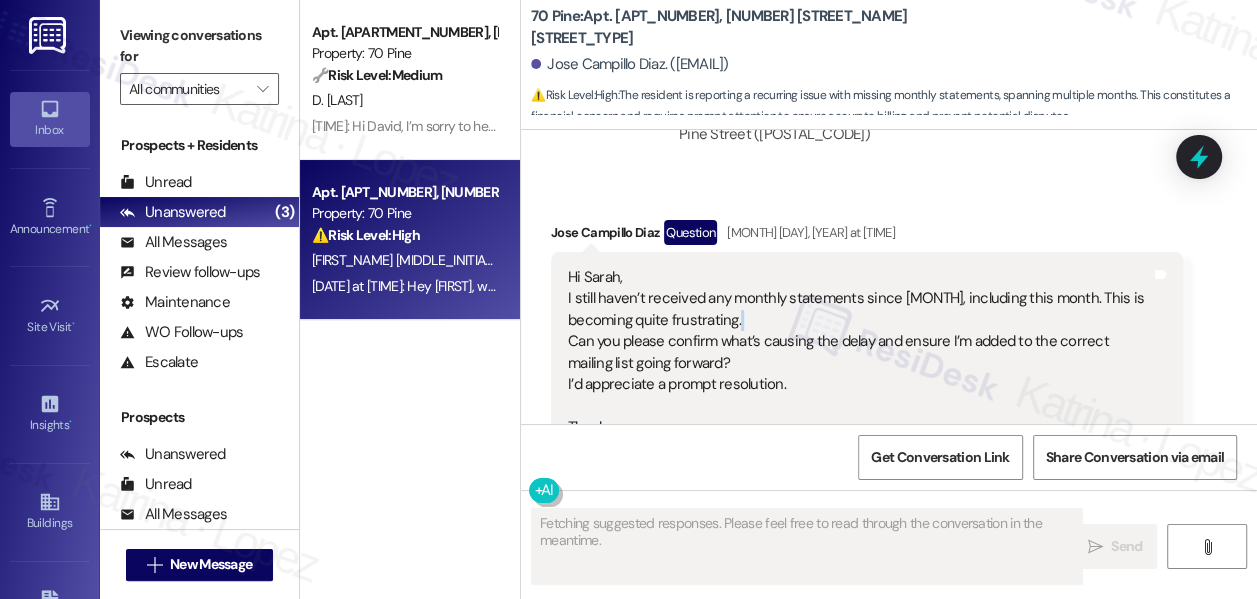 click on "Hi [FIRST_NAME],
I still haven’t received any monthly statements since March, including this month. This is becoming quite frustrating.
Can you please confirm what’s causing the delay and ensure I’m added to the correct mailing list going forward?
I’d appreciate a prompt resolution.
Thanks,
[FIRST_NAME] [LAST_NAME]
Apt [APARTMENT_NUMBER]
[EMAIL]
[PHONE]" at bounding box center (859, 406) 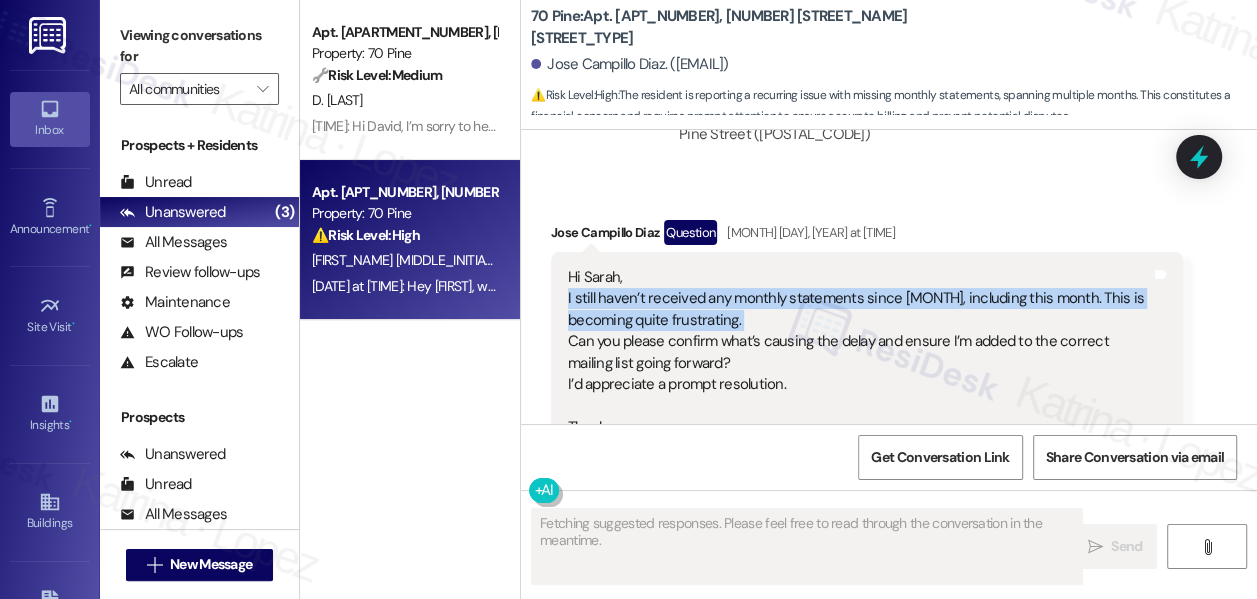 click on "Hi [FIRST_NAME],
I still haven’t received any monthly statements since March, including this month. This is becoming quite frustrating.
Can you please confirm what’s causing the delay and ensure I’m added to the correct mailing list going forward?
I’d appreciate a prompt resolution.
Thanks,
[FIRST_NAME] [LAST_NAME]
Apt [APARTMENT_NUMBER]
[EMAIL]
[PHONE]" at bounding box center [859, 406] 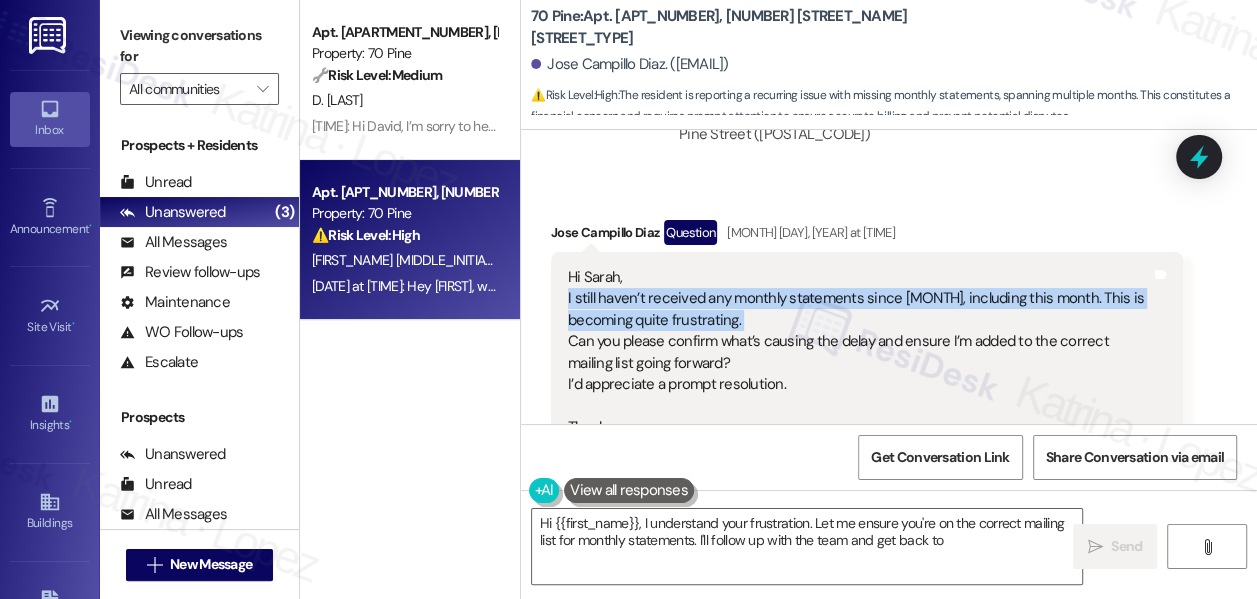 click on "Hi [FIRST_NAME],
I still haven’t received any monthly statements since March, including this month. This is becoming quite frustrating.
Can you please confirm what’s causing the delay and ensure I’m added to the correct mailing list going forward?
I’d appreciate a prompt resolution.
Thanks,
[FIRST_NAME] [LAST_NAME]
Apt [APARTMENT_NUMBER]
[EMAIL]
[PHONE]" at bounding box center (859, 406) 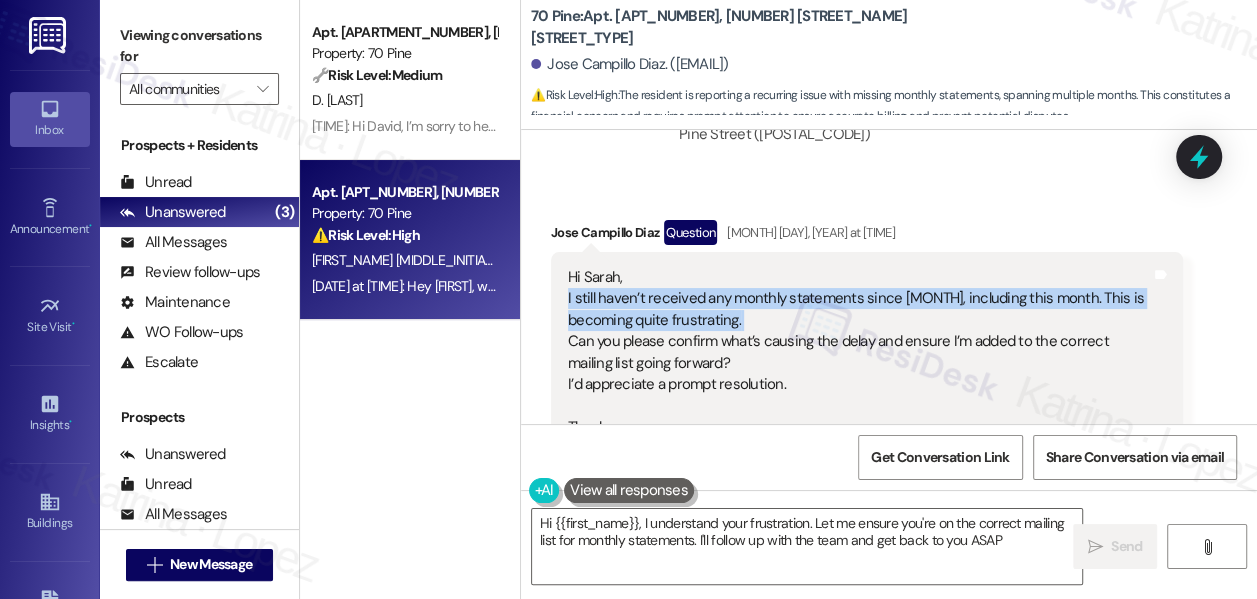 type on "Hi [FIRST_NAME], I understand your frustration. Let me ensure you're on the correct mailing list for monthly statements. I'll follow up with the team and get back to you ASAP!" 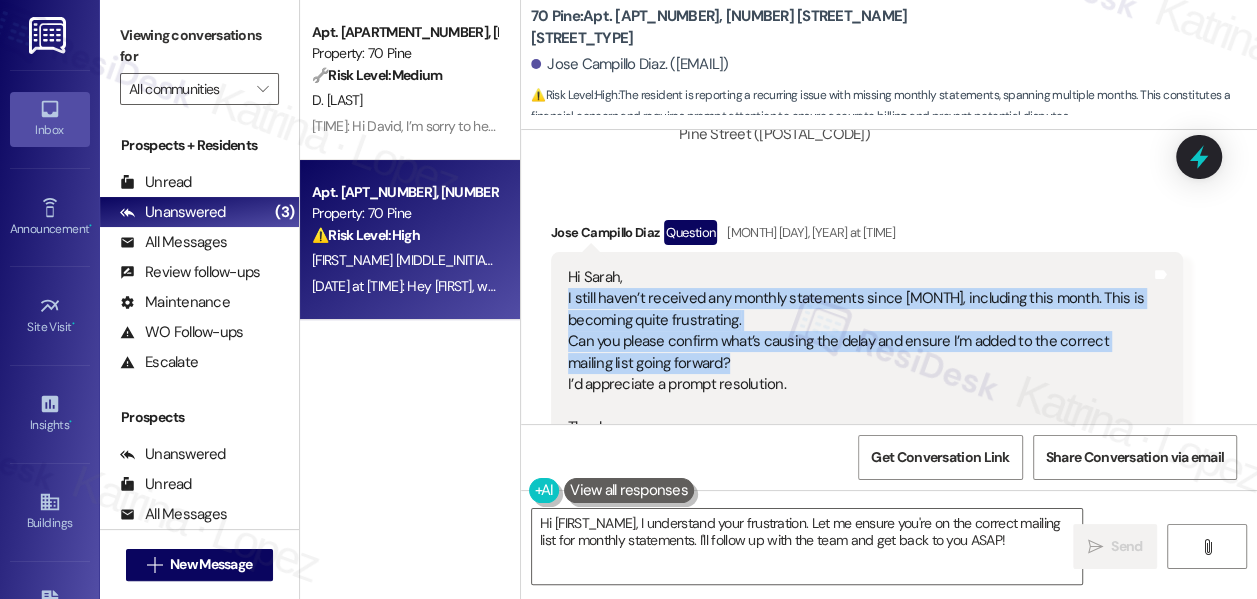 drag, startPoint x: 746, startPoint y: 338, endPoint x: 550, endPoint y: 273, distance: 206.49698 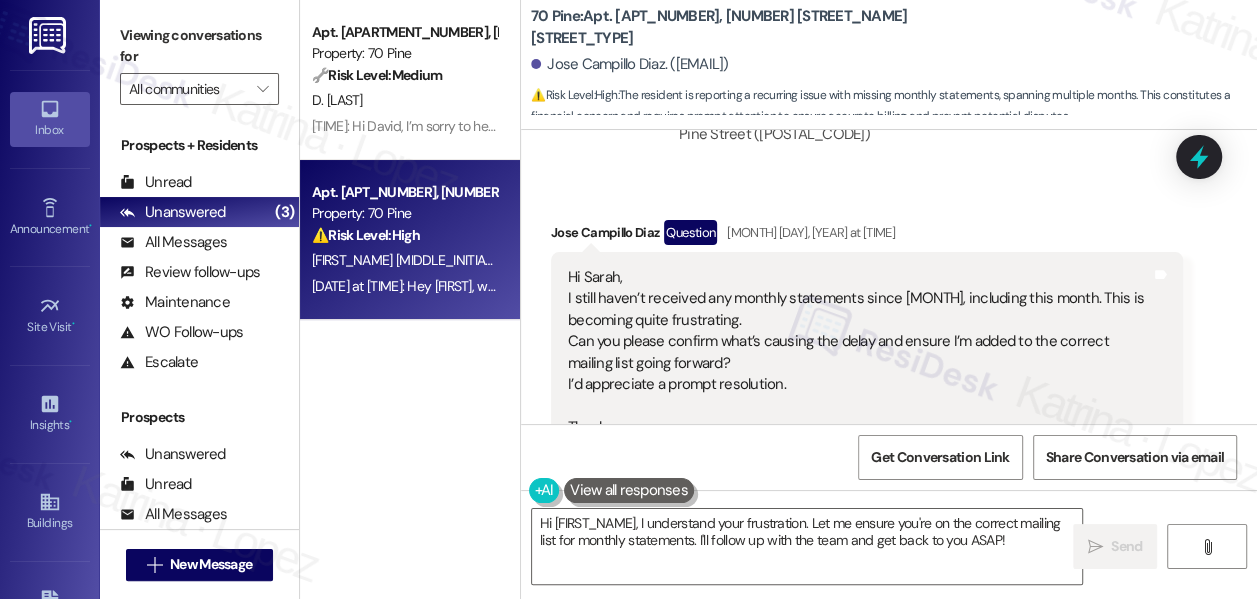 drag, startPoint x: 152, startPoint y: 49, endPoint x: 299, endPoint y: 98, distance: 154.9516 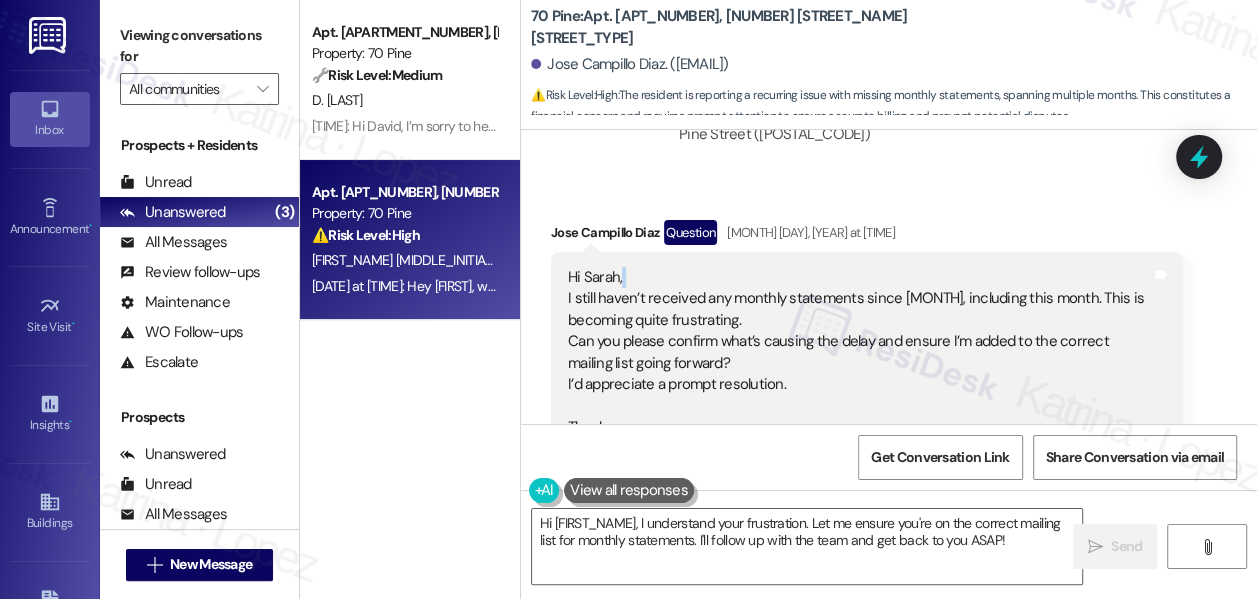 click on "Hi [FIRST_NAME],
I still haven’t received any monthly statements since March, including this month. This is becoming quite frustrating.
Can you please confirm what’s causing the delay and ensure I’m added to the correct mailing list going forward?
I’d appreciate a prompt resolution.
Thanks,
[FIRST_NAME] [LAST_NAME]
Apt [APARTMENT_NUMBER]
[EMAIL]
[PHONE]" at bounding box center [859, 406] 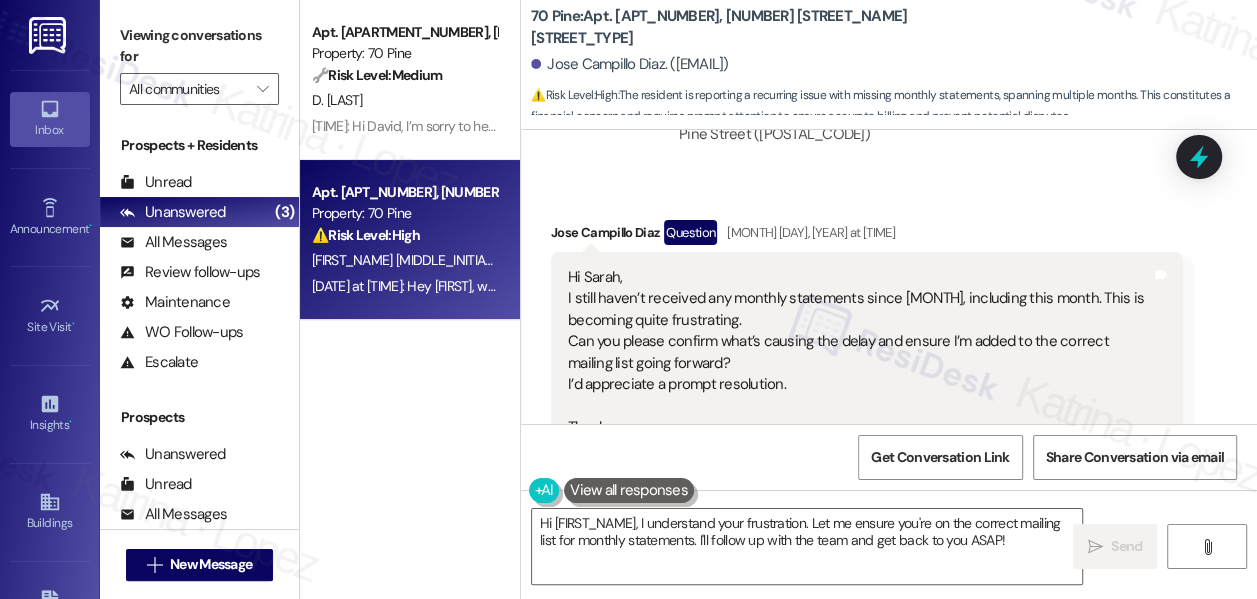 click on "Hi [FIRST_NAME],
I still haven’t received any monthly statements since March, including this month. This is becoming quite frustrating.
Can you please confirm what’s causing the delay and ensure I’m added to the correct mailing list going forward?
I’d appreciate a prompt resolution.
Thanks,
[FIRST_NAME] [LAST_NAME]
Apt [APARTMENT_NUMBER]
[EMAIL]
[PHONE]" at bounding box center (859, 406) 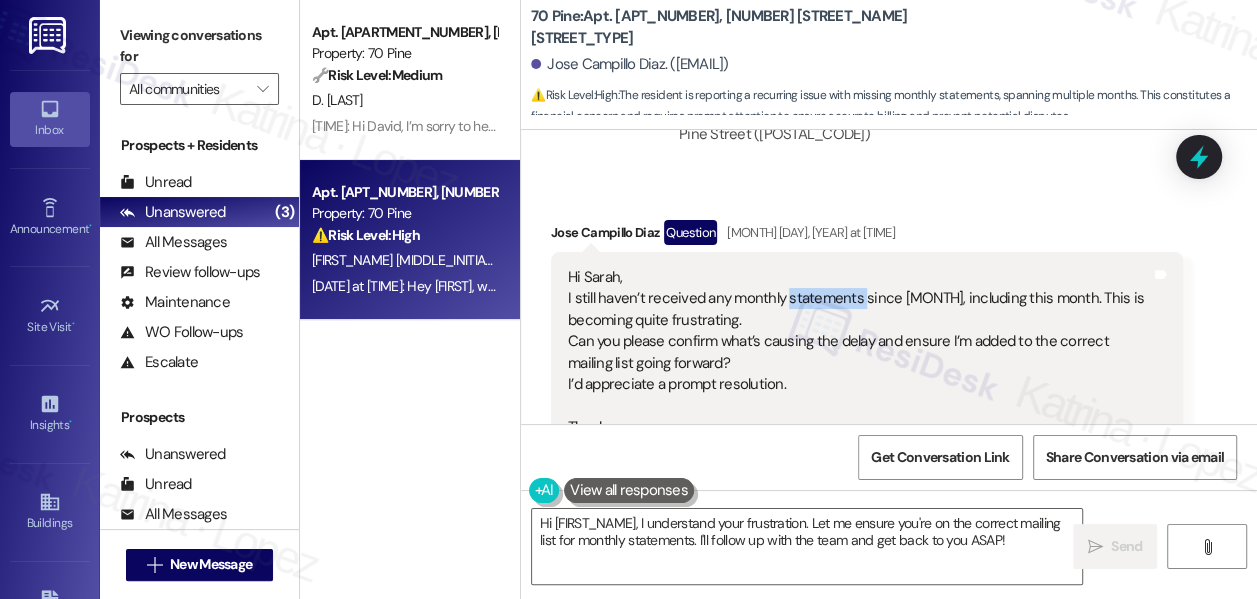 click on "Hi [FIRST_NAME],
I still haven’t received any monthly statements since March, including this month. This is becoming quite frustrating.
Can you please confirm what’s causing the delay and ensure I’m added to the correct mailing list going forward?
I’d appreciate a prompt resolution.
Thanks,
[FIRST_NAME] [LAST_NAME]
Apt [APARTMENT_NUMBER]
[EMAIL]
[PHONE]" at bounding box center [859, 406] 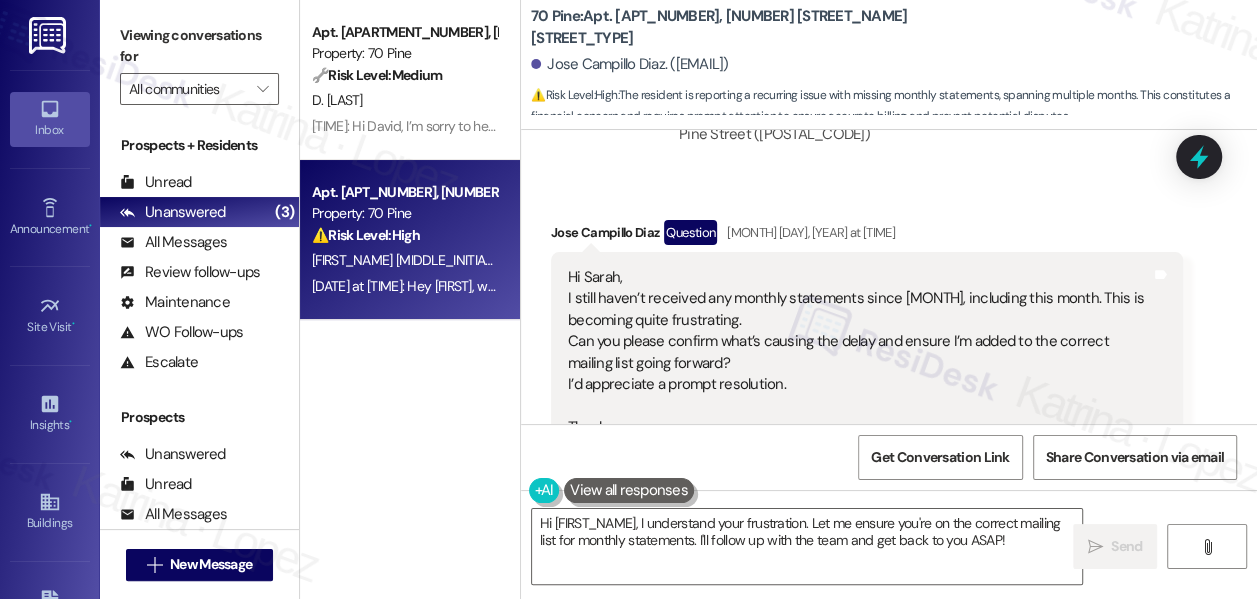 scroll, scrollTop: 499, scrollLeft: 0, axis: vertical 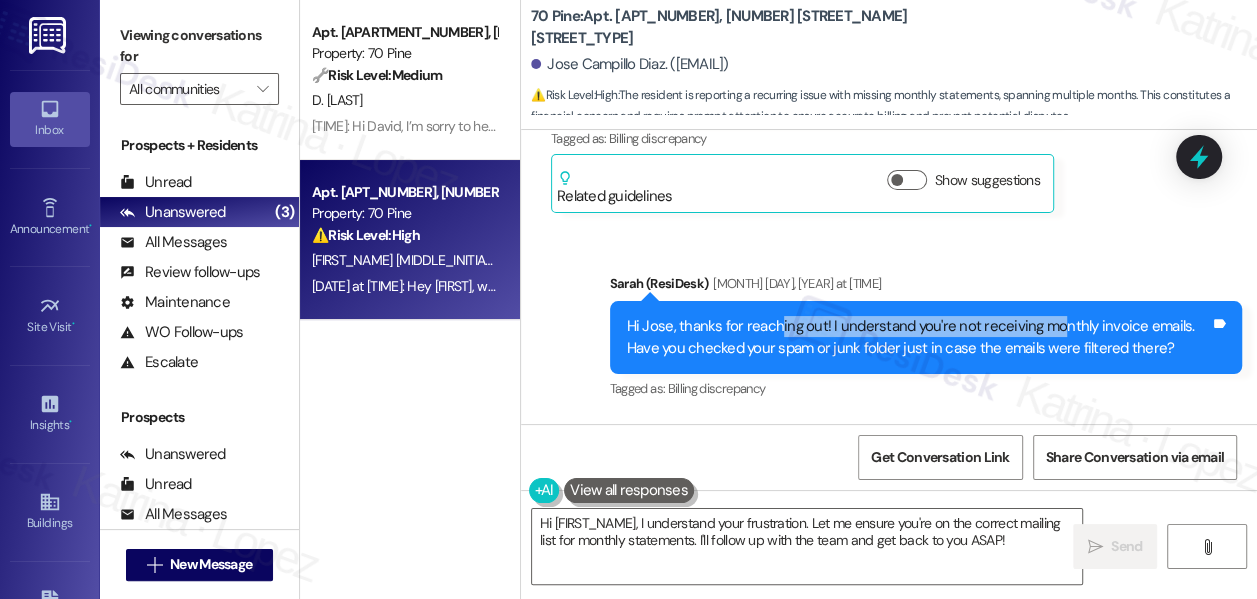 drag, startPoint x: 776, startPoint y: 307, endPoint x: 1048, endPoint y: 328, distance: 272.80945 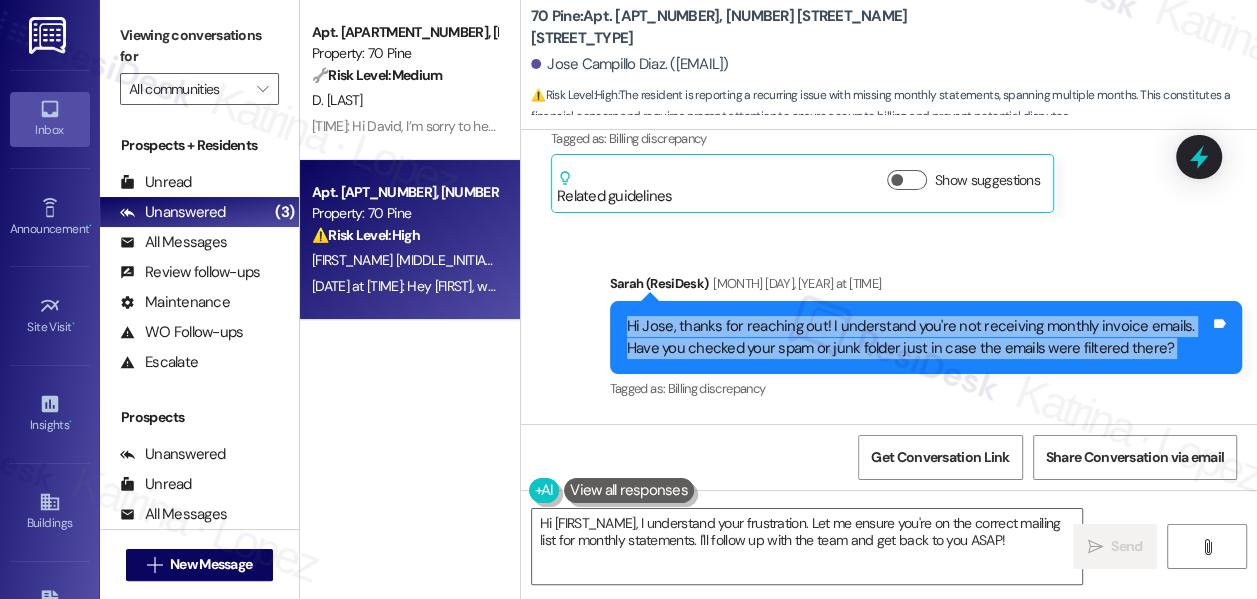 click on "Hi Jose, thanks for reaching out! I understand you're not receiving monthly invoice emails. Have you checked your spam or junk folder just in case the emails were filtered there?" at bounding box center (918, 337) 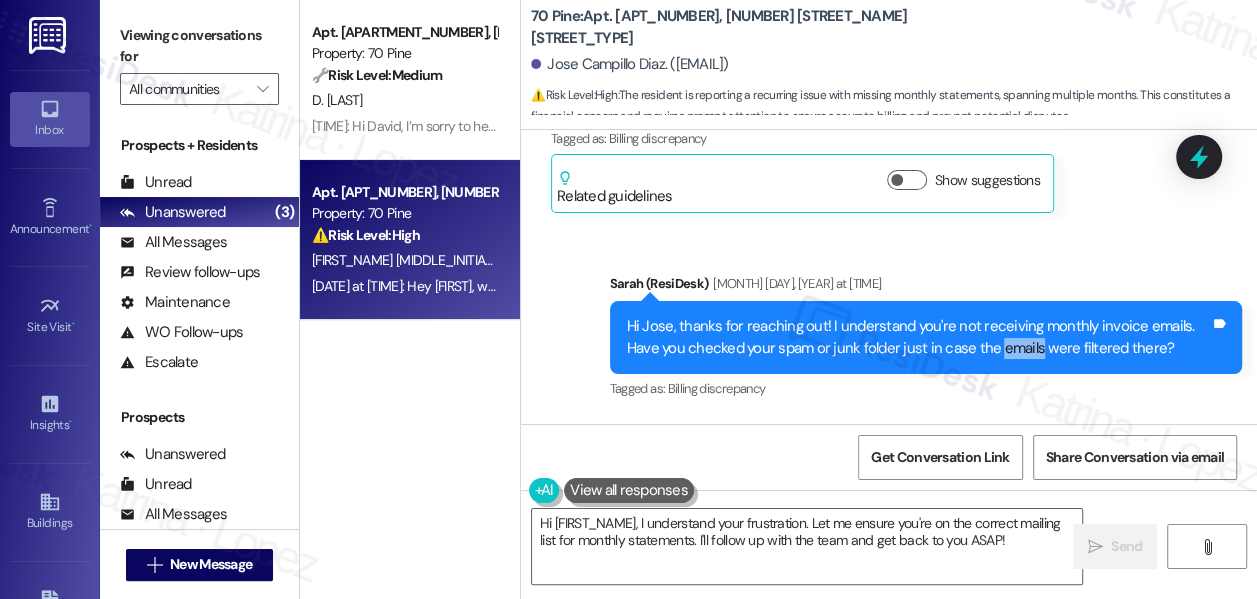 click on "Hi Jose, thanks for reaching out! I understand you're not receiving monthly invoice emails. Have you checked your spam or junk folder just in case the emails were filtered there?" at bounding box center [918, 337] 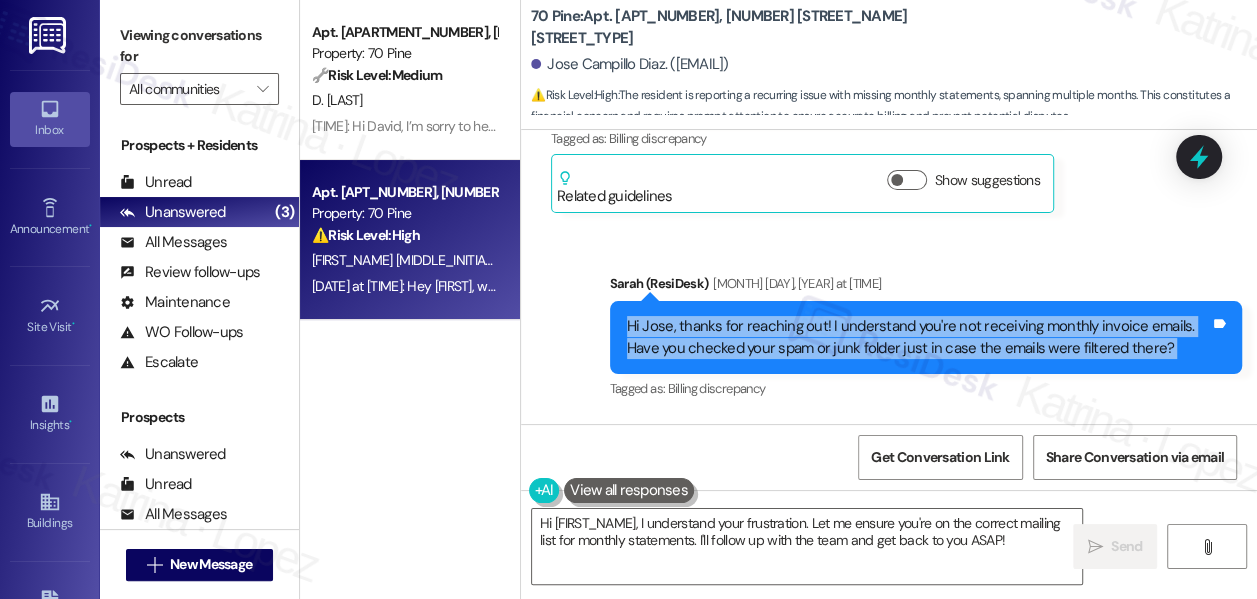 click on "Hi Jose, thanks for reaching out! I understand you're not receiving monthly invoice emails. Have you checked your spam or junk folder just in case the emails were filtered there?" at bounding box center [918, 337] 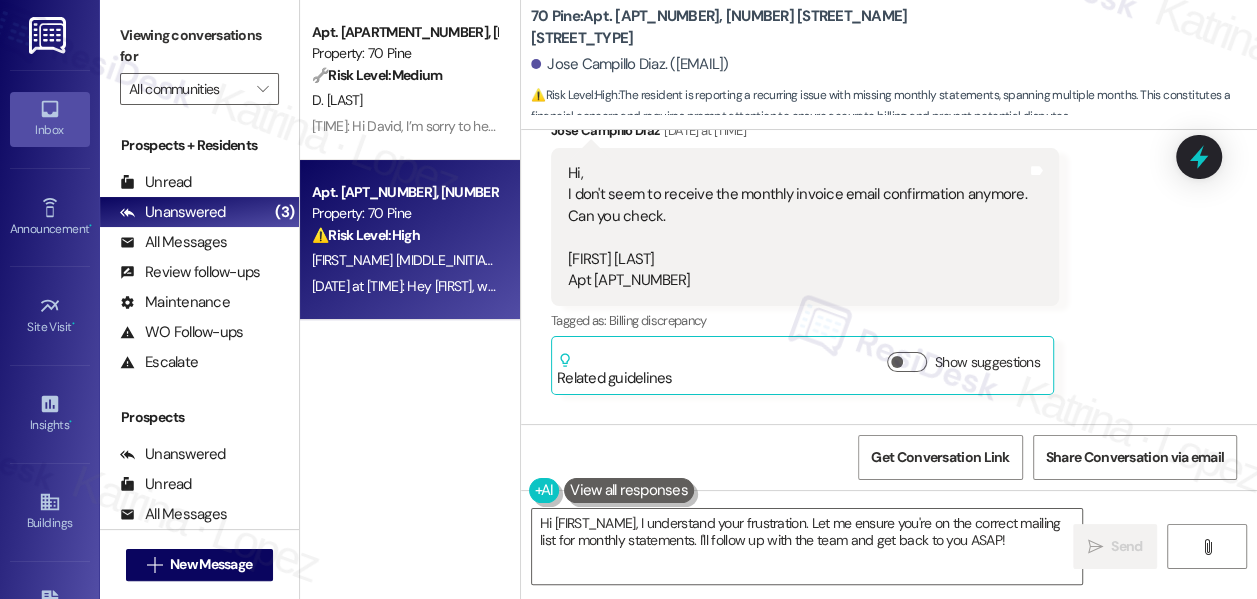 scroll, scrollTop: 10026, scrollLeft: 0, axis: vertical 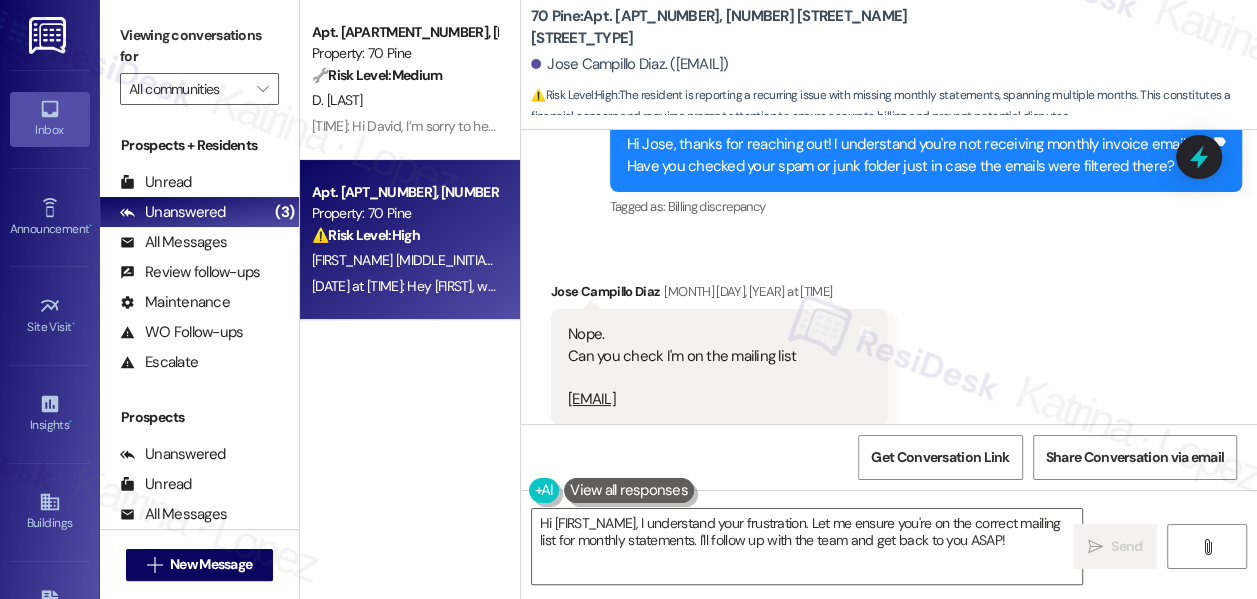 click on "Viewing conversations for" at bounding box center [199, 46] 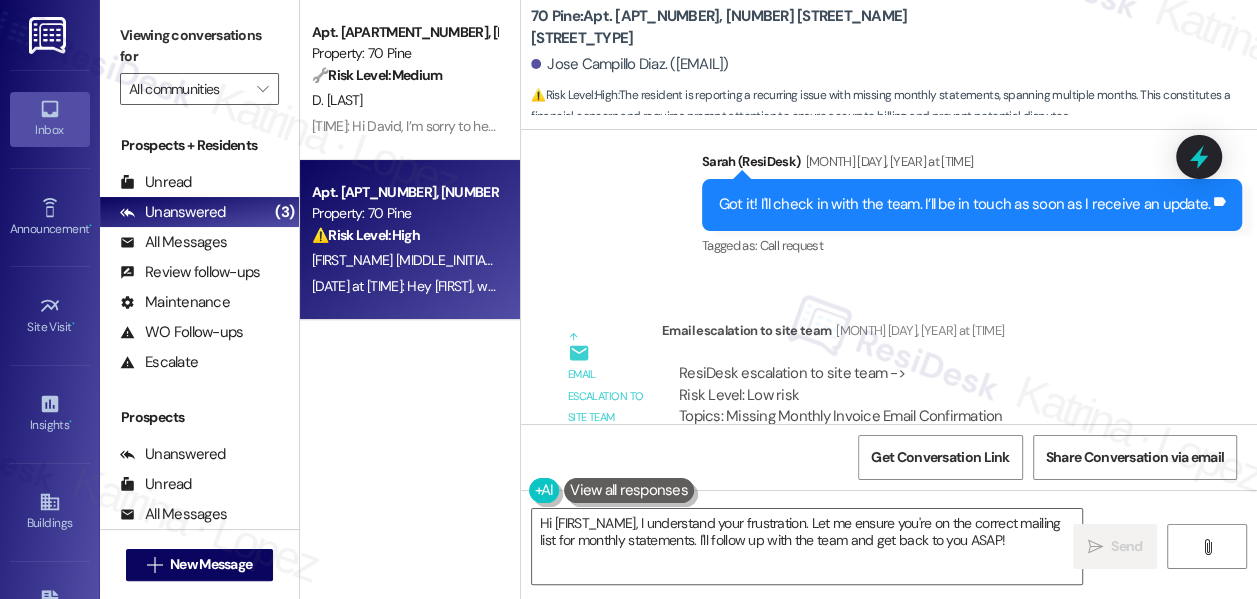 scroll, scrollTop: 10389, scrollLeft: 0, axis: vertical 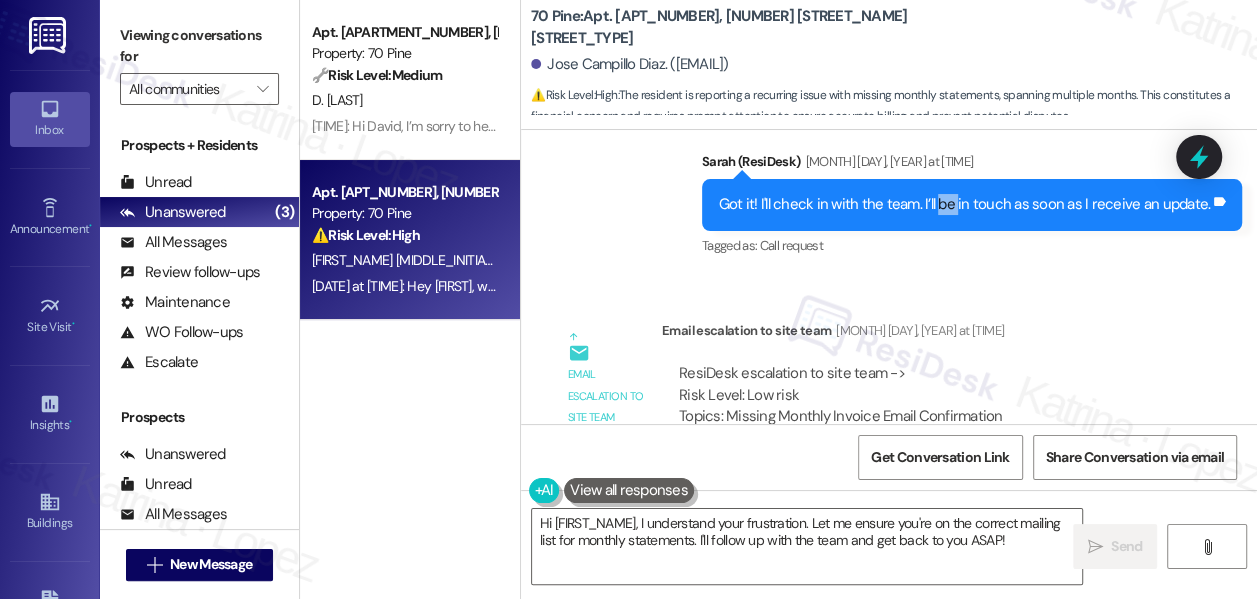 click on "Got it! I'll check in with the team. I’ll be in touch as soon as I receive an update. Tags and notes" at bounding box center (972, 204) 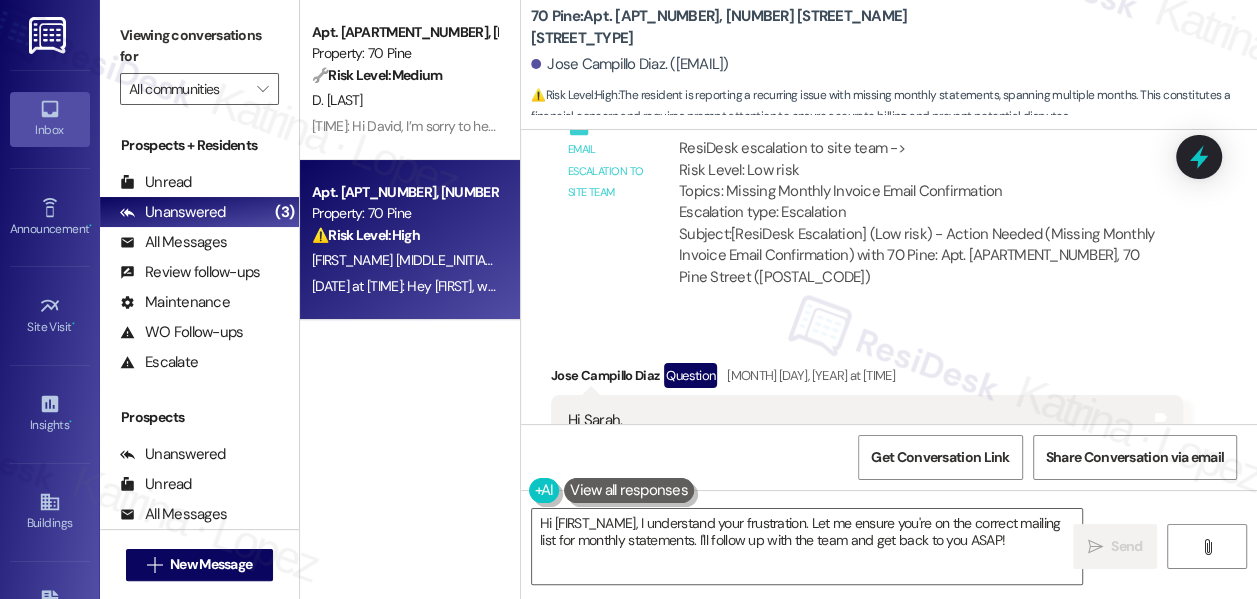 scroll, scrollTop: 10571, scrollLeft: 0, axis: vertical 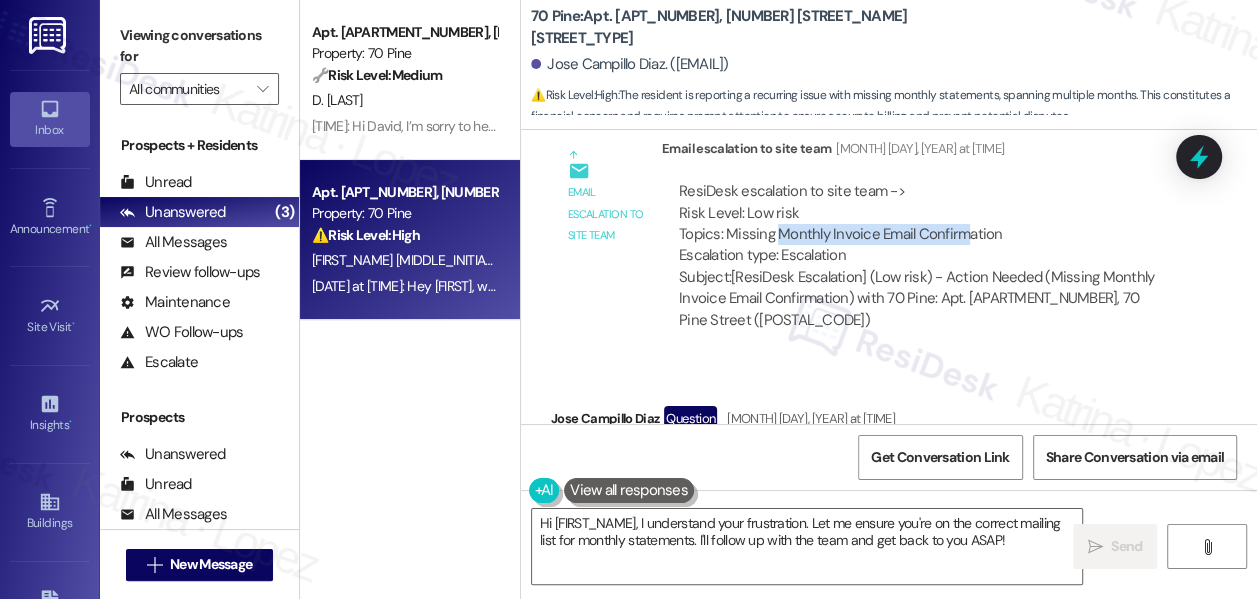 drag, startPoint x: 774, startPoint y: 234, endPoint x: 960, endPoint y: 234, distance: 186 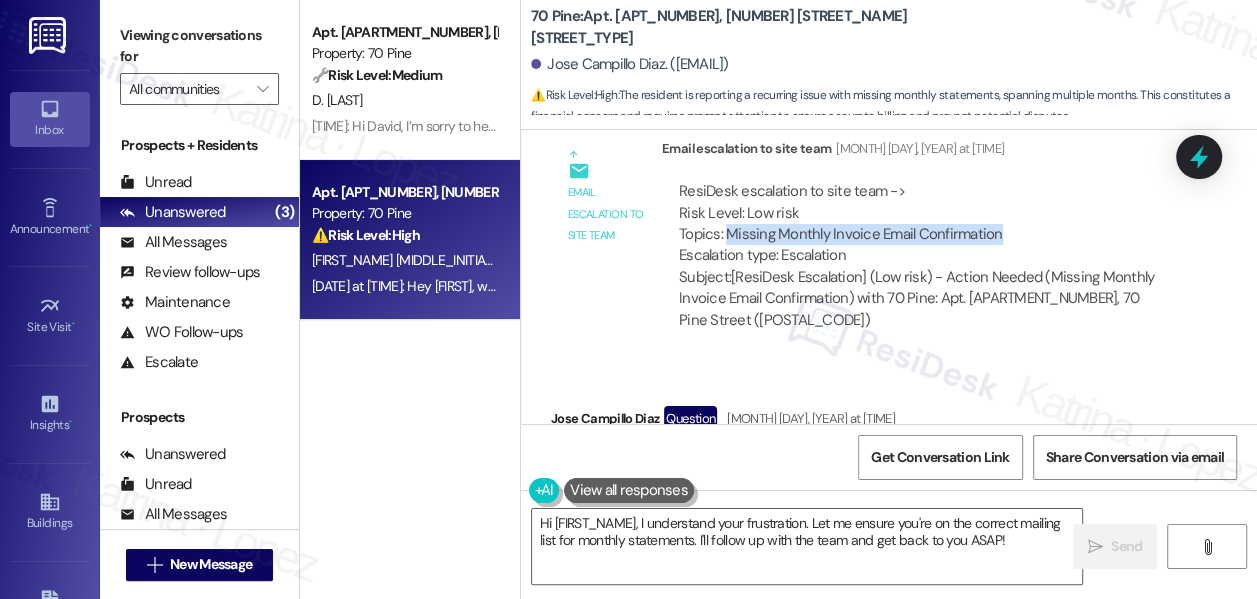 drag, startPoint x: 1042, startPoint y: 232, endPoint x: 724, endPoint y: 231, distance: 318.0016 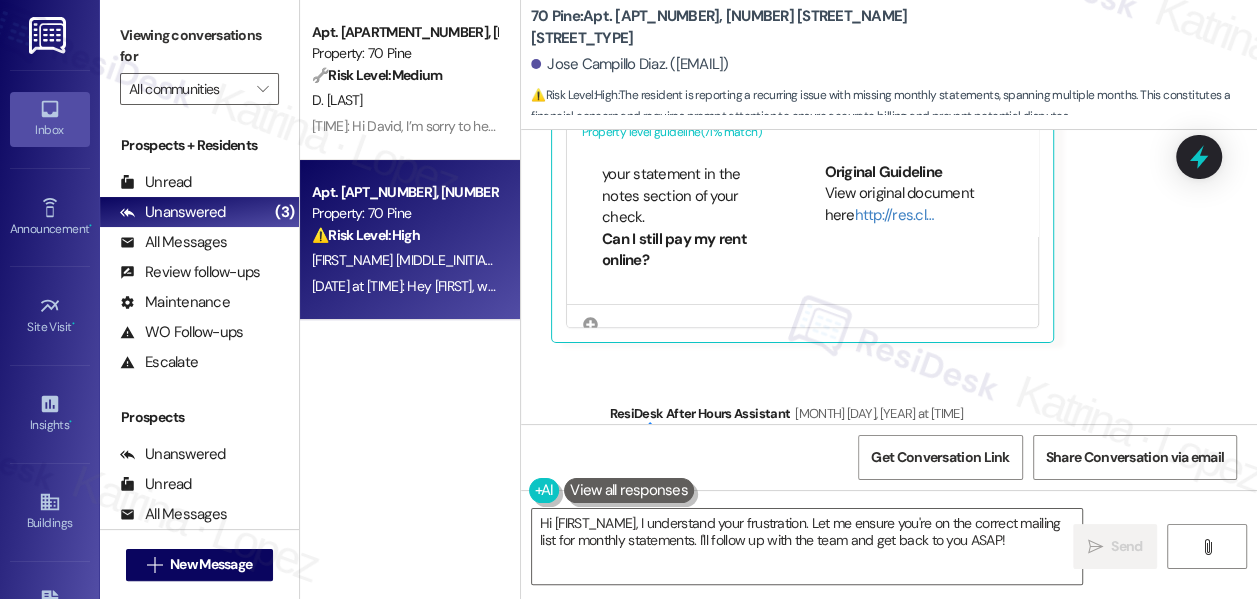 scroll, scrollTop: 11402, scrollLeft: 0, axis: vertical 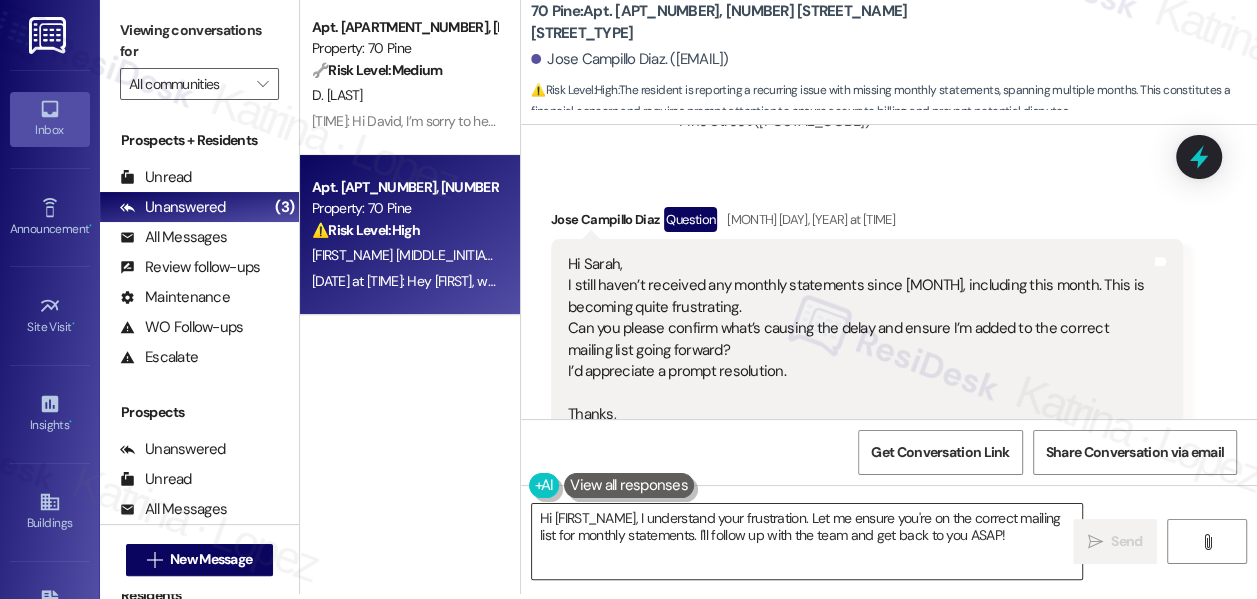 click on "Hi [FIRST_NAME], I understand your frustration. Let me ensure you're on the correct mailing list for monthly statements. I'll follow up with the team and get back to you ASAP!" at bounding box center [807, 541] 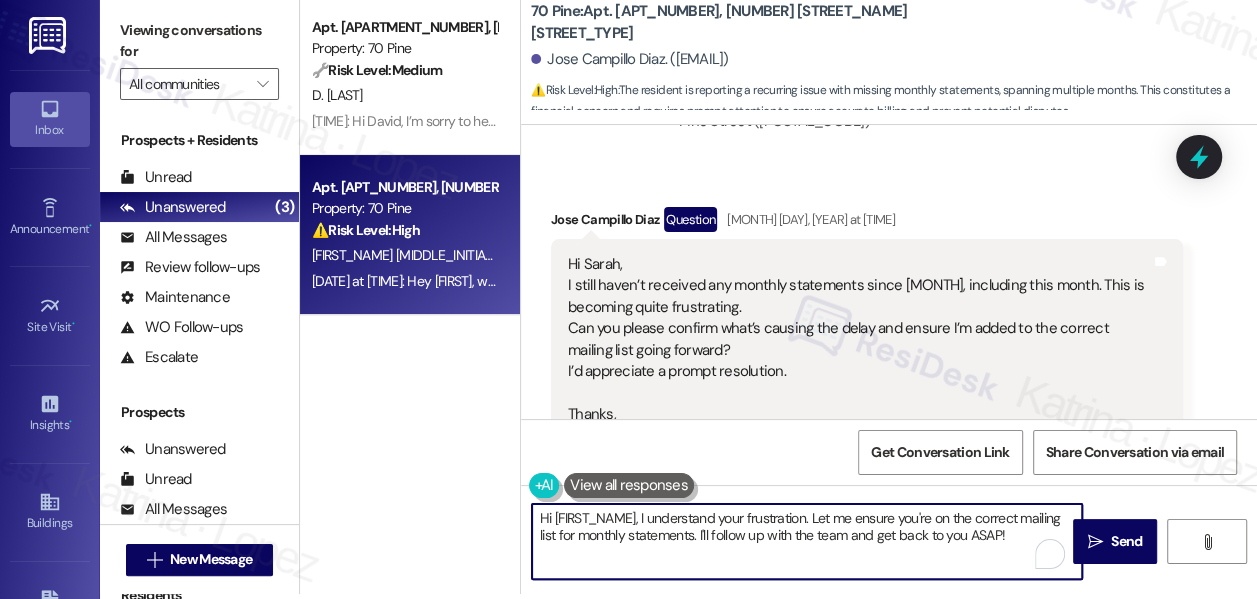 click on "Hi [FIRST_NAME], I understand your frustration. Let me ensure you're on the correct mailing list for monthly statements. I'll follow up with the team and get back to you ASAP!" at bounding box center (807, 541) 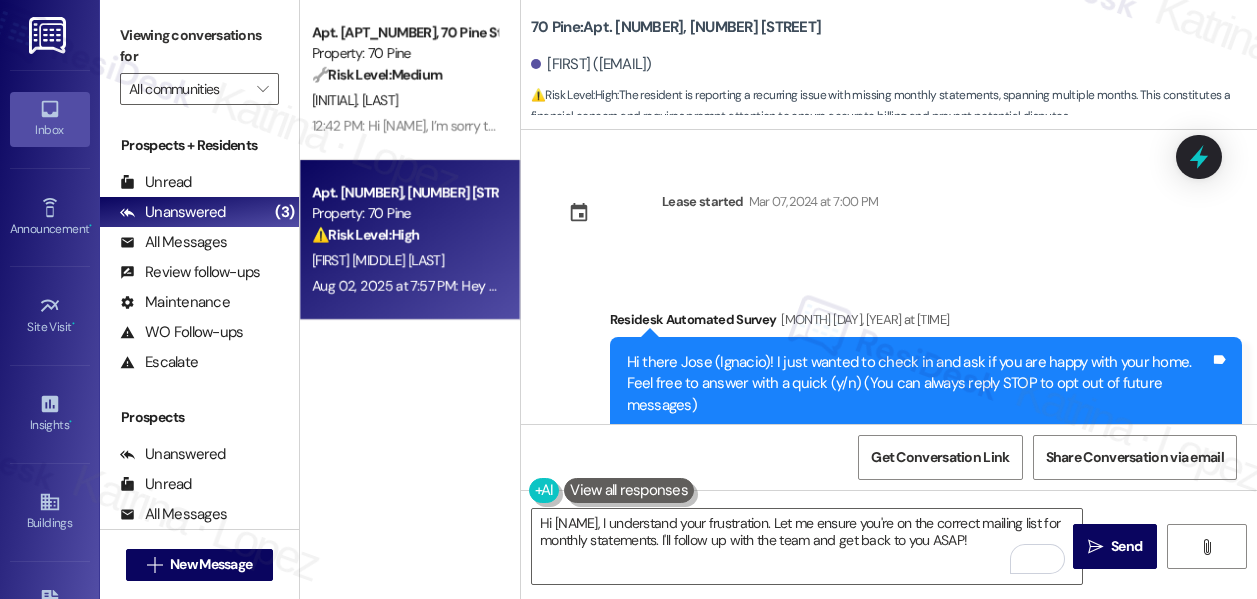 scroll, scrollTop: 0, scrollLeft: 0, axis: both 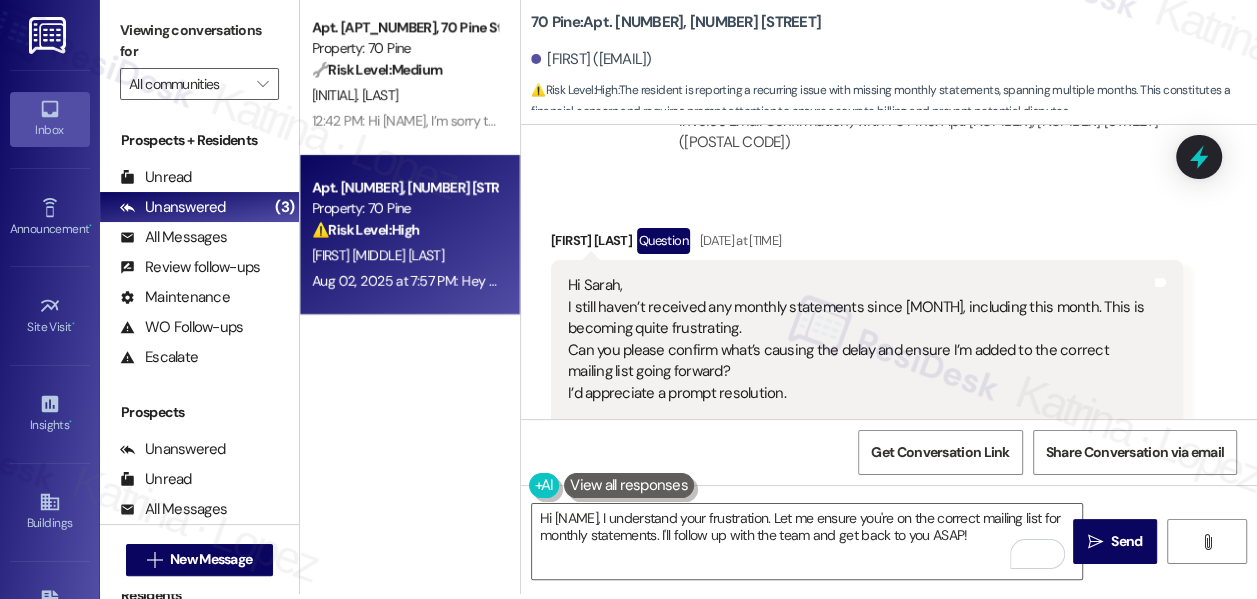 drag, startPoint x: 0, startPoint y: 0, endPoint x: 128, endPoint y: 29, distance: 131.24405 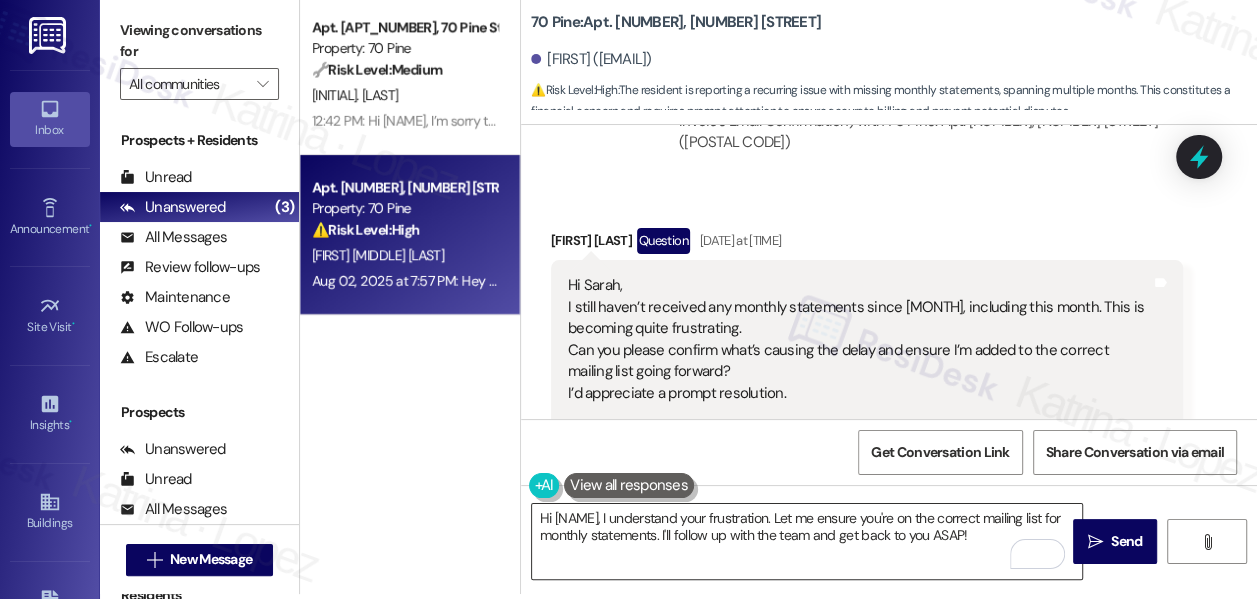 click on "Hi [NAME], I understand your frustration. Let me ensure you're on the correct mailing list for monthly statements. I'll follow up with the team and get back to you ASAP!" at bounding box center [807, 541] 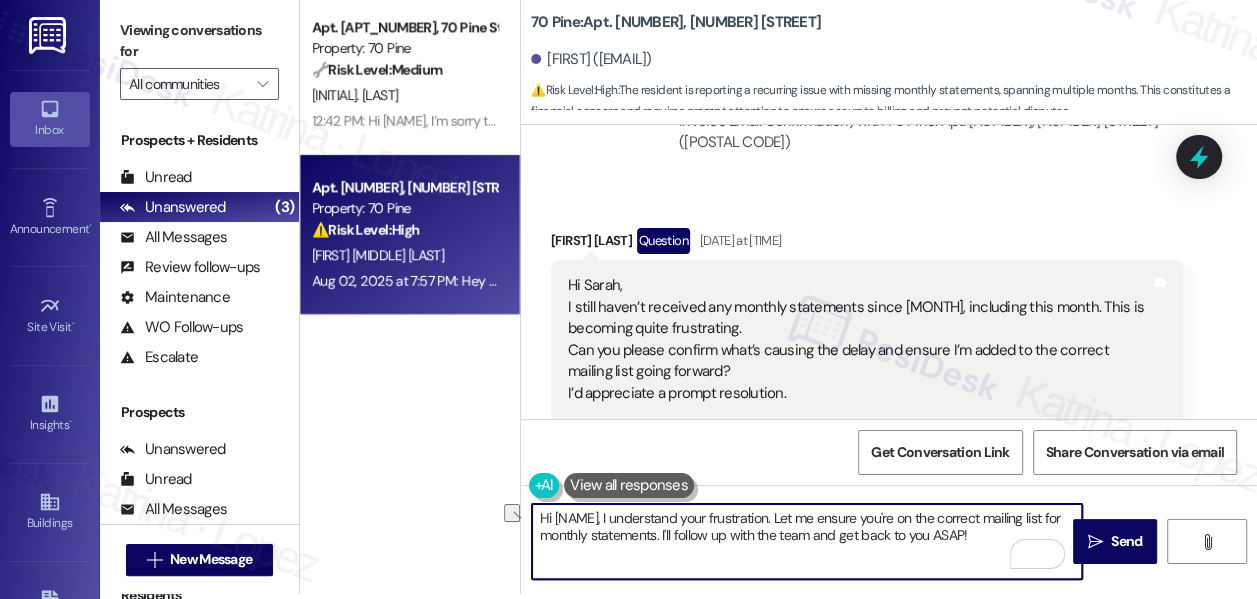 drag, startPoint x: 808, startPoint y: 519, endPoint x: 645, endPoint y: 514, distance: 163.07668 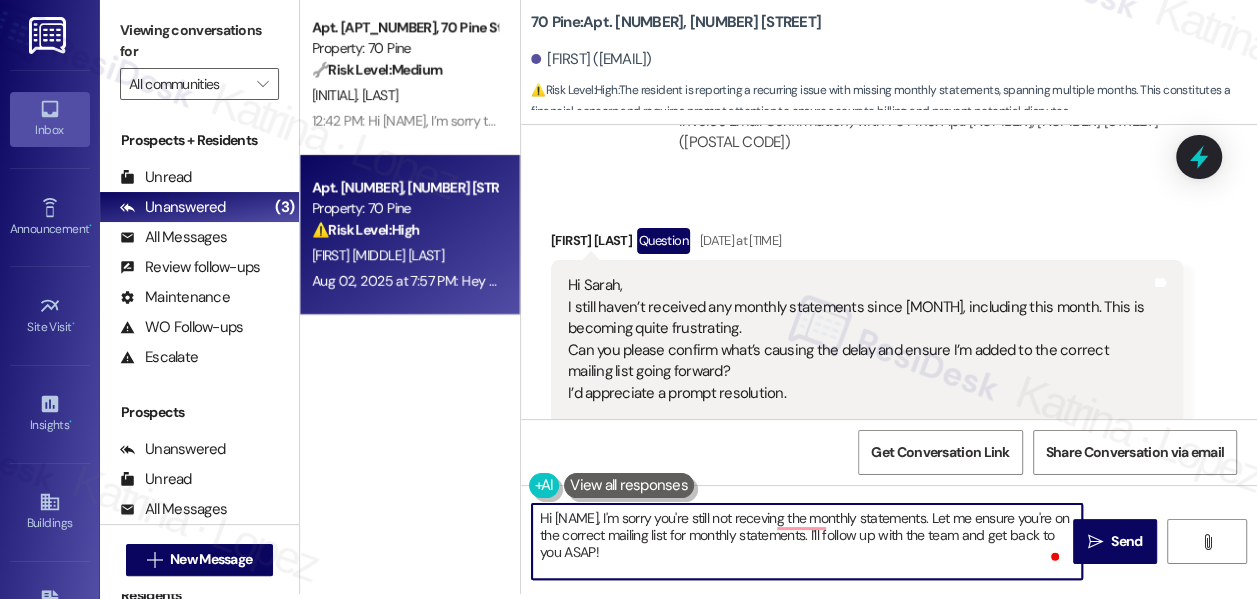 click on "Hi [NAME], I'm sorry you're still not receving the monthly statements. Let me ensure you're on the correct mailing list for monthly statements. I'll follow up with the team and get back to you ASAP!" at bounding box center [807, 541] 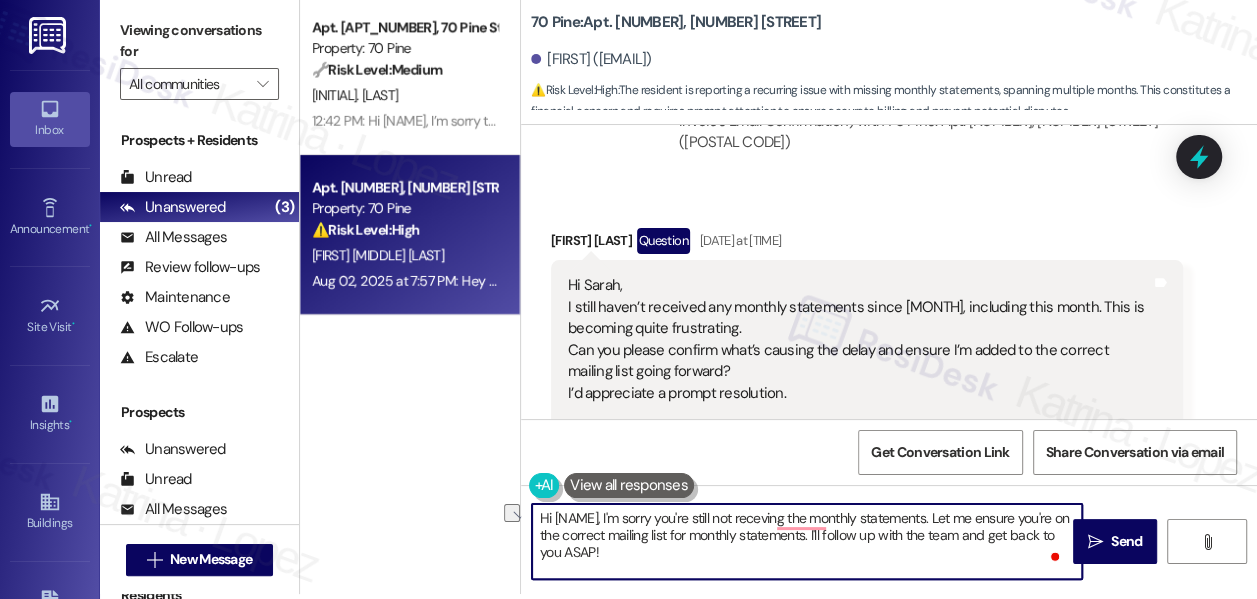 drag, startPoint x: 581, startPoint y: 540, endPoint x: 537, endPoint y: 538, distance: 44.04543 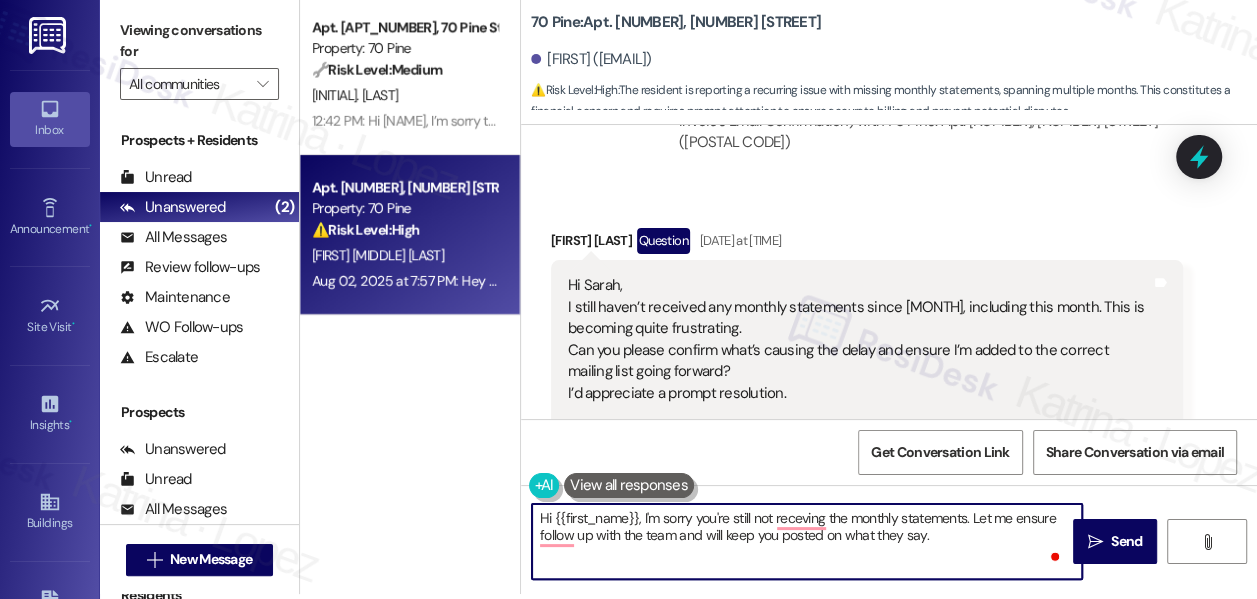 type on "Hi {{first_name}}, I'm sorry you're still not receving the monthly statements. Let me ensure follow up with the team and will keep you posted on what they say." 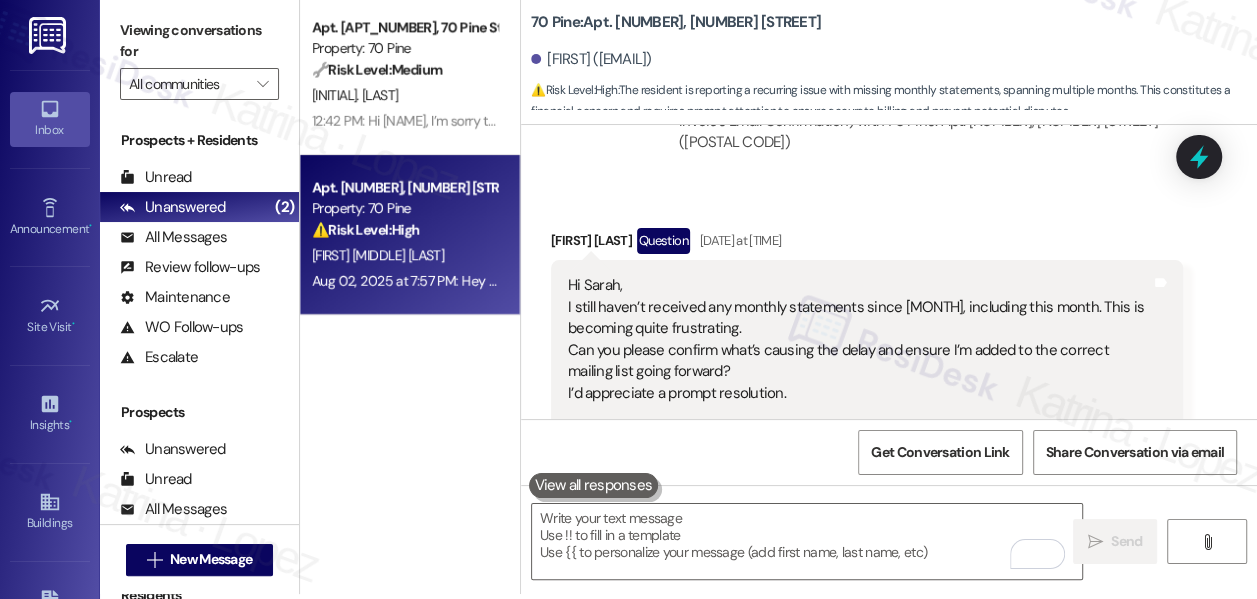 click on "Viewing conversations for" at bounding box center (199, 41) 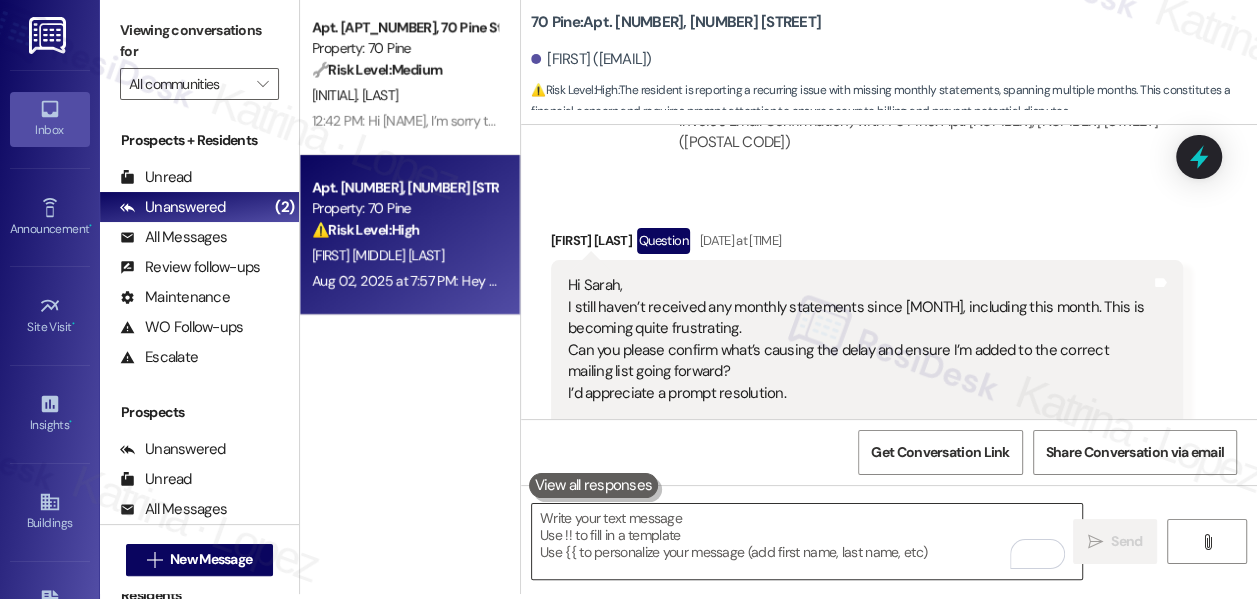 click at bounding box center (807, 541) 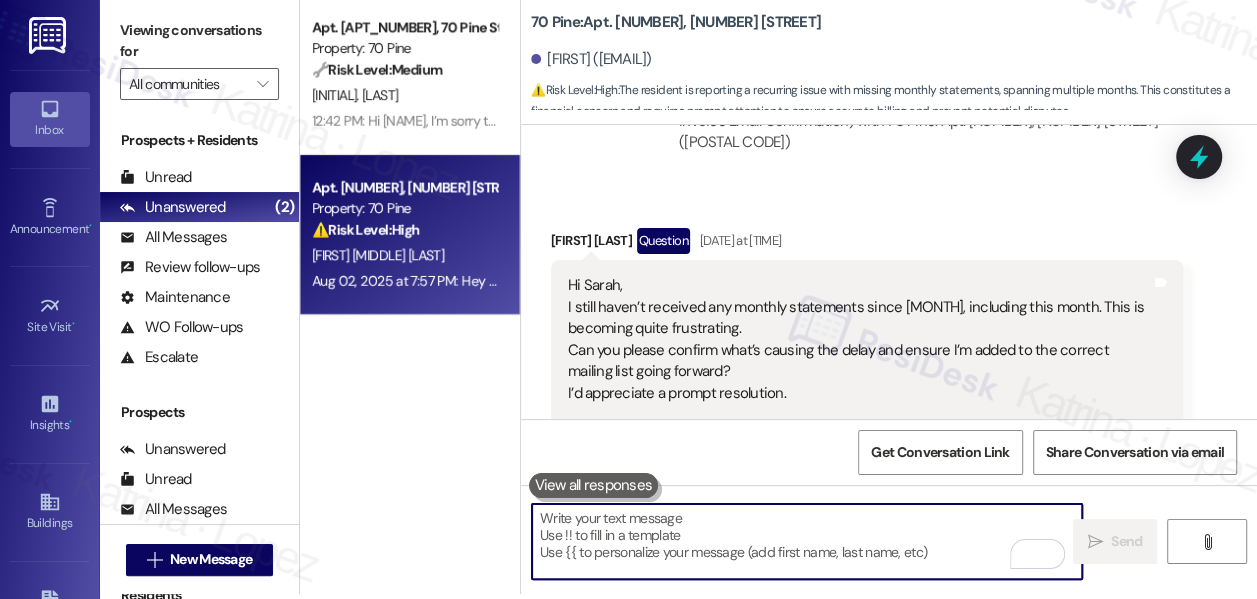 paste on "Hi {{first_name}}, I’m sorry you’re still not receiving the monthly statements. I’ll follow up with the team right away and keep you posted as soon as I hear back from them." 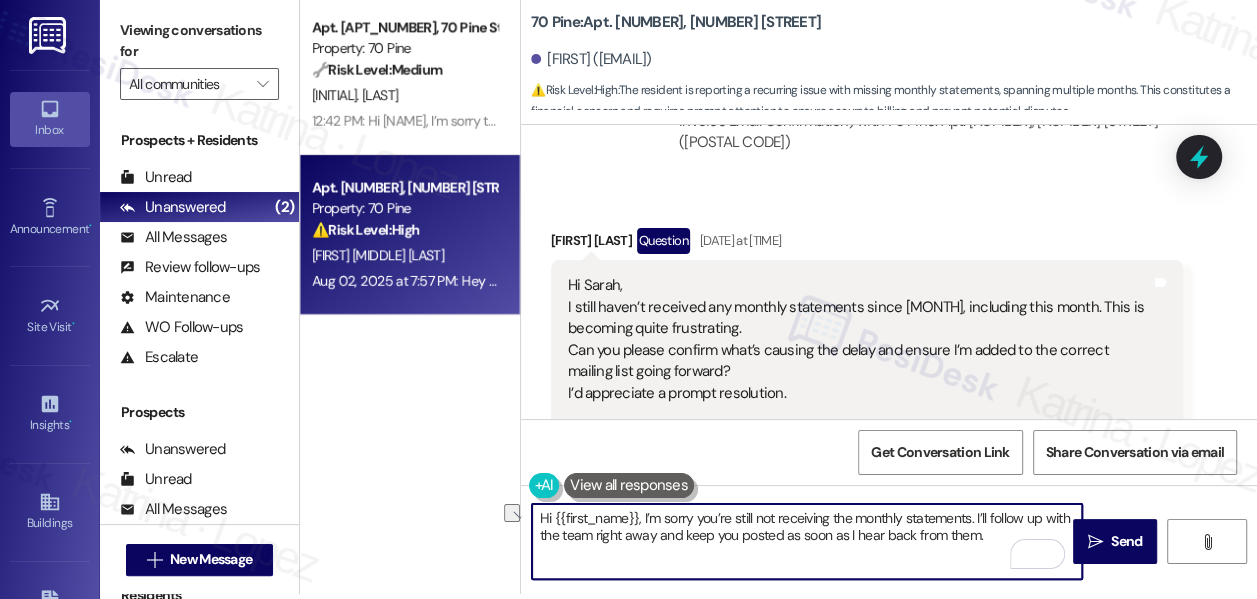 drag, startPoint x: 622, startPoint y: 535, endPoint x: 674, endPoint y: 527, distance: 52.611786 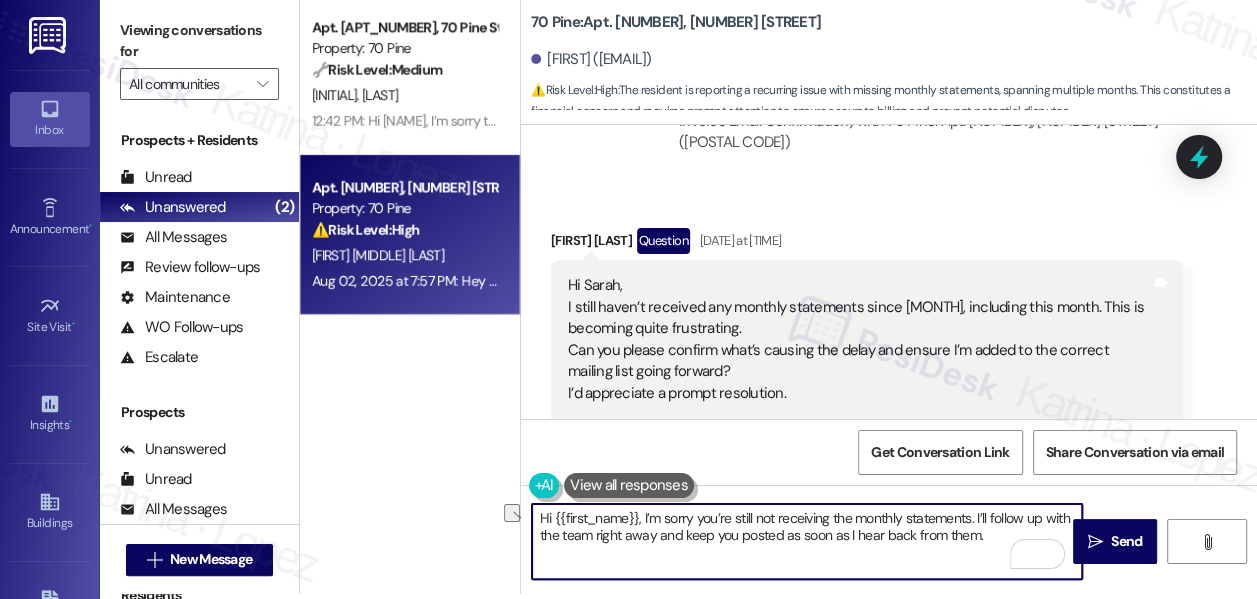 click on "Hi {{first_name}}, I’m sorry you’re still not receiving the monthly statements. I’ll follow up with the team right away and keep you posted as soon as I hear back from them." at bounding box center [807, 541] 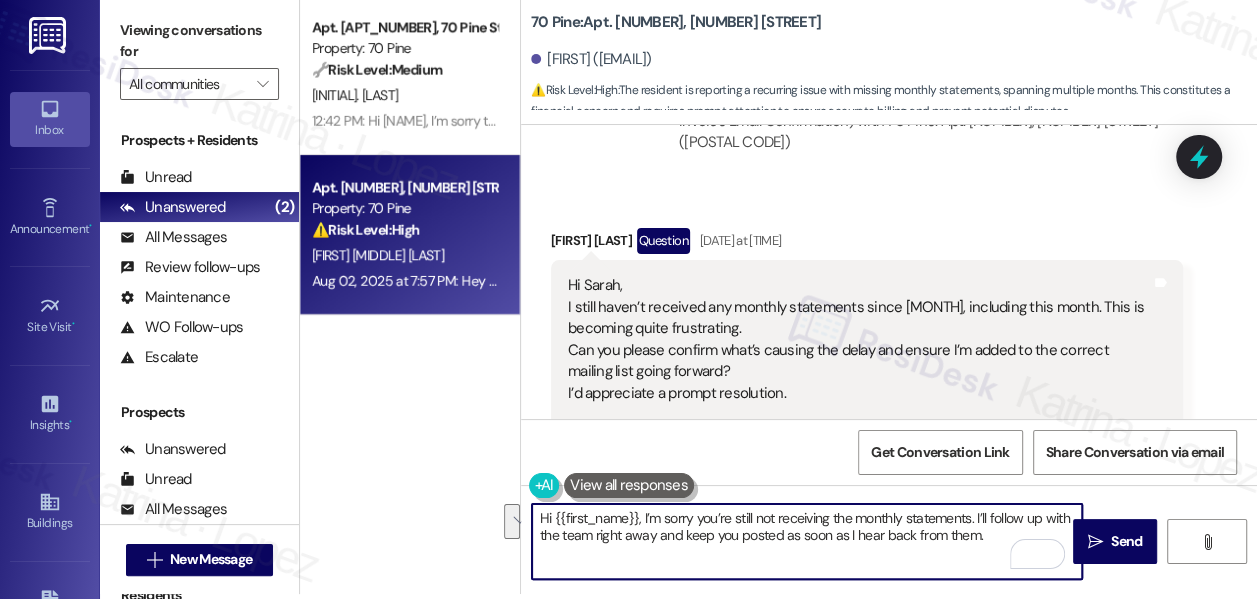 click on "Hi {{first_name}}, I’m sorry you’re still not receiving the monthly statements. I’ll follow up with the team right away and keep you posted as soon as I hear back from them." at bounding box center (807, 541) 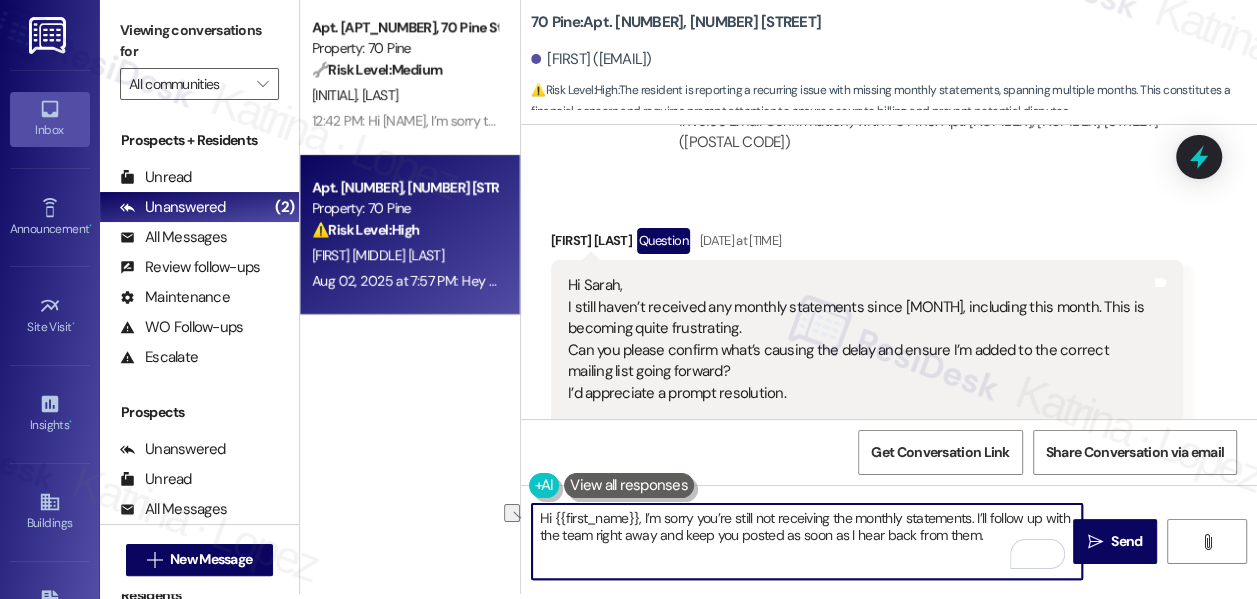 drag, startPoint x: 624, startPoint y: 532, endPoint x: 680, endPoint y: 533, distance: 56.008926 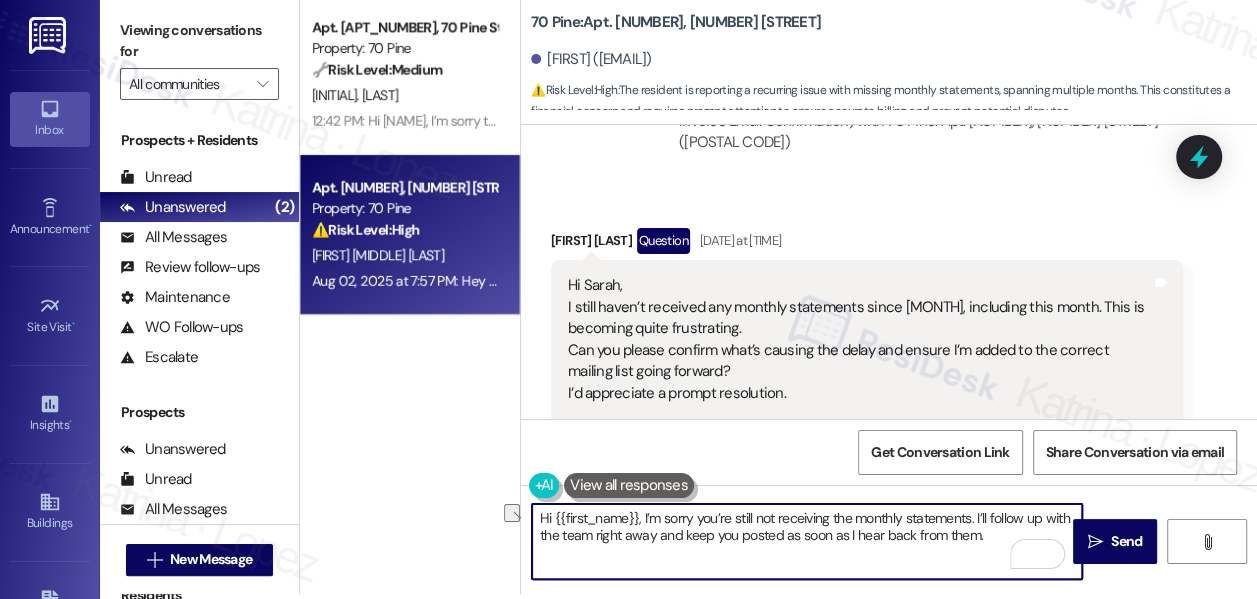 click on "Hi {{first_name}}, I’m sorry you’re still not receiving the monthly statements. I’ll follow up with the team right away and keep you posted as soon as I hear back from them." at bounding box center (807, 541) 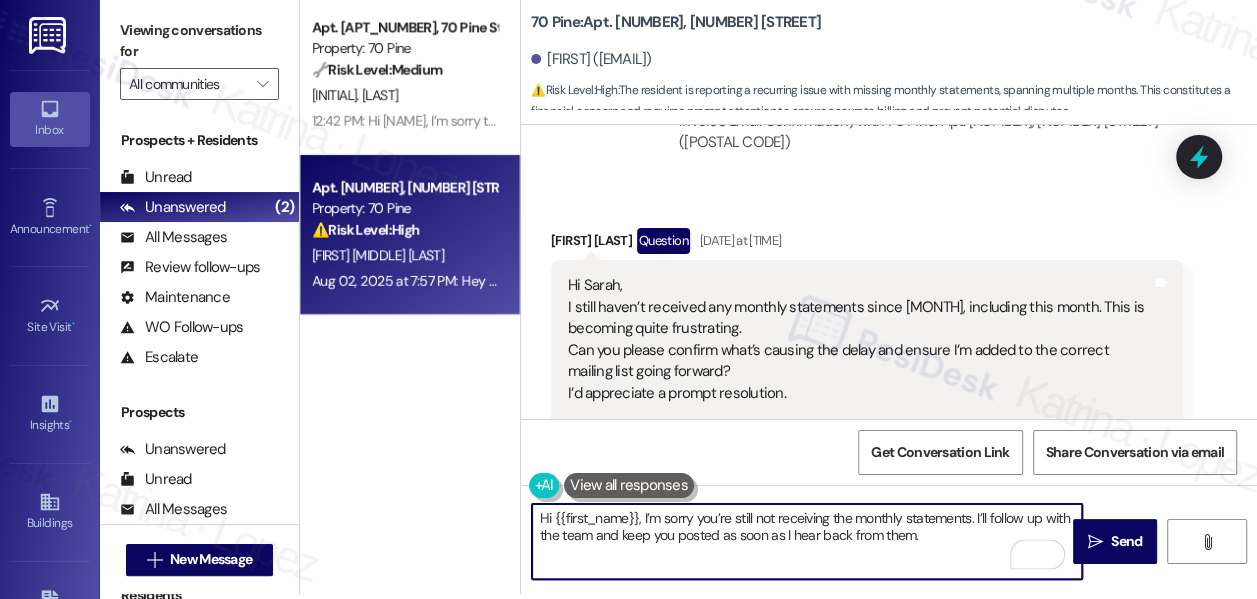 type on "Hi {{first_name}}, I’m sorry you’re still not receiving the monthly statements. I’ll follow up with the team and keep you posted as soon as I hear back from them." 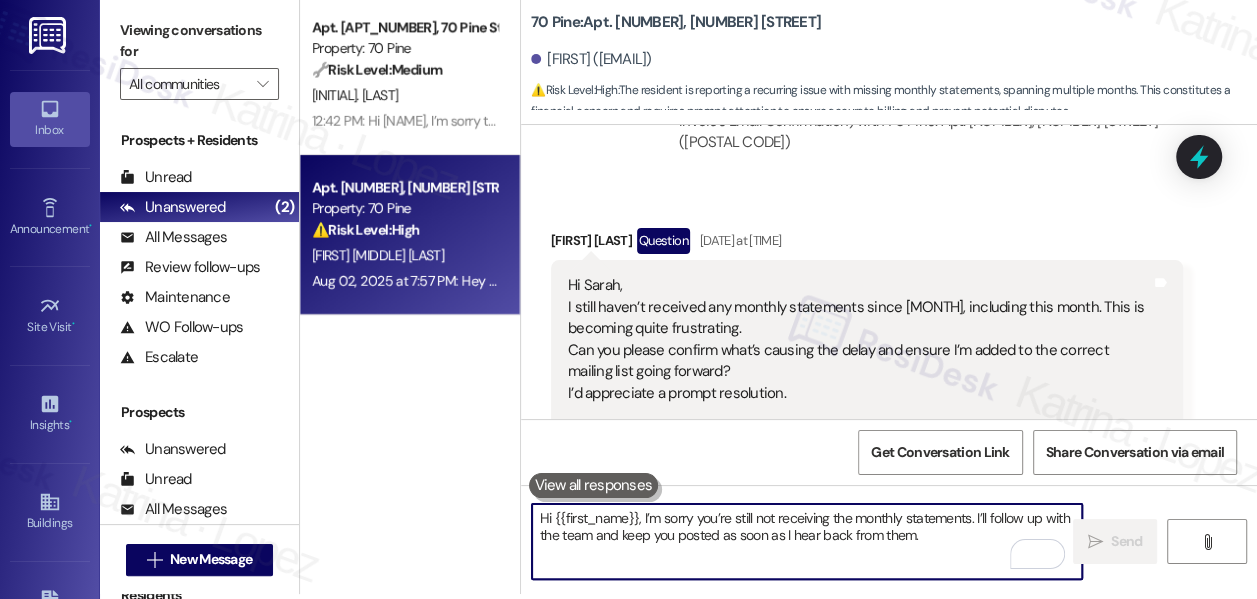 scroll, scrollTop: 11200, scrollLeft: 0, axis: vertical 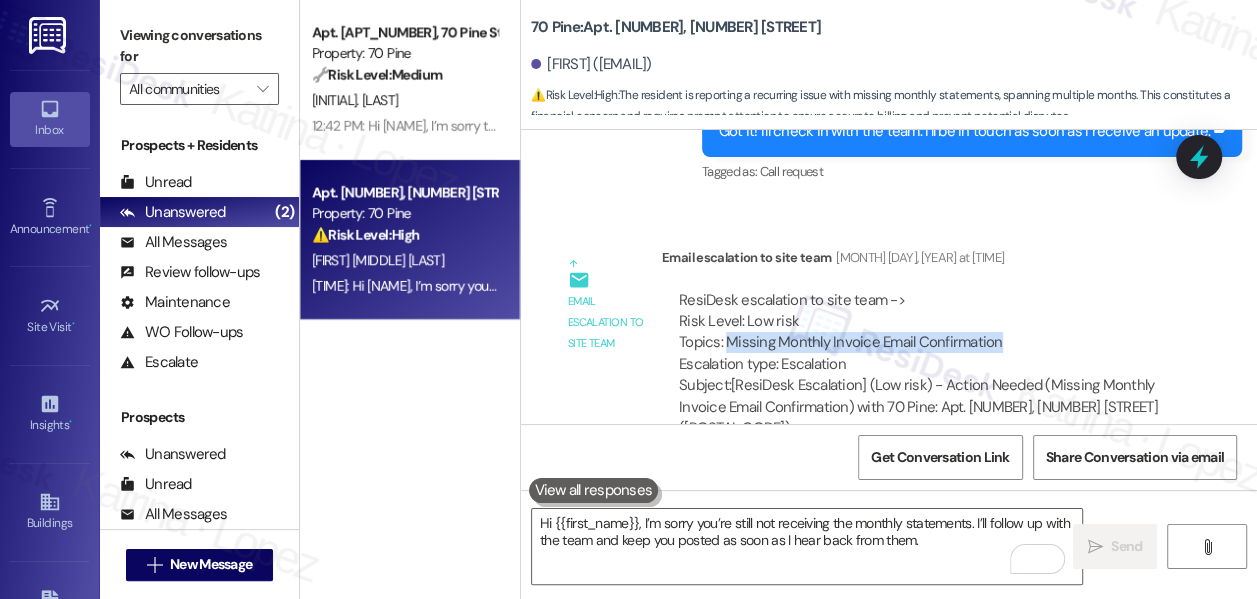 drag, startPoint x: 725, startPoint y: 316, endPoint x: 1001, endPoint y: 313, distance: 276.0163 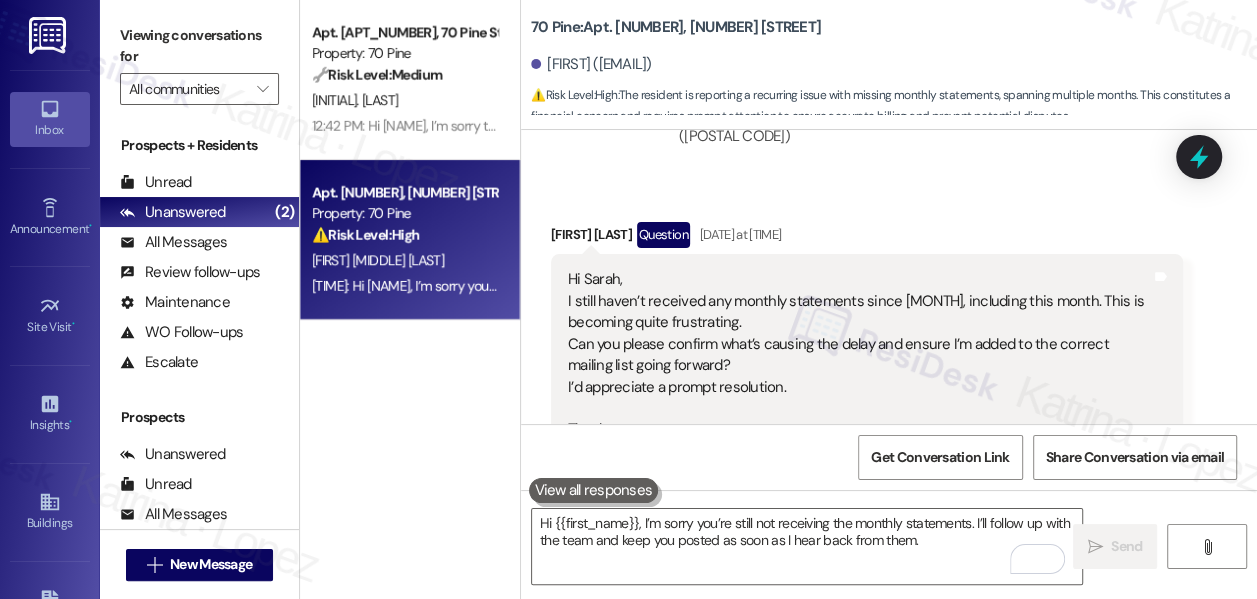 scroll, scrollTop: 11211, scrollLeft: 0, axis: vertical 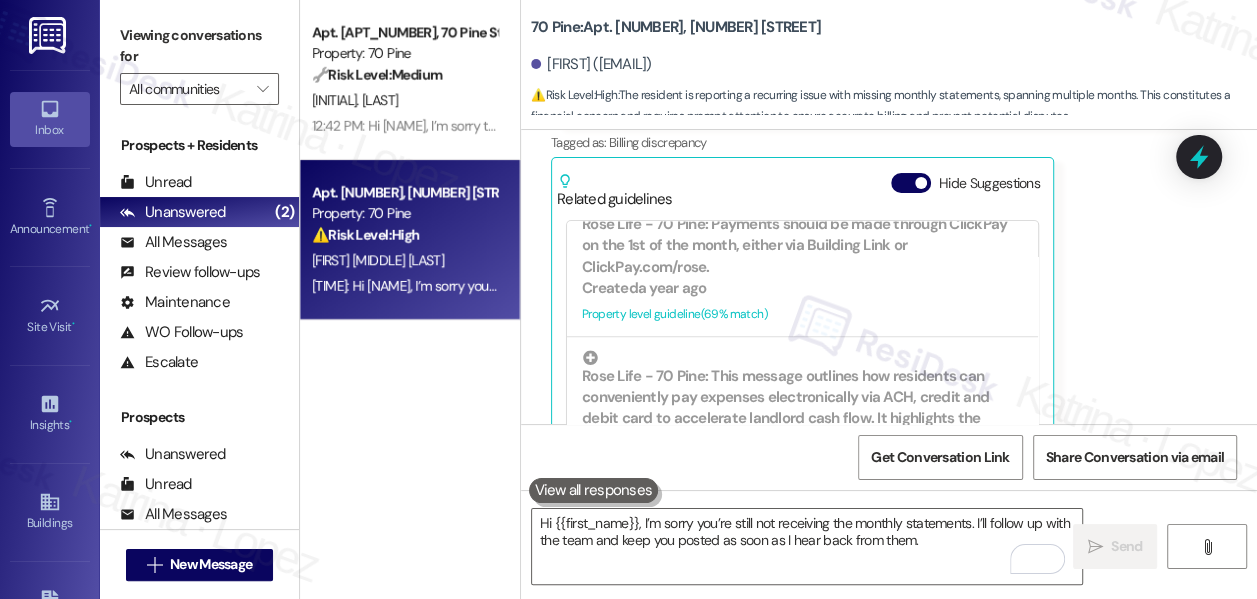 click on "Jose Campillo Diaz Question Aug 02, 2025 at 7:57 PM Hi Sarah,
I still haven’t received any monthly statements since March, including this month. This is becoming quite frustrating.
Can you please confirm what’s causing the delay and ensure I’m added to the correct mailing list going forward?
I’d appreciate a prompt resolution.
Thanks,
Ignacio Campillo
Apt 5301
Ignaciocampillo1996@gmail.com
917 803 6223 Tags and notes Tagged as:   Billing discrepancy Click to highlight conversations about Billing discrepancy  Related guidelines Hide Suggestions Rose Property Management - 70 Pine: Important changes to rent payment methods, including a new mailing address for check/money order payments and instructions for updating online payment settings. Created  a year ago Property level guideline  ( 71 % match) FAQs generated by ResiDesk AI What is the new mailing address for rent payments? The new mailing address for rent payments is P.O. Box 232, Emerson, NJ 07630. Original Guideline Created" at bounding box center [867, 121] 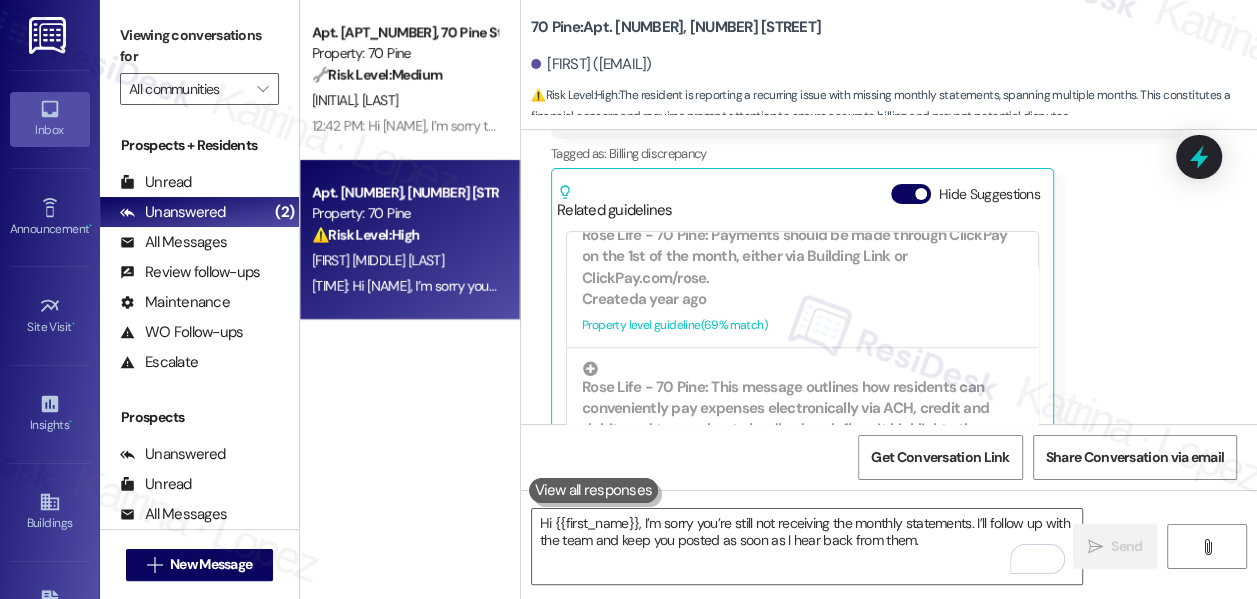 scroll, scrollTop: 11562, scrollLeft: 0, axis: vertical 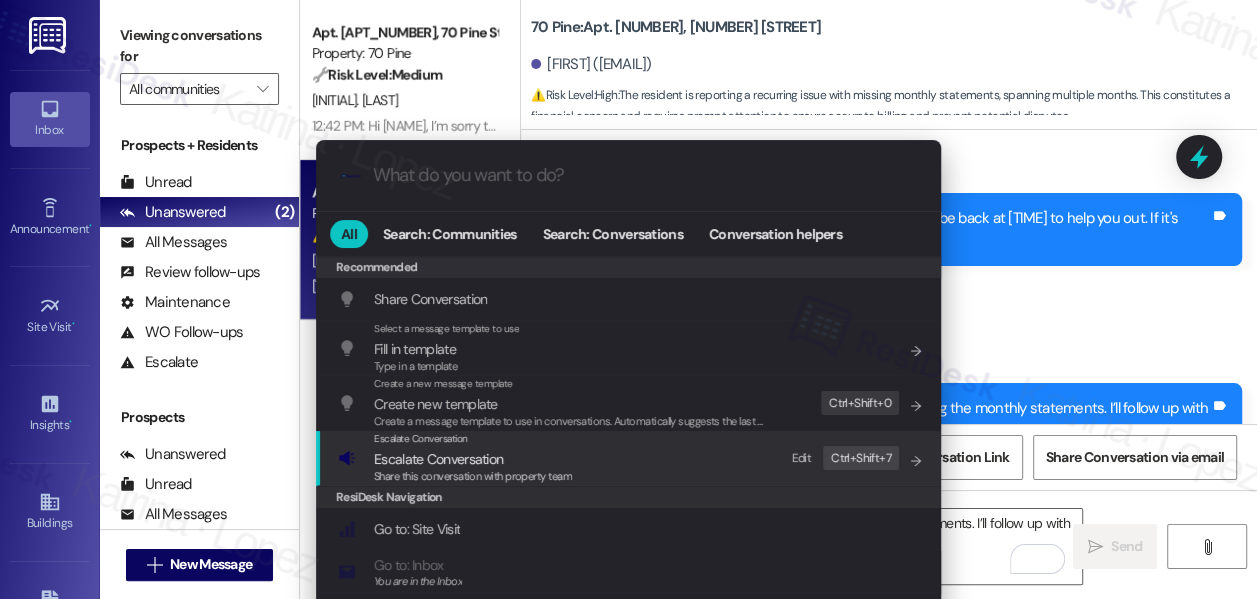 click on "Escalate Conversation Escalate Conversation Share this conversation with property team Edit Ctrl+ Shift+ 7" at bounding box center (630, 458) 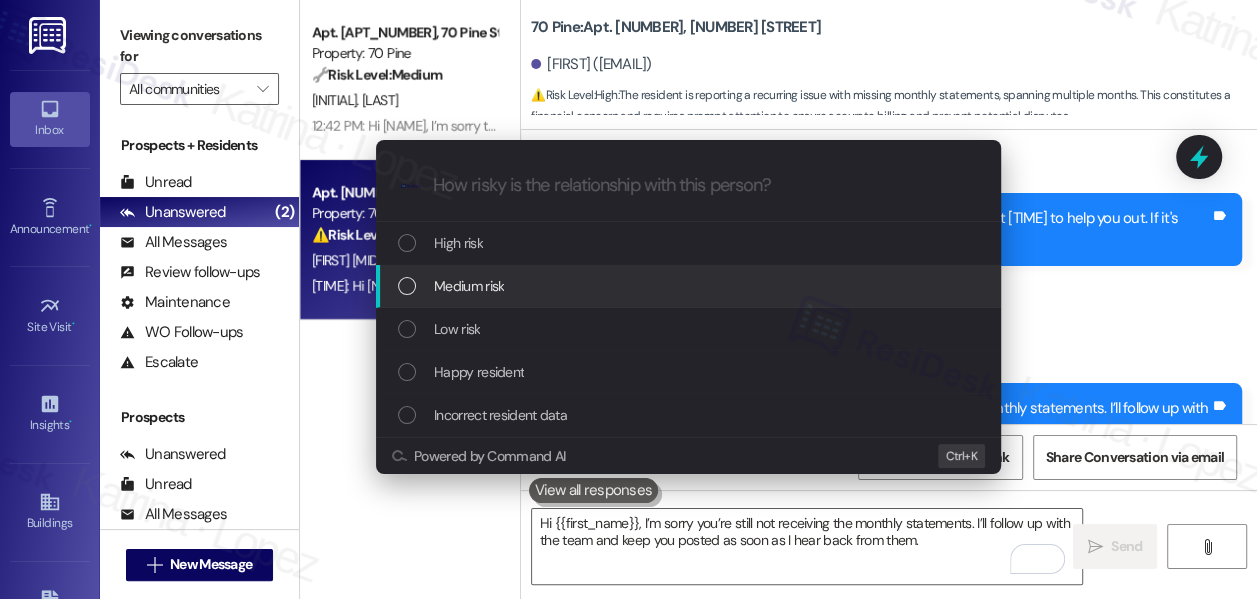 click on "Medium risk" at bounding box center (688, 286) 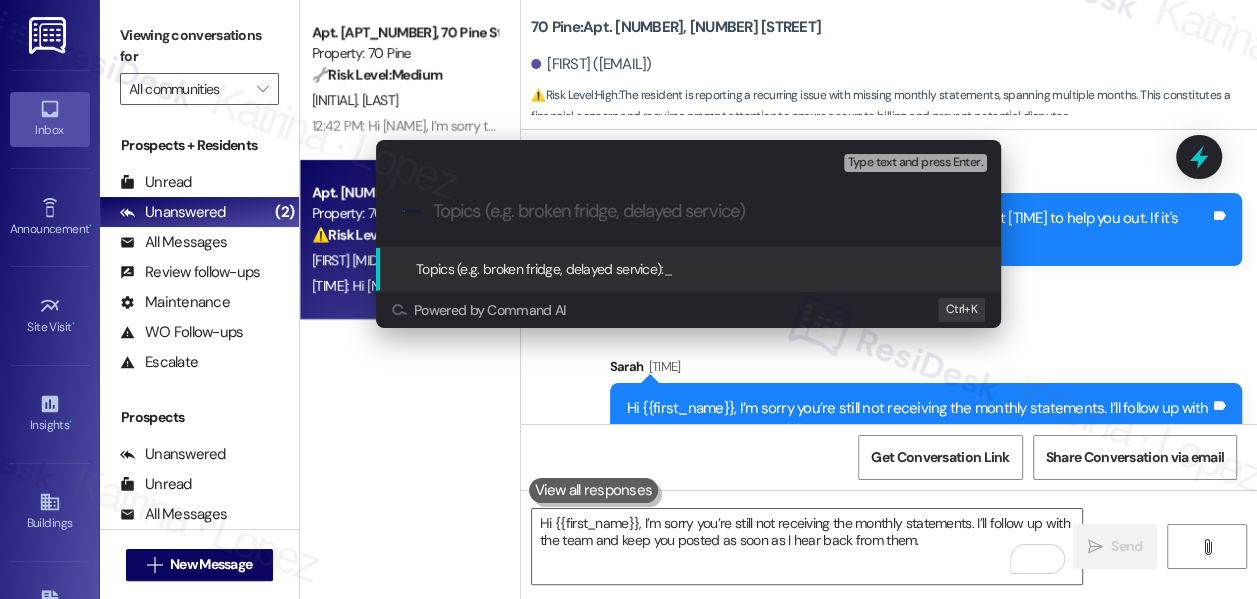 paste on "Missing Monthly Invoice Email Confirmation" 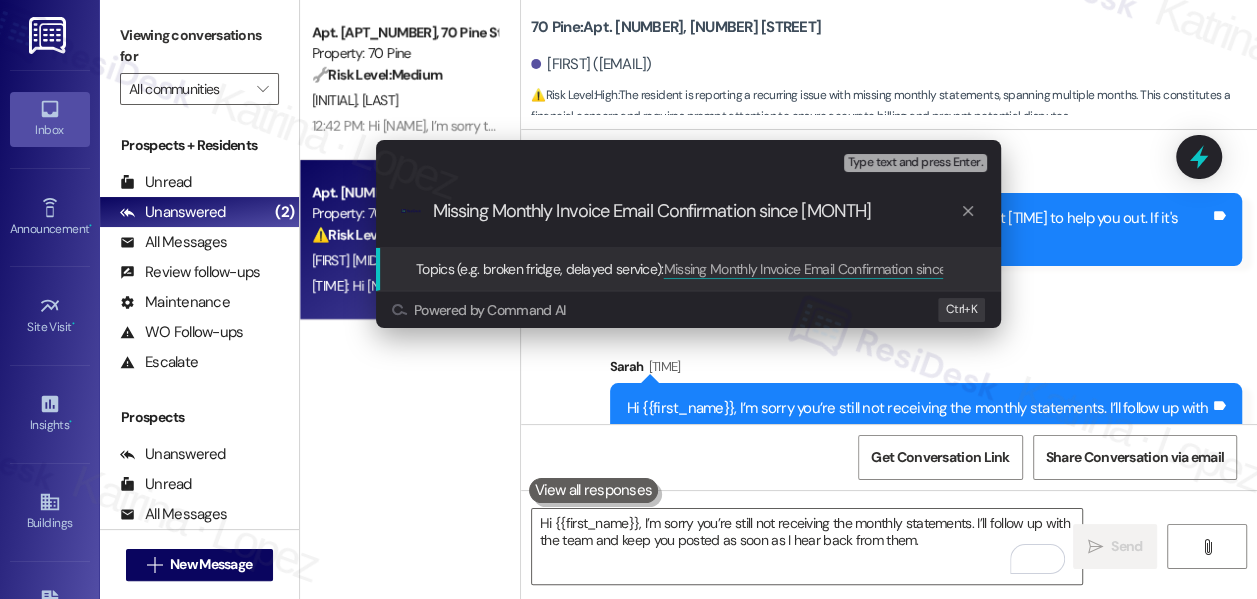 type on "Missing Monthly Invoice Email Confirmation since March" 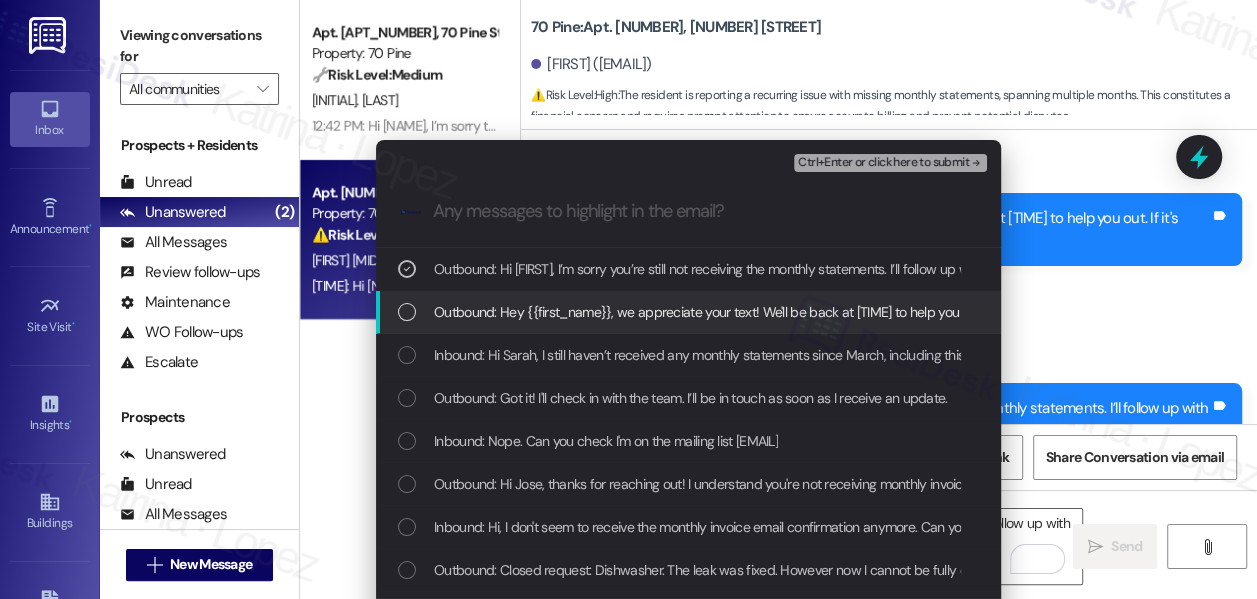 click on "Outbound: Hey Jose, we appreciate your text! We'll be back at 11AM to help you out. If it's urgent, dial our emergency number. Take care!" at bounding box center (688, 312) 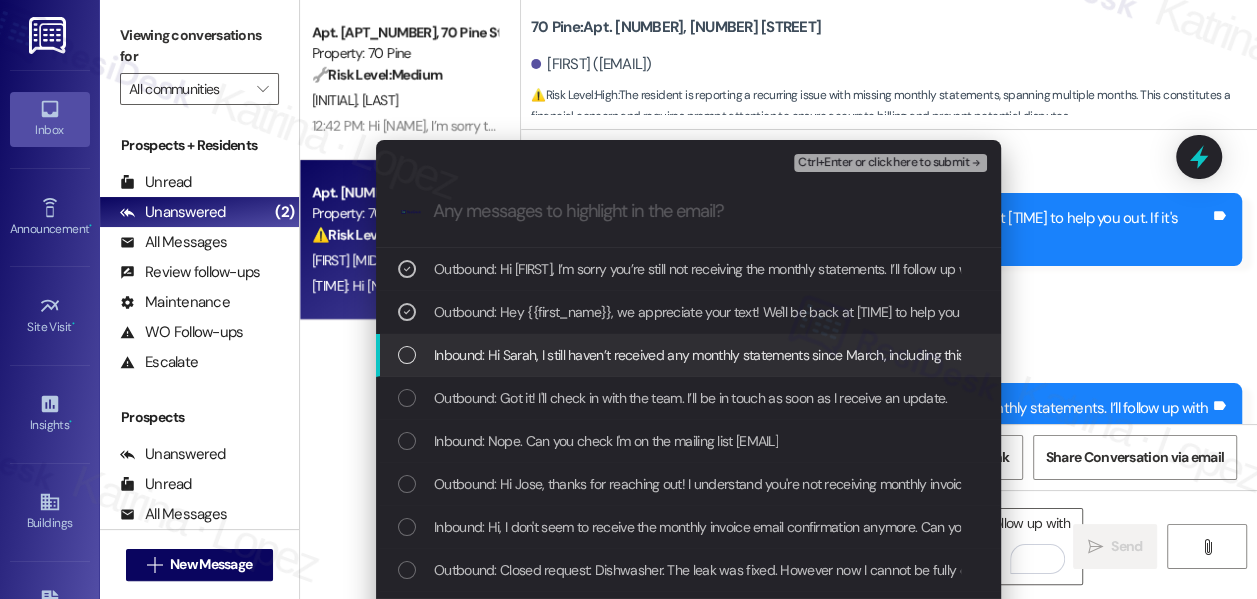 click on "Inbound: Hi Sarah,
I still haven’t received any monthly statements since March, including this month. This is becoming quite frustrating.
Can you please confirm what’s causing the delay and ensure I’m added to the correct mailing list going forward?
I’d appreciate a prompt resolution.
Thanks,
Ignacio Campillo
Apt 5301
Ignaciocampillo1996@gmail.com
917 803 6223" at bounding box center [688, 355] 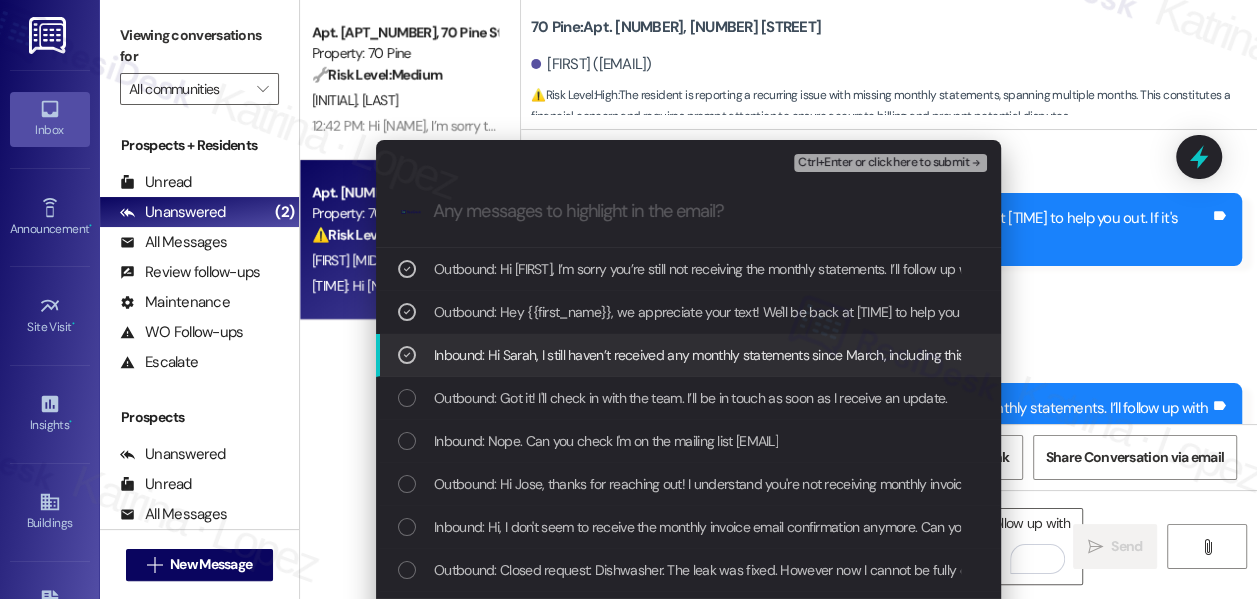 click on "Outbound: Hey Jose, we appreciate your text! We'll be back at 11AM to help you out. If it's urgent, dial our emergency number. Take care!" at bounding box center (859, 312) 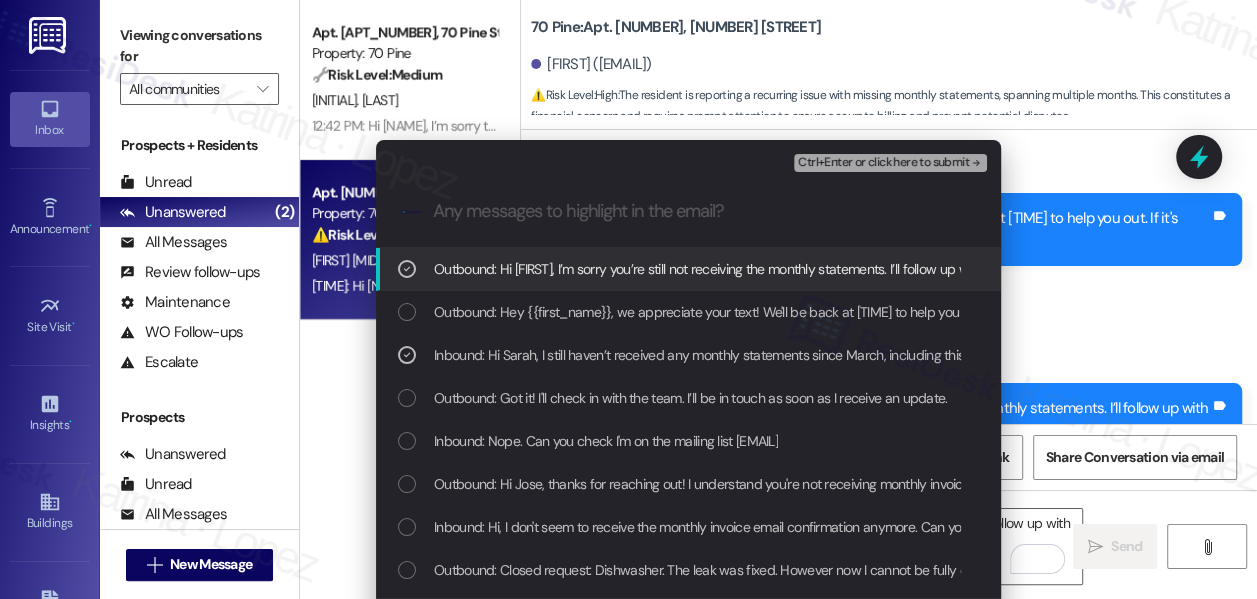 click on "Outbound: Hi Jose, I’m sorry you’re still not receiving the monthly statements. I’ll follow up with the team and keep you posted as soon as I hear back from them." at bounding box center (899, 269) 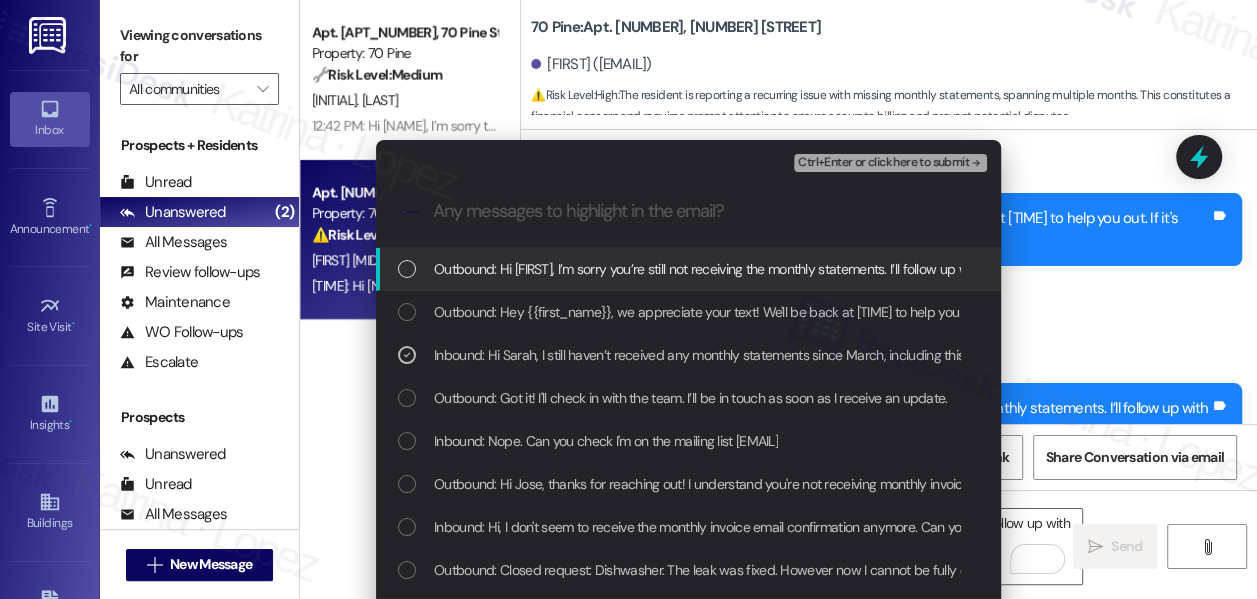 click on "Ctrl+Enter or click here to submit" at bounding box center [883, 163] 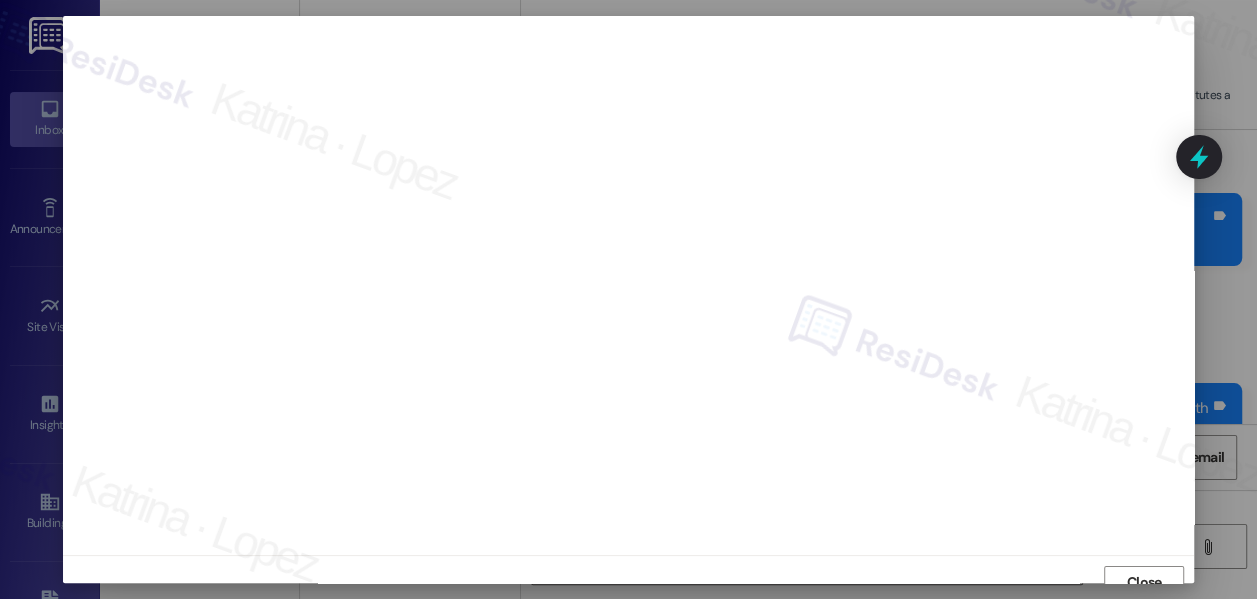 scroll, scrollTop: 14, scrollLeft: 0, axis: vertical 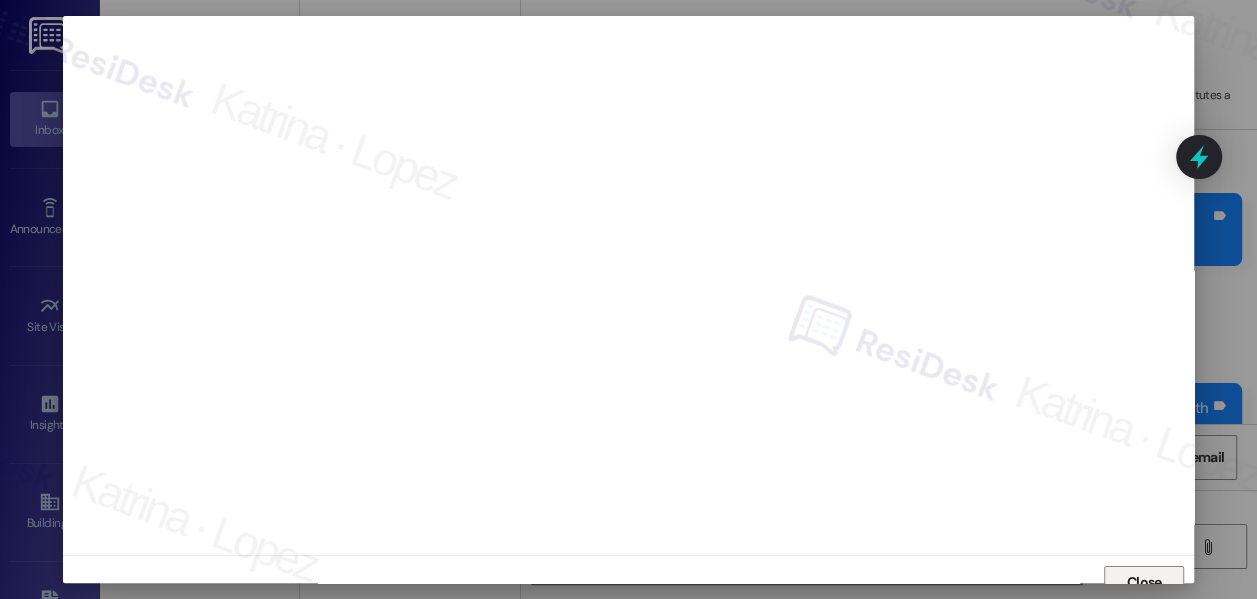 click on "Close" at bounding box center [1144, 582] 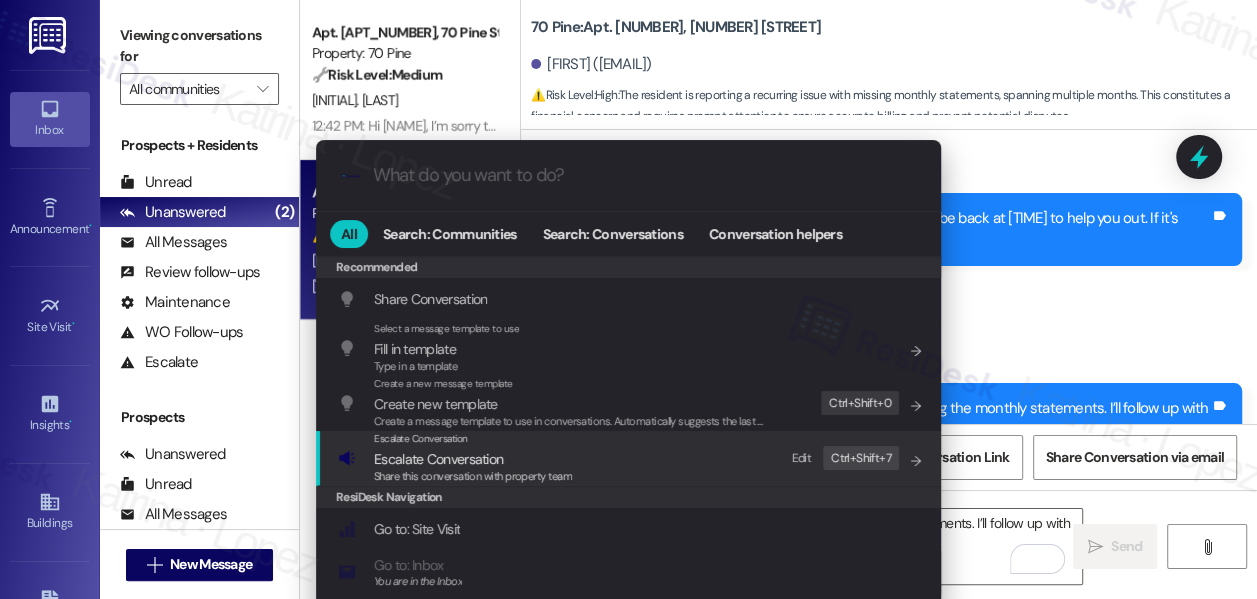 click on "Escalate Conversation" at bounding box center [473, 459] 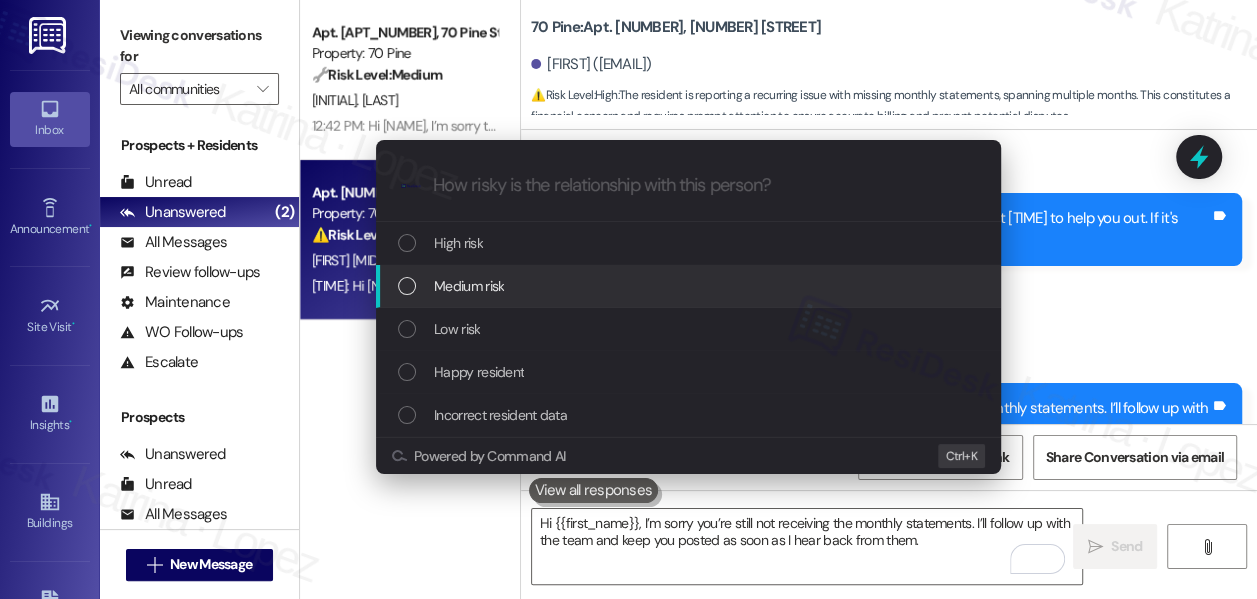click on "Medium risk" at bounding box center (469, 286) 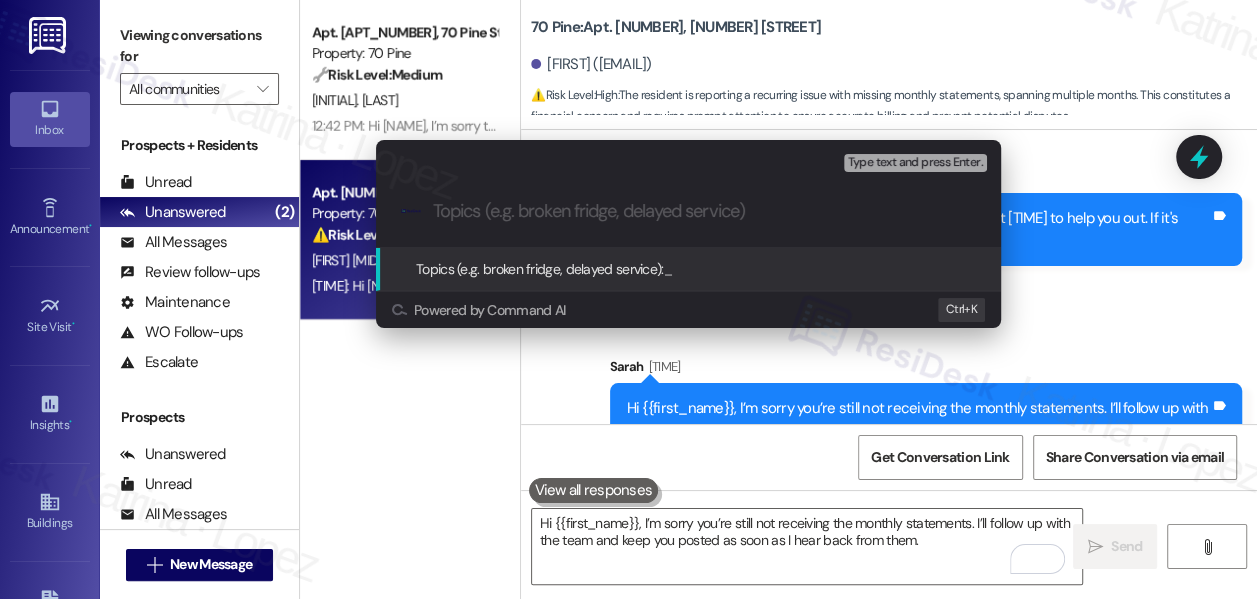paste on "Missing Monthly Invoice Email Confirmation" 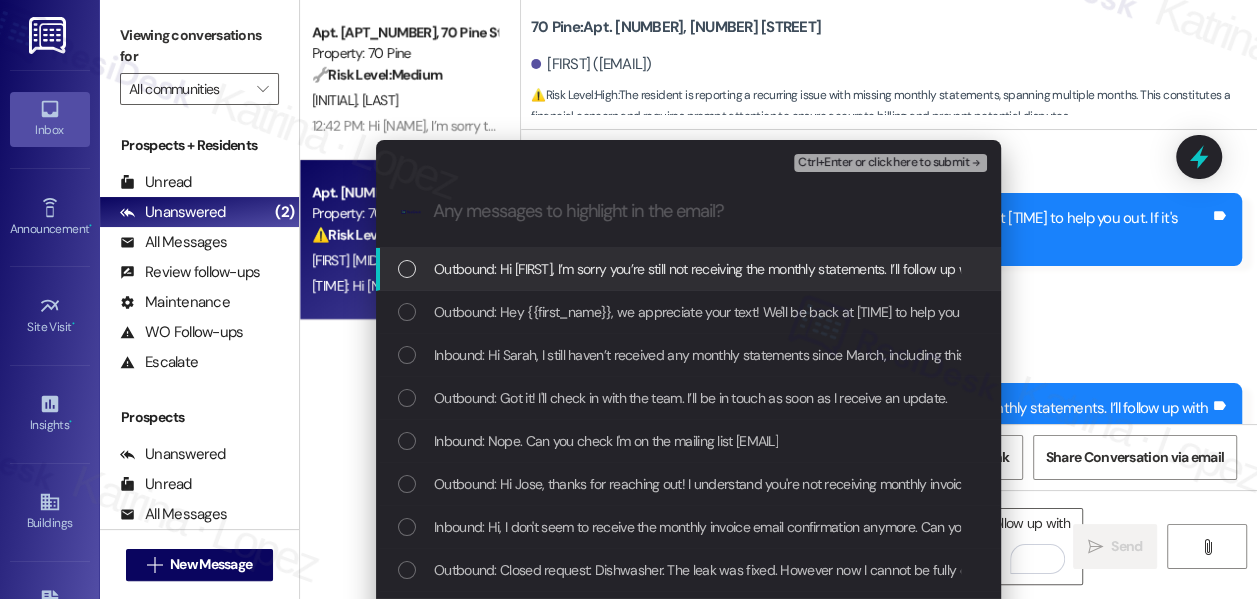 click on "Escalate Conversation Medium risk Missing Monthly Invoice Email Confirmation Any messages to highlight in the email? Ctrl+Enter or click here to submit .cls-1{fill:#0a055f;}.cls-2{fill:#0cc4c4;} resideskLogoBlueOrange Outbound: Hi Jose, I’m sorry you’re still not receiving the monthly statements. I’ll follow up with the team and keep you posted as soon as I hear back from them. Outbound: Hey Jose, we appreciate your text! We'll be back at 11AM to help you out. If it's urgent, dial our emergency number. Take care! Inbound: Hi Sarah,
I still haven’t received any monthly statements since March, including this month. This is becoming quite frustrating.
Can you please confirm what’s causing the delay and ensure I’m added to the correct mailing list going forward?
I’d appreciate a prompt resolution.
Thanks,
Ignacio Campillo
Apt 5301
Ignaciocampillo1996@gmail.com
917 803 6223 Outbound: Got it! I'll check in with the team. I’ll be in touch as soon as I receive an update. Powered by Command AI K" at bounding box center [628, 299] 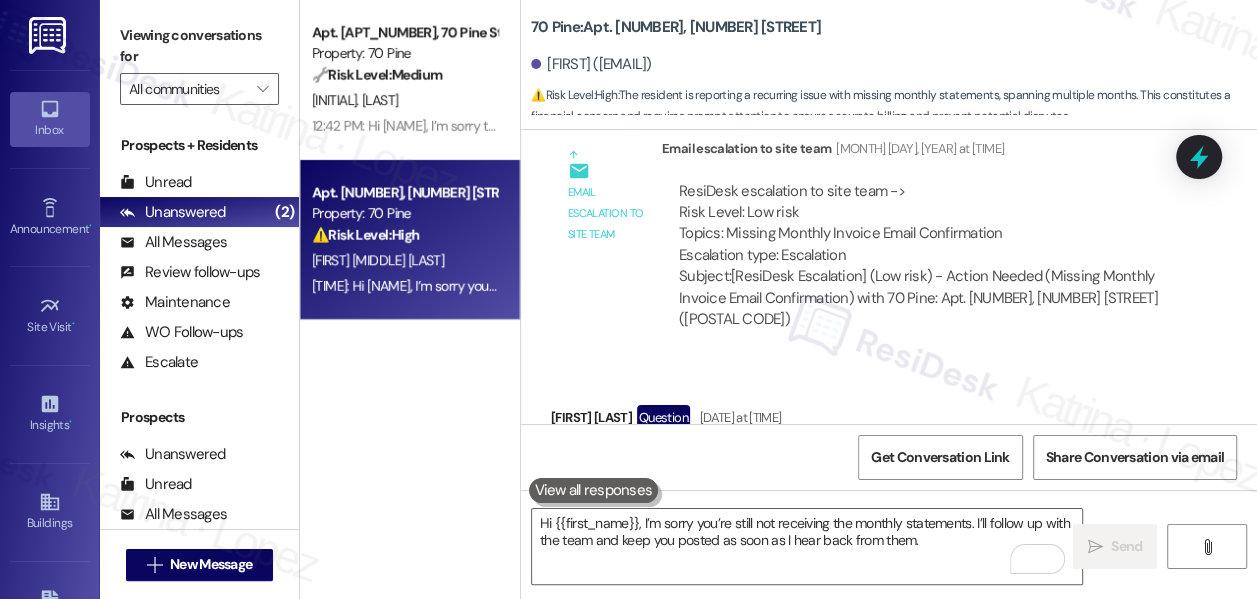scroll, scrollTop: 10562, scrollLeft: 0, axis: vertical 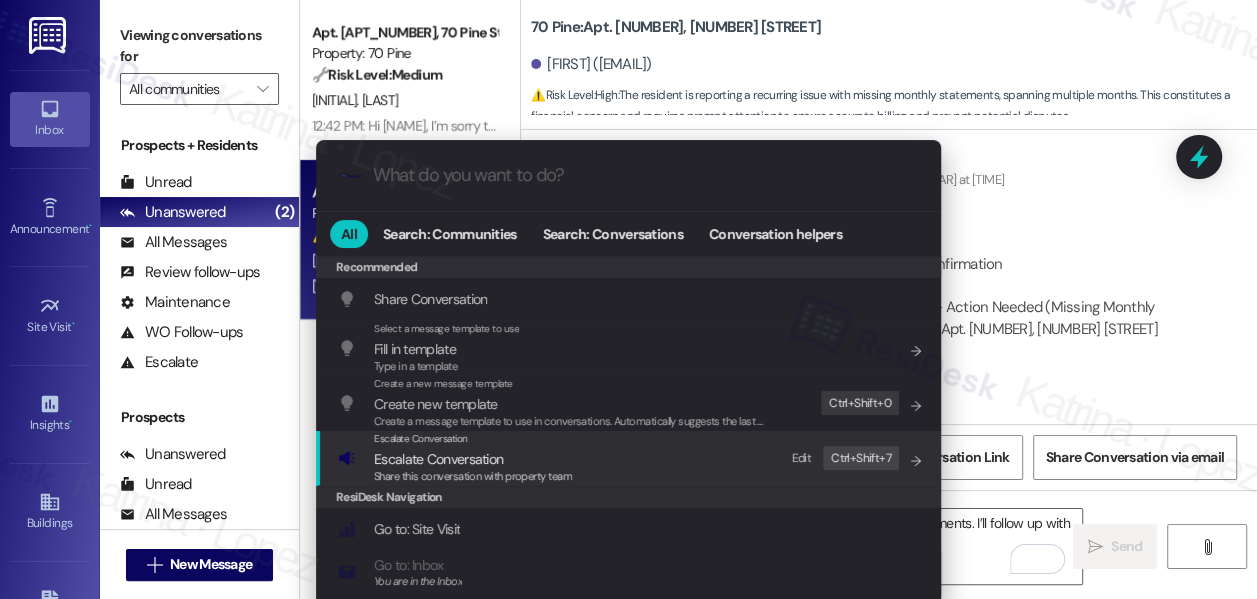 click on "Share this conversation with property team" at bounding box center [473, 476] 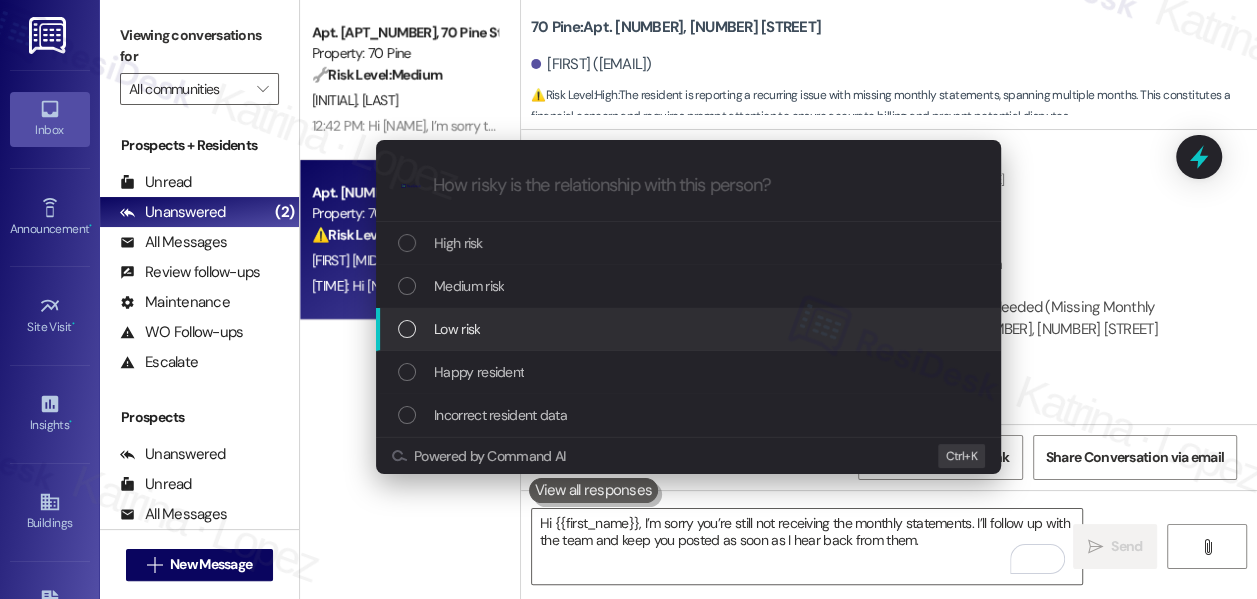 click on "Low risk" at bounding box center [690, 329] 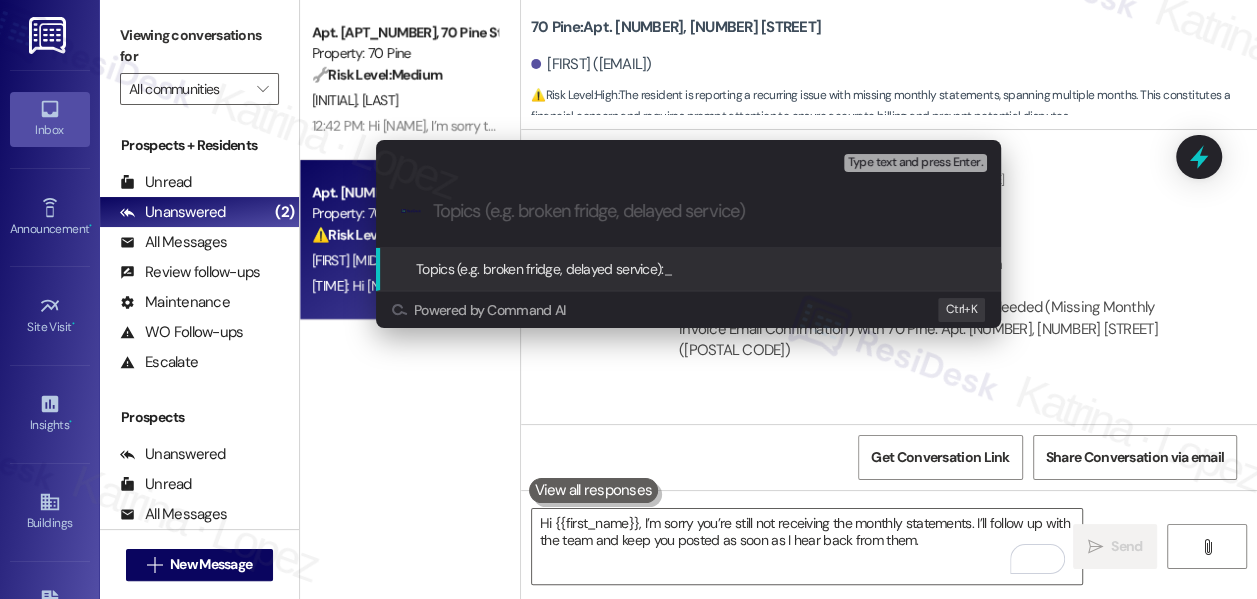 paste on "Missing Monthly Invoice Email Confirmation" 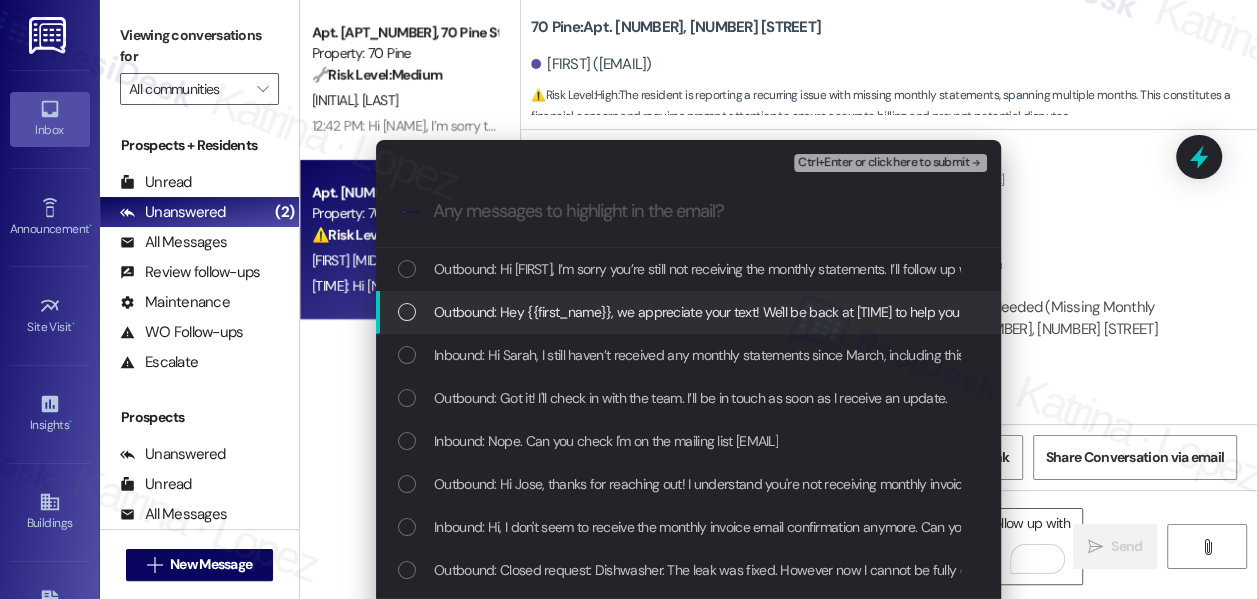click on "Escalate Conversation Low risk Missing Monthly Invoice Email Confirmation Any messages to highlight in the email? Ctrl+Enter or click here to submit .cls-1{fill:#0a055f;}.cls-2{fill:#0cc4c4;} resideskLogoBlueOrange Outbound: Hi Jose, I’m sorry you’re still not receiving the monthly statements. I’ll follow up with the team and keep you posted as soon as I hear back from them. Outbound: Hey Jose, we appreciate your text! We'll be back at 11AM to help you out. If it's urgent, dial our emergency number. Take care! Inbound: Hi Sarah,
I still haven’t received any monthly statements since March, including this month. This is becoming quite frustrating.
Can you please confirm what’s causing the delay and ensure I’m added to the correct mailing list going forward?
I’d appreciate a prompt resolution.
Thanks,
Ignacio Campillo
Apt 5301
Ignaciocampillo1996@gmail.com
917 803 6223 Outbound: Got it! I'll check in with the team. I’ll be in touch as soon as I receive an update. Powered by Command AI Ctrl+ K" at bounding box center [628, 299] 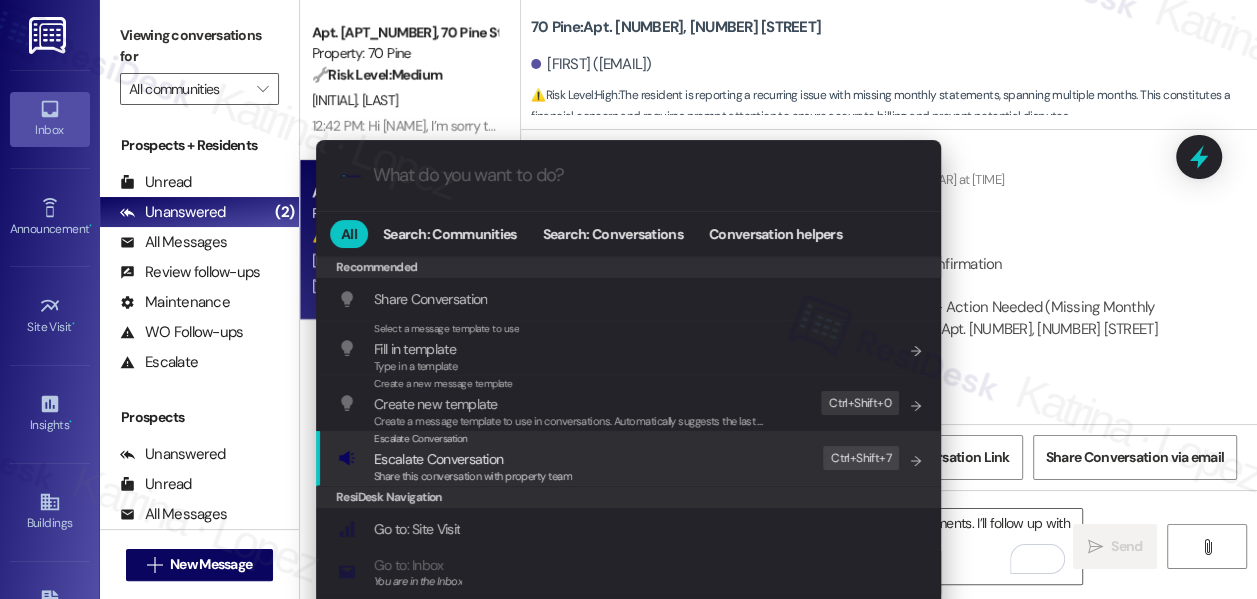 click on "Share this conversation with property team" at bounding box center [473, 476] 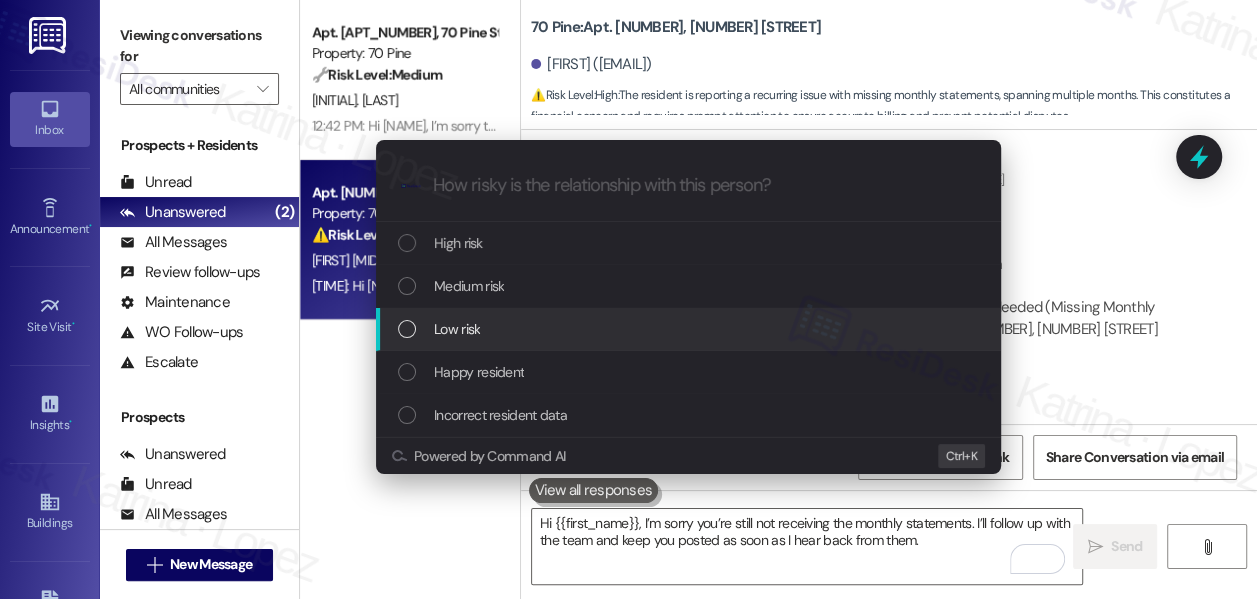 click on "Low risk" at bounding box center [690, 329] 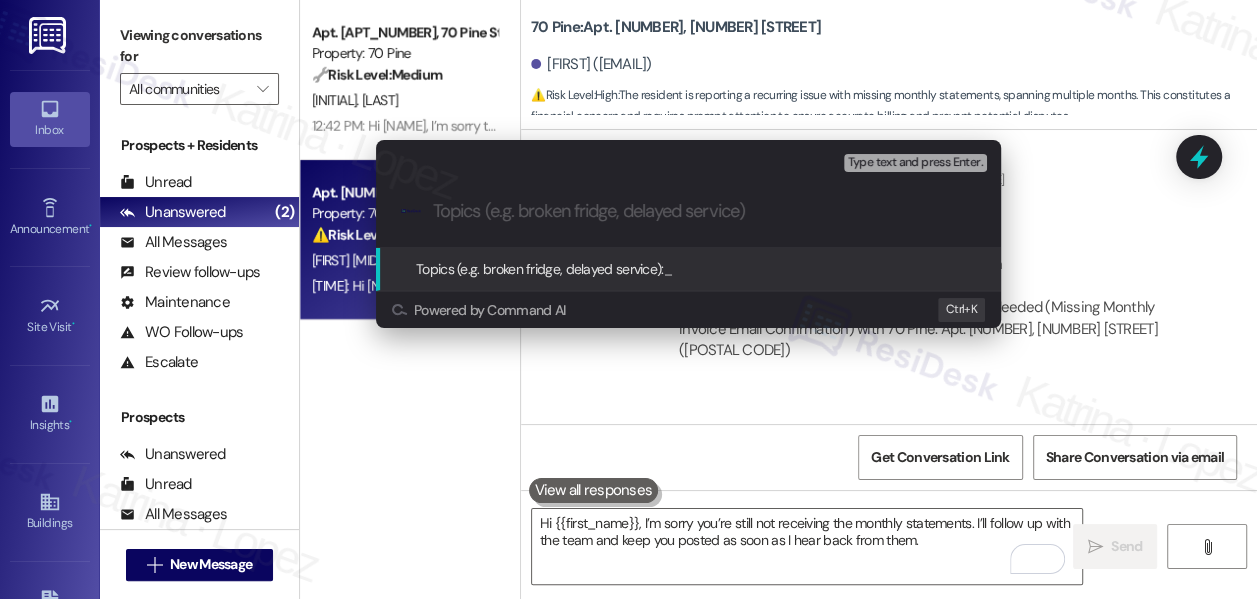 paste on "Missing Monthly Invoice Email Confirmation" 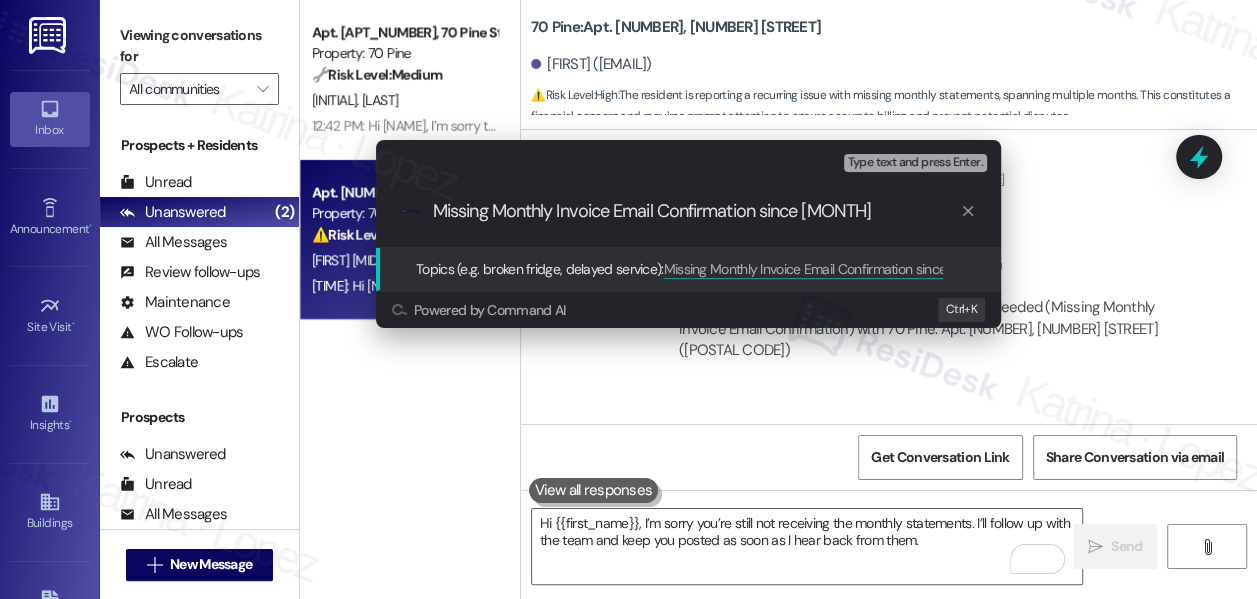type on "Missing Monthly Invoice Email Confirmation since March" 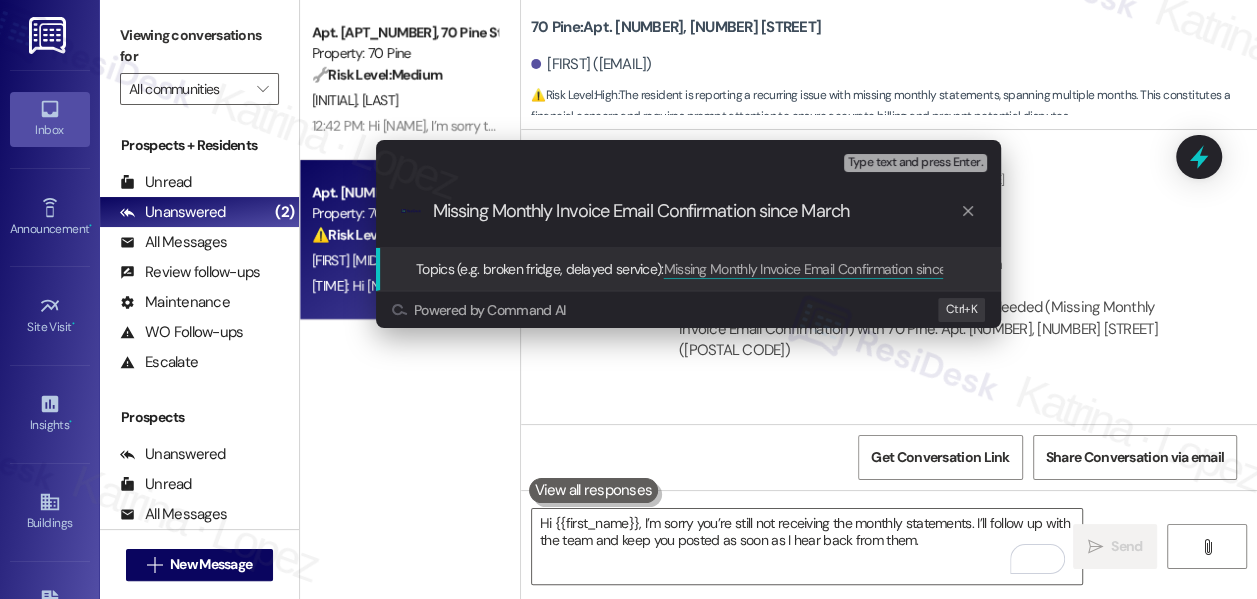 type 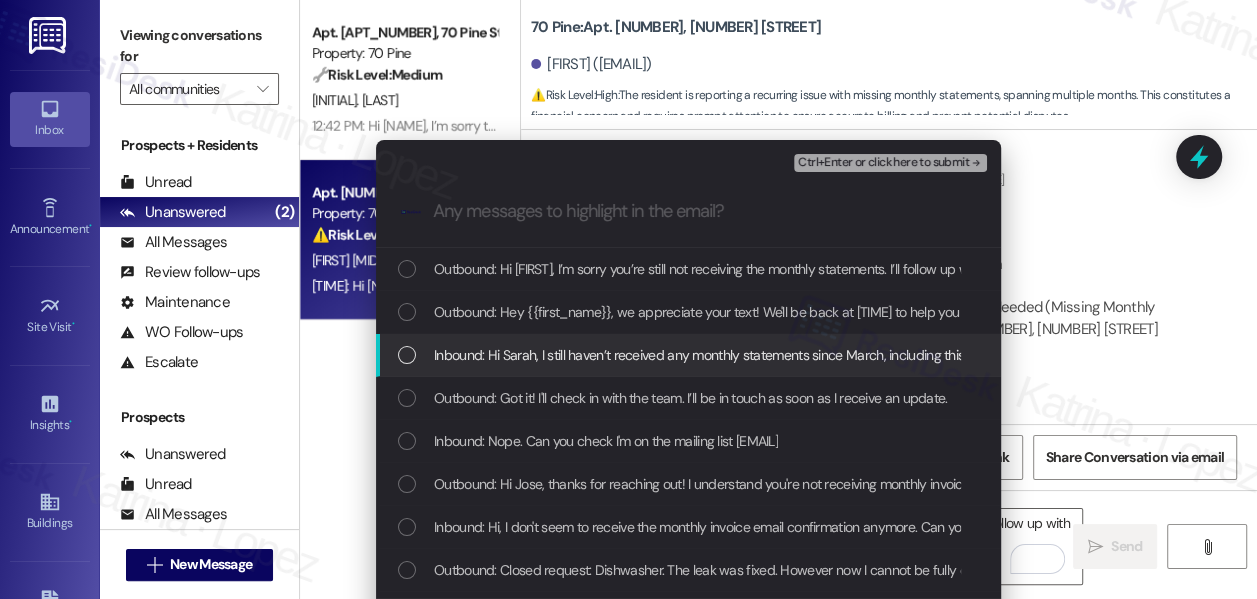 click on "Inbound: Hi Sarah,
I still haven’t received any monthly statements since March, including this month. This is becoming quite frustrating.
Can you please confirm what’s causing the delay and ensure I’m added to the correct mailing list going forward?
I’d appreciate a prompt resolution.
Thanks,
Ignacio Campillo
Apt 5301
Ignaciocampillo1996@gmail.com
917 803 6223" at bounding box center (1427, 355) 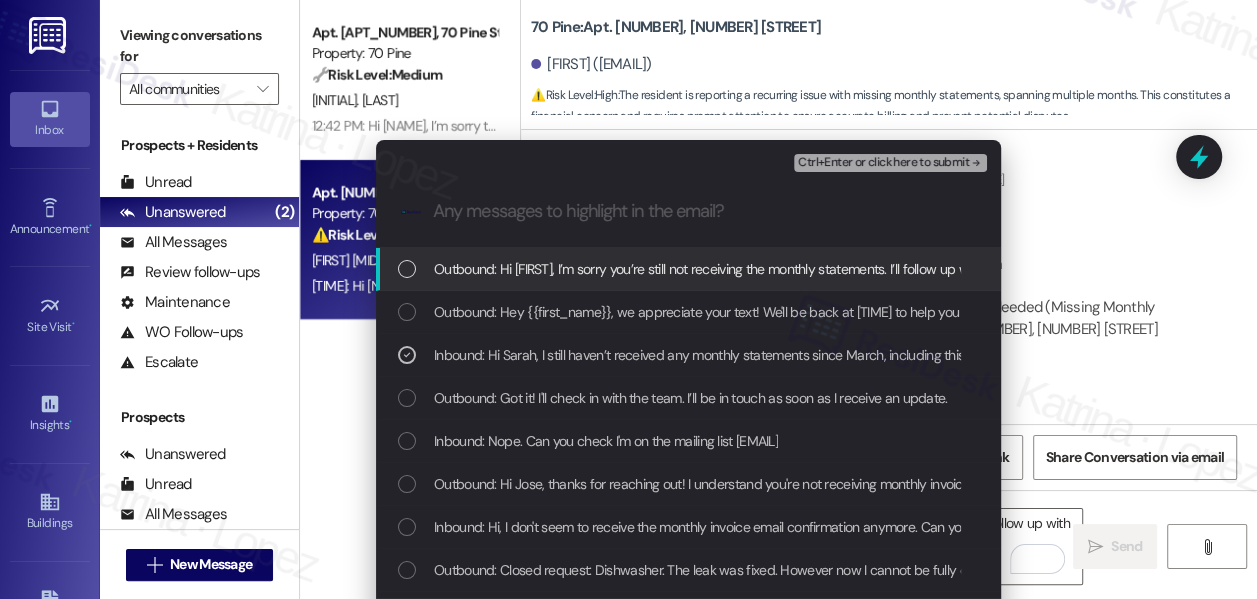 click on "Ctrl+Enter or click here to submit" at bounding box center (883, 163) 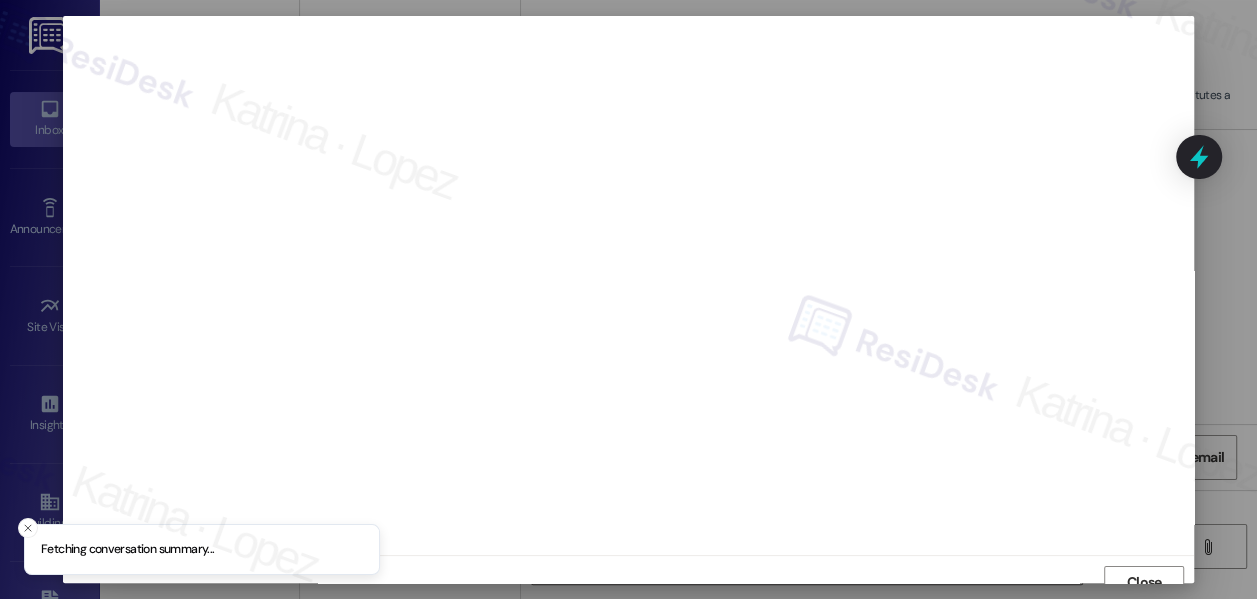 scroll, scrollTop: 14, scrollLeft: 0, axis: vertical 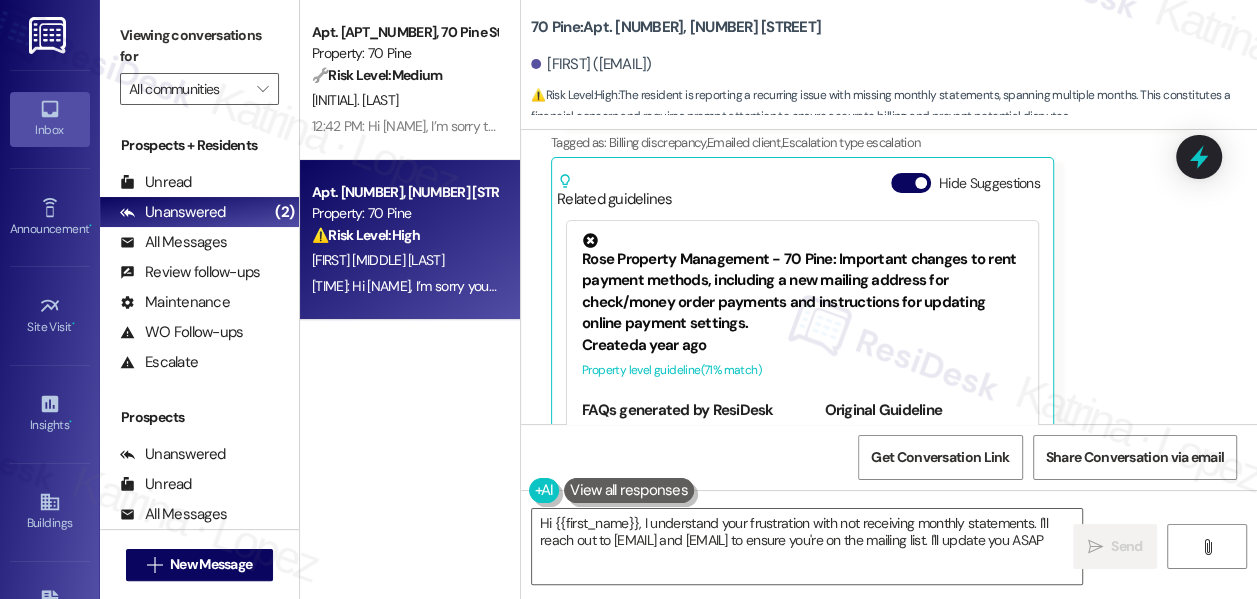 type on "Hi {{first_name}}, I understand your frustration with not receiving monthly statements. I'll reach out to tpicot@rosepmg.com and nluciano@rosepmg.com to ensure you're on the mailing list. I'll update you ASAP!" 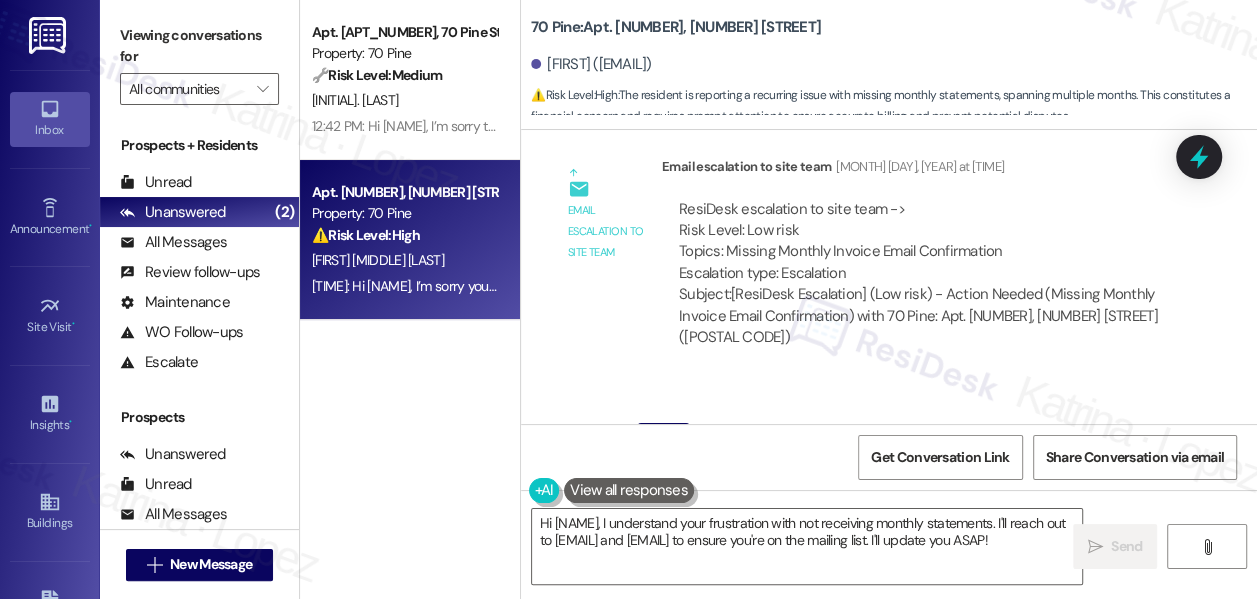 scroll, scrollTop: 11302, scrollLeft: 0, axis: vertical 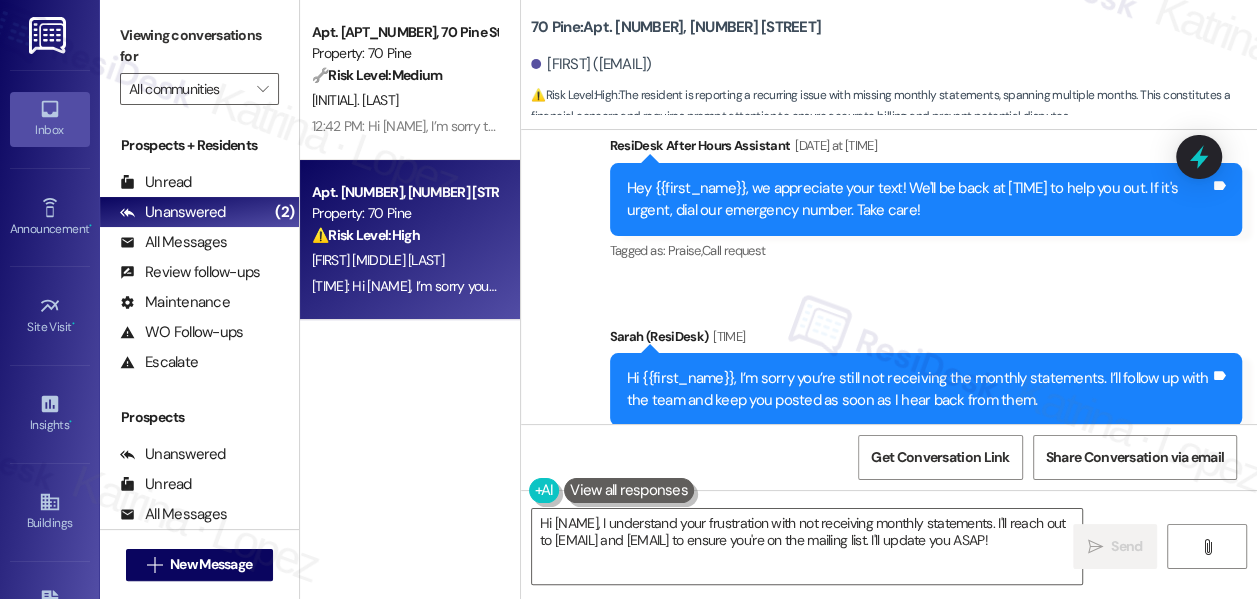 click on "Hi Jose, I’m sorry you’re still not receiving the monthly statements. I’ll follow up with the team and keep you posted as soon as I hear back from them." at bounding box center (918, 389) 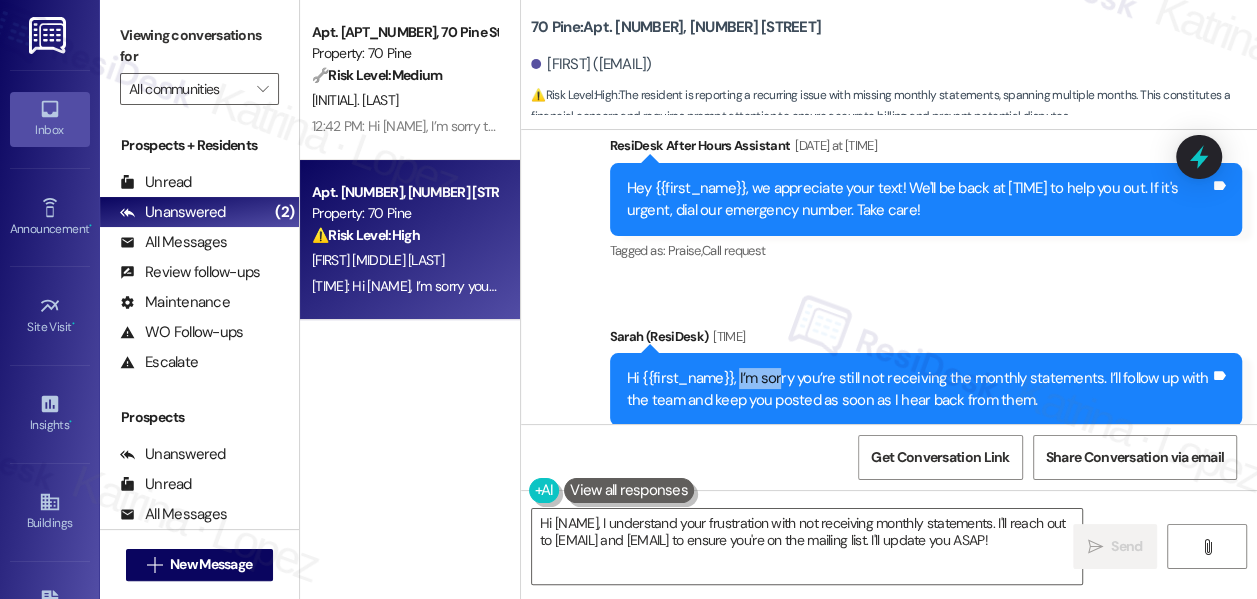 click on "Hi Jose, I’m sorry you’re still not receiving the monthly statements. I’ll follow up with the team and keep you posted as soon as I hear back from them." at bounding box center (918, 389) 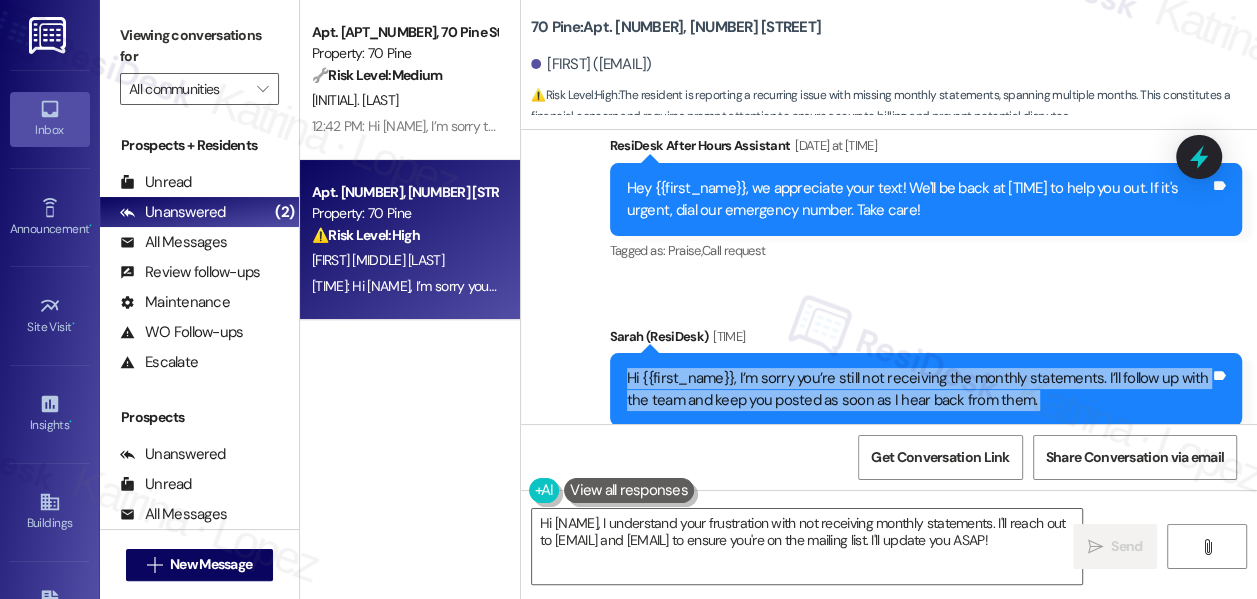 click on "Hi Jose, I’m sorry you’re still not receiving the monthly statements. I’ll follow up with the team and keep you posted as soon as I hear back from them." at bounding box center [918, 389] 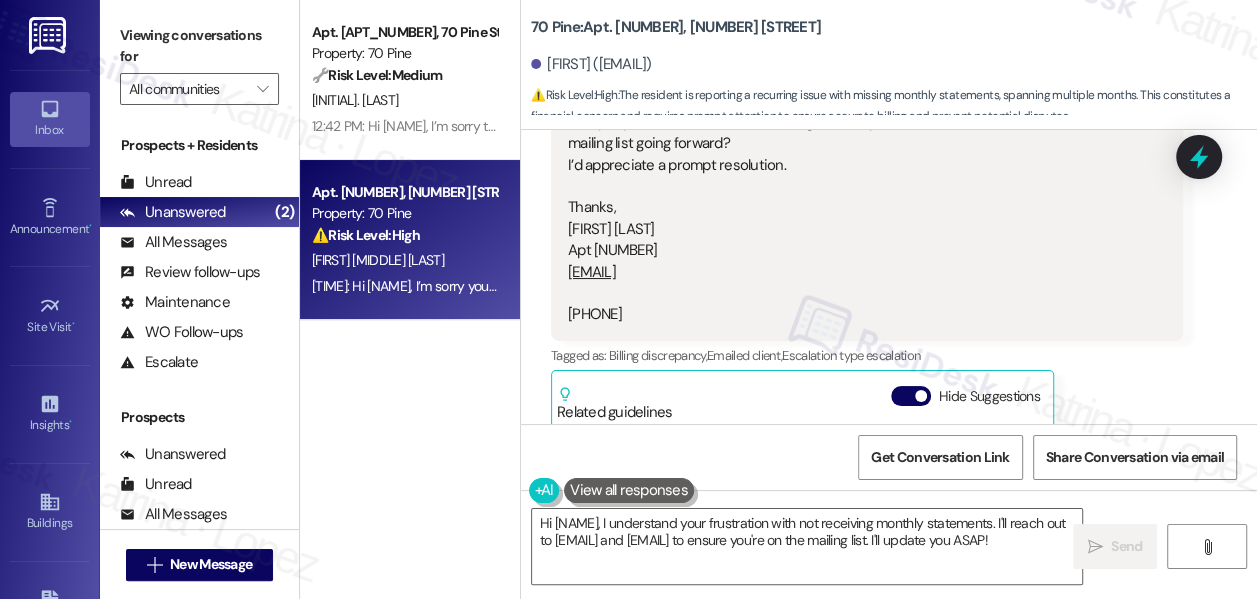 scroll, scrollTop: 10956, scrollLeft: 0, axis: vertical 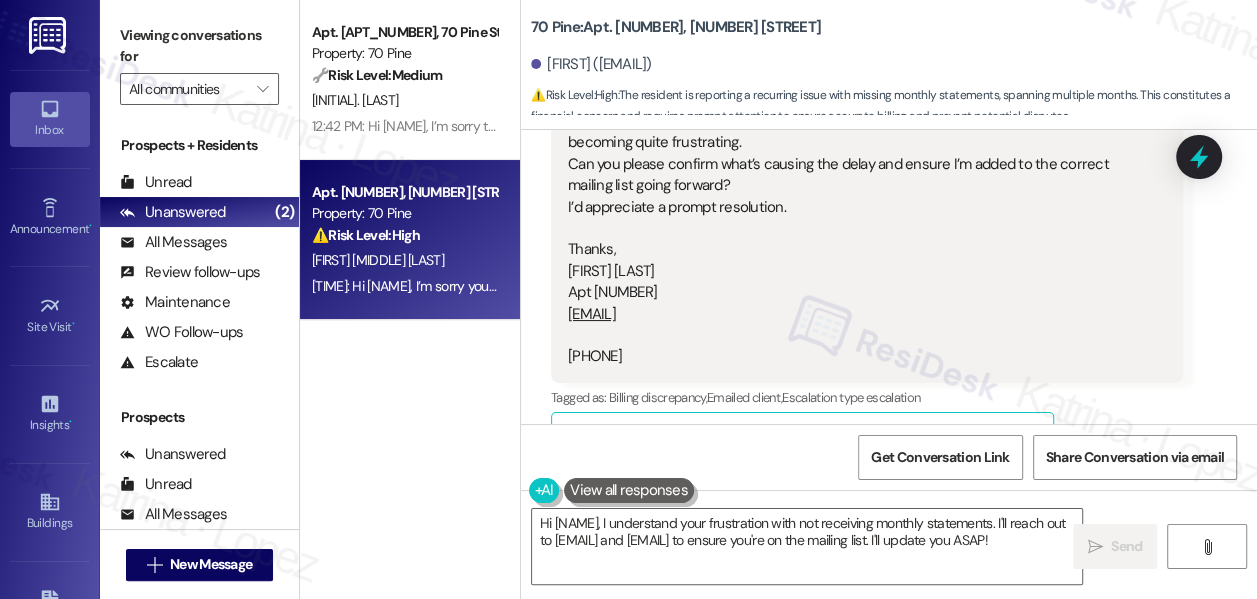 click on "Hide Suggestions" at bounding box center (911, 438) 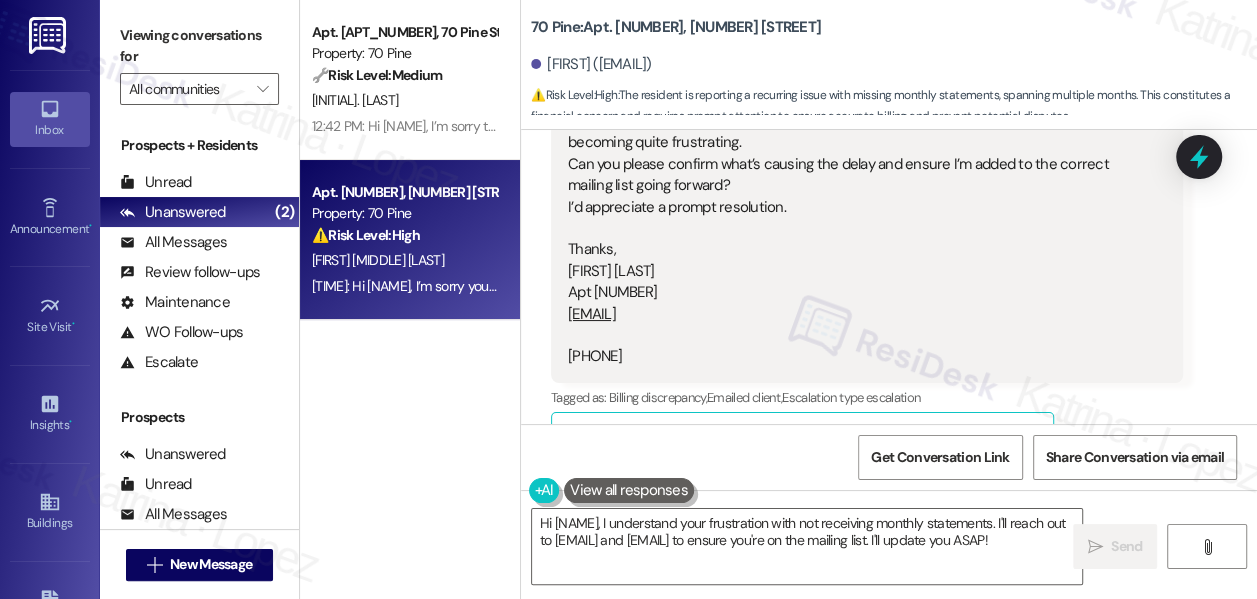 click on "Show suggestions" at bounding box center (907, 438) 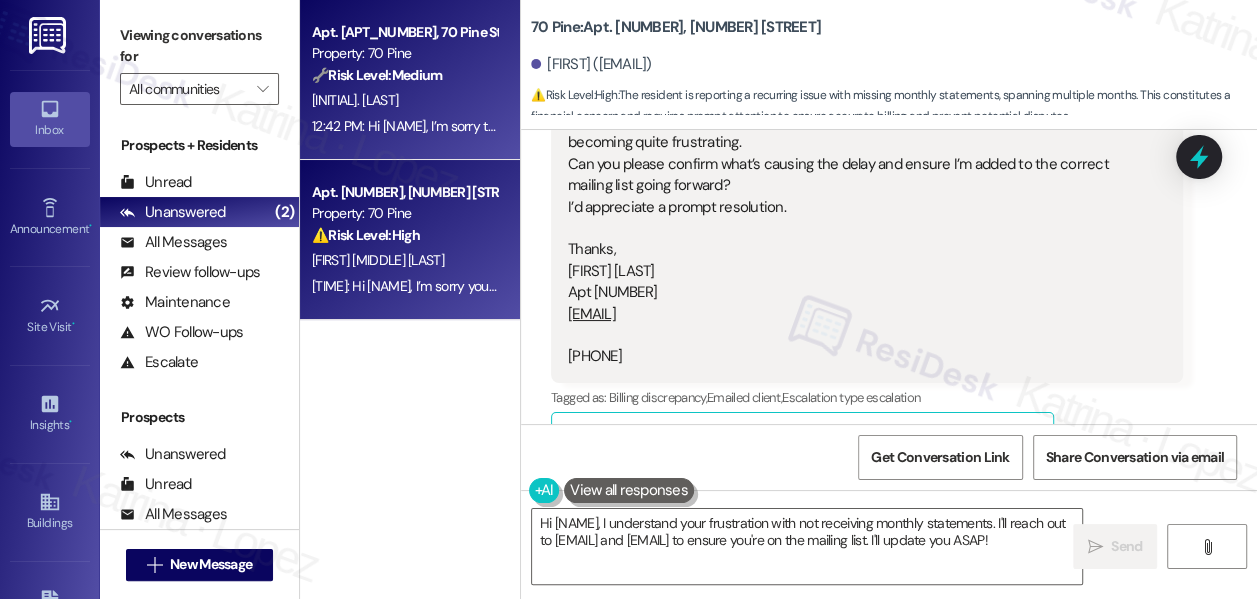 click on "[TIME]: Hi [FIRST], I’m sorry to hear you were disturbed this morning due to the window washing carrier. I'll go ahead and relay this to the team. Again, we apologize for the inconvenience. I'll get back as soon as I get an update [TIME]: Hi [FIRST], I’m sorry to hear you were disturbed this morning due to the window washing carrier. I'll go ahead and relay this to the team. Again, we apologize for the inconvenience. I'll get back as soon as I get an update" at bounding box center (964, 126) 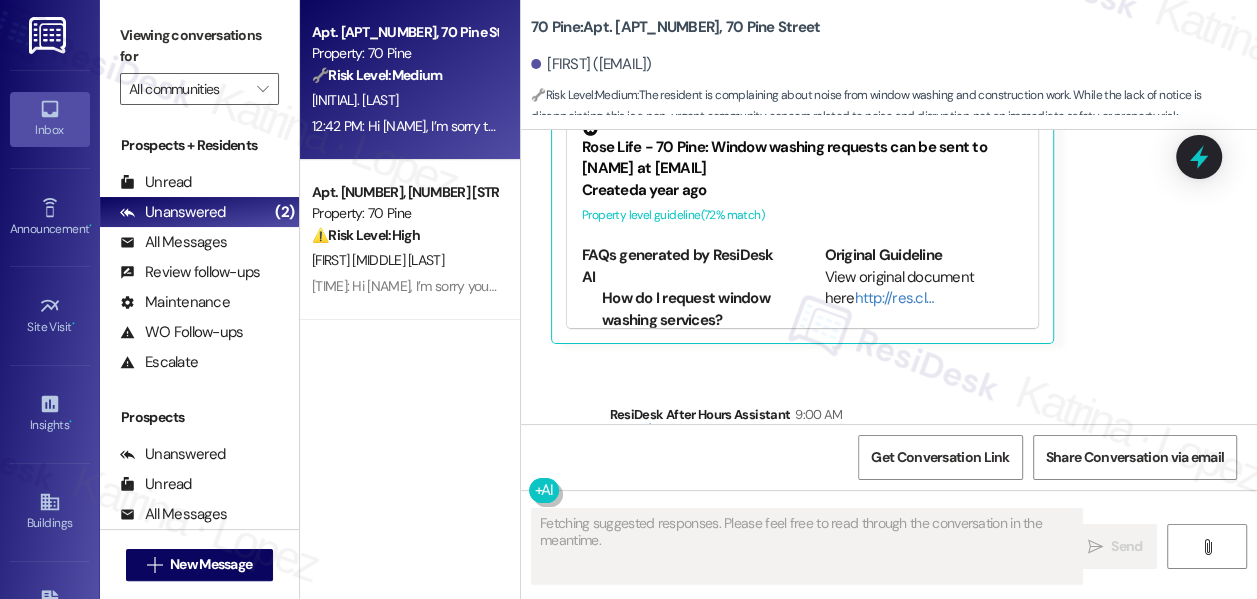 scroll, scrollTop: 12354, scrollLeft: 0, axis: vertical 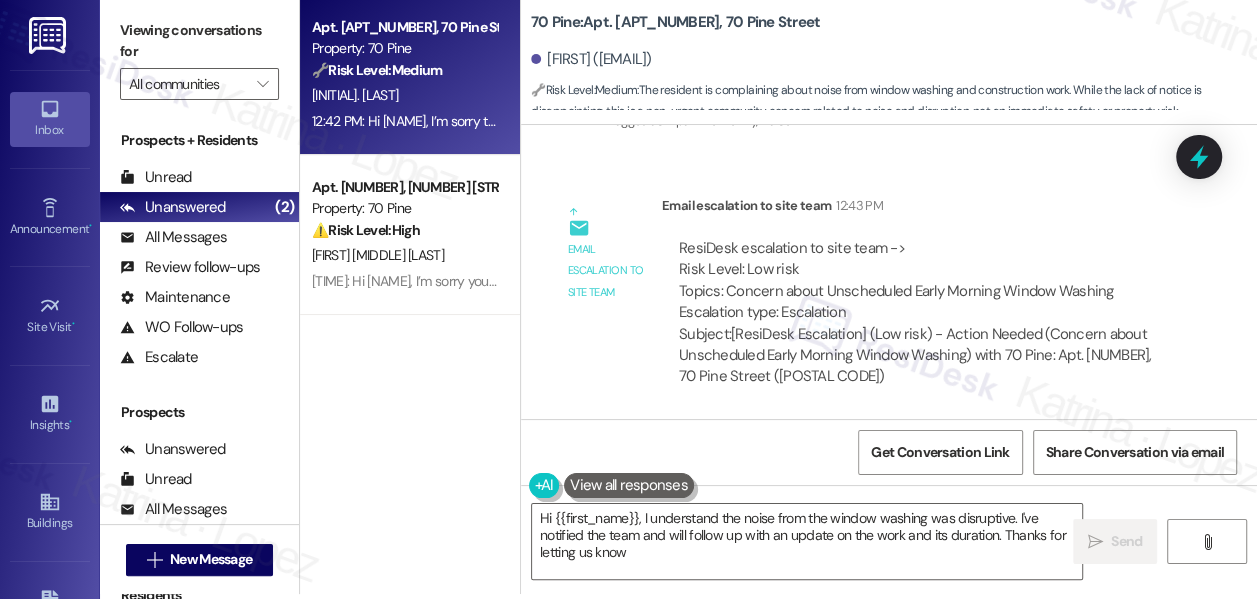 type on "Hi {{first_name}}, I understand the noise from the window washing was disruptive. I've notified the team and will follow up with an update on the work and its duration. Thanks for letting us know!" 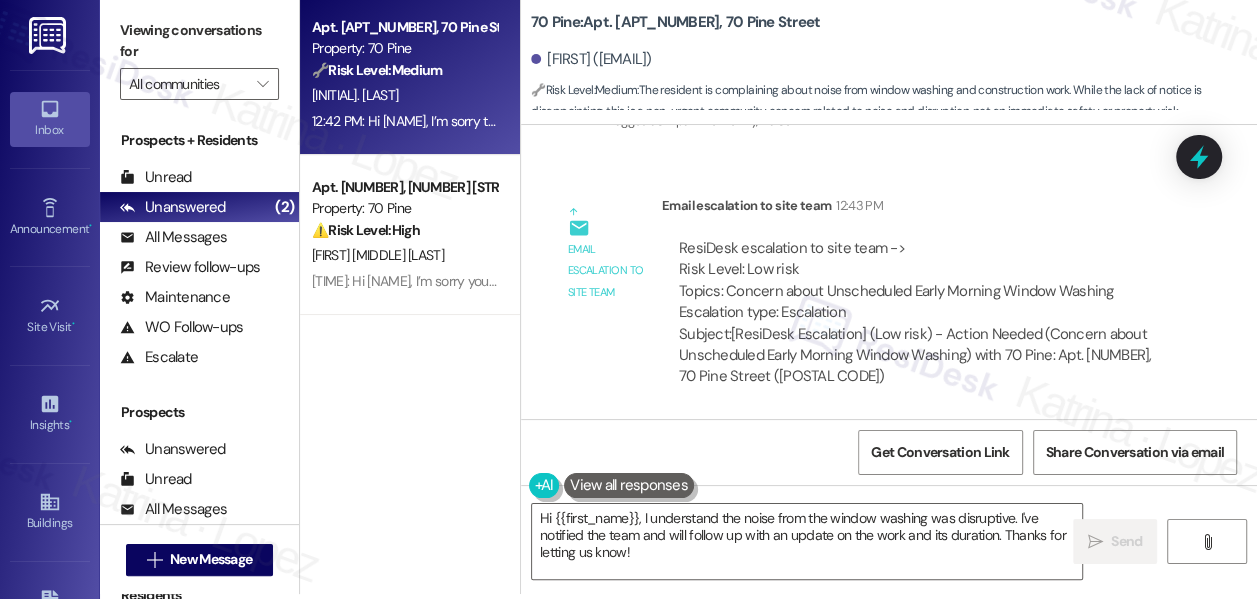 click on "Viewing conversations for" at bounding box center [199, 41] 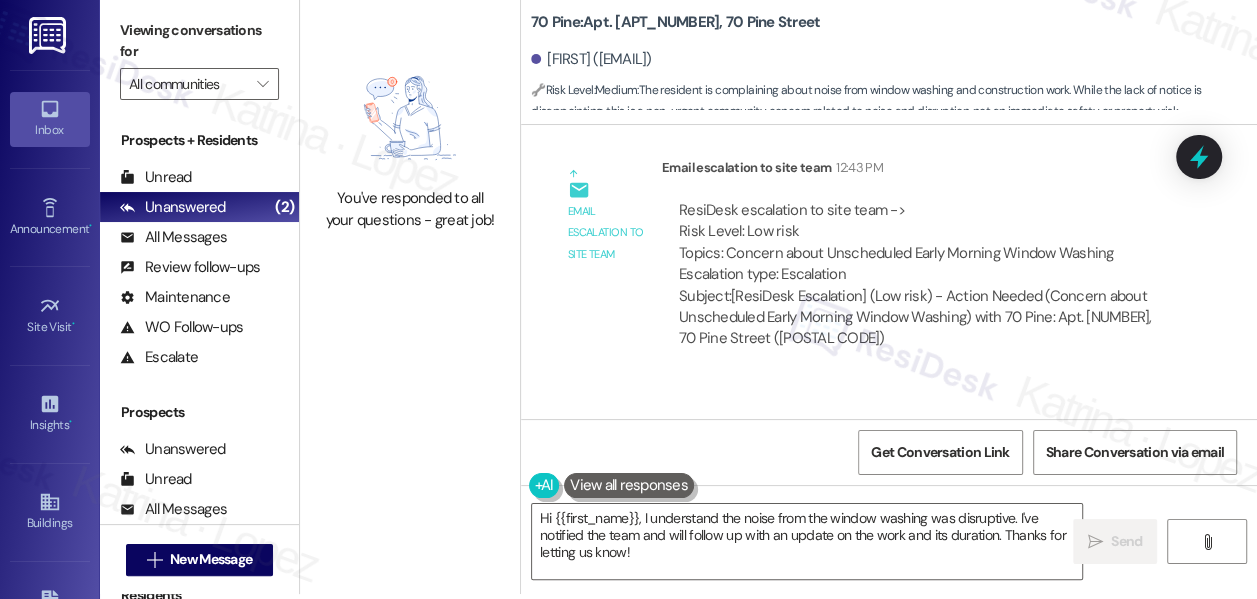 scroll, scrollTop: 13185, scrollLeft: 0, axis: vertical 